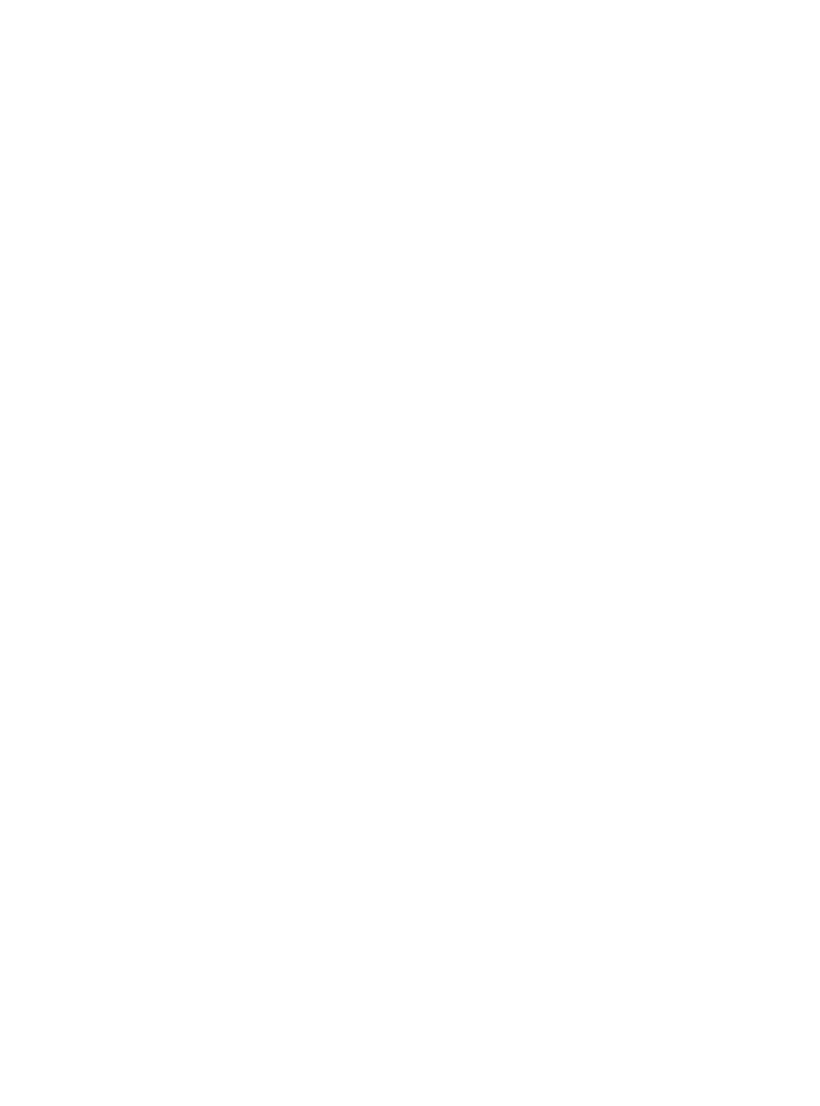 scroll, scrollTop: 0, scrollLeft: 0, axis: both 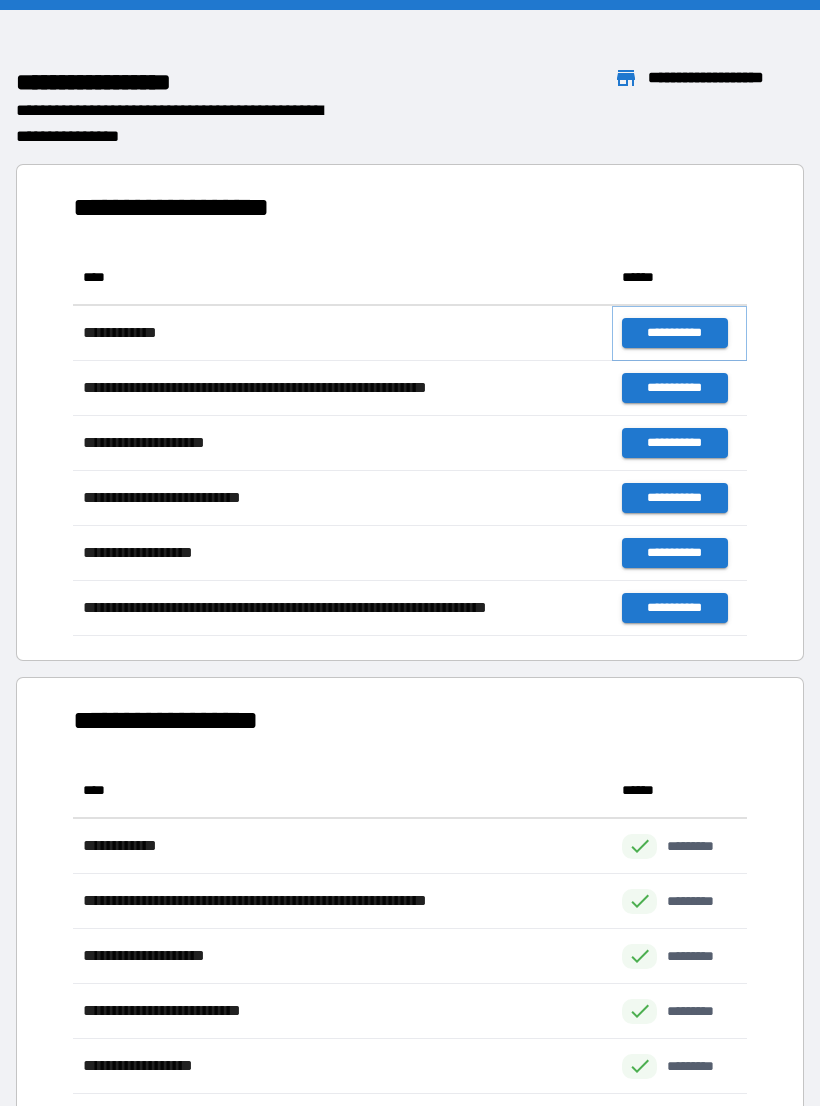 click on "**********" at bounding box center (674, 333) 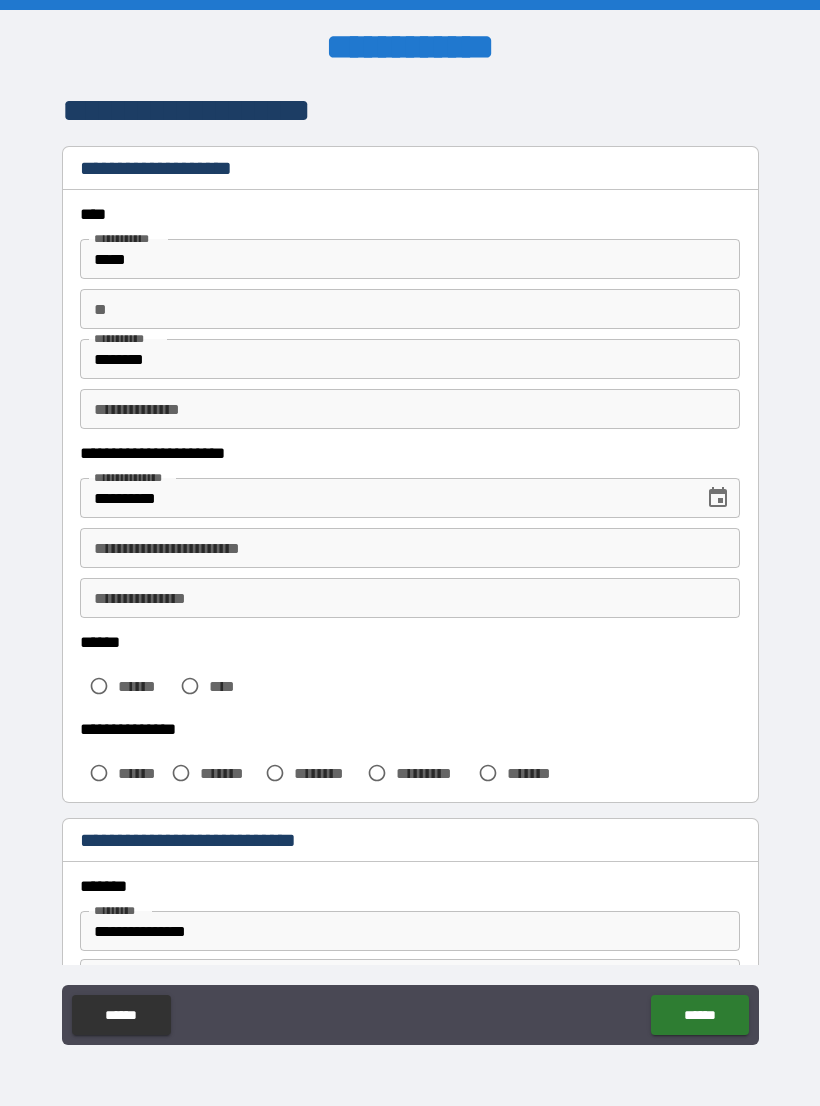 click on "**********" at bounding box center [410, 548] 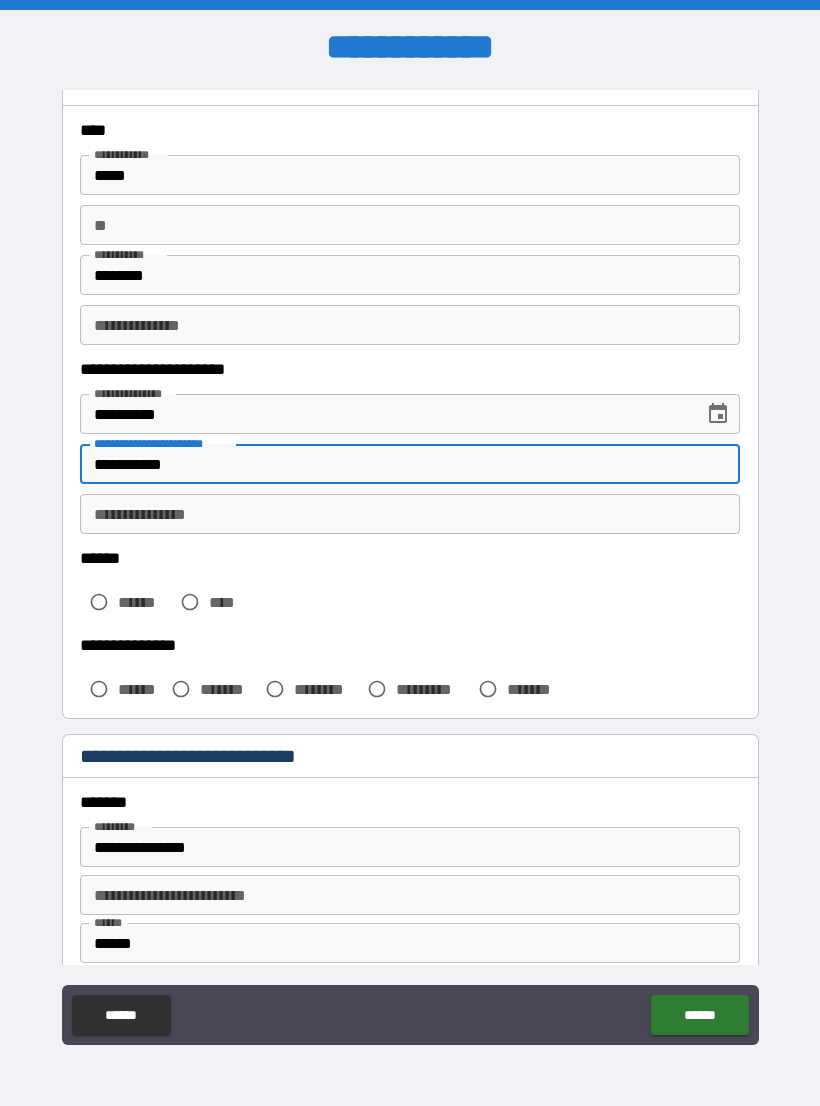 scroll, scrollTop: 105, scrollLeft: 0, axis: vertical 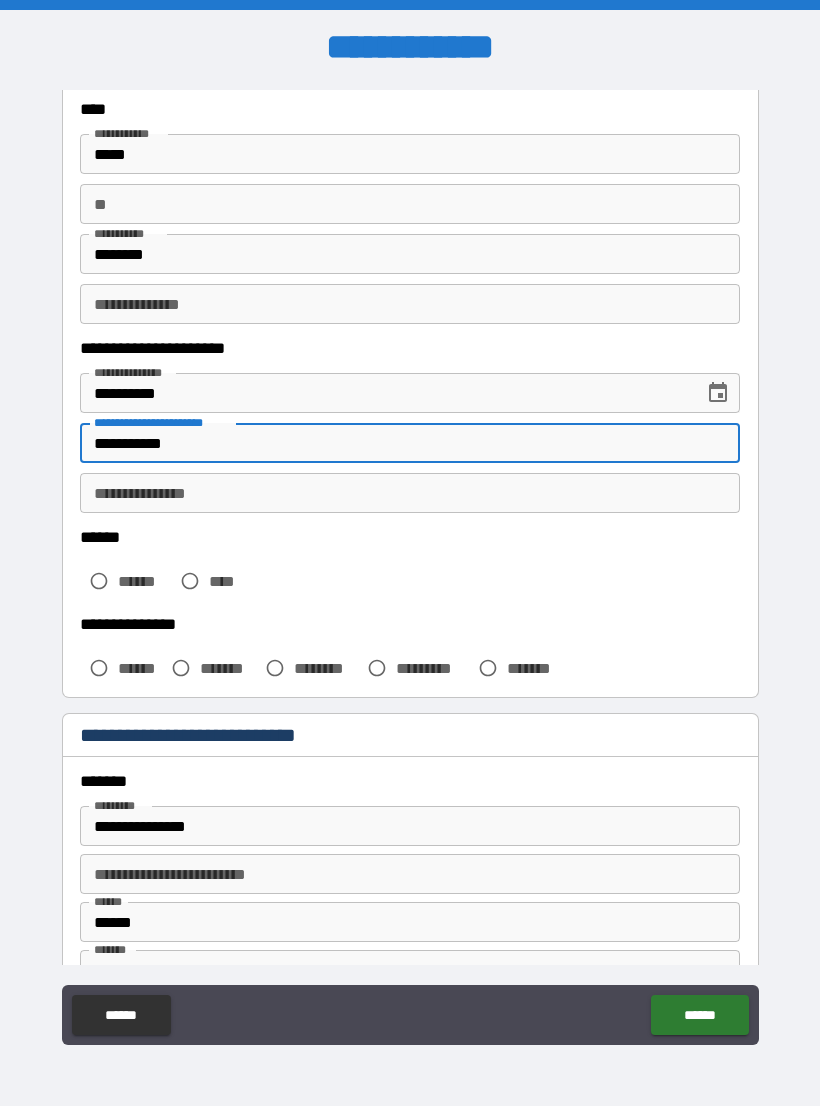 type on "**********" 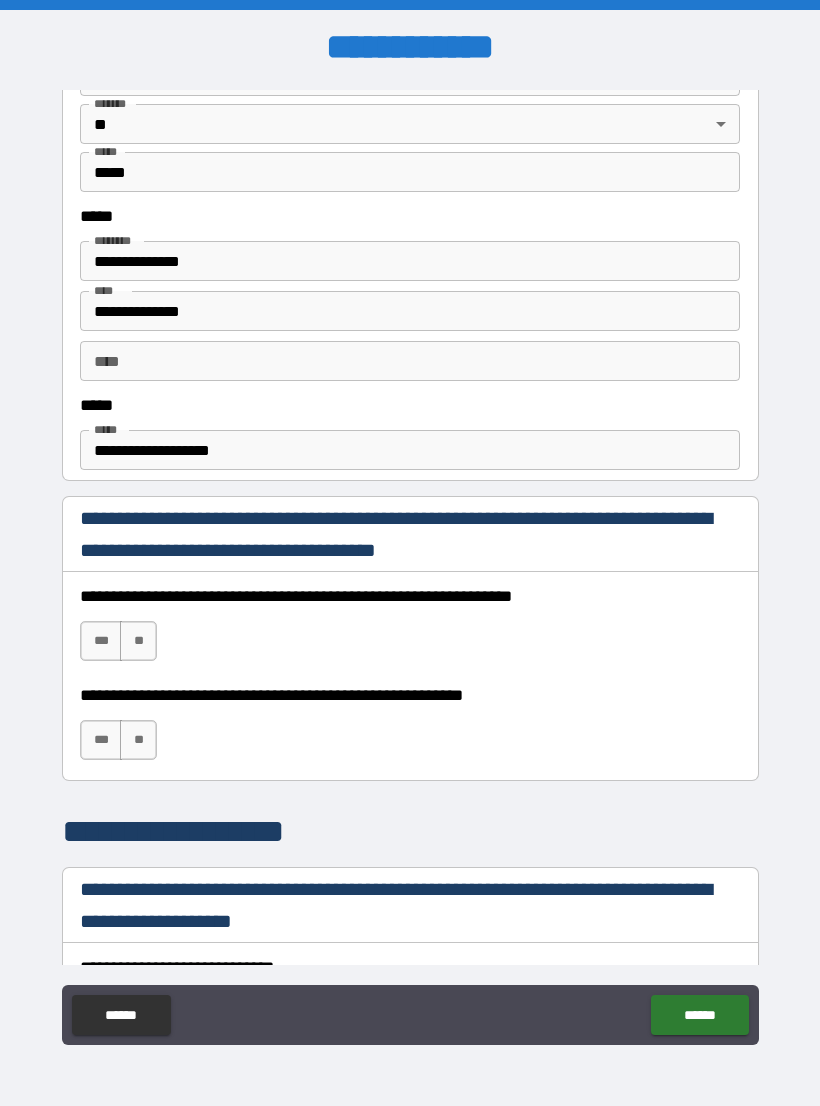 scroll, scrollTop: 952, scrollLeft: 0, axis: vertical 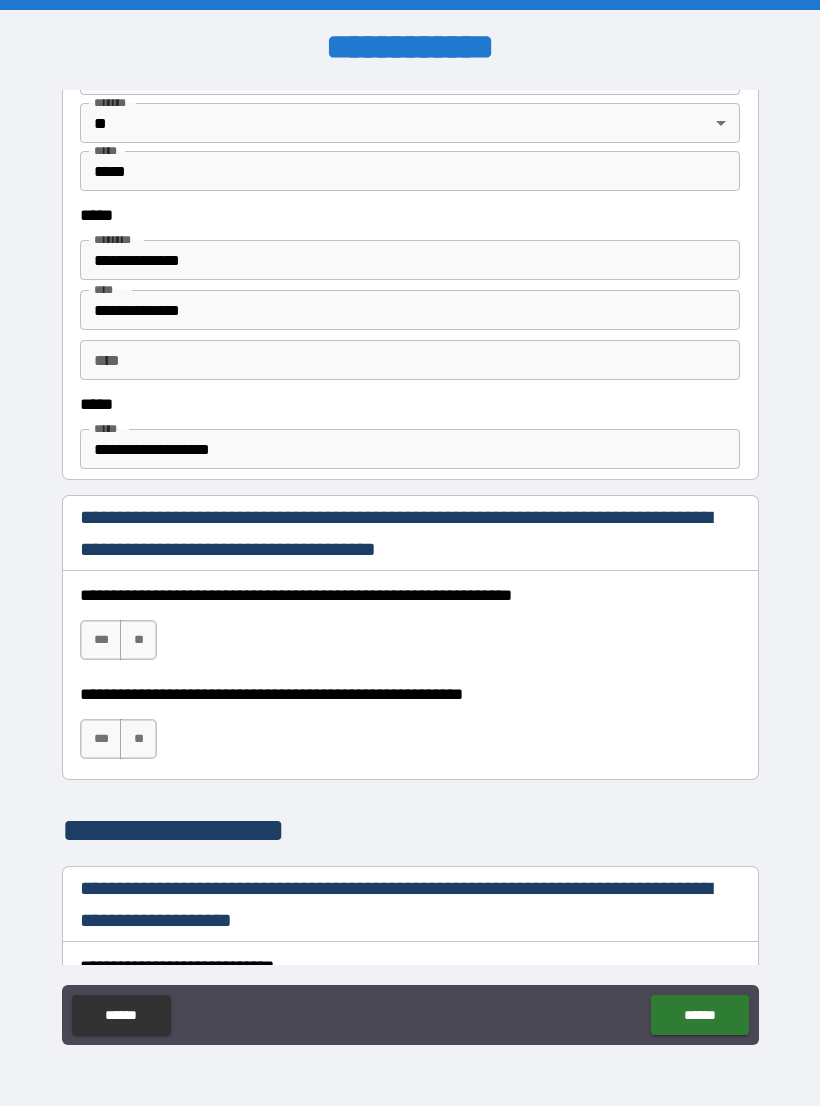 click on "***" at bounding box center [101, 640] 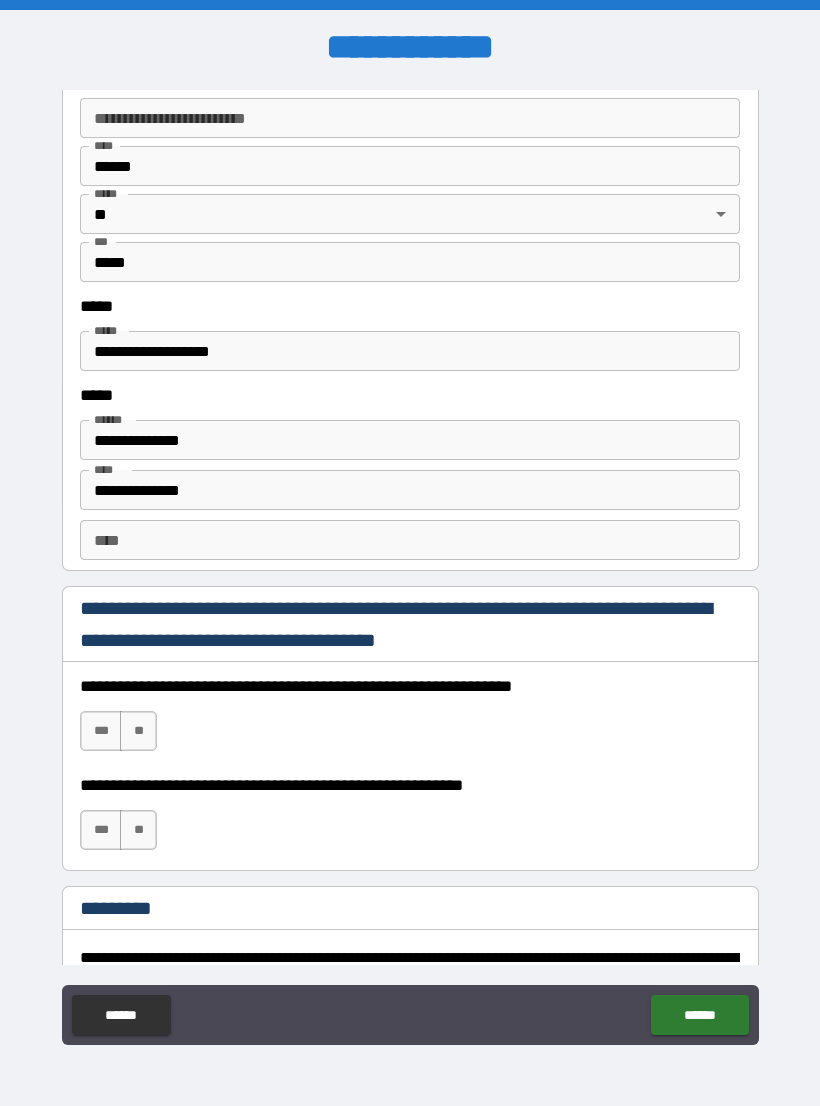 scroll, scrollTop: 2520, scrollLeft: 0, axis: vertical 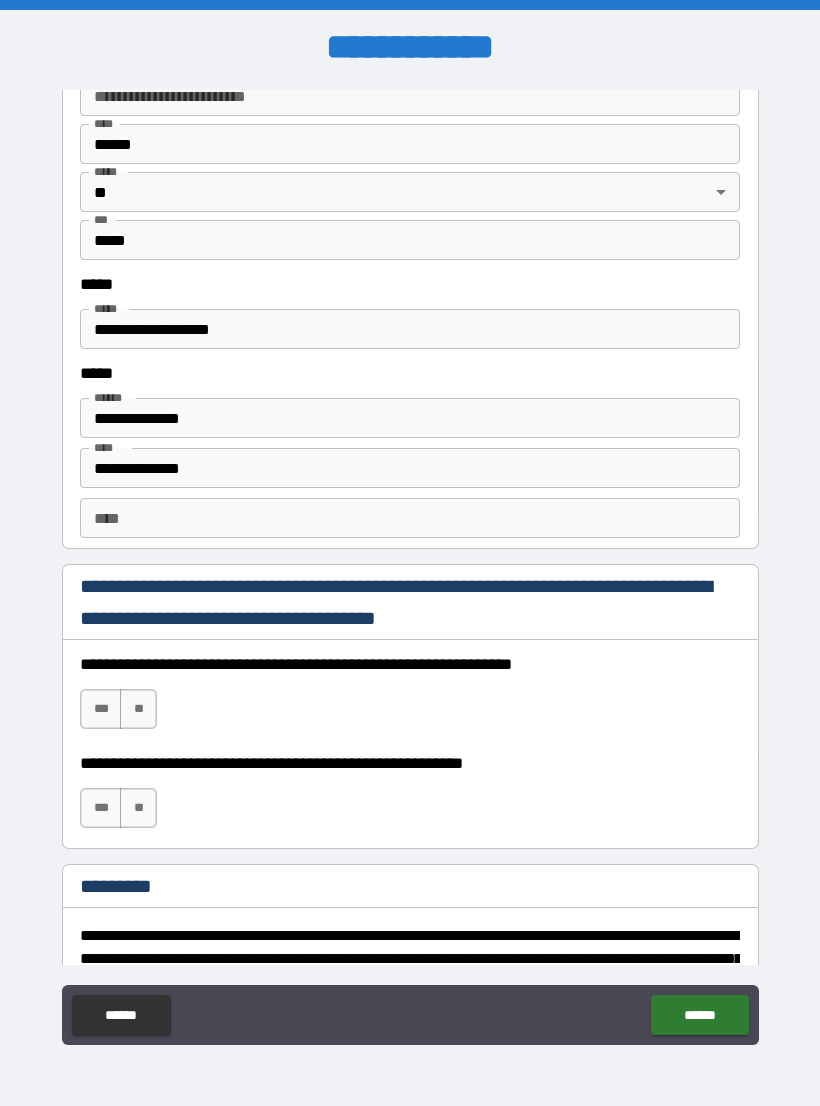 click on "***" at bounding box center [101, 709] 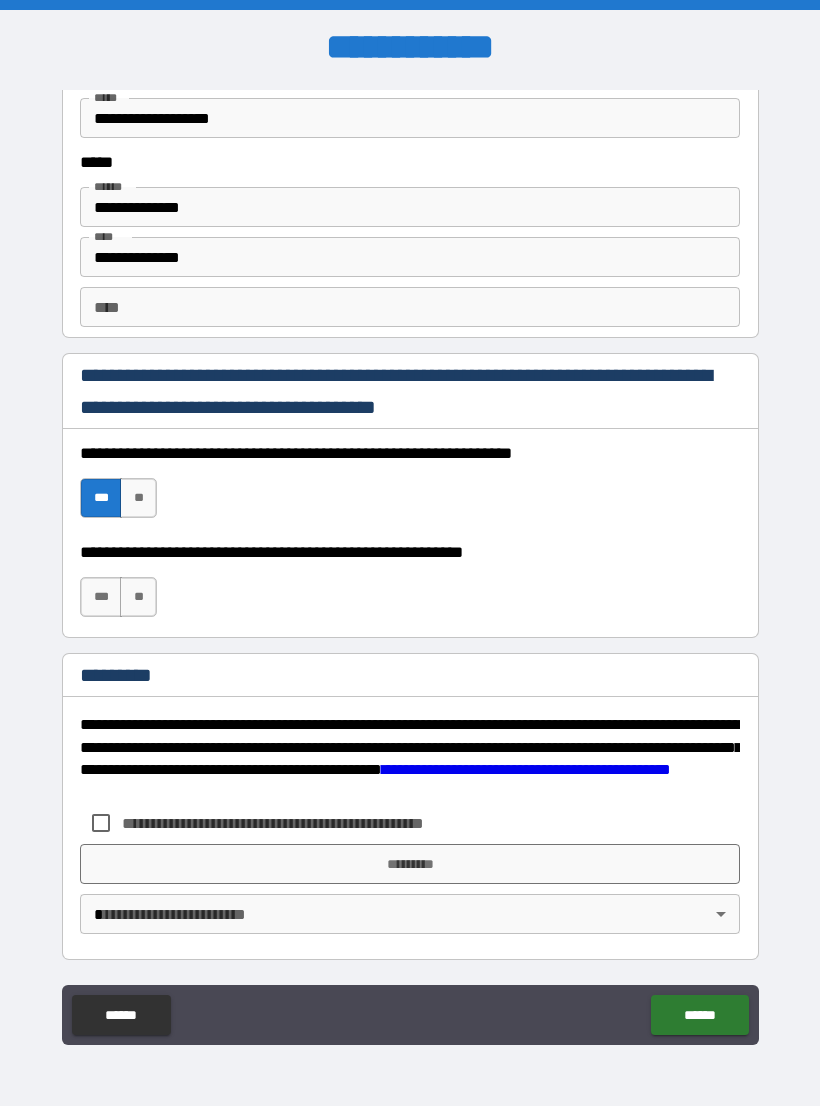 scroll, scrollTop: 2731, scrollLeft: 0, axis: vertical 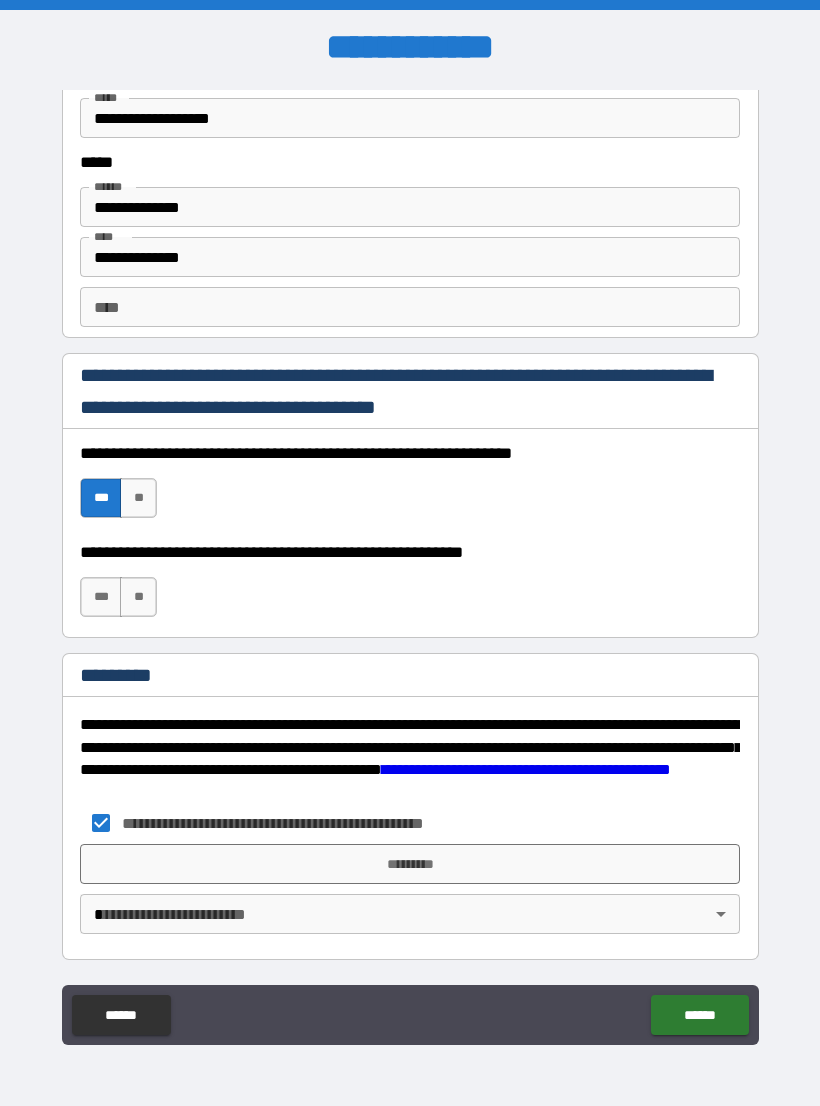 click on "*********" at bounding box center (410, 864) 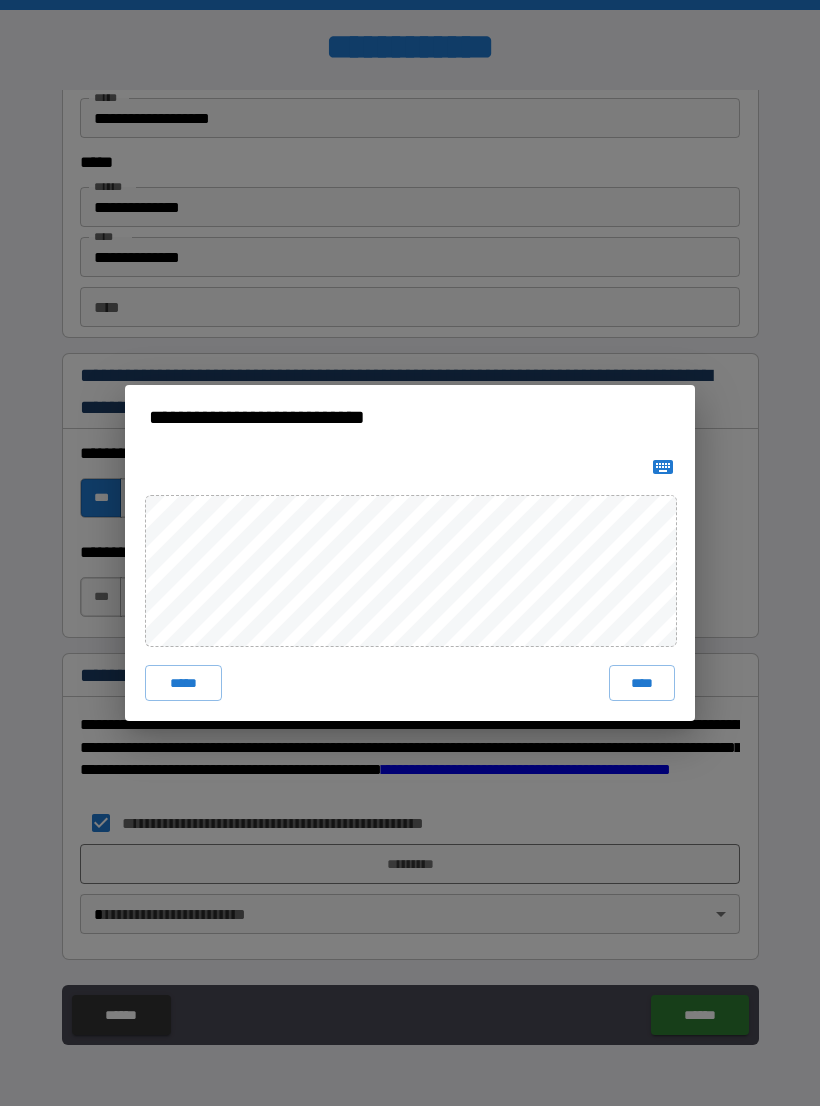 click on "****" at bounding box center (642, 683) 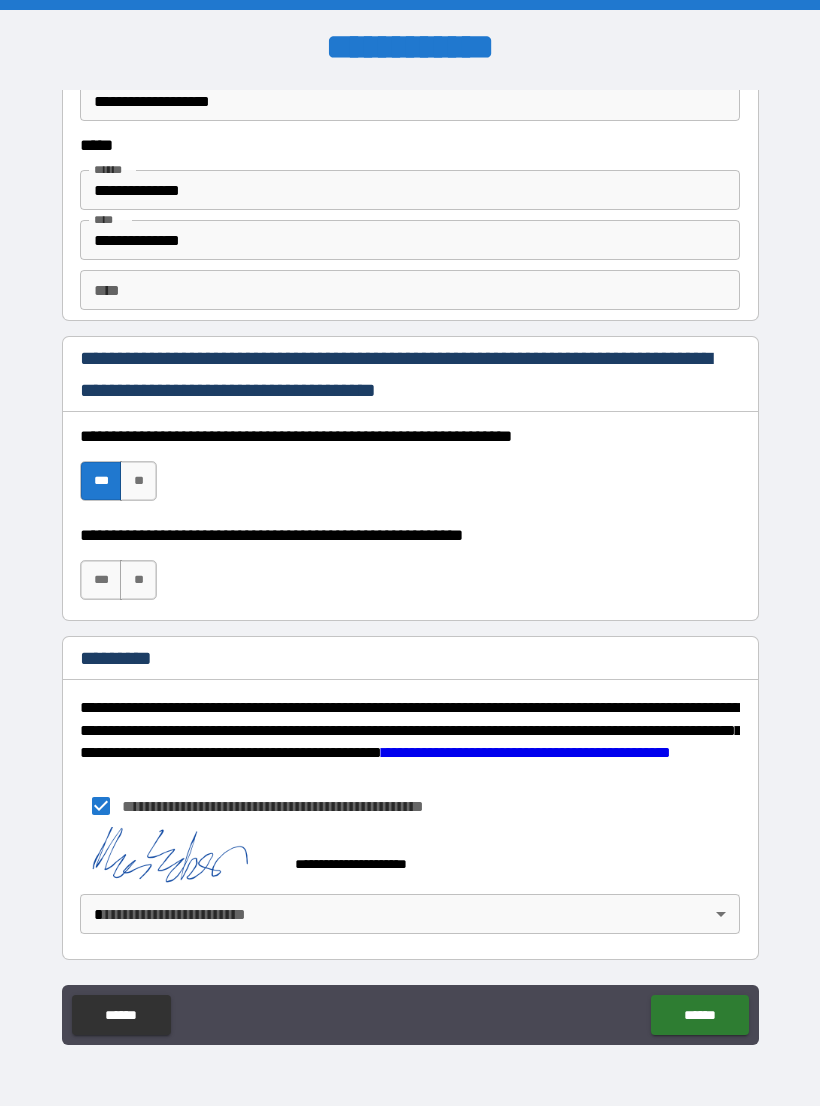 click on "******" at bounding box center (699, 1015) 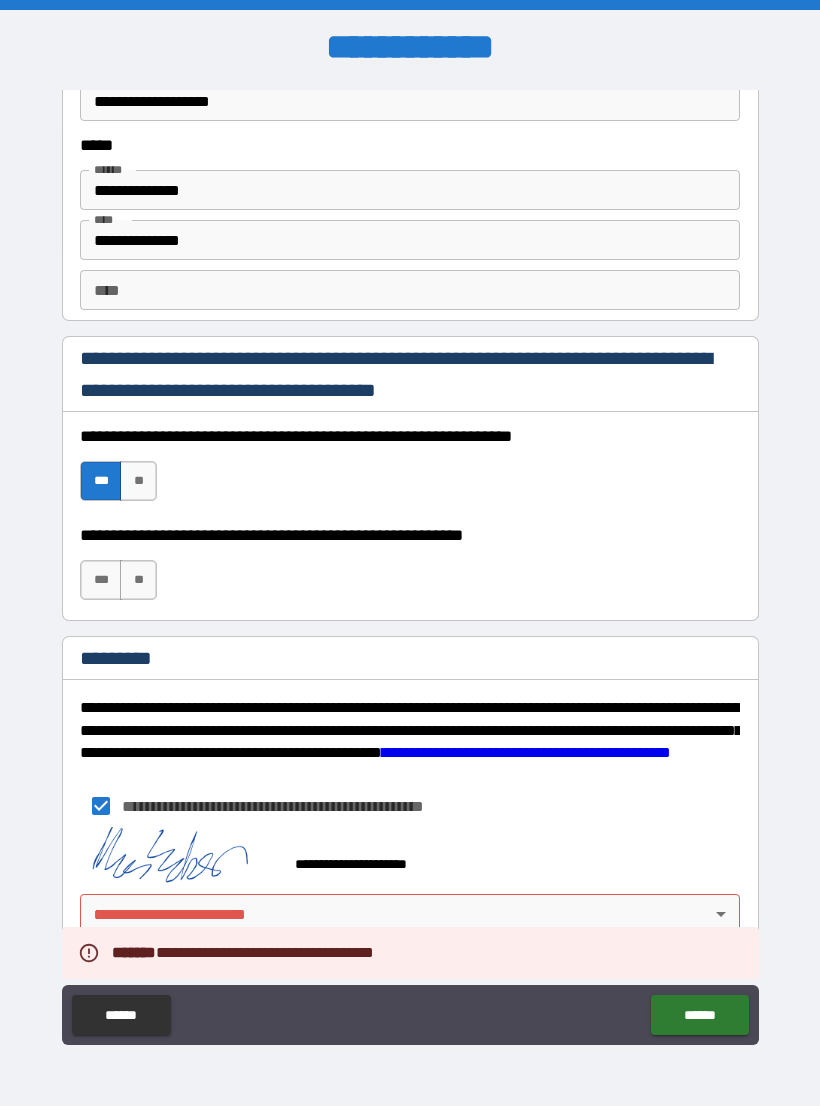 scroll, scrollTop: 2748, scrollLeft: 0, axis: vertical 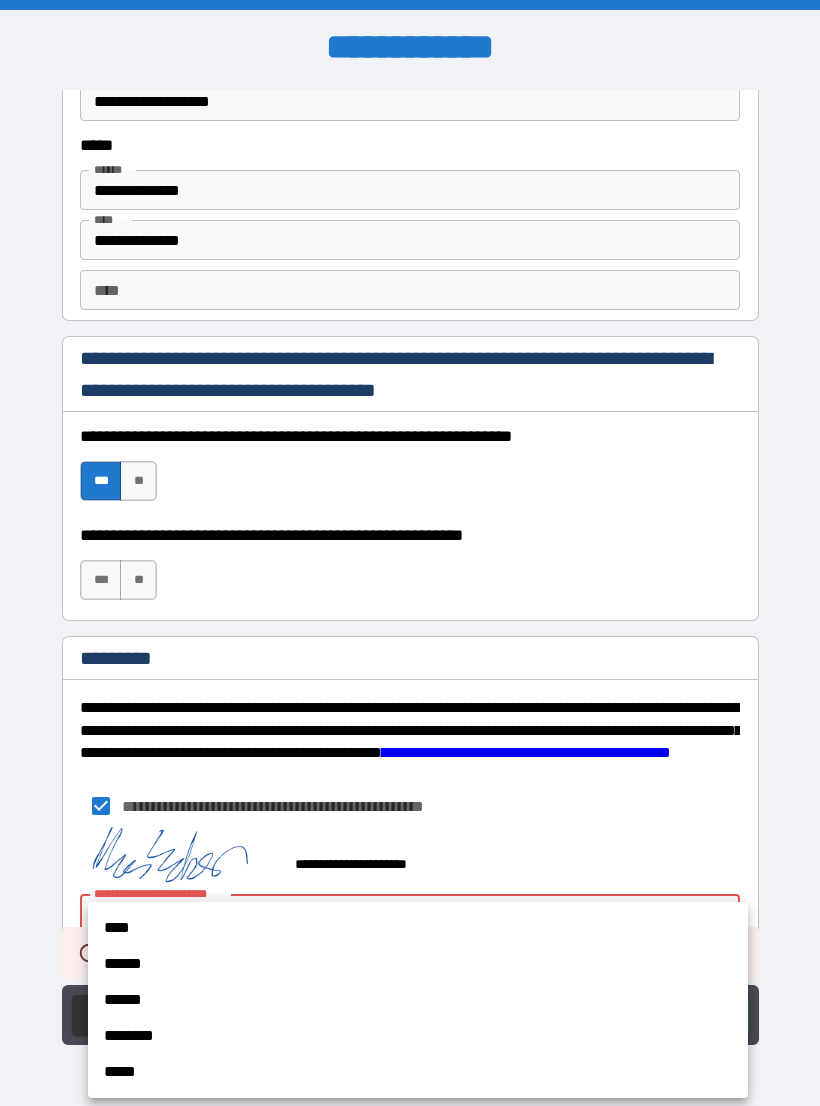 click on "****" at bounding box center [418, 928] 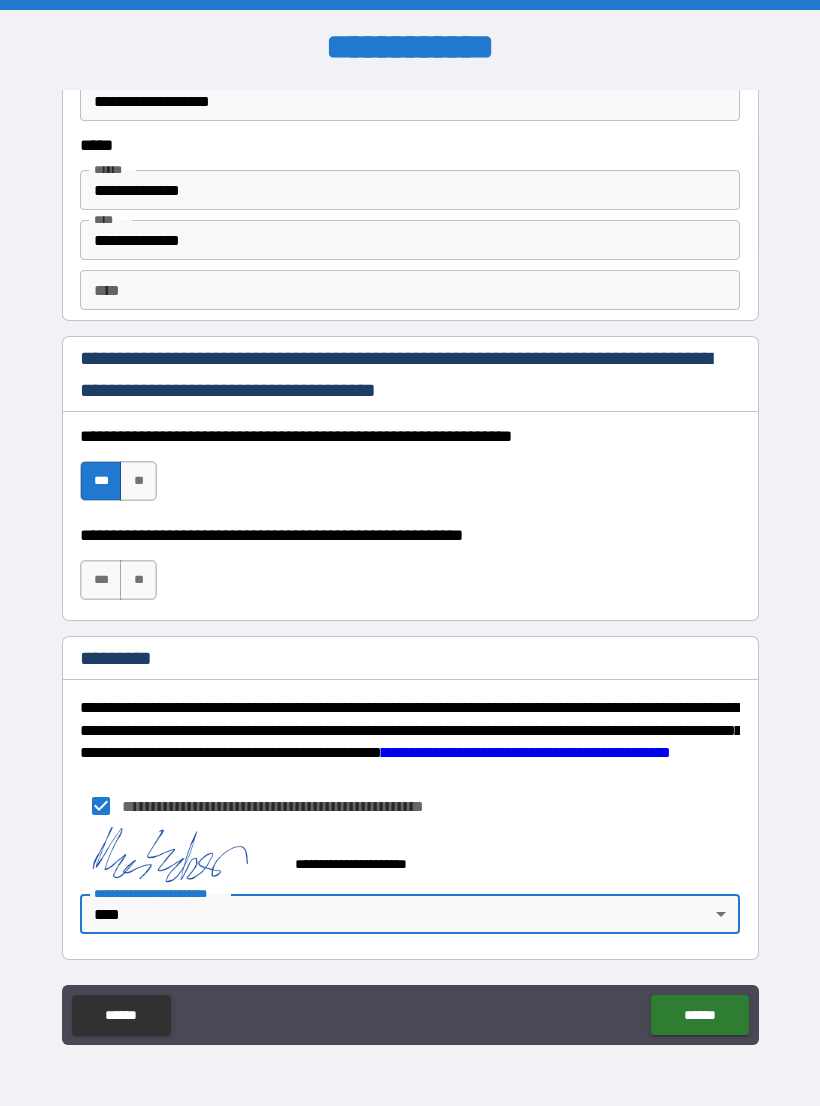 click on "******" at bounding box center [699, 1015] 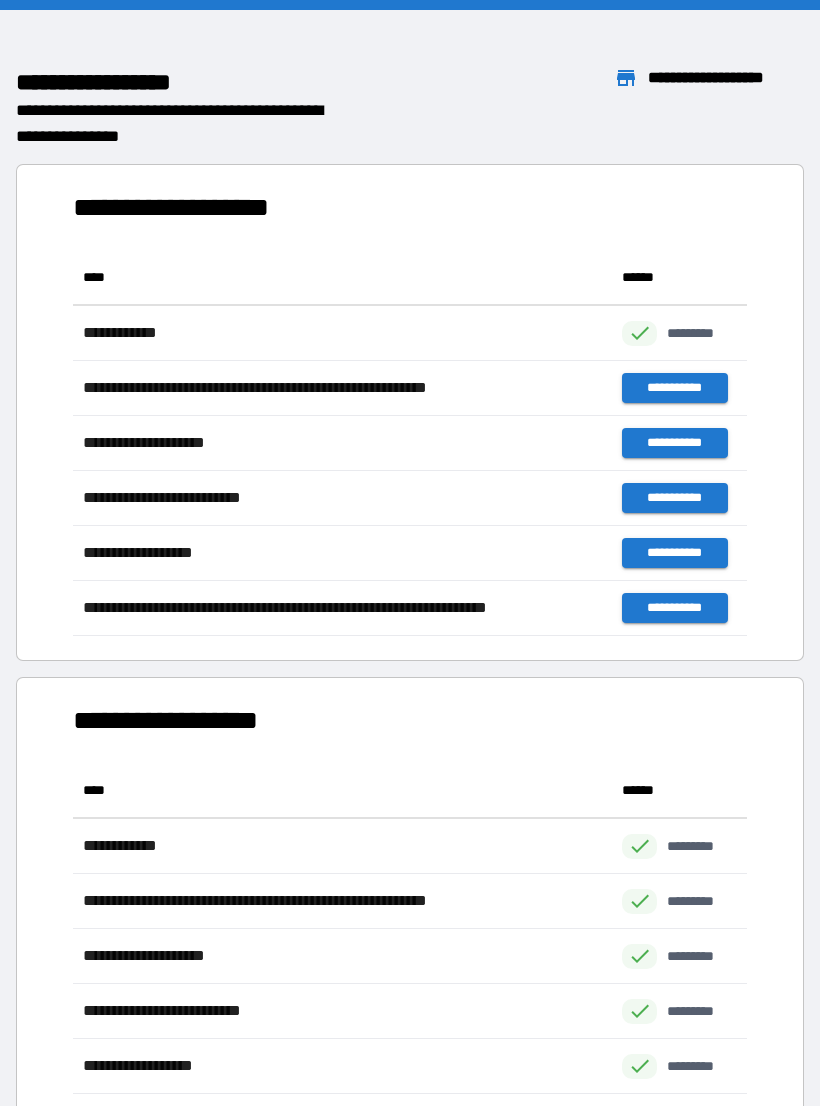 scroll, scrollTop: 386, scrollLeft: 674, axis: both 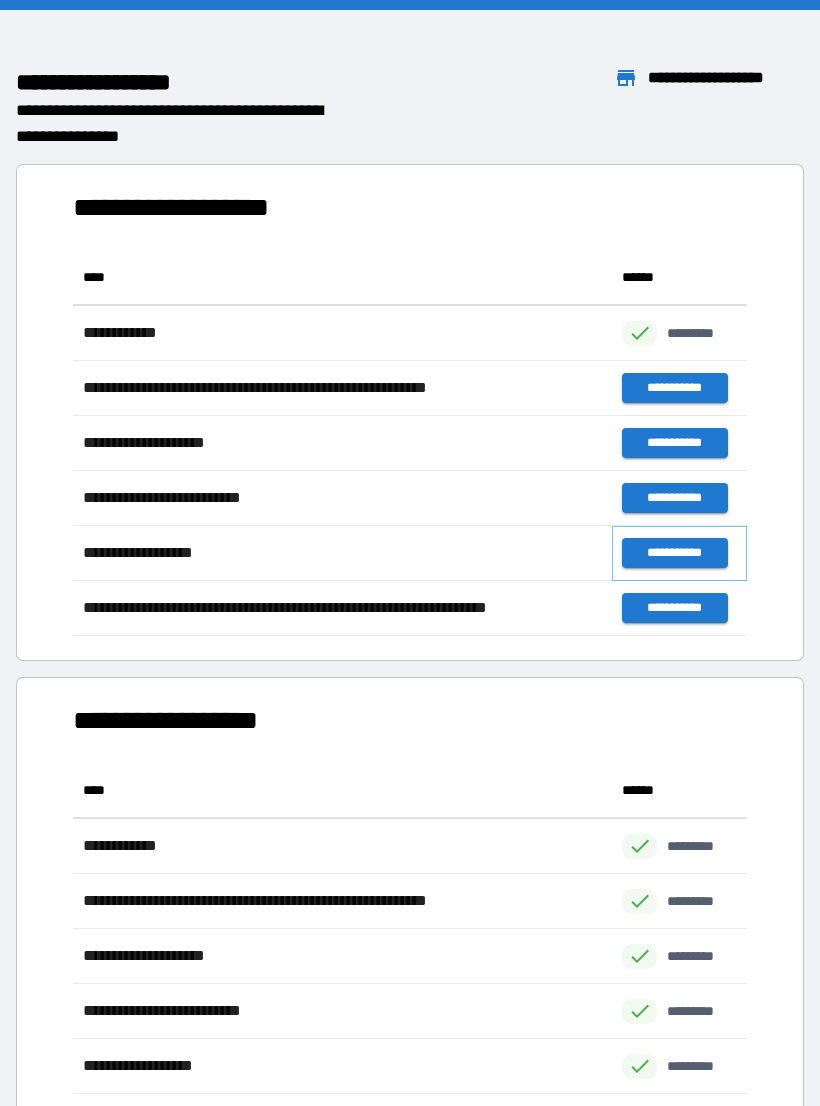 click on "**********" at bounding box center (674, 553) 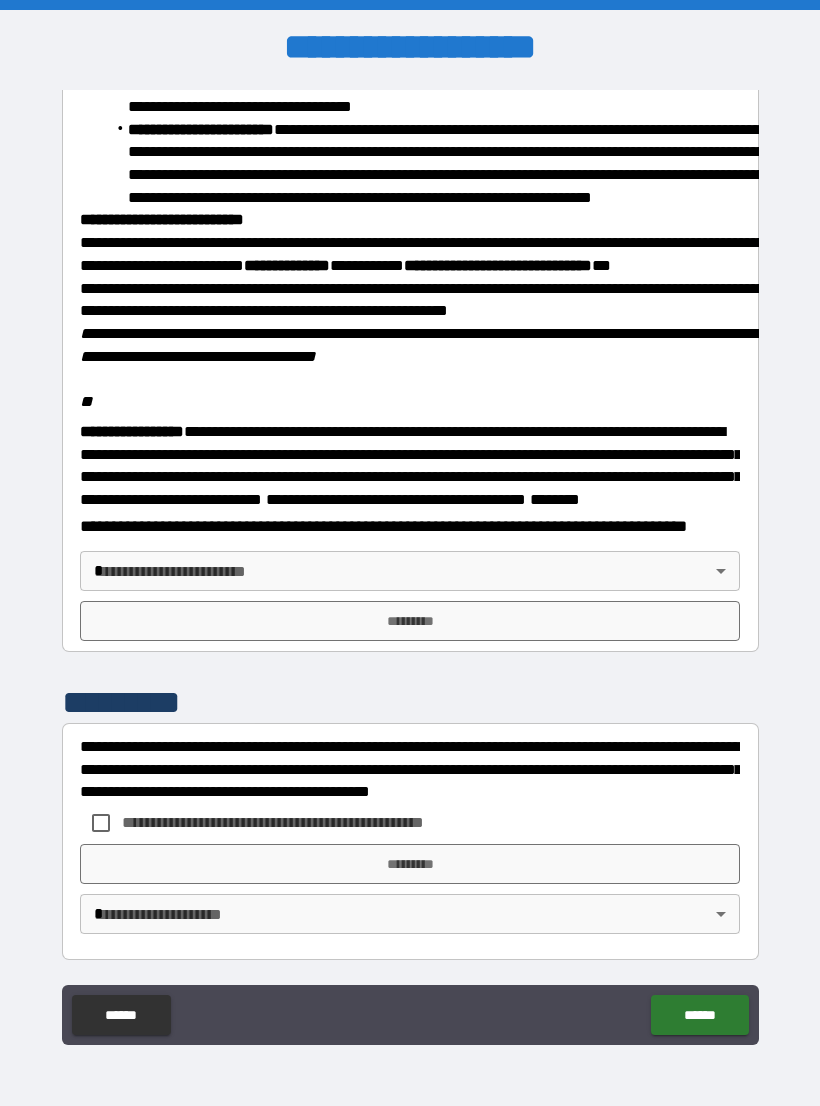 scroll, scrollTop: 2234, scrollLeft: 0, axis: vertical 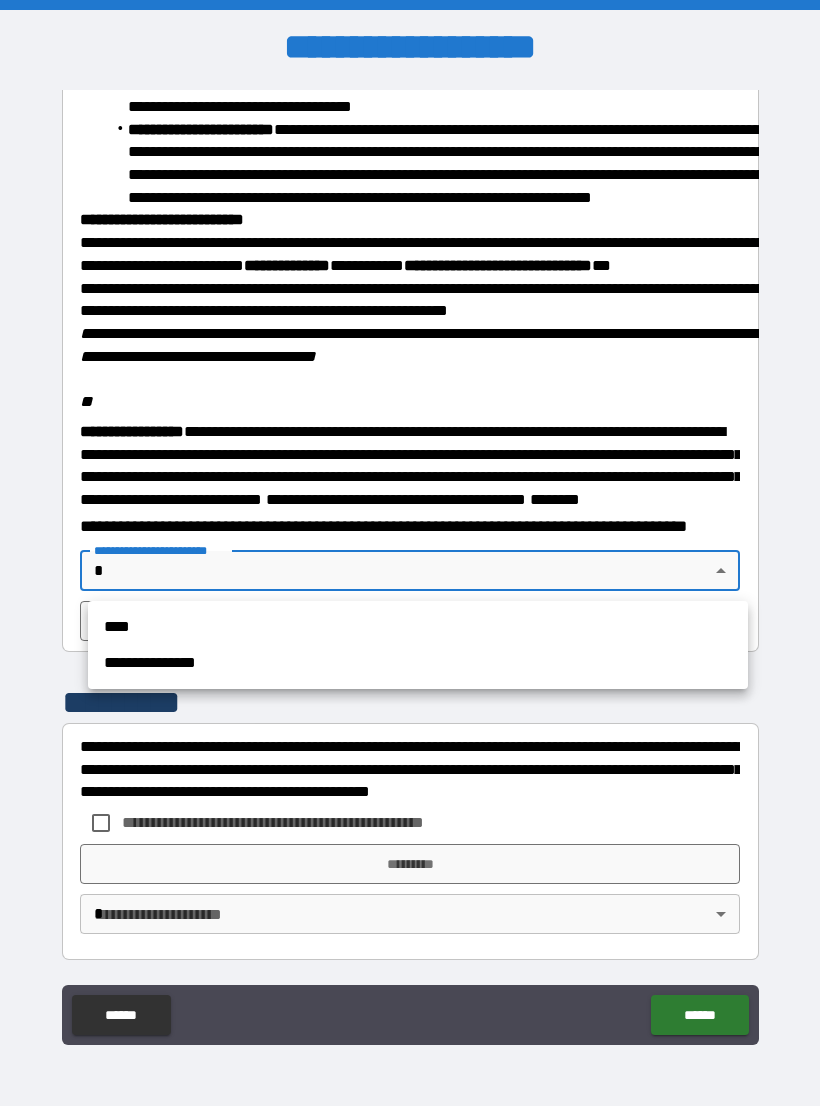 click on "****" at bounding box center [418, 627] 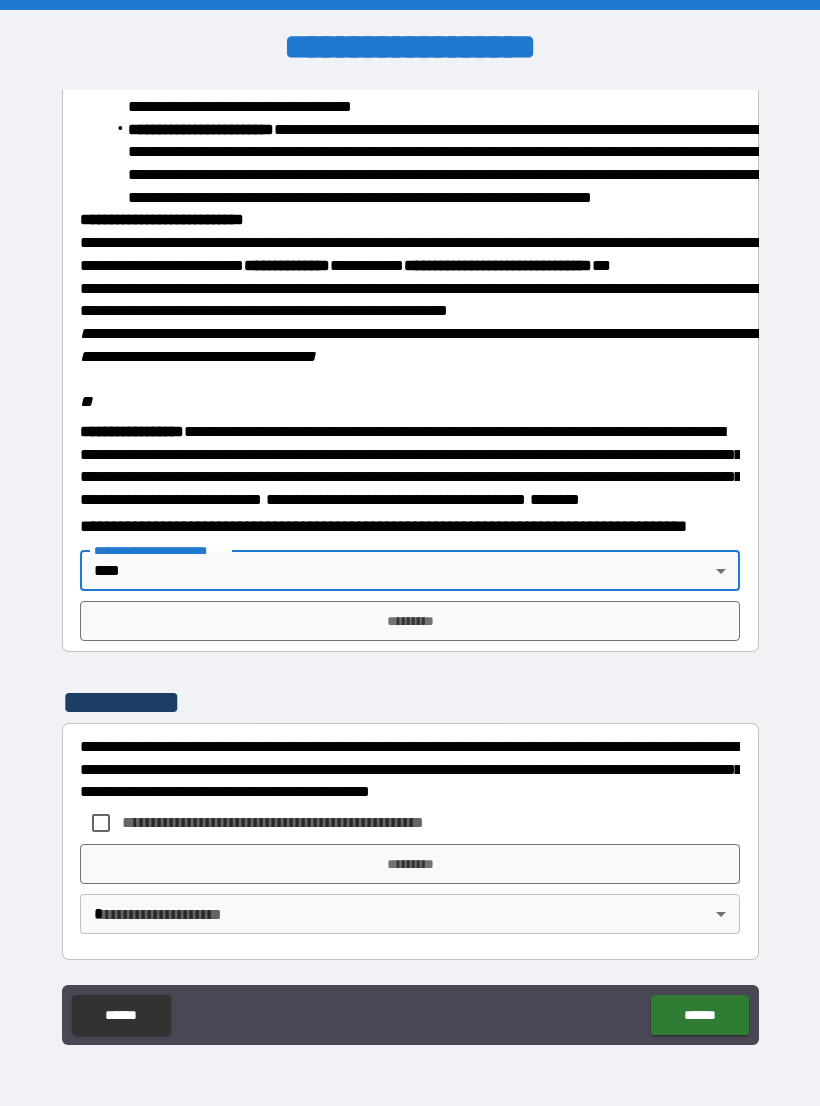 click on "*********" at bounding box center (410, 621) 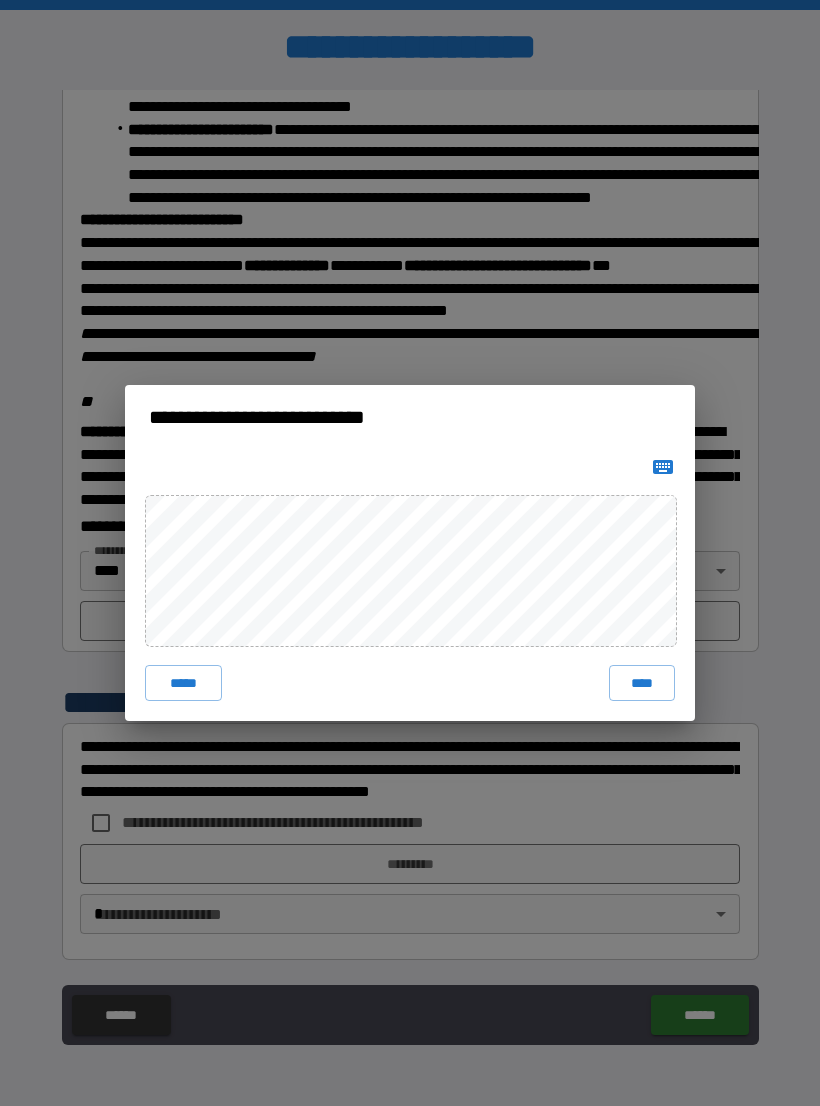 click on "****" at bounding box center [642, 683] 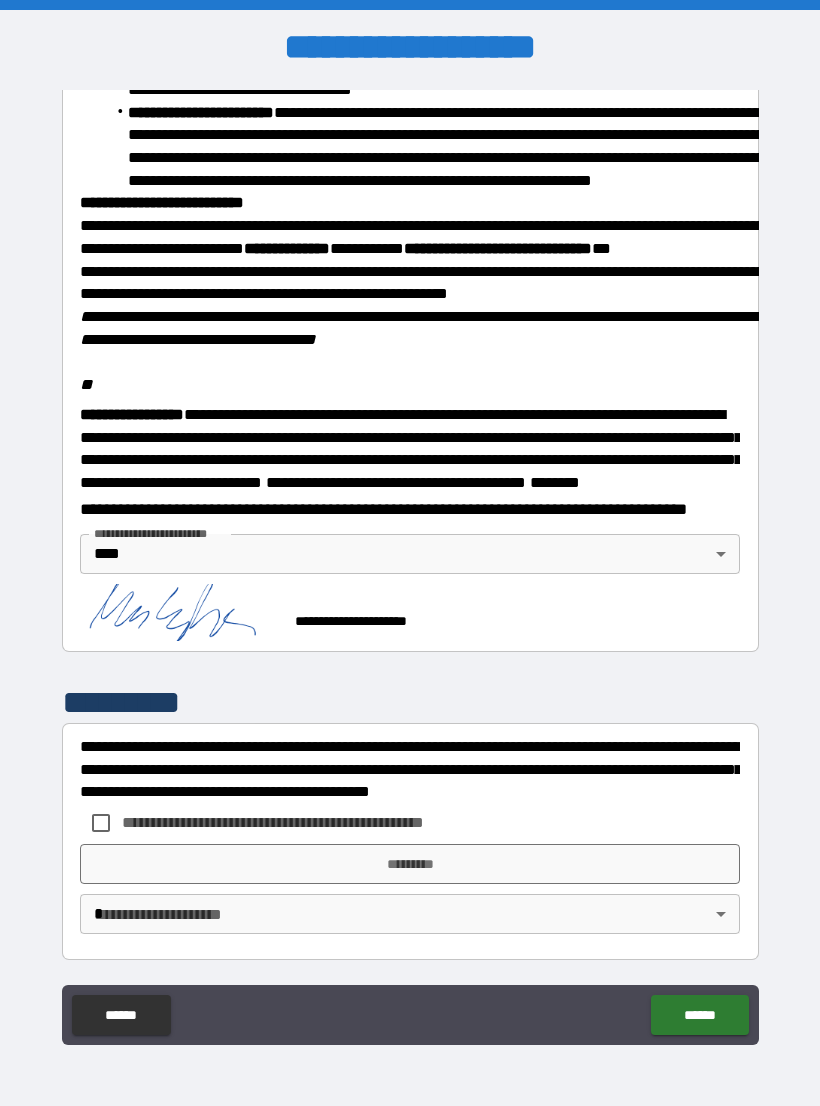 scroll, scrollTop: 2251, scrollLeft: 0, axis: vertical 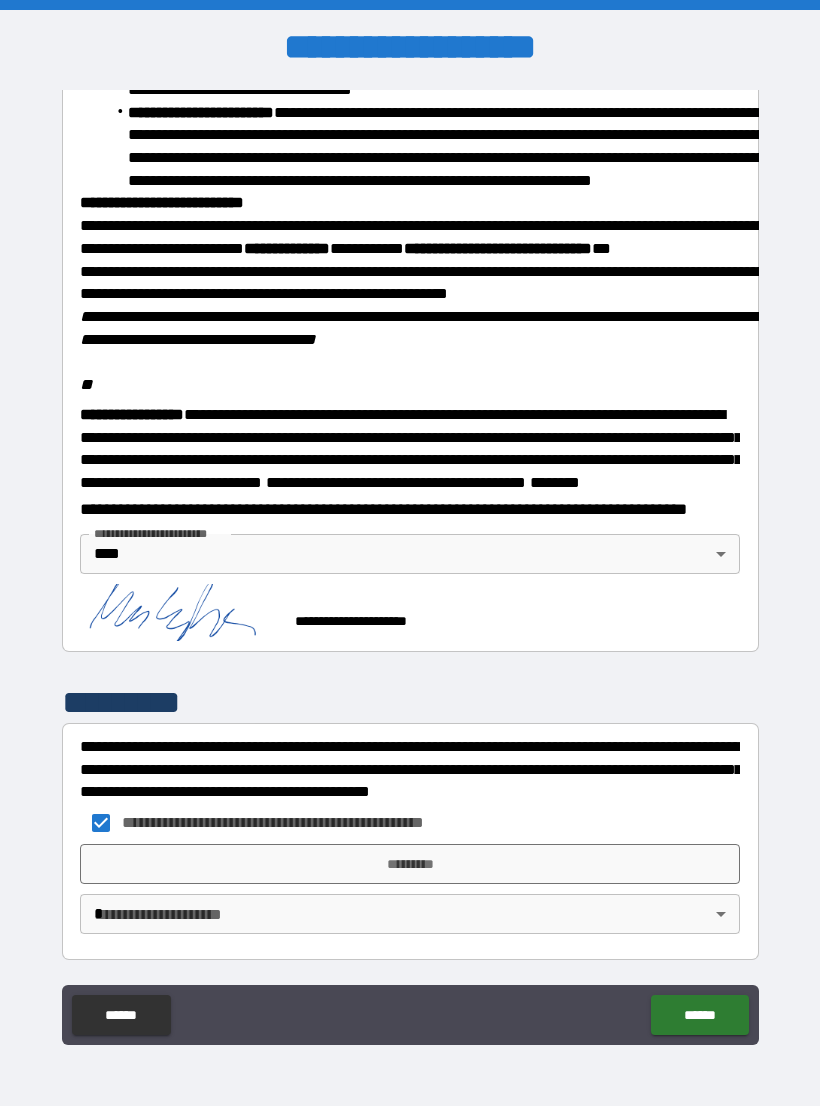 click on "*********" at bounding box center (410, 864) 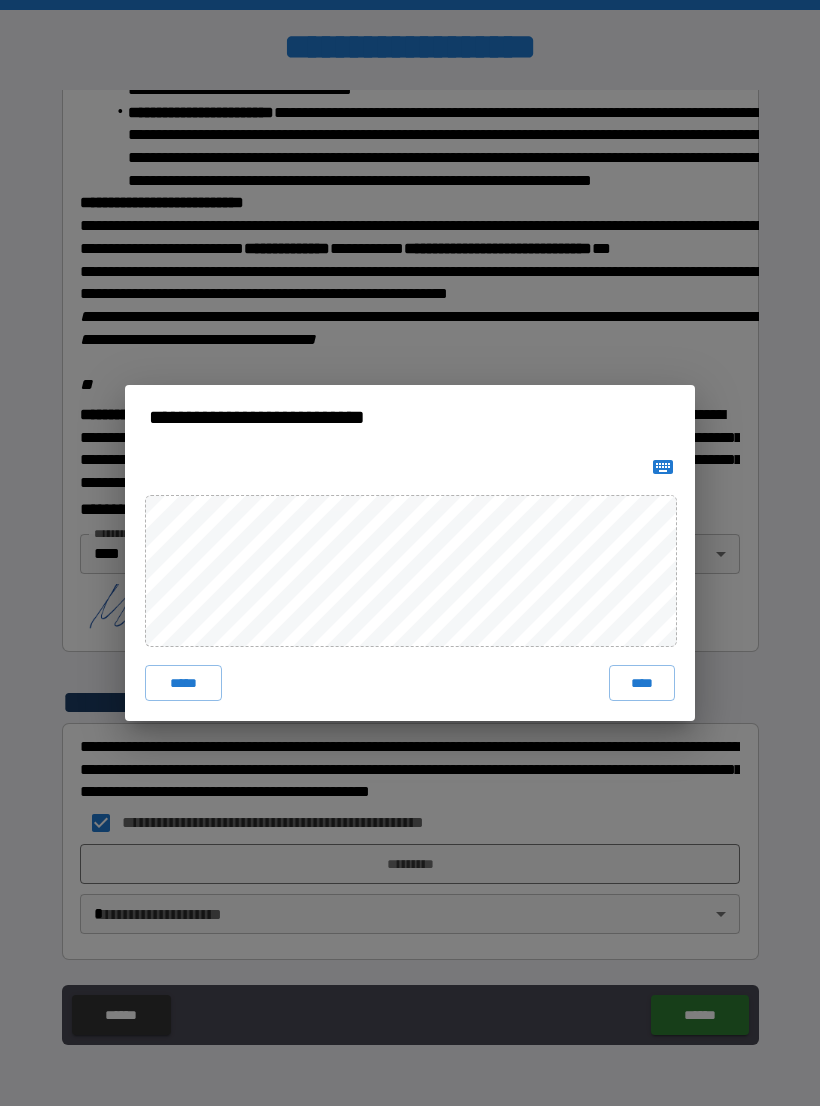 click on "****" at bounding box center [642, 683] 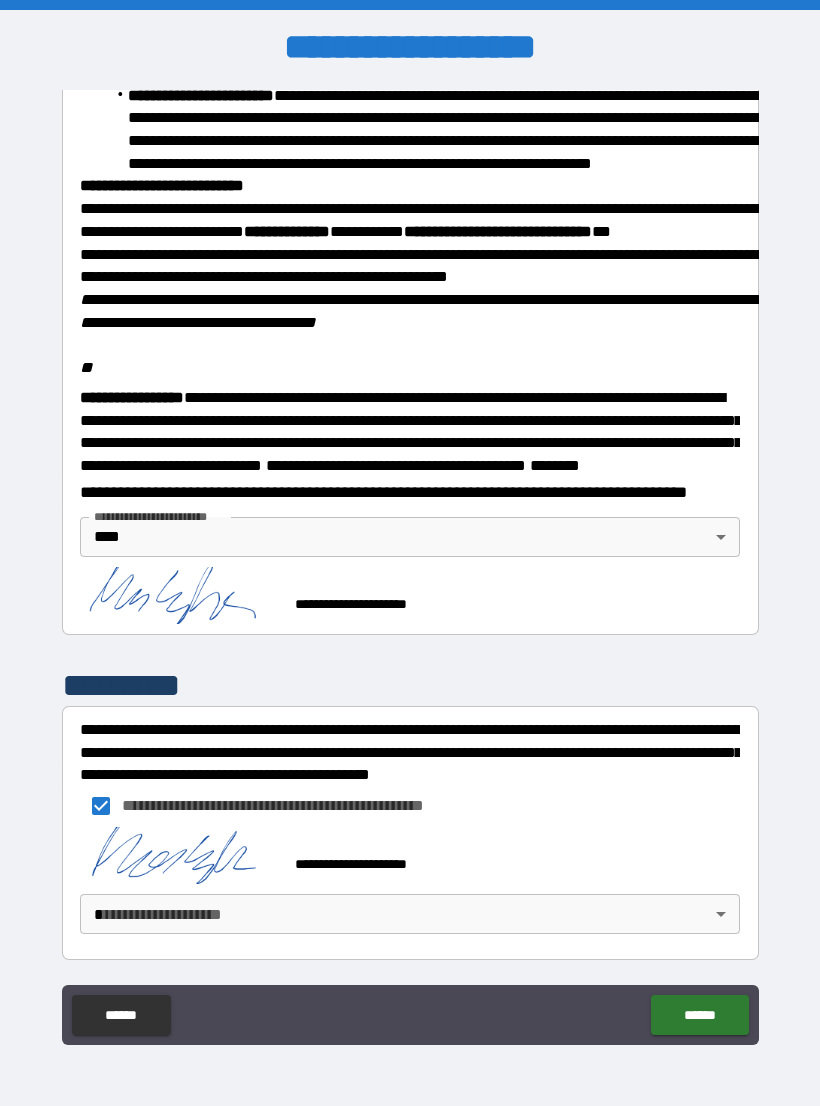 click on "******" at bounding box center [699, 1015] 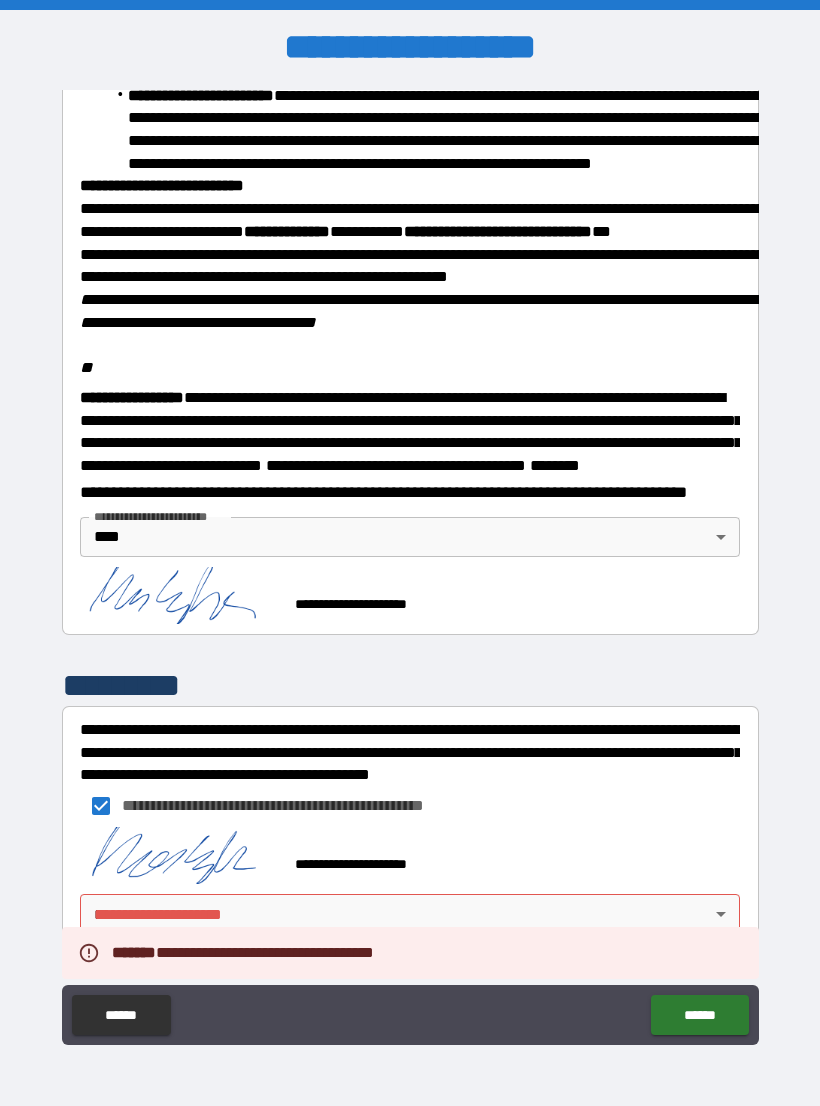 scroll, scrollTop: 2268, scrollLeft: 0, axis: vertical 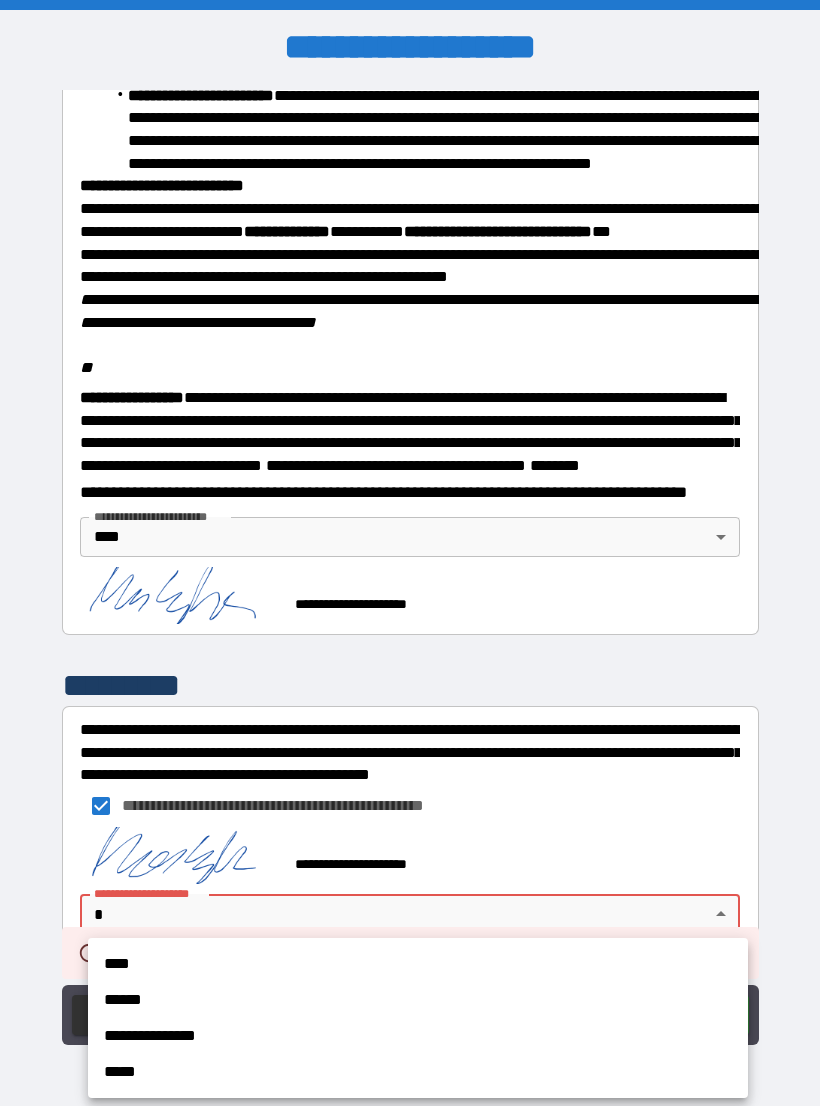 click on "****" at bounding box center (418, 964) 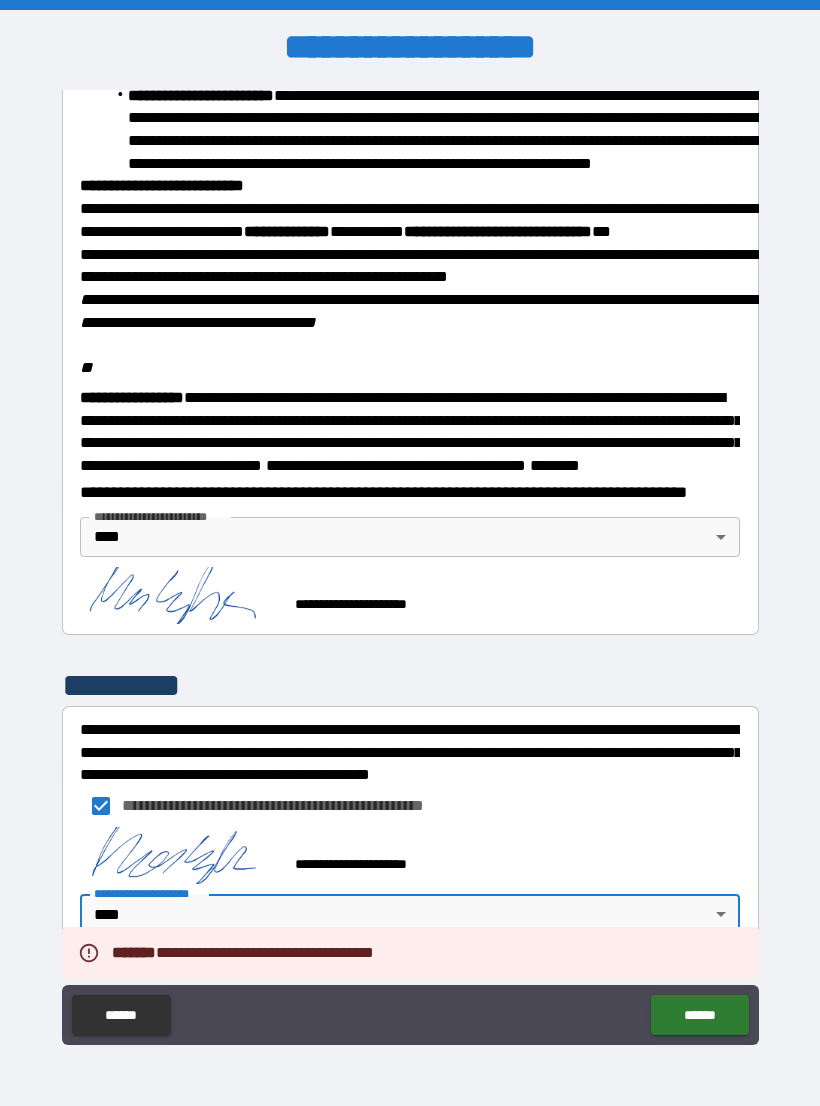 click on "******" at bounding box center [699, 1015] 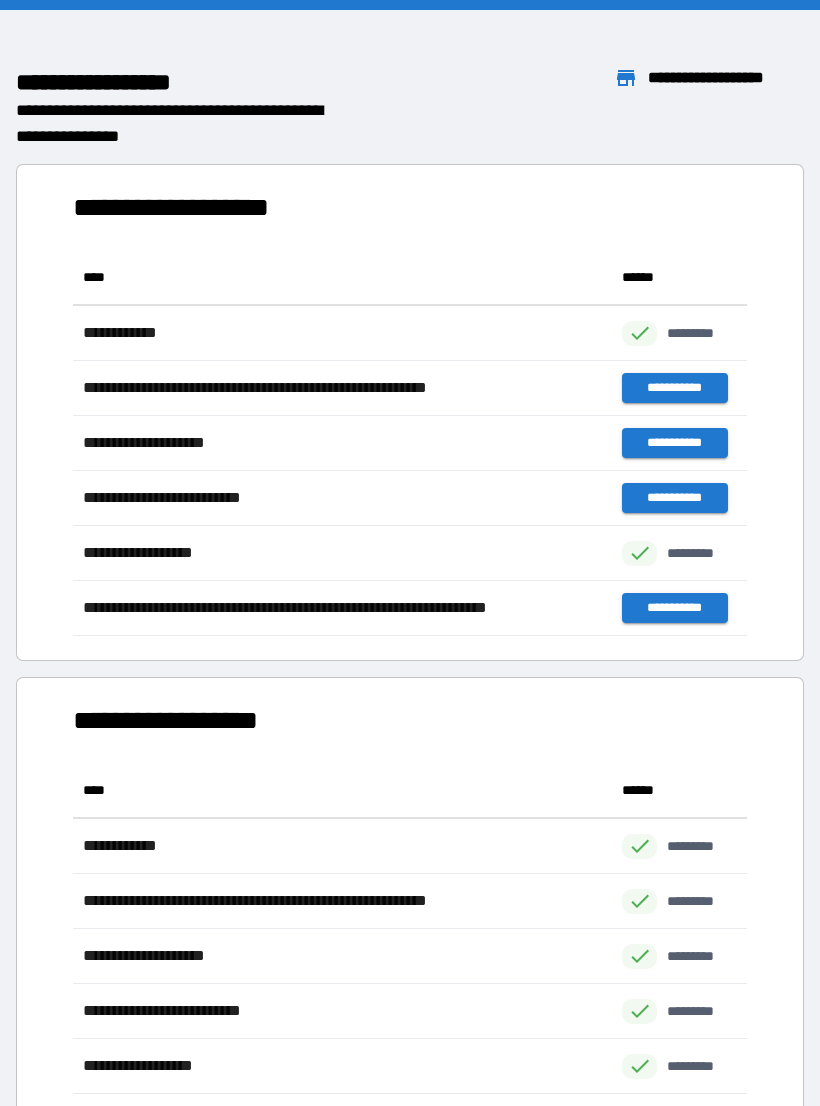 scroll, scrollTop: 386, scrollLeft: 674, axis: both 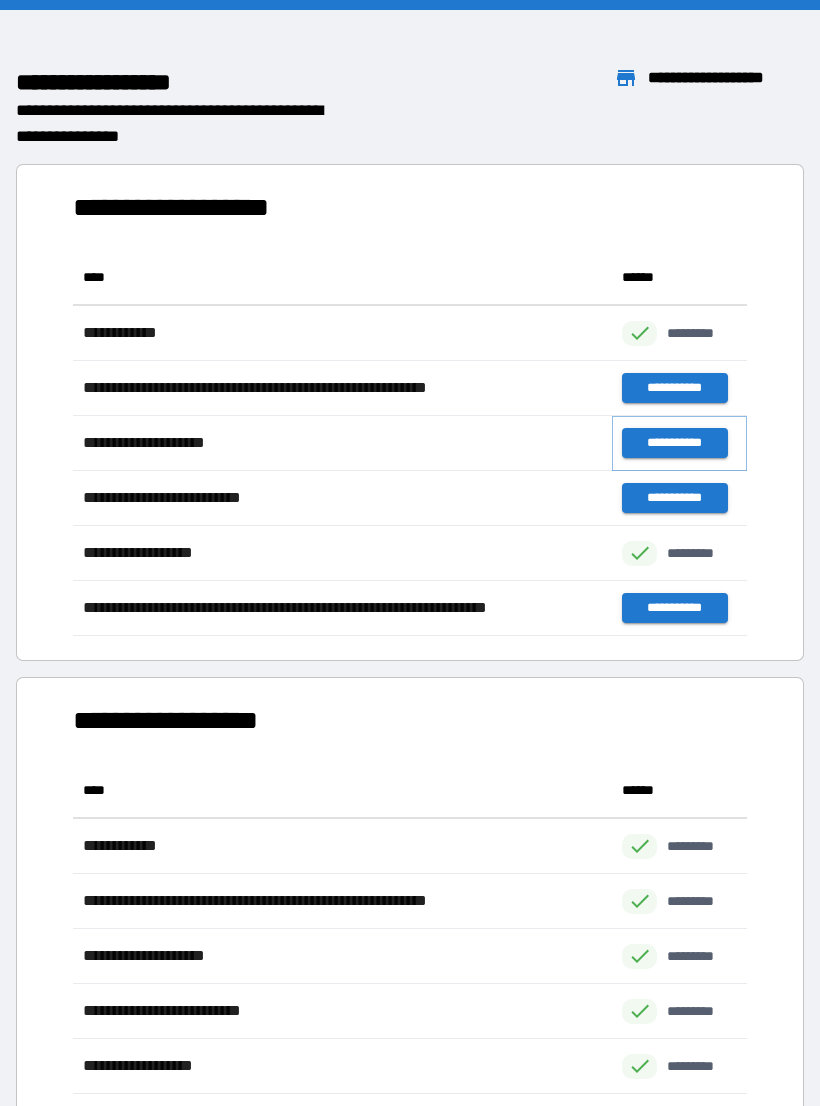 click on "**********" at bounding box center (674, 443) 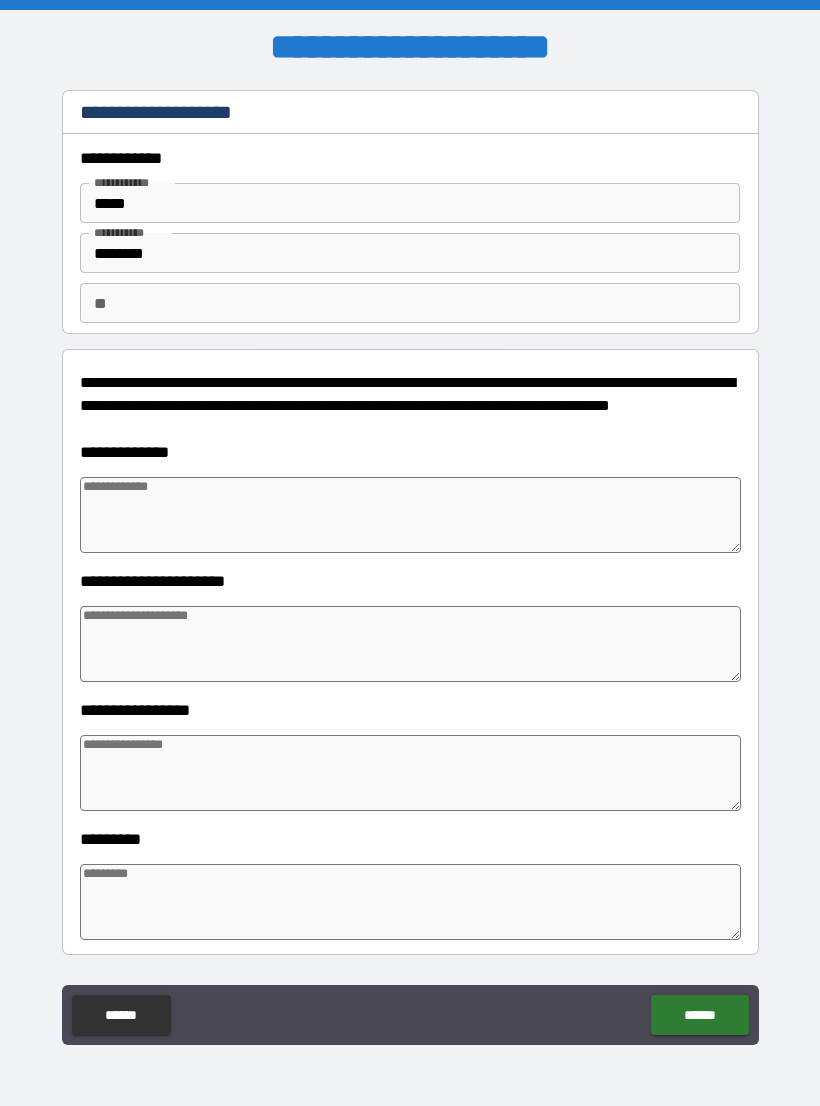 type on "*" 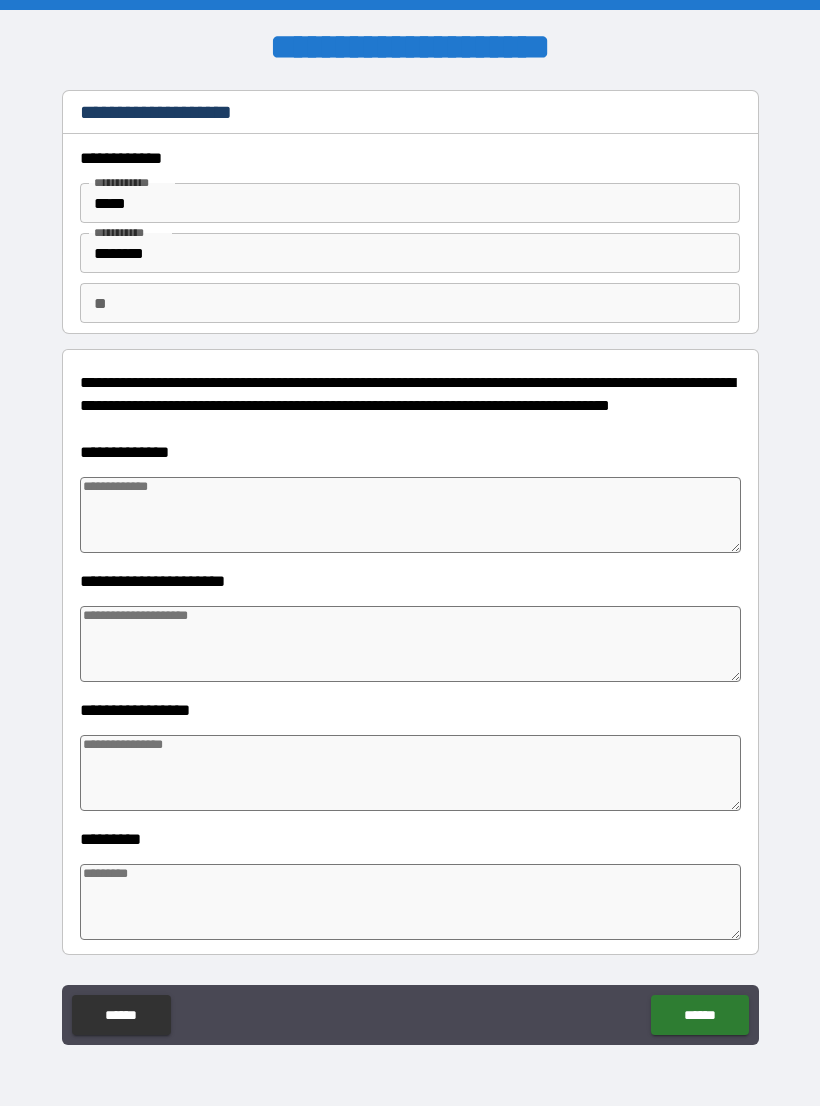 type on "*" 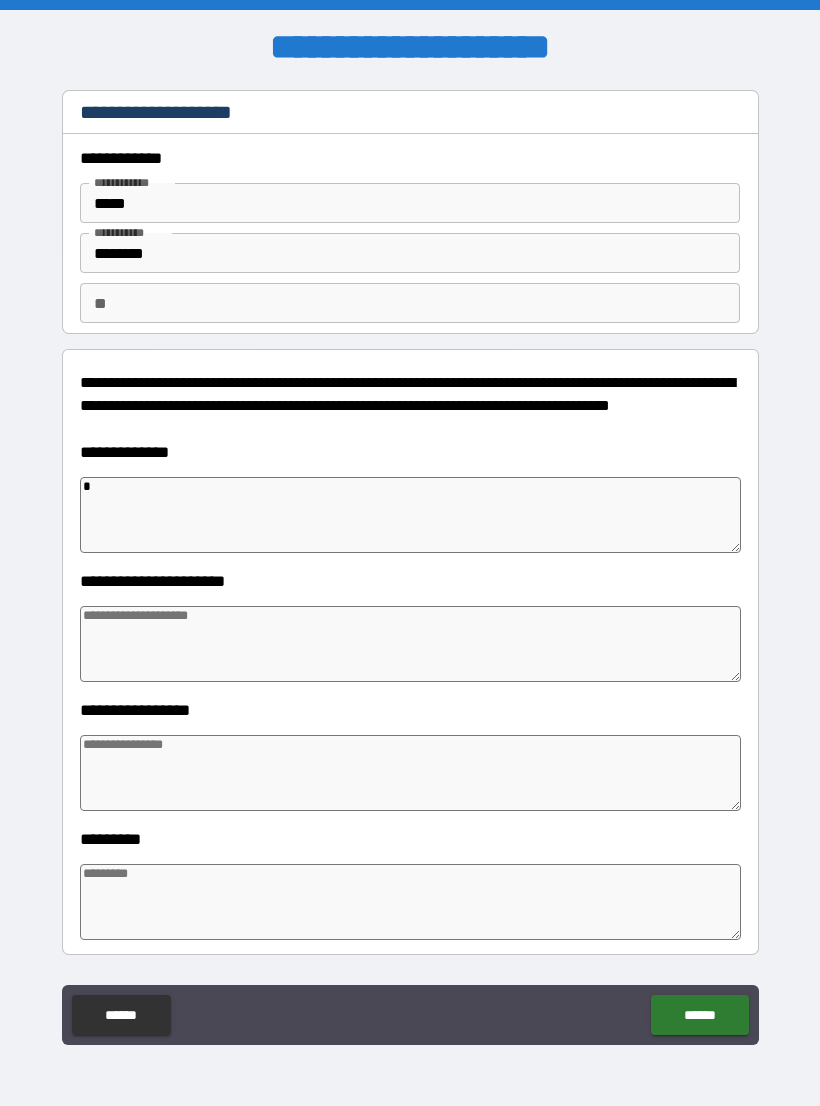 type on "**" 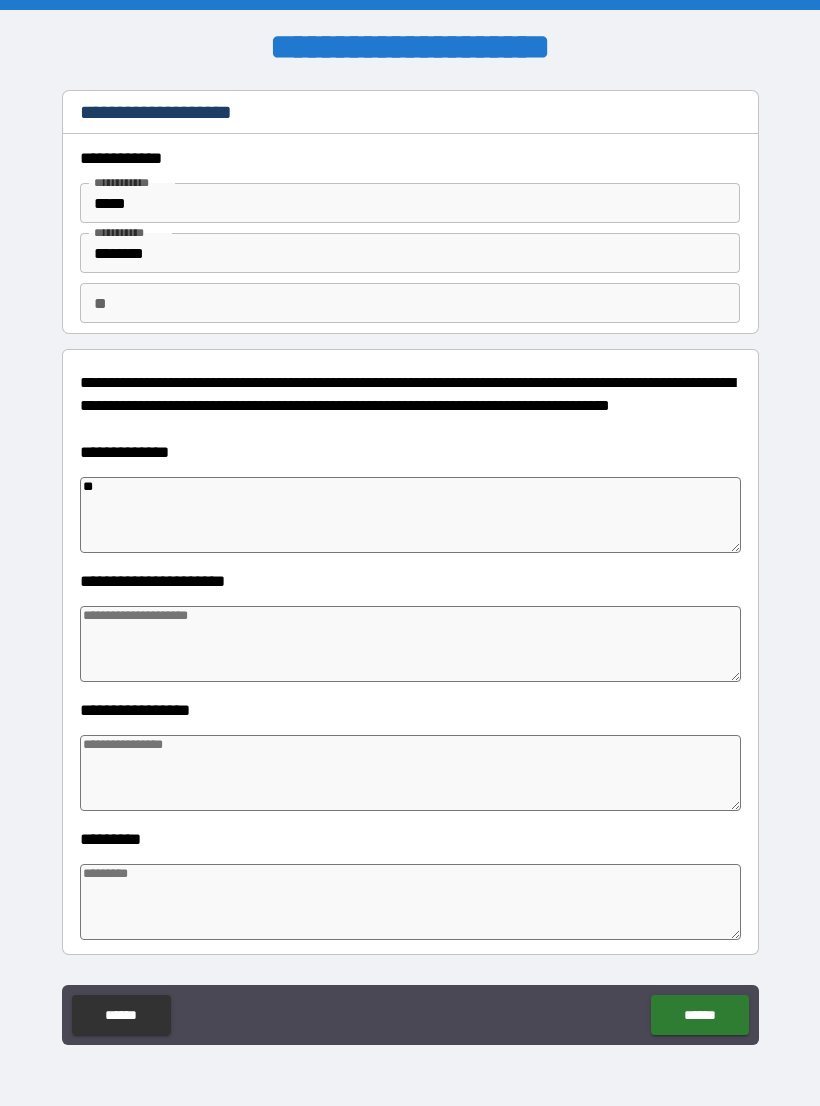 type on "*" 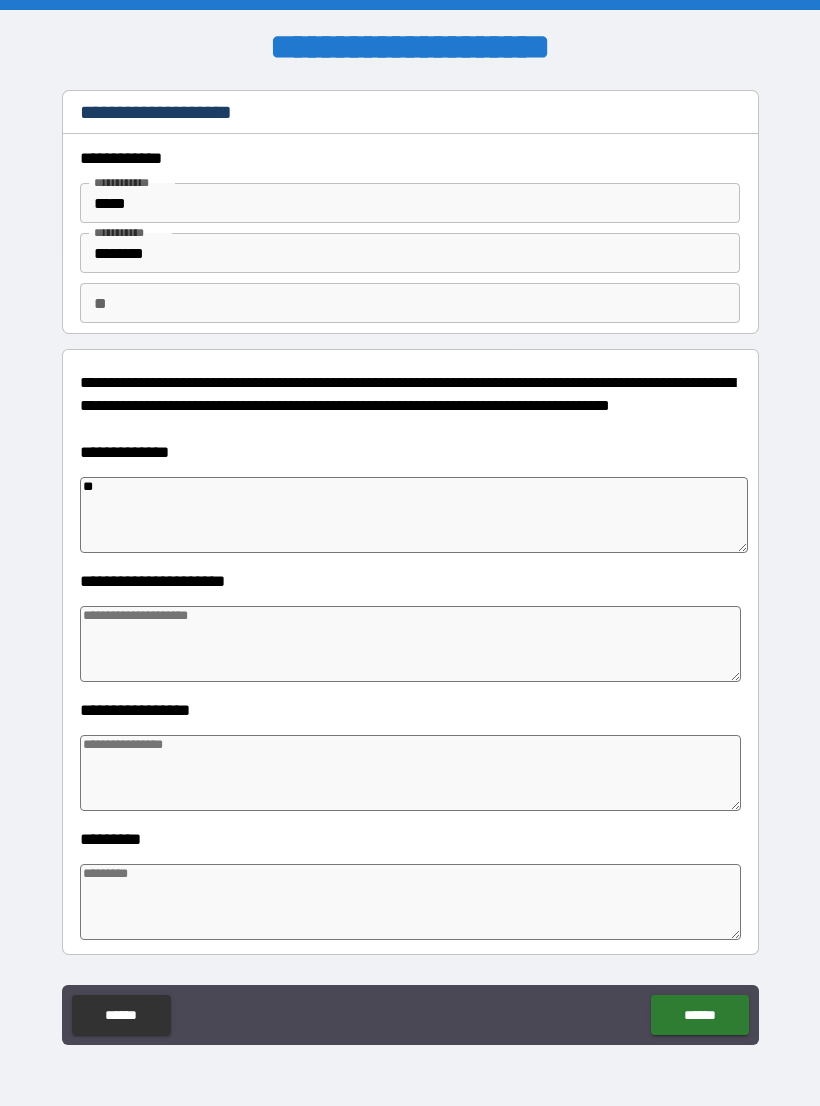 type on "*" 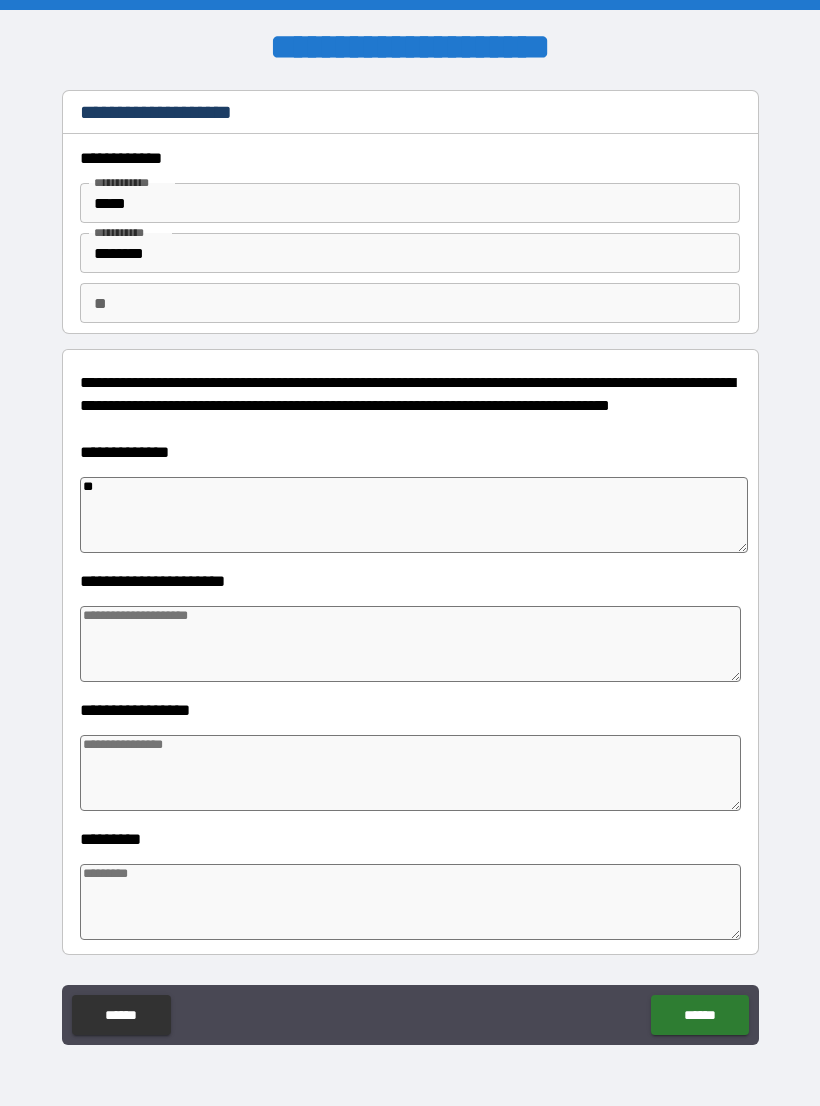 type on "*" 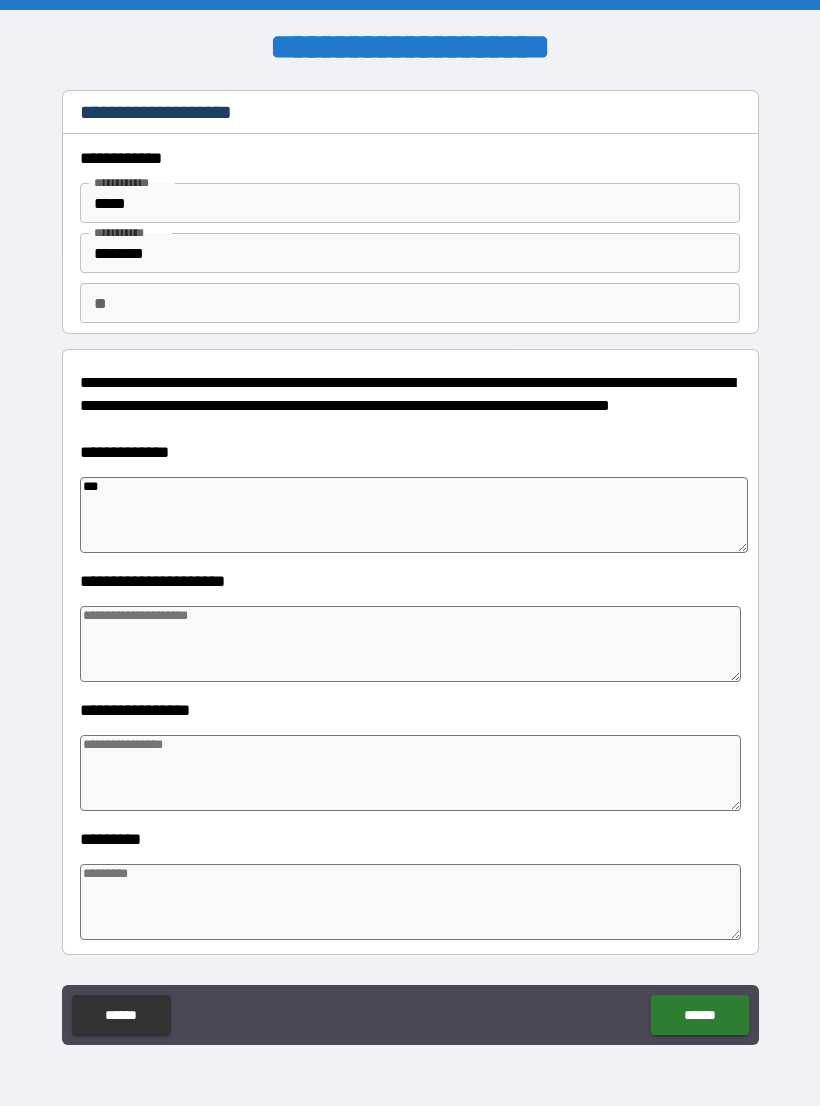 type on "*" 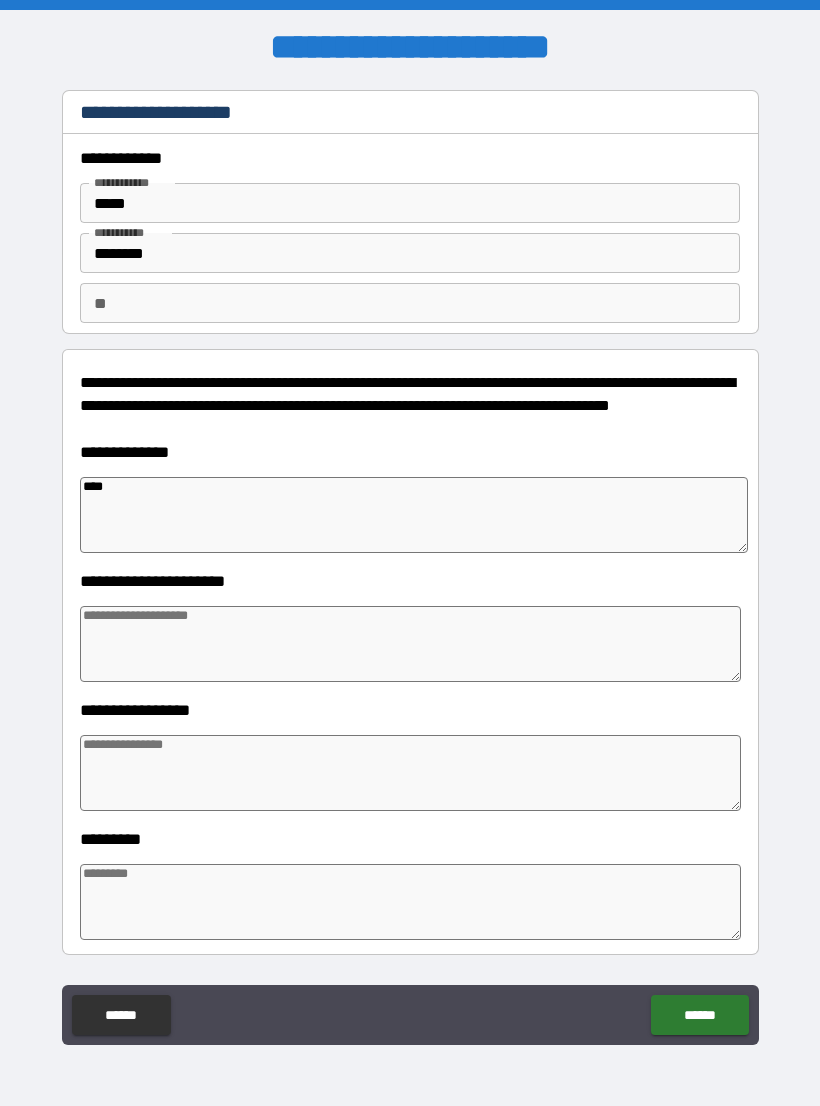 type on "*" 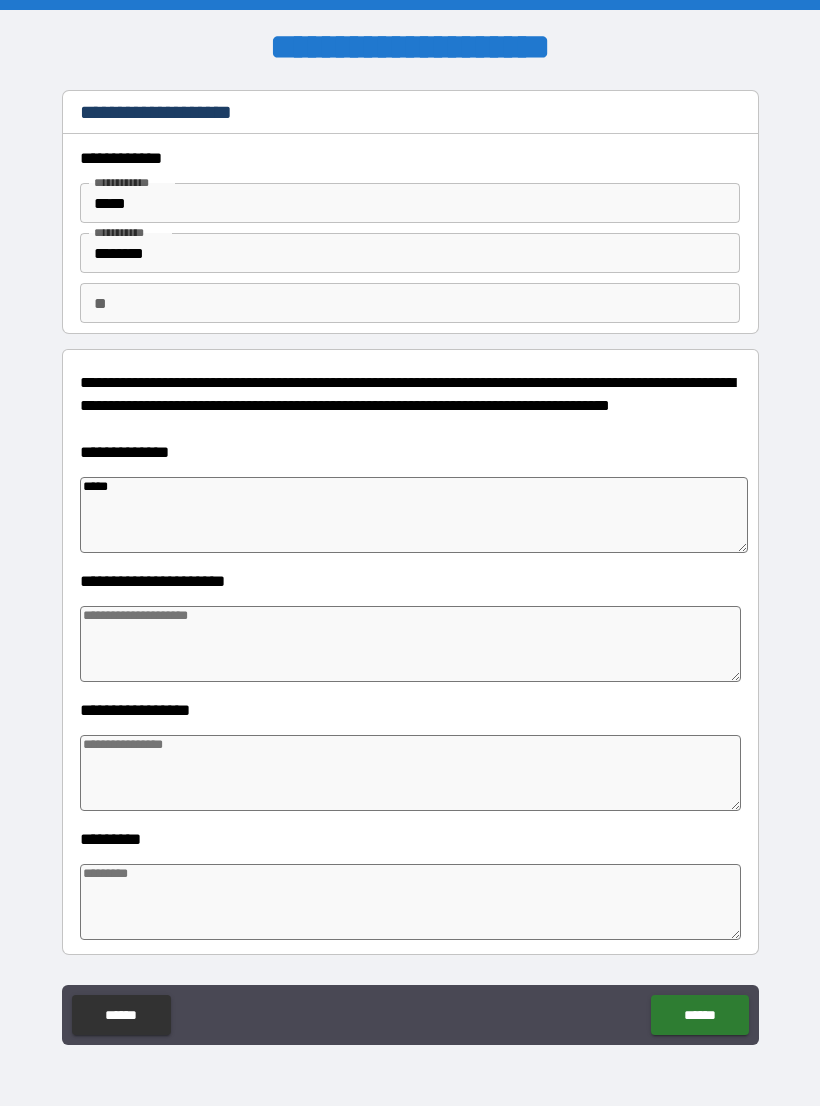type on "*" 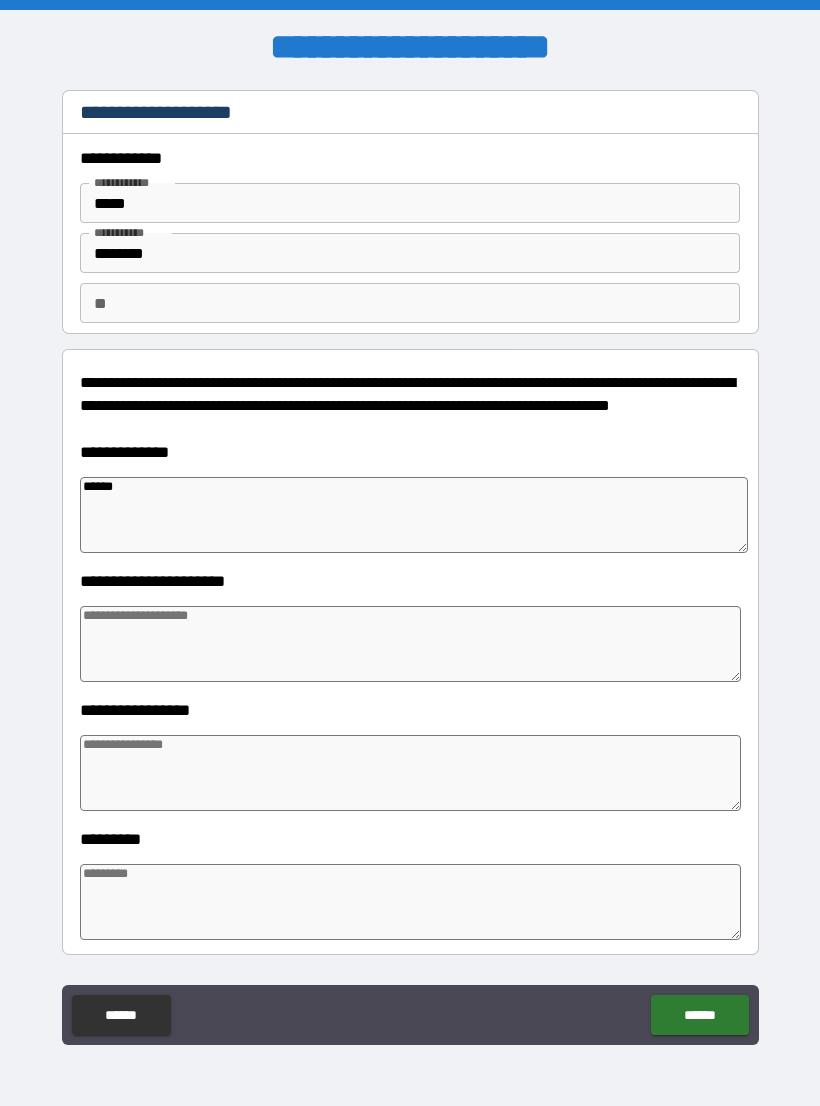 type on "*******" 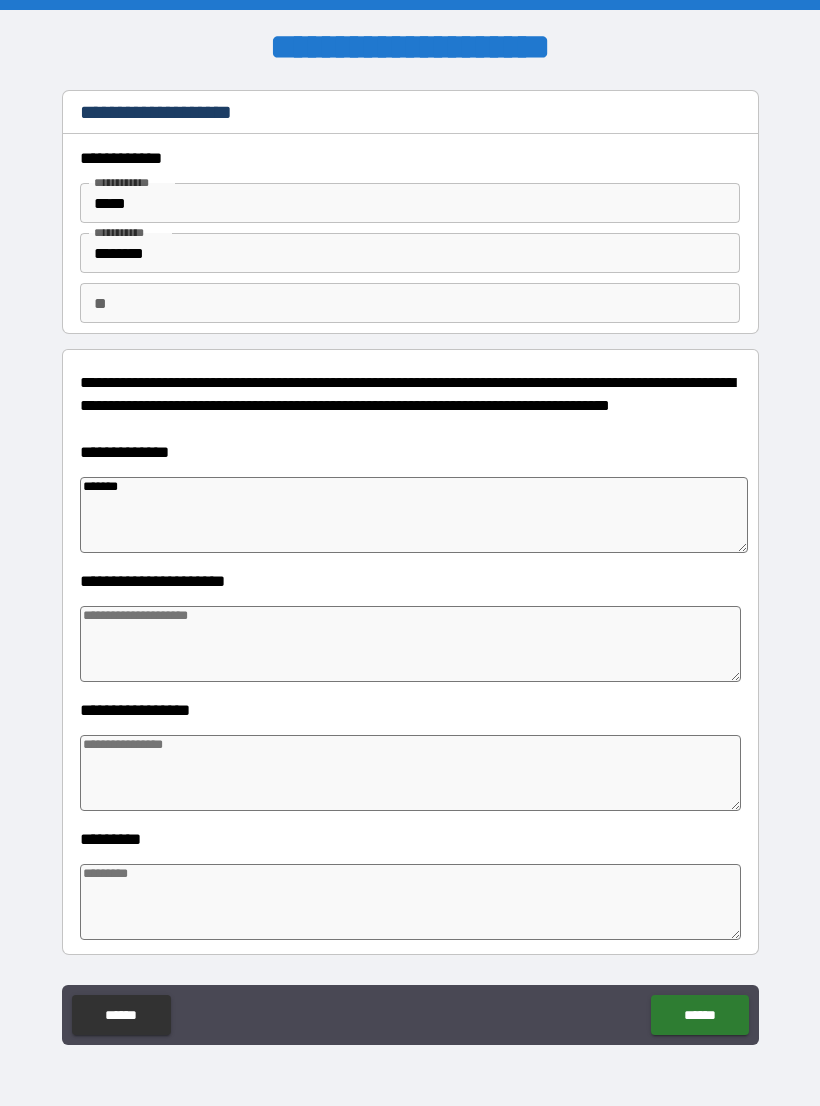 type on "*" 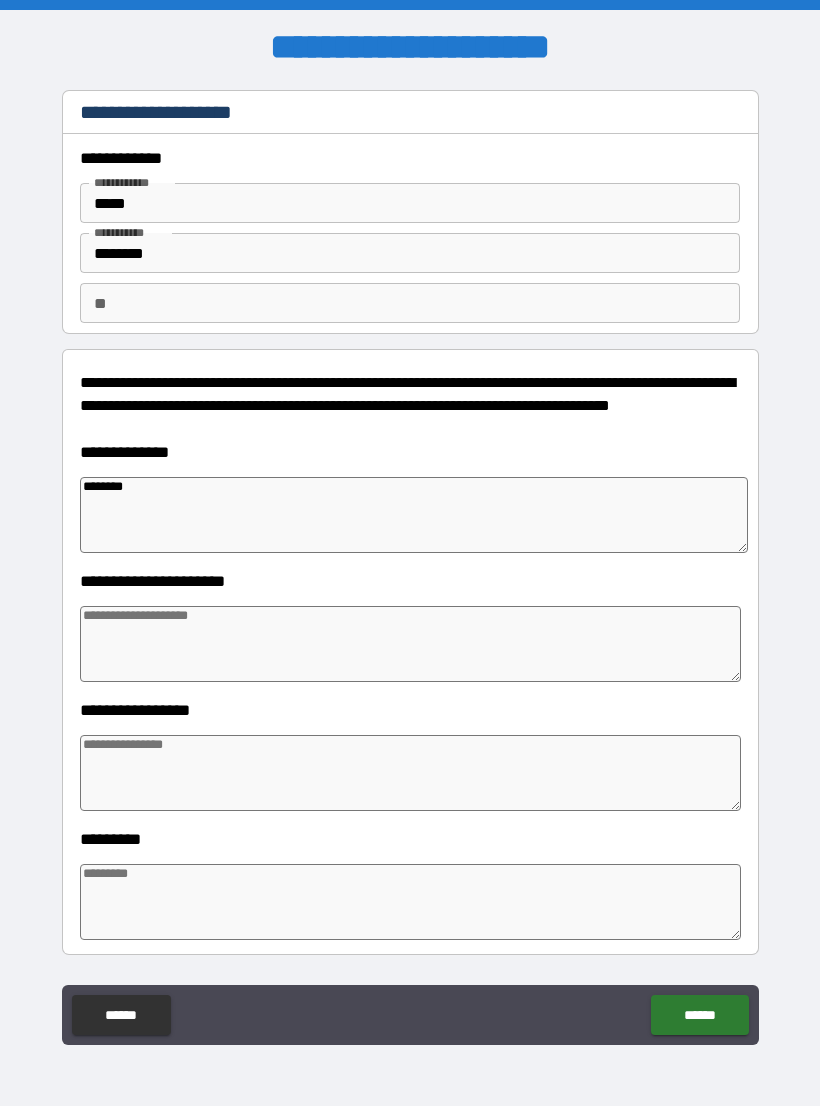 type on "*" 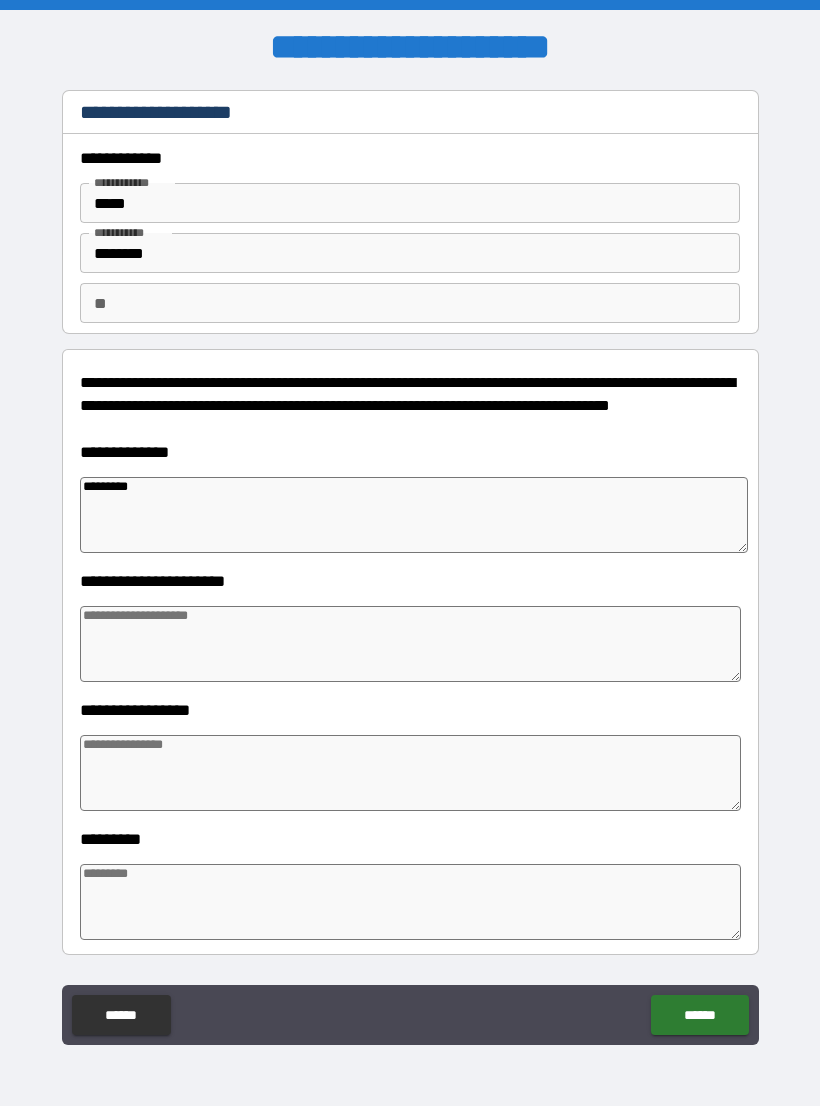 type on "*" 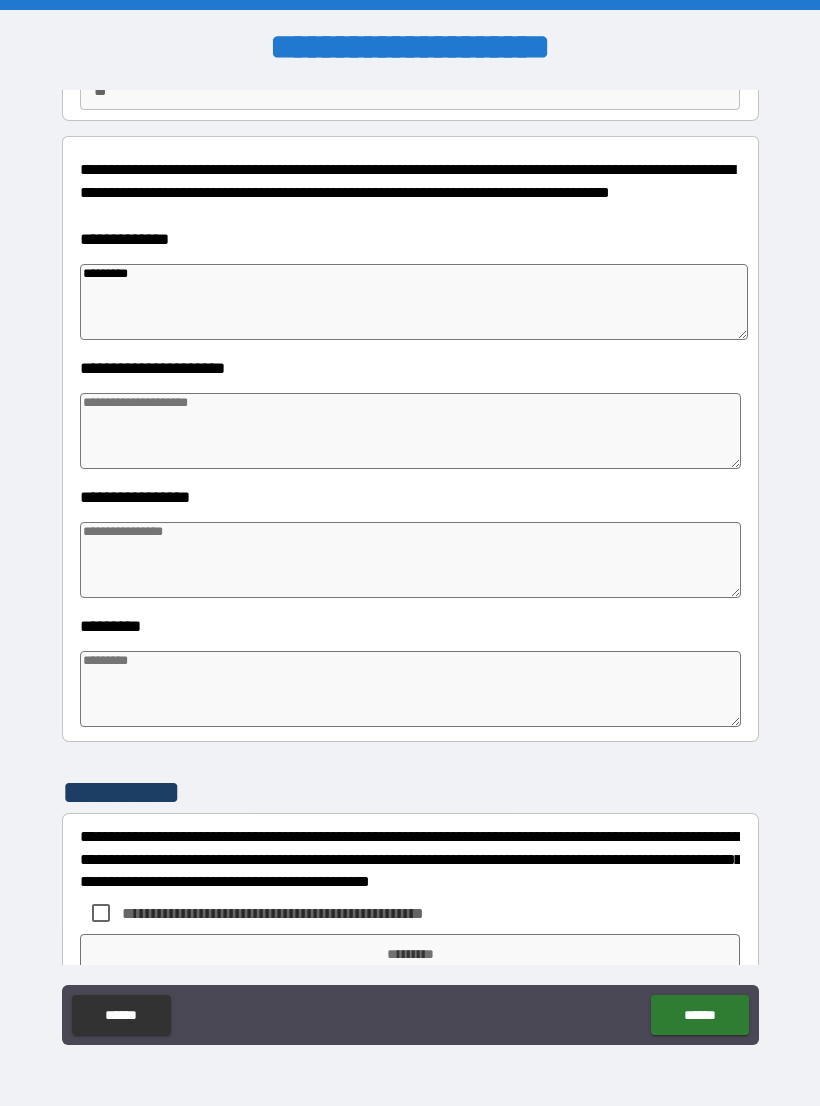 scroll, scrollTop: 215, scrollLeft: 0, axis: vertical 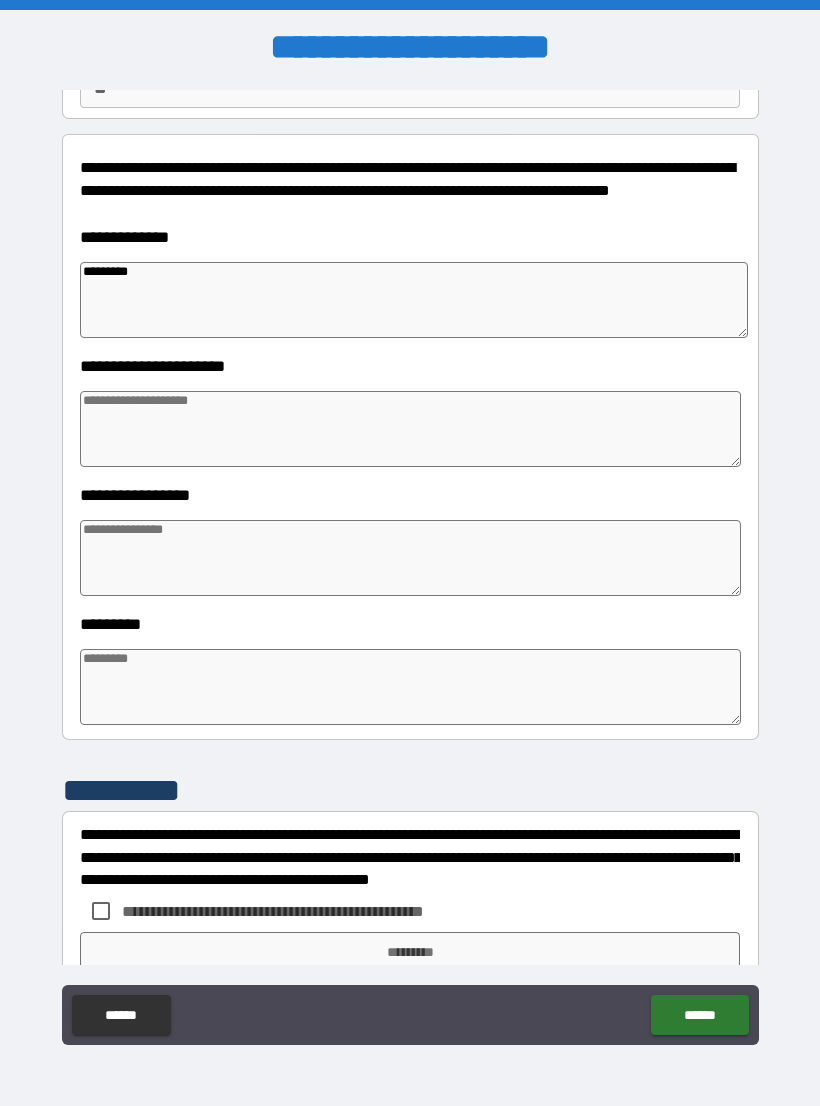 type on "*********" 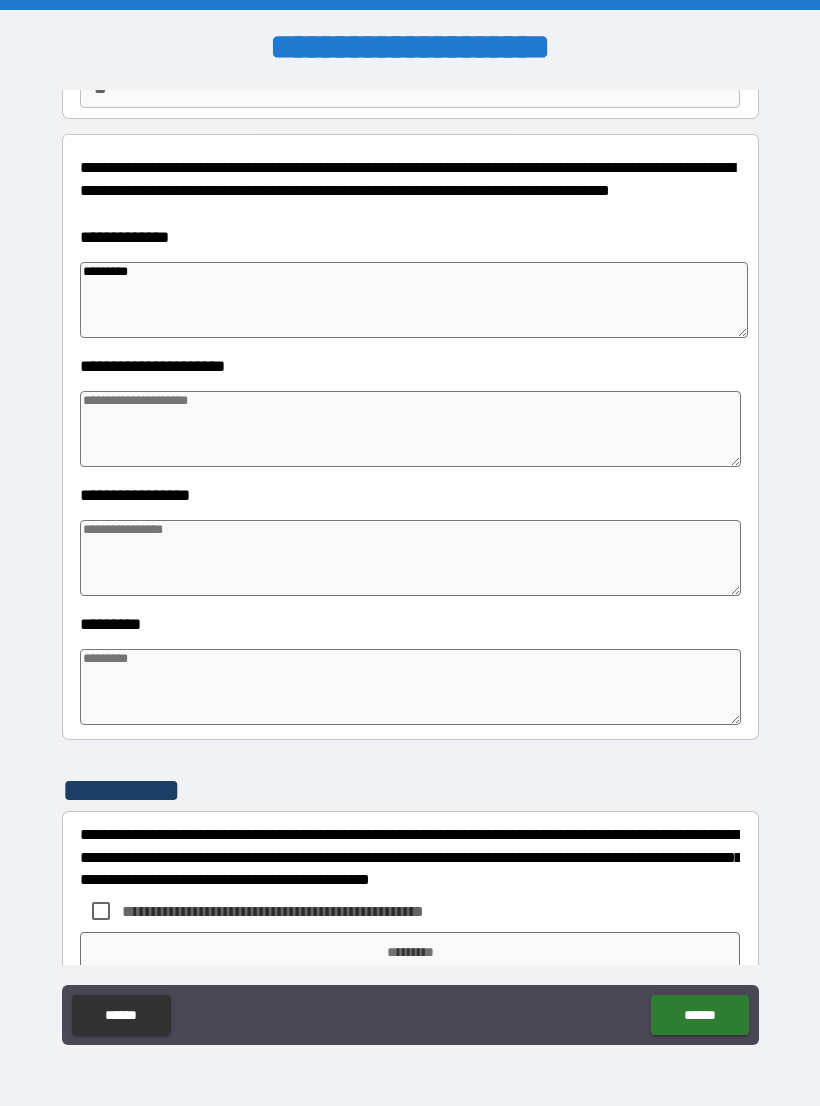 click at bounding box center (410, 558) 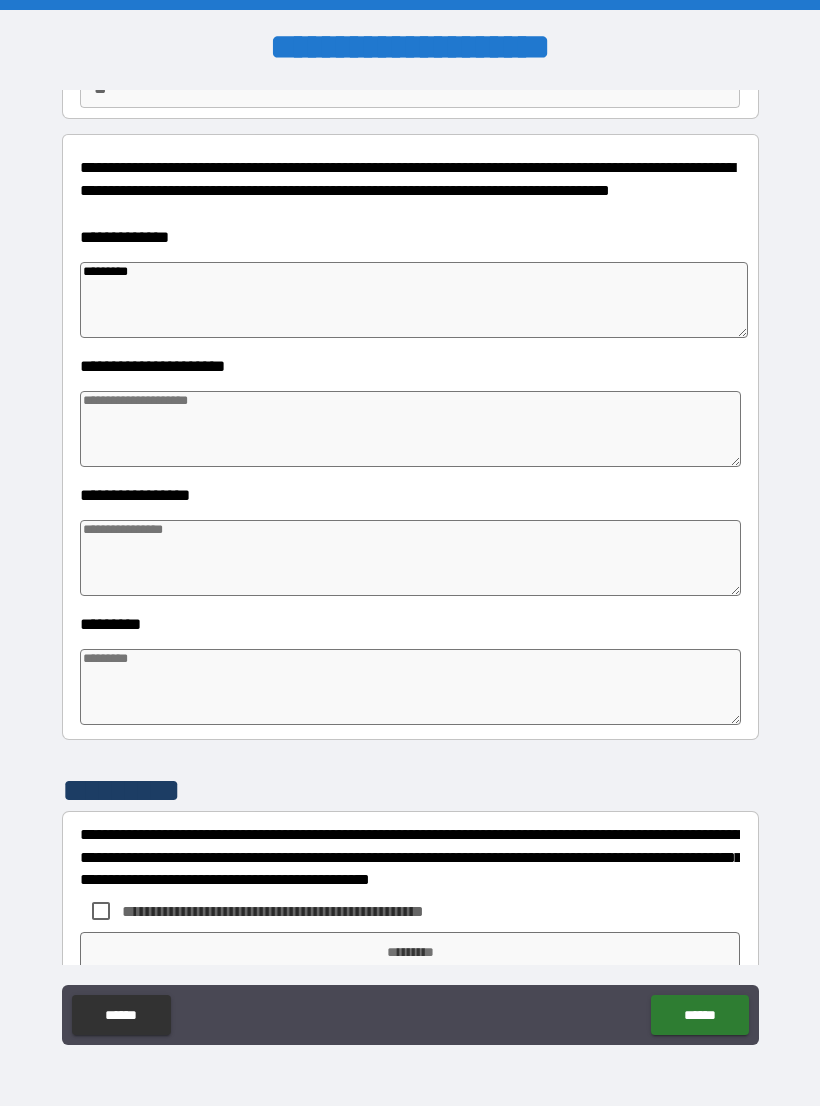 type on "*" 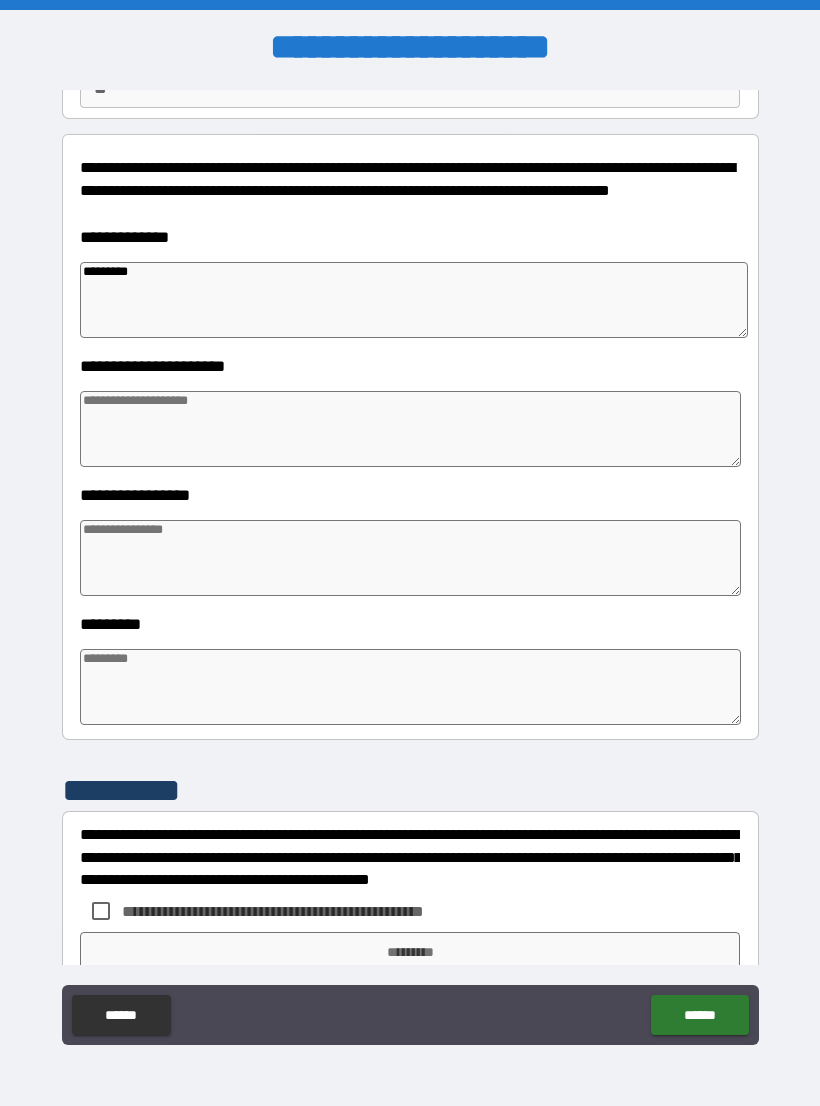 type on "*" 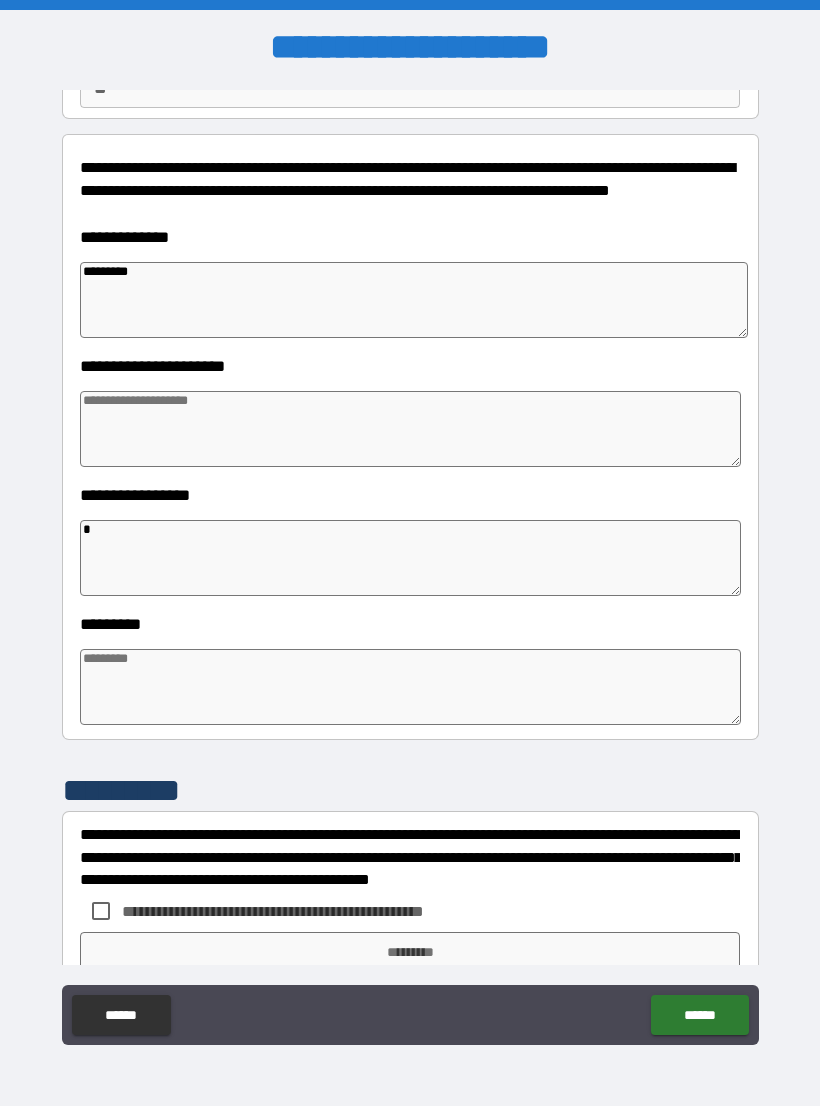 type on "*" 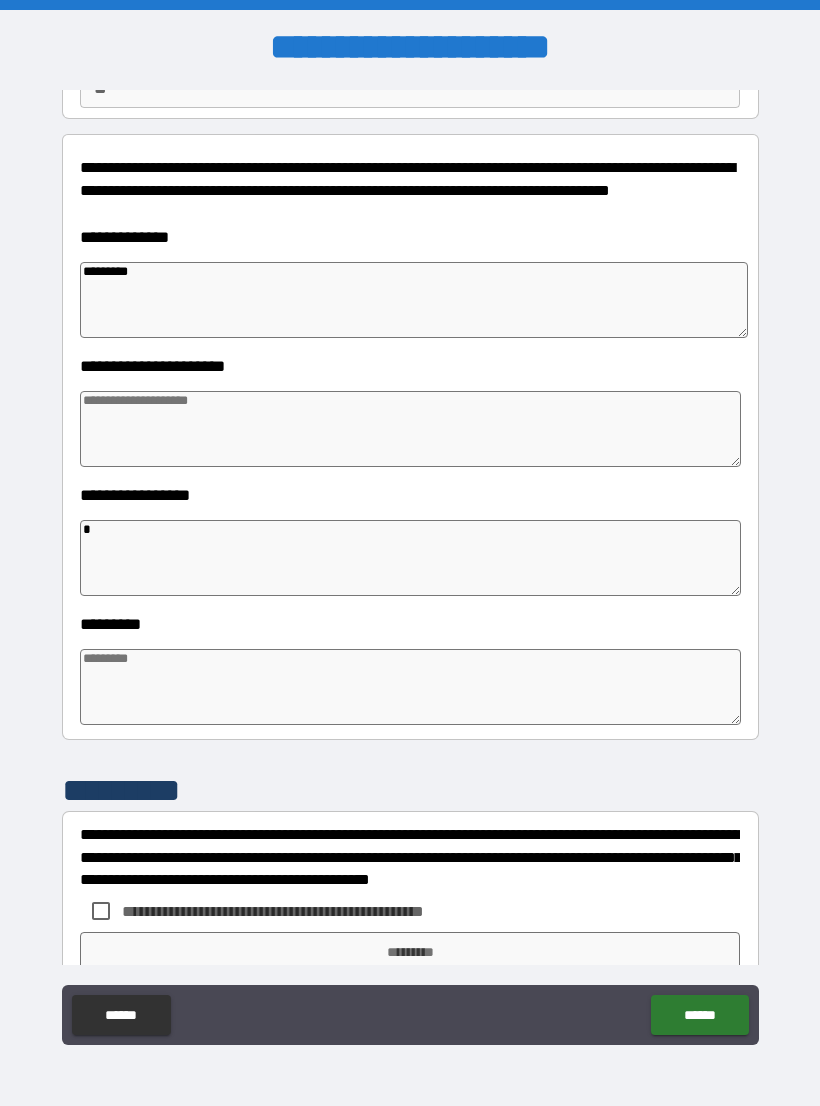 type on "*" 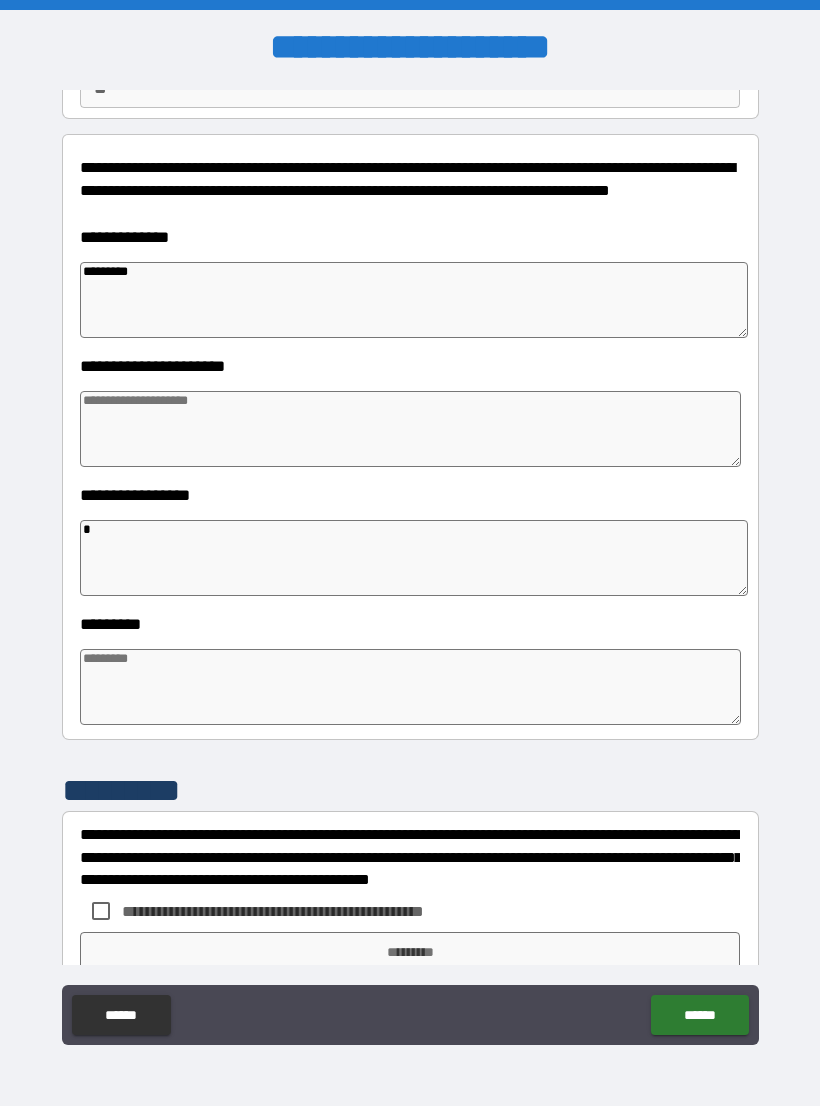 type on "**" 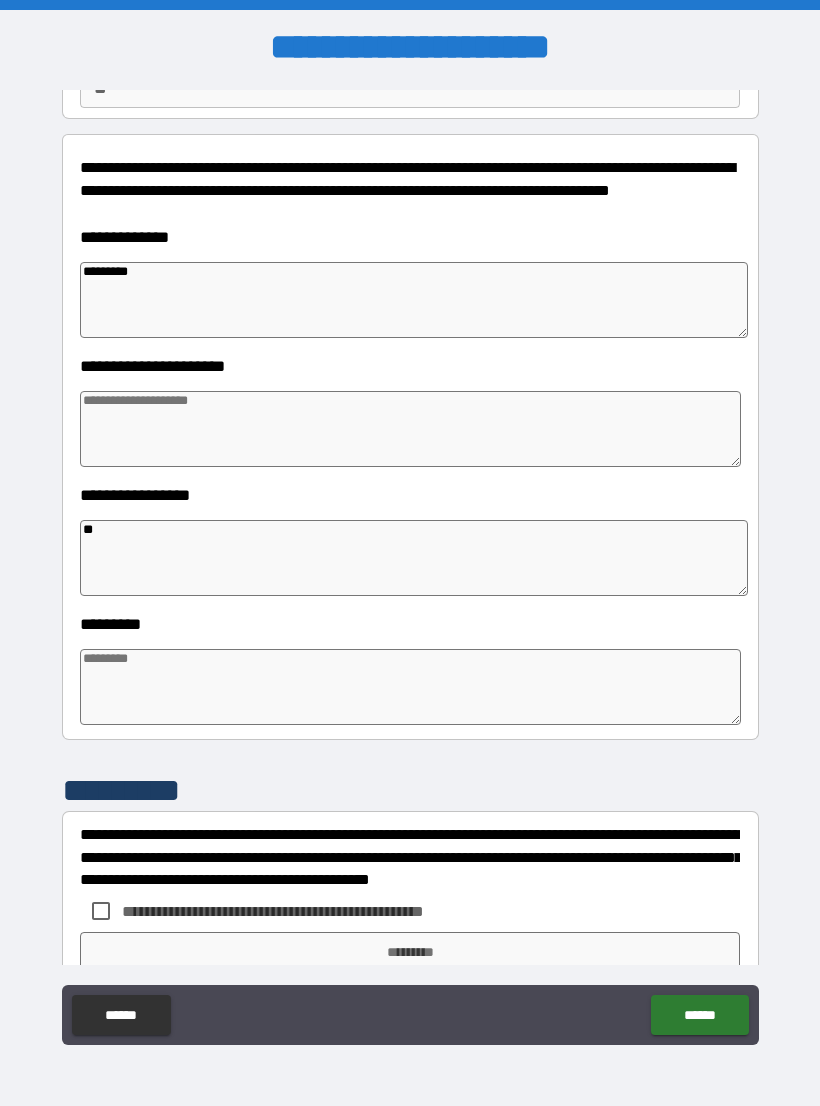 type on "*" 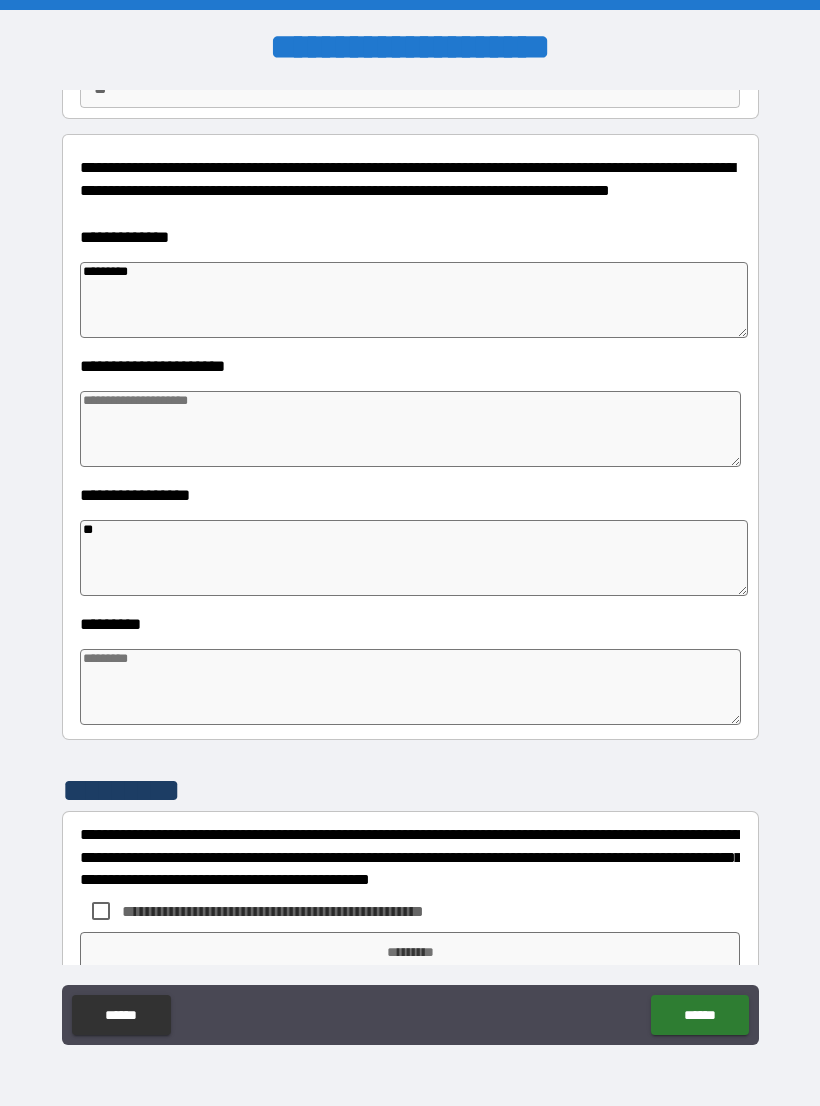 type on "*" 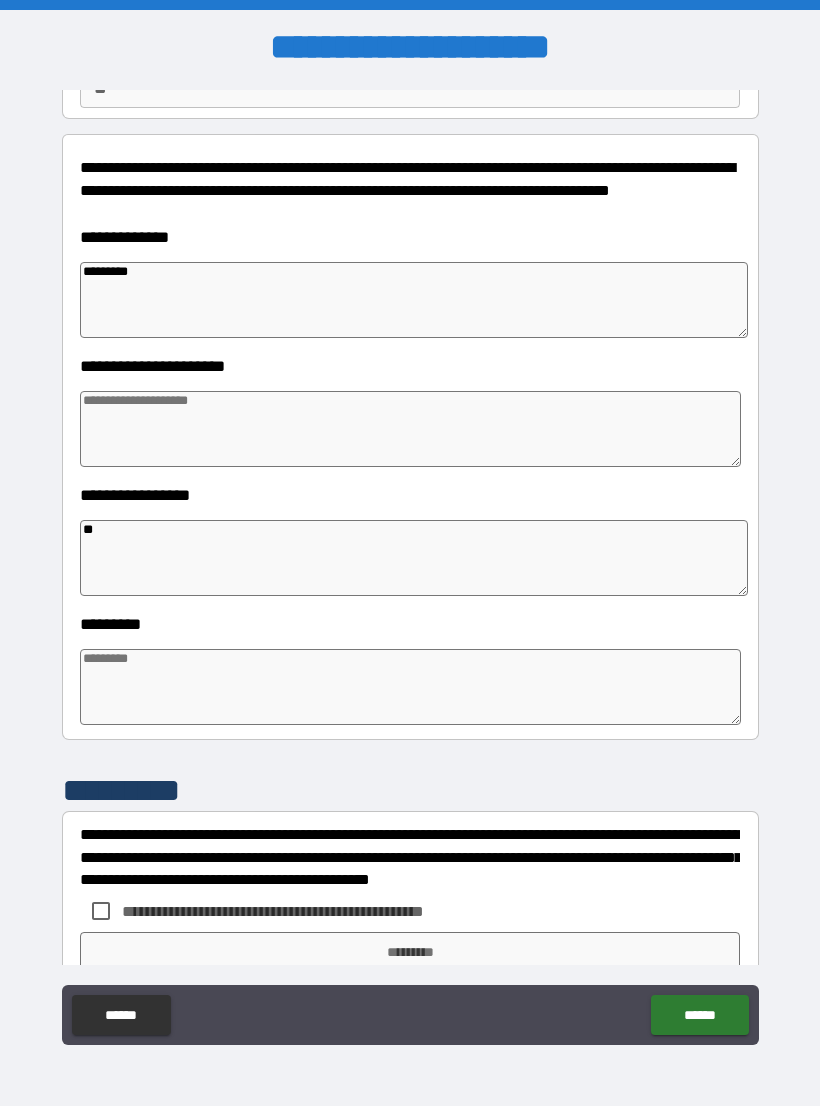 type on "*" 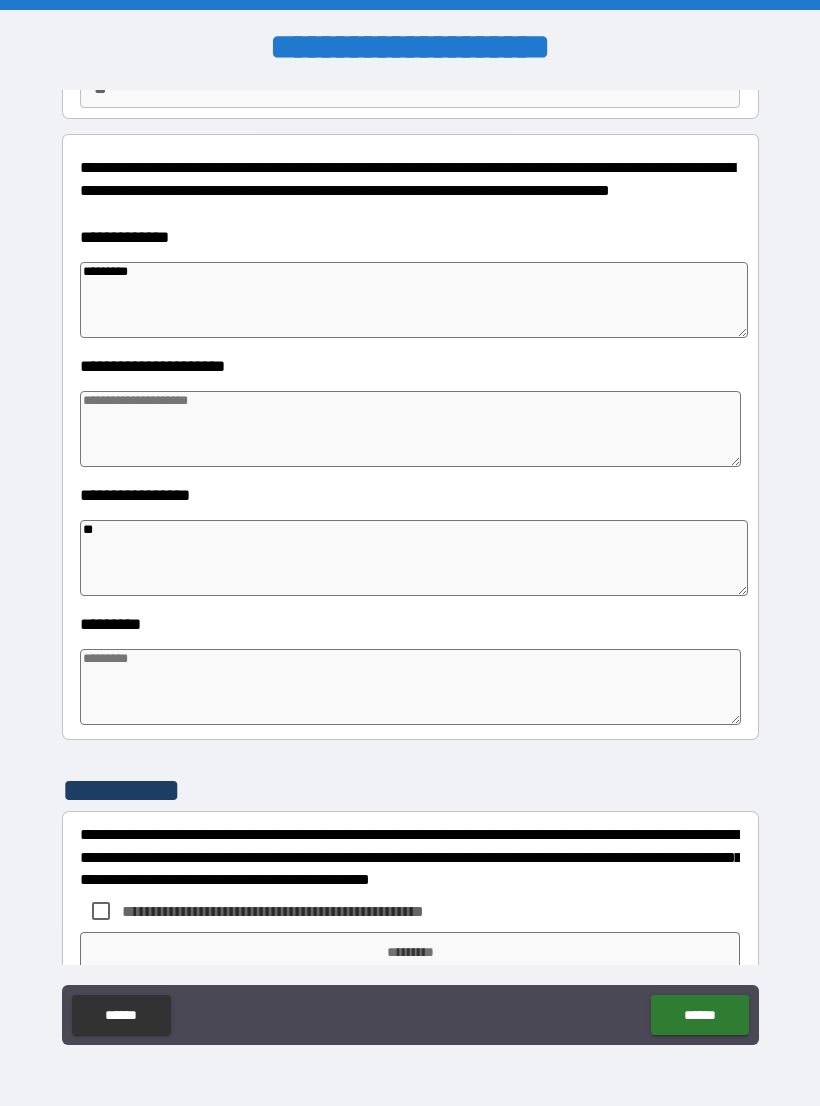 type on "***" 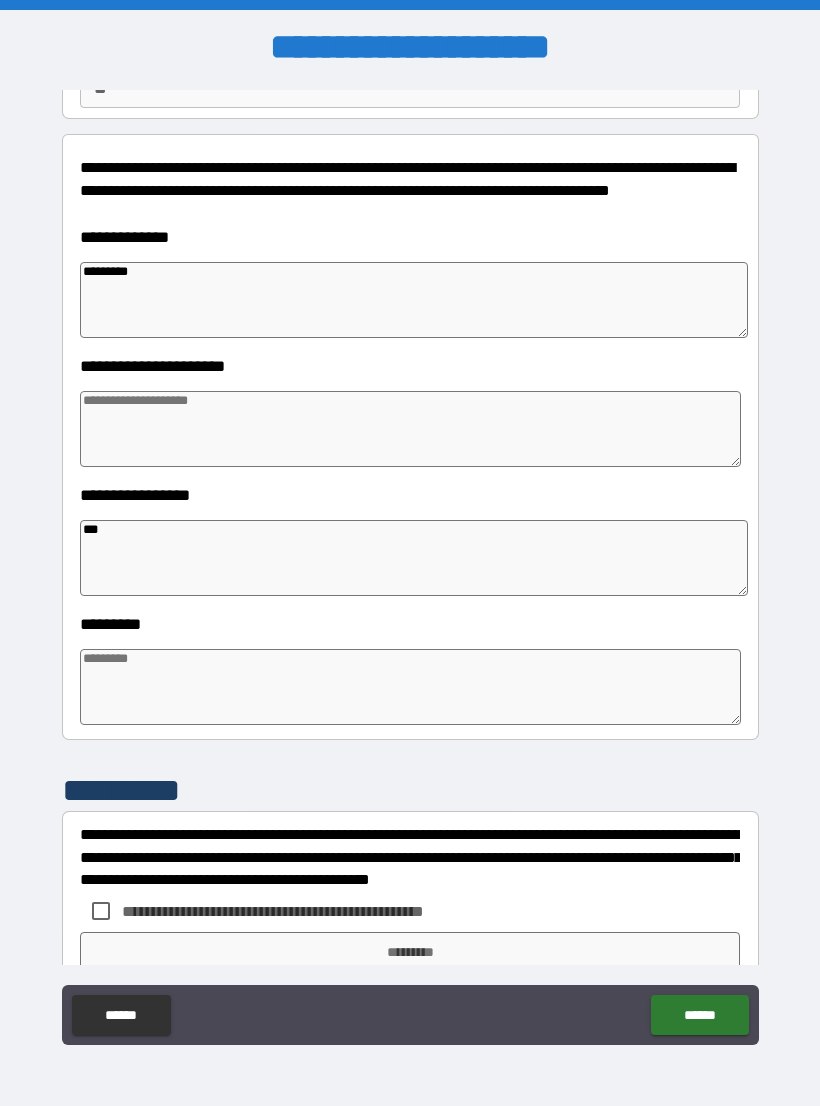 type on "*" 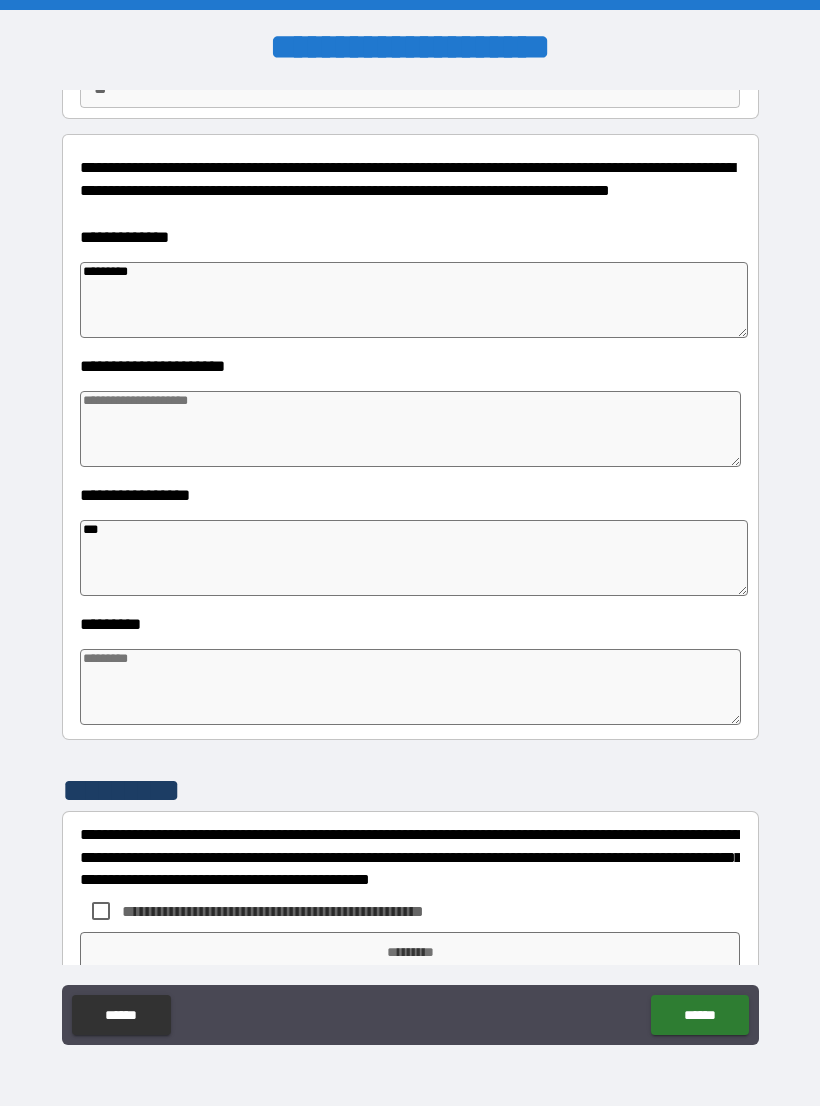 type on "*" 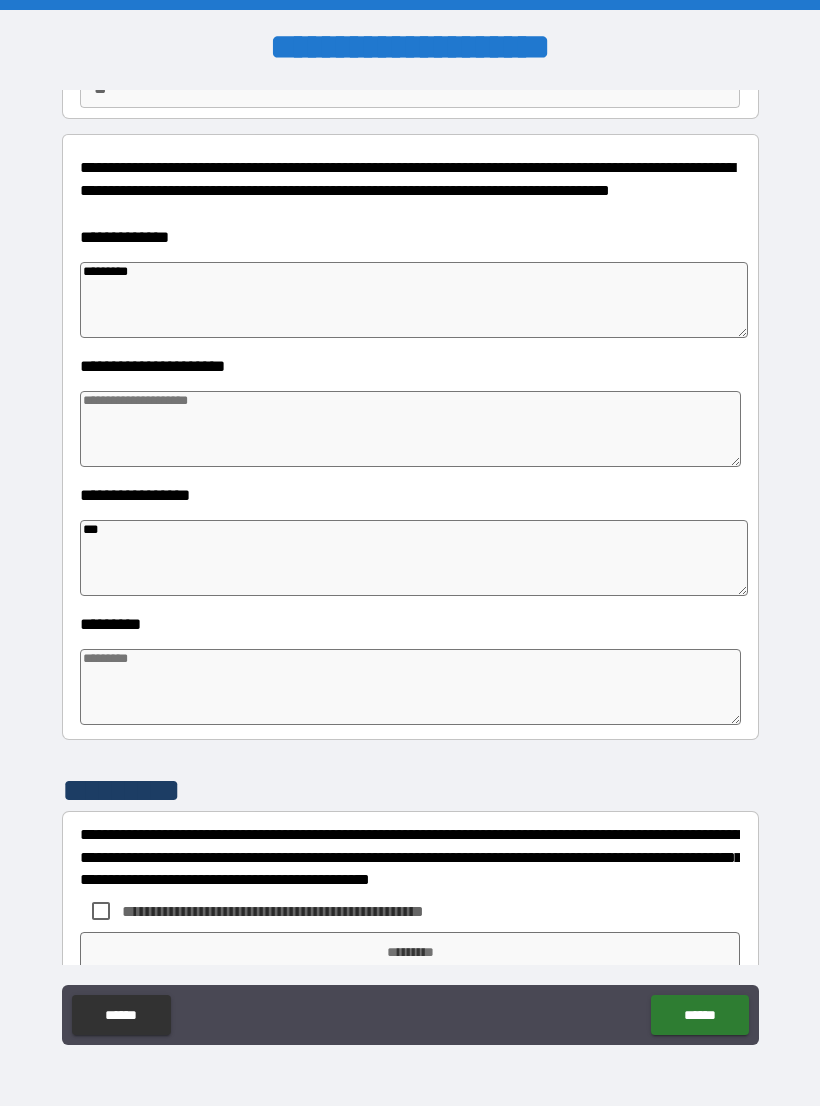 type on "*" 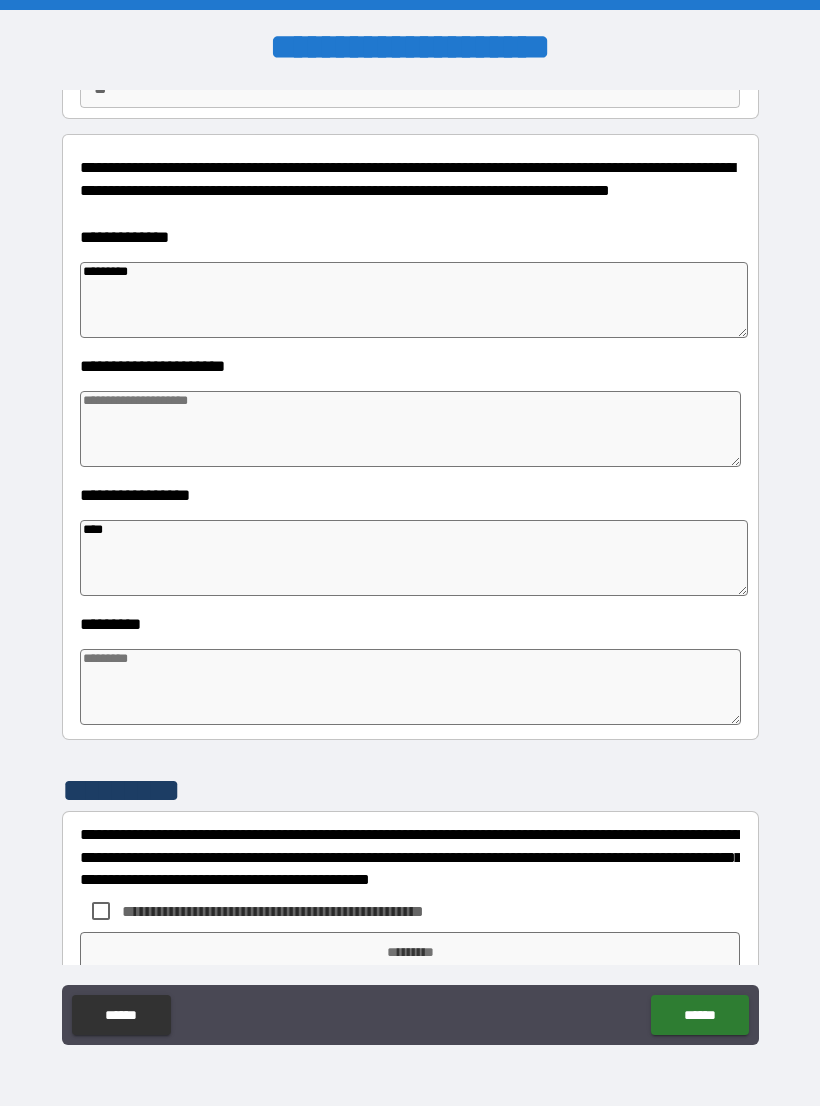 type on "*" 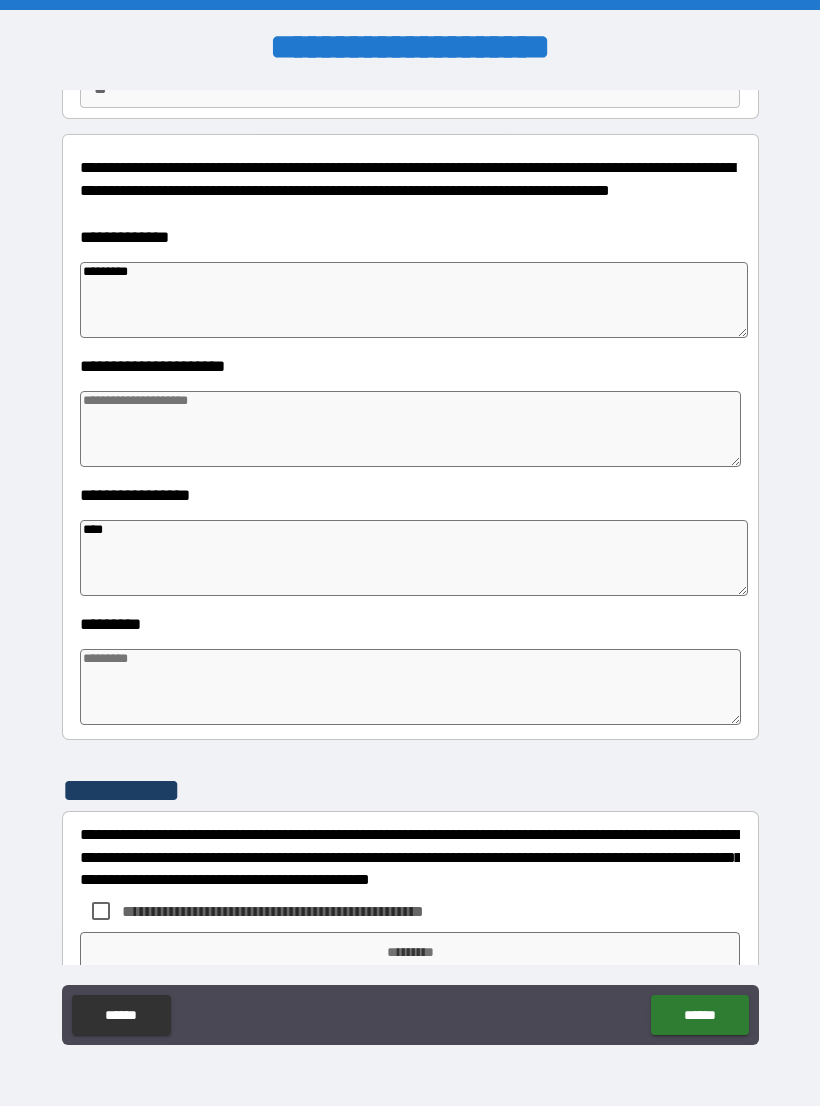 type on "*" 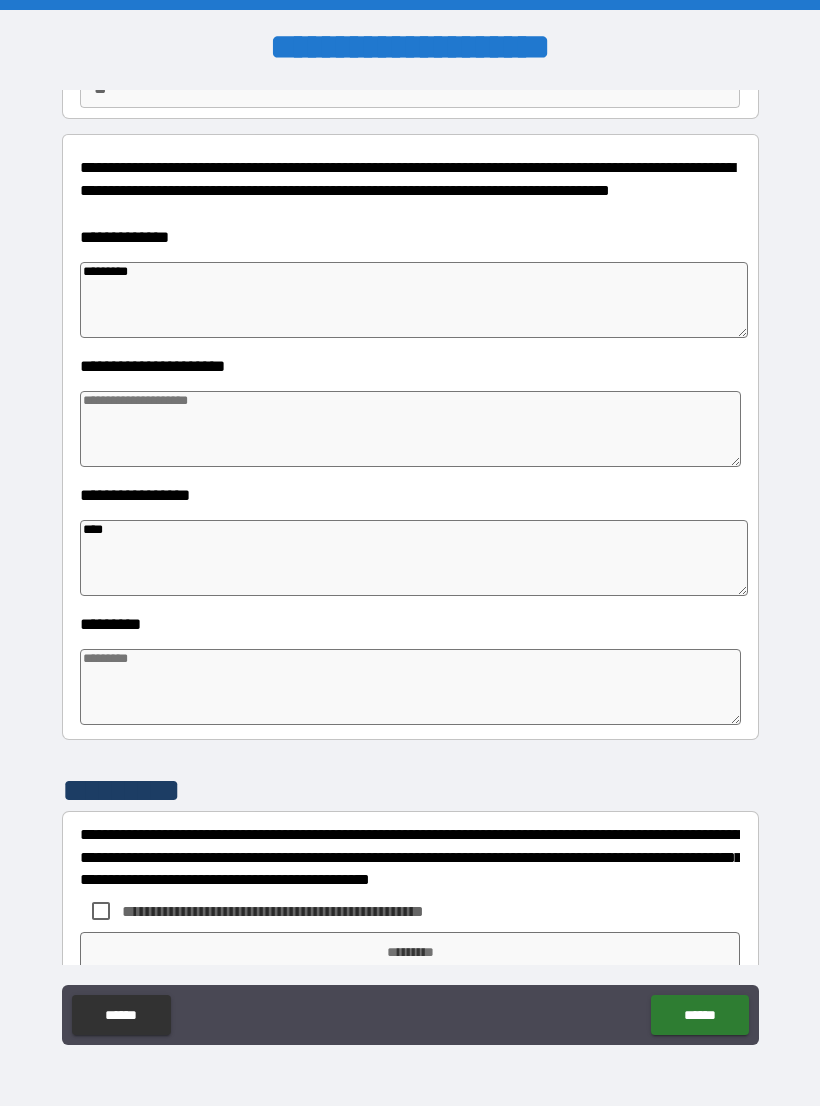 type on "*" 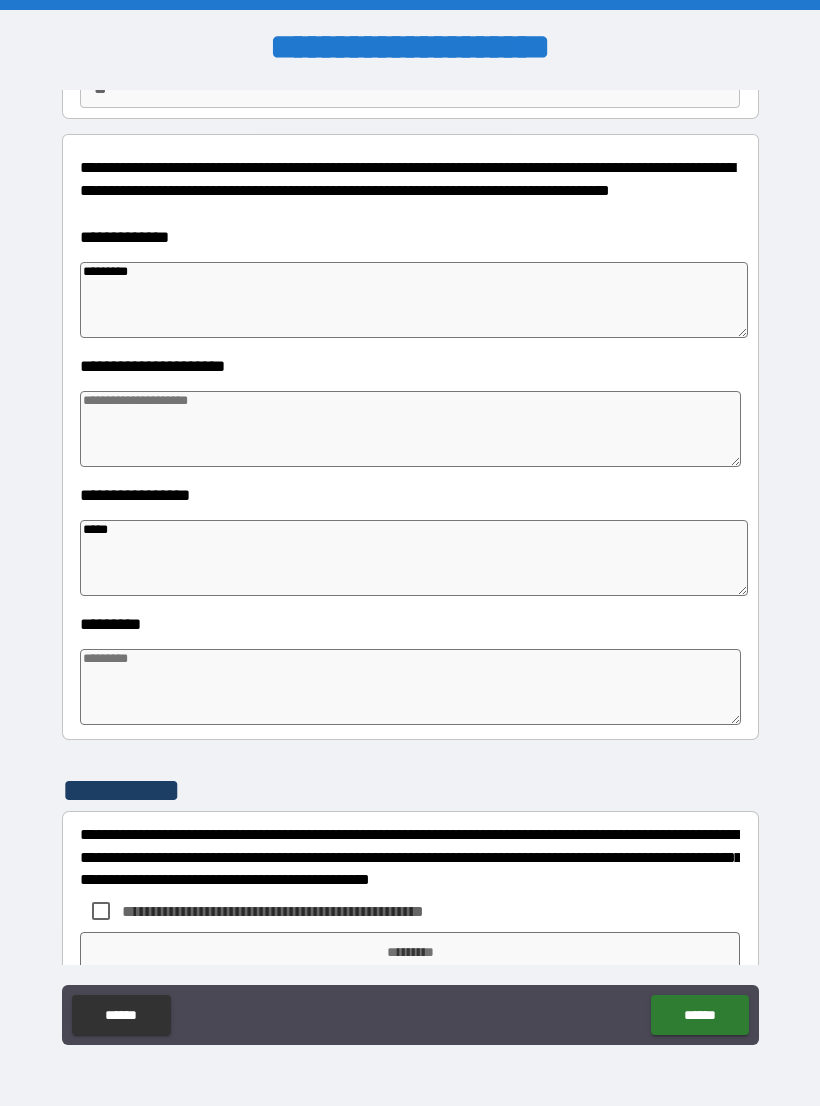 type on "*" 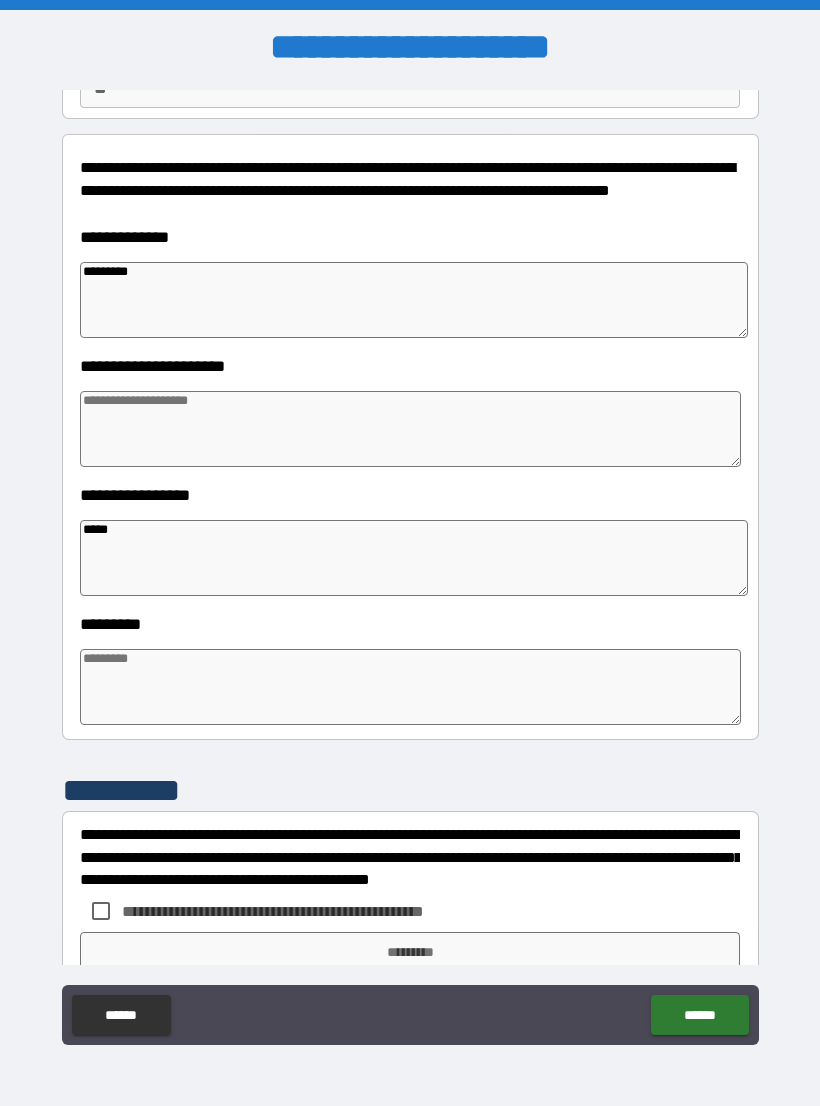 type on "*" 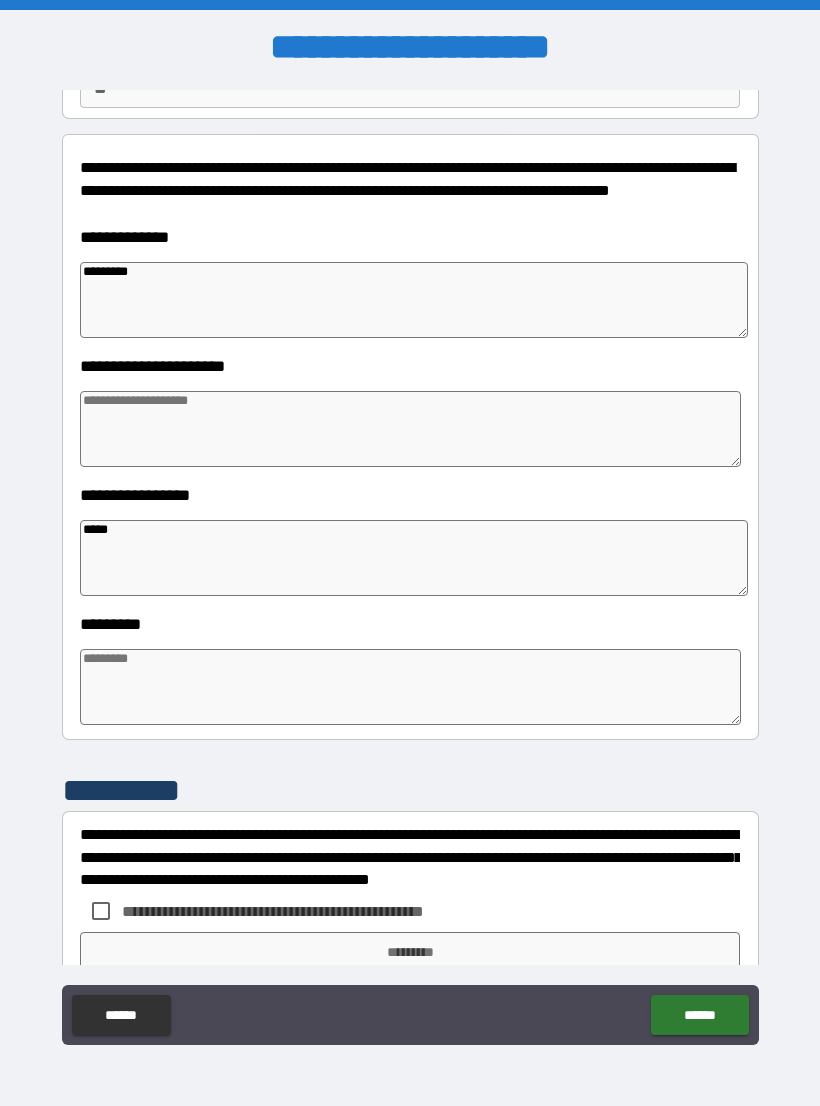 type on "******" 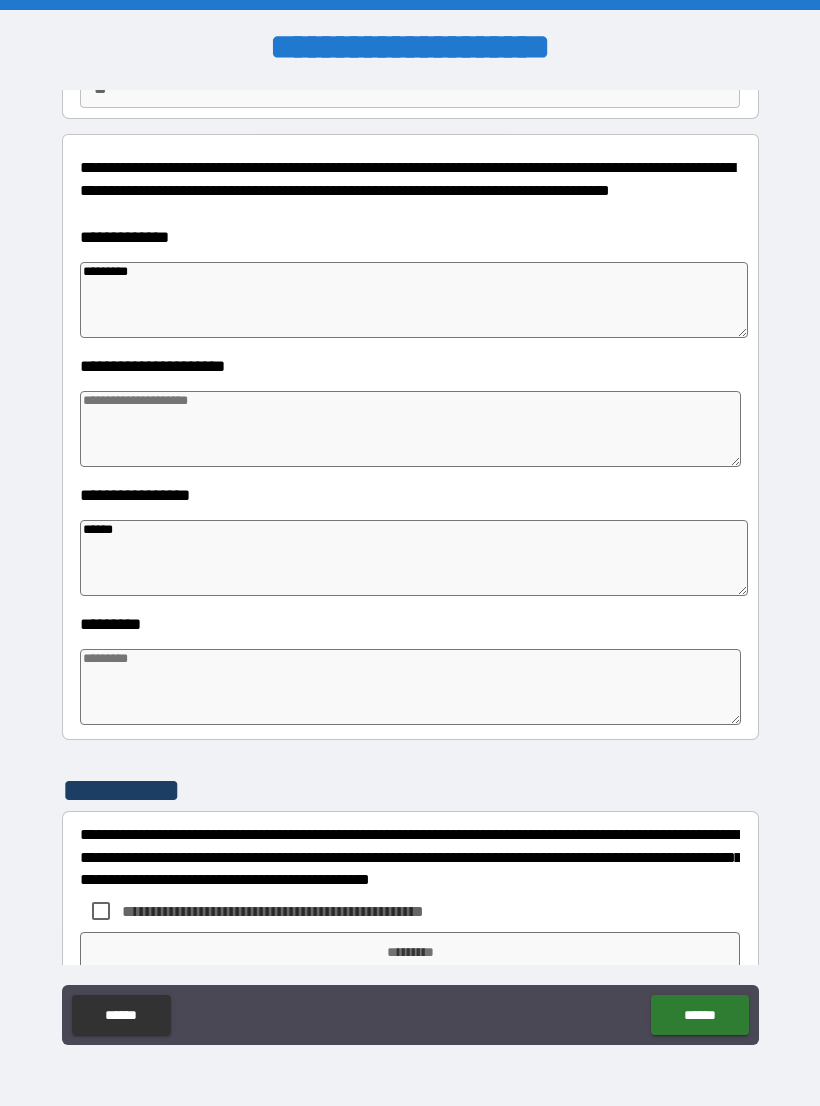 type on "*" 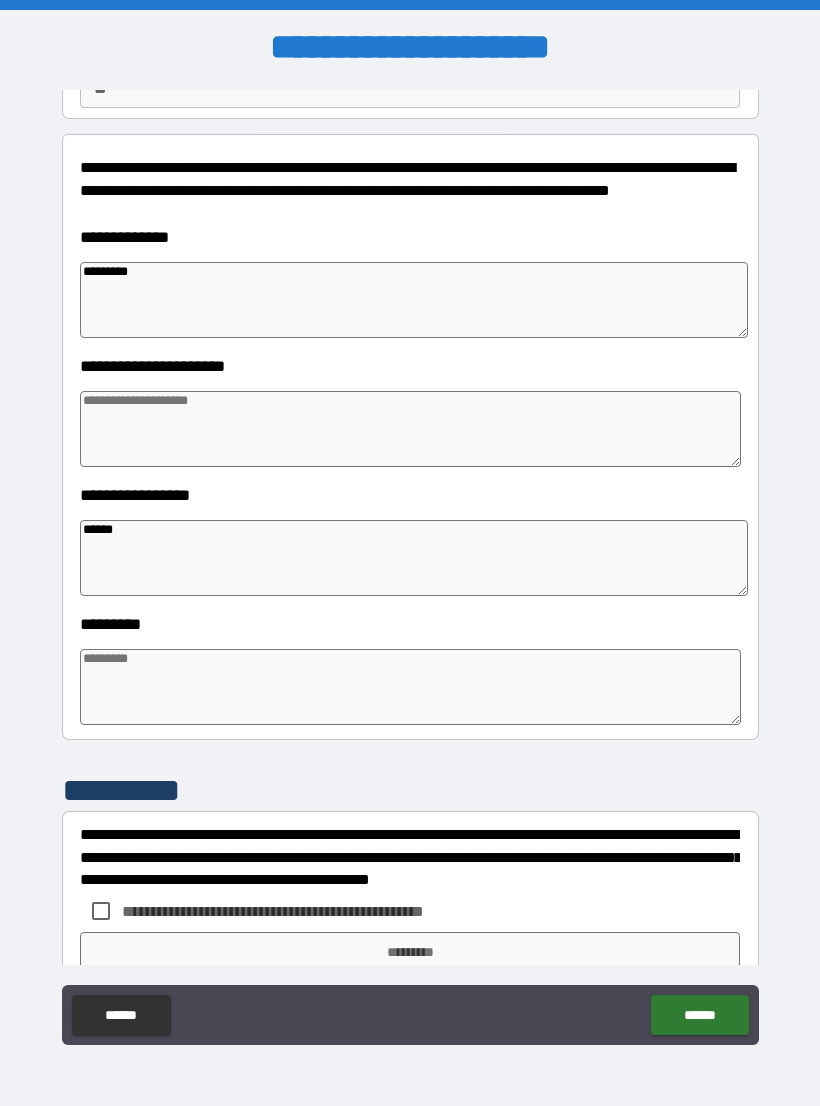 type on "*" 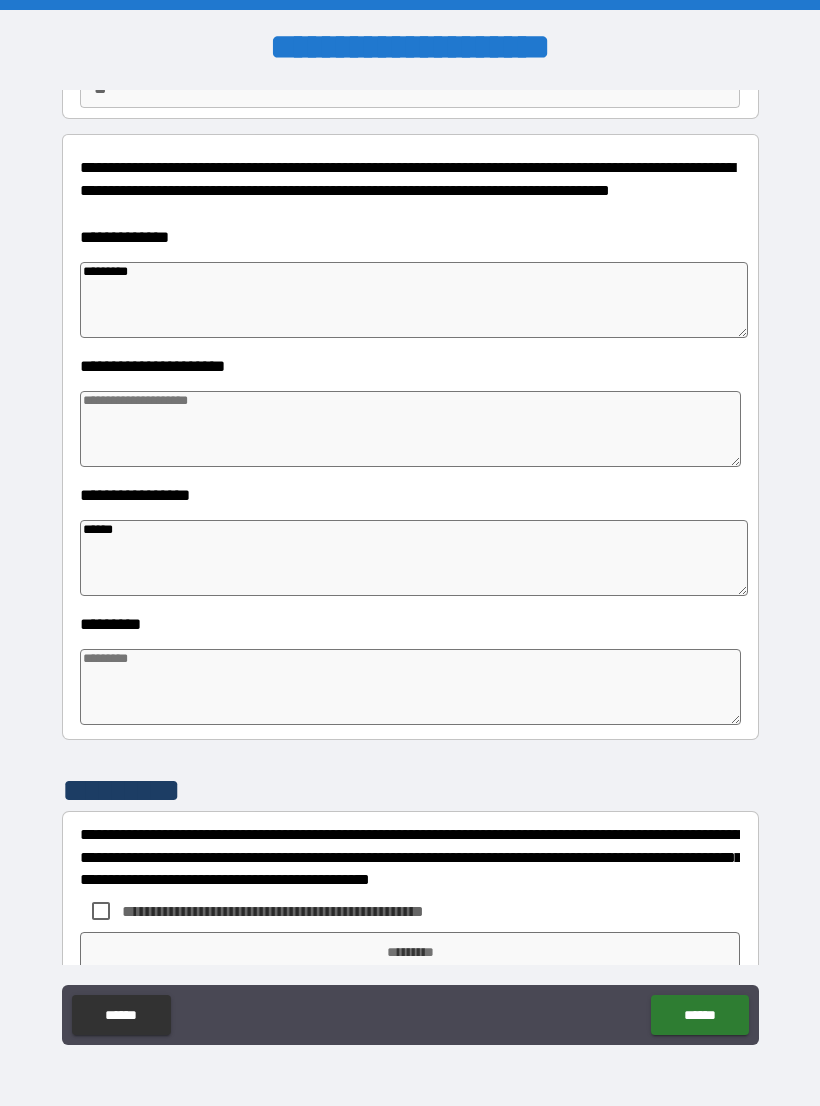 type on "*" 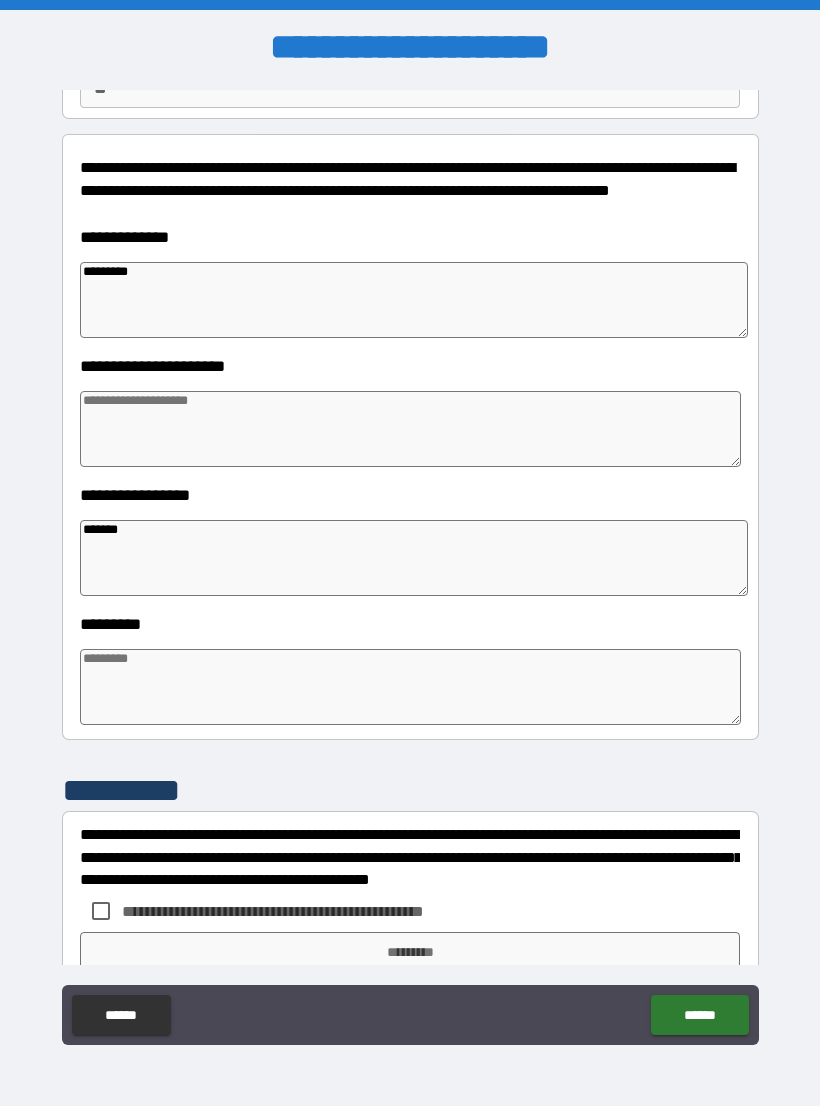 type on "*" 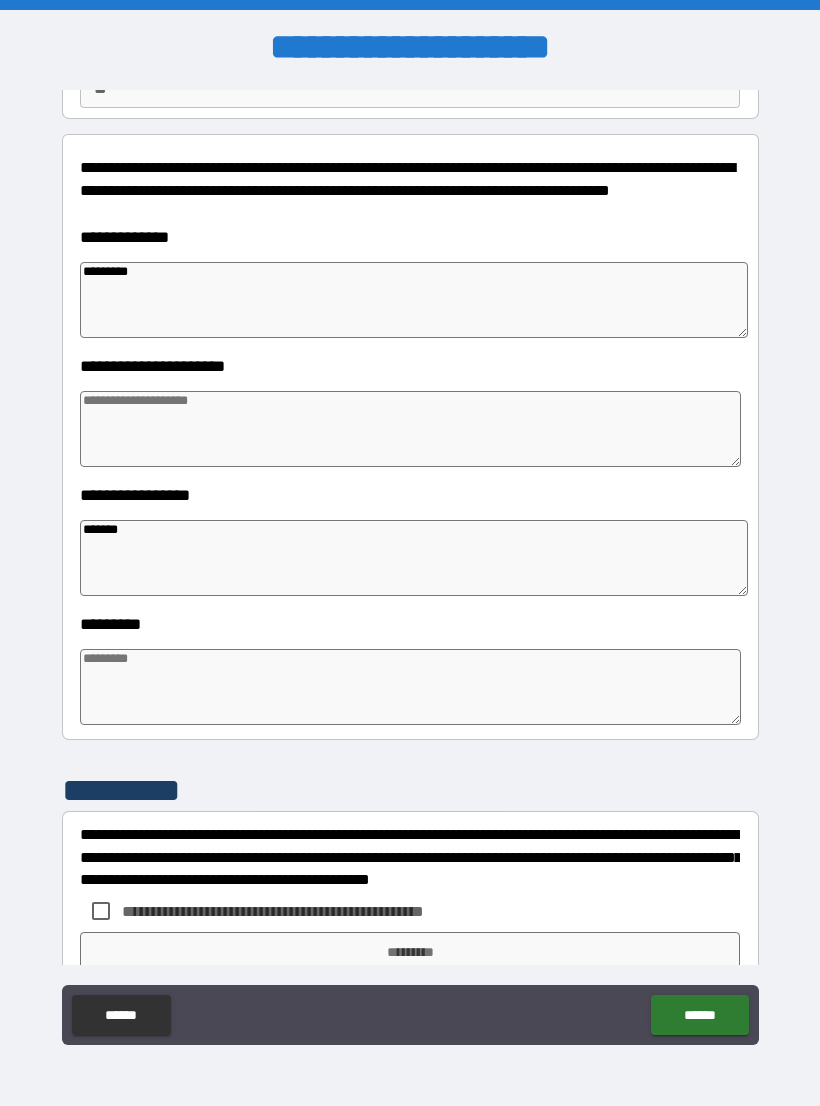 type on "*" 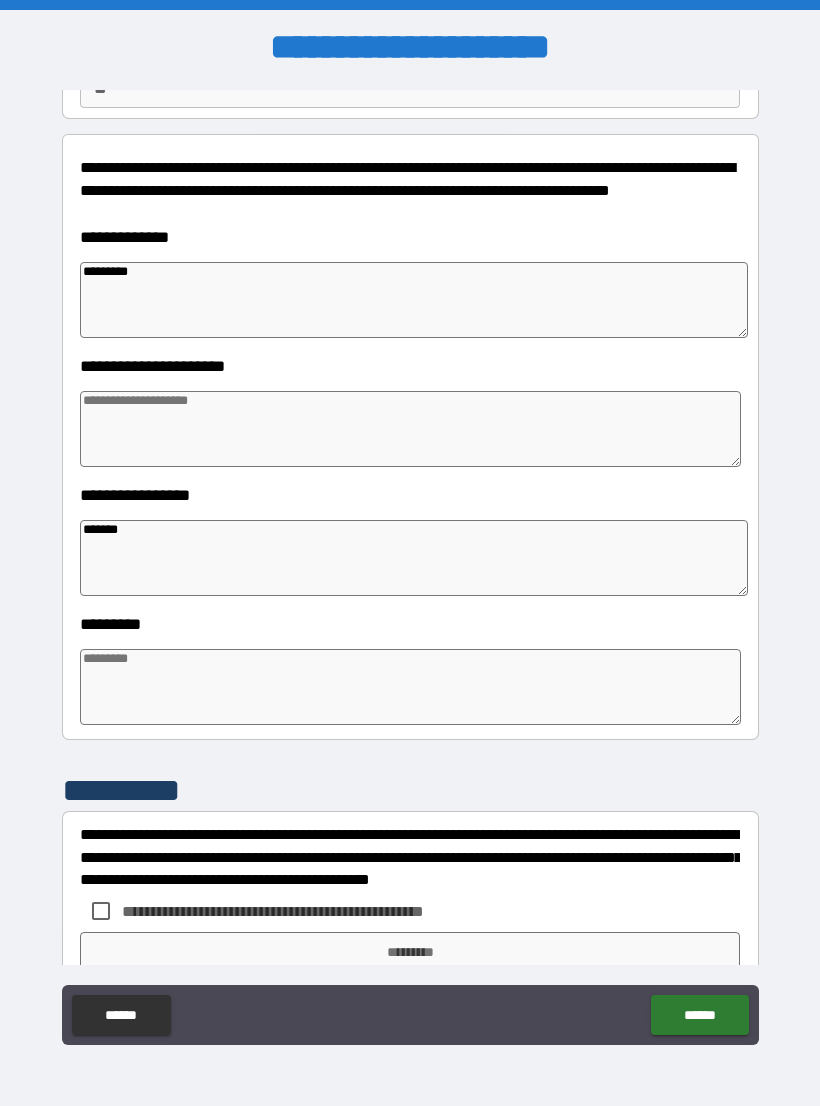 type on "*" 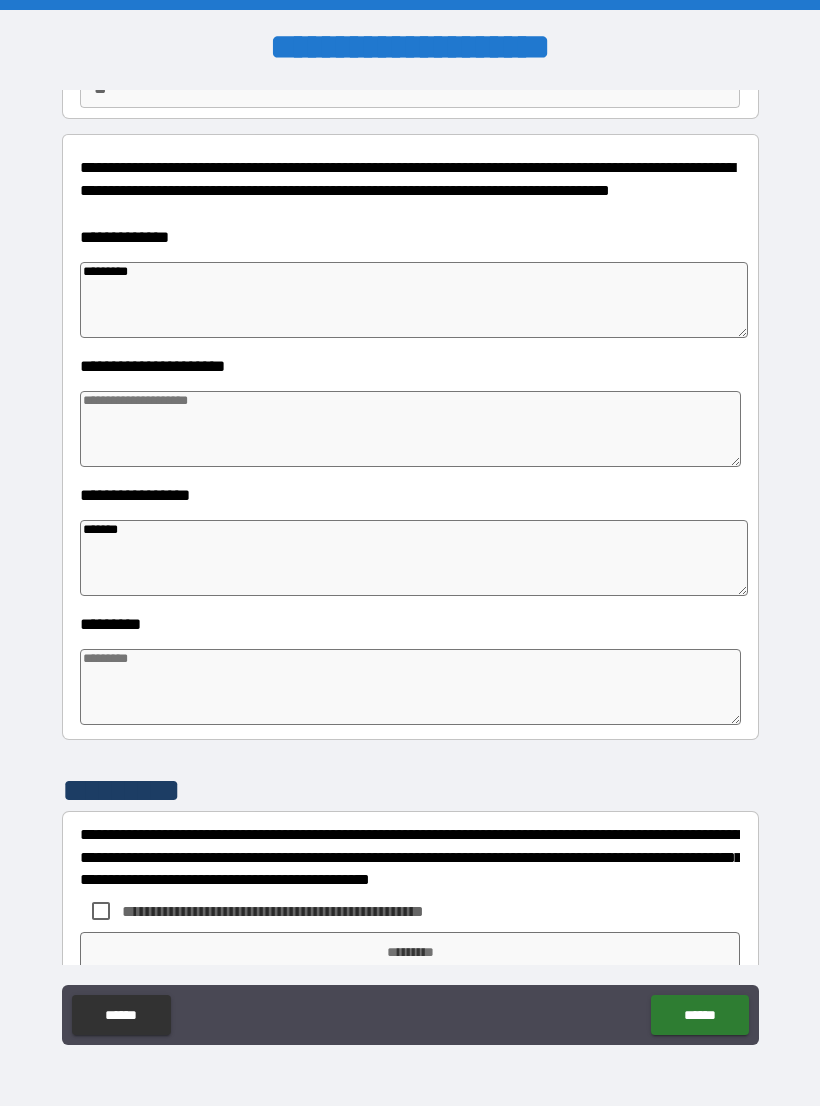 type on "*" 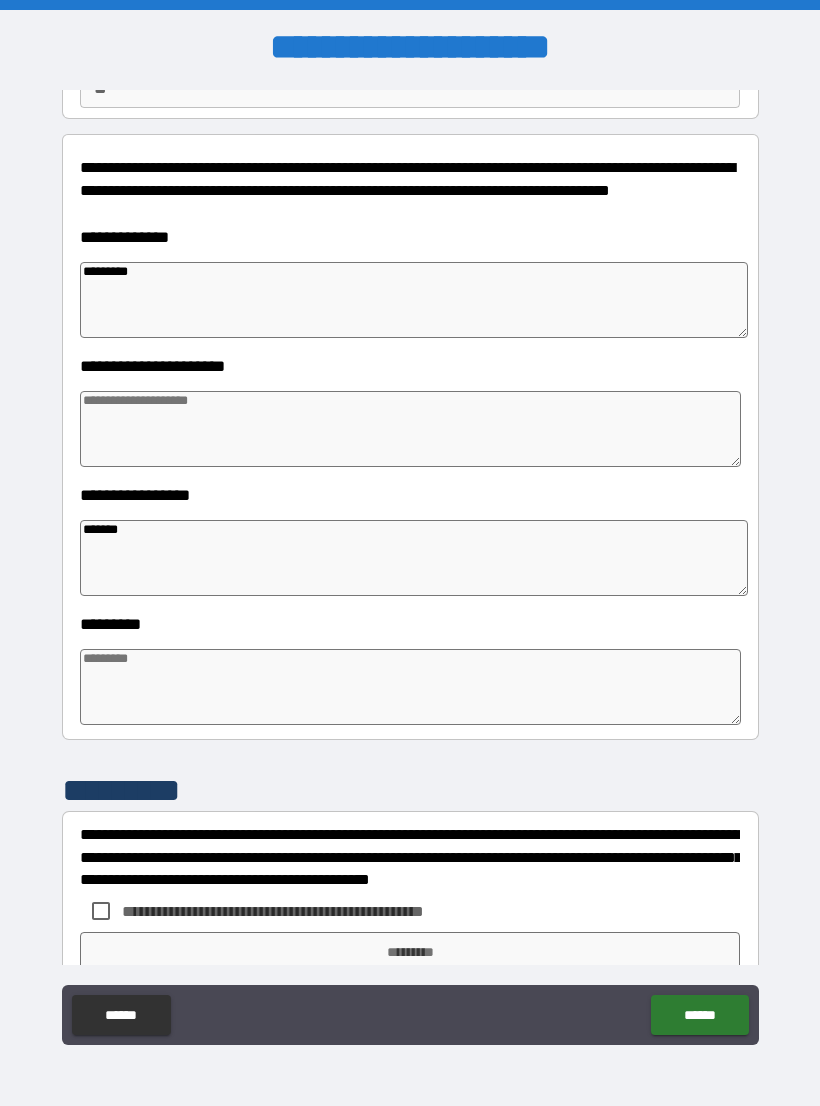 type on "*" 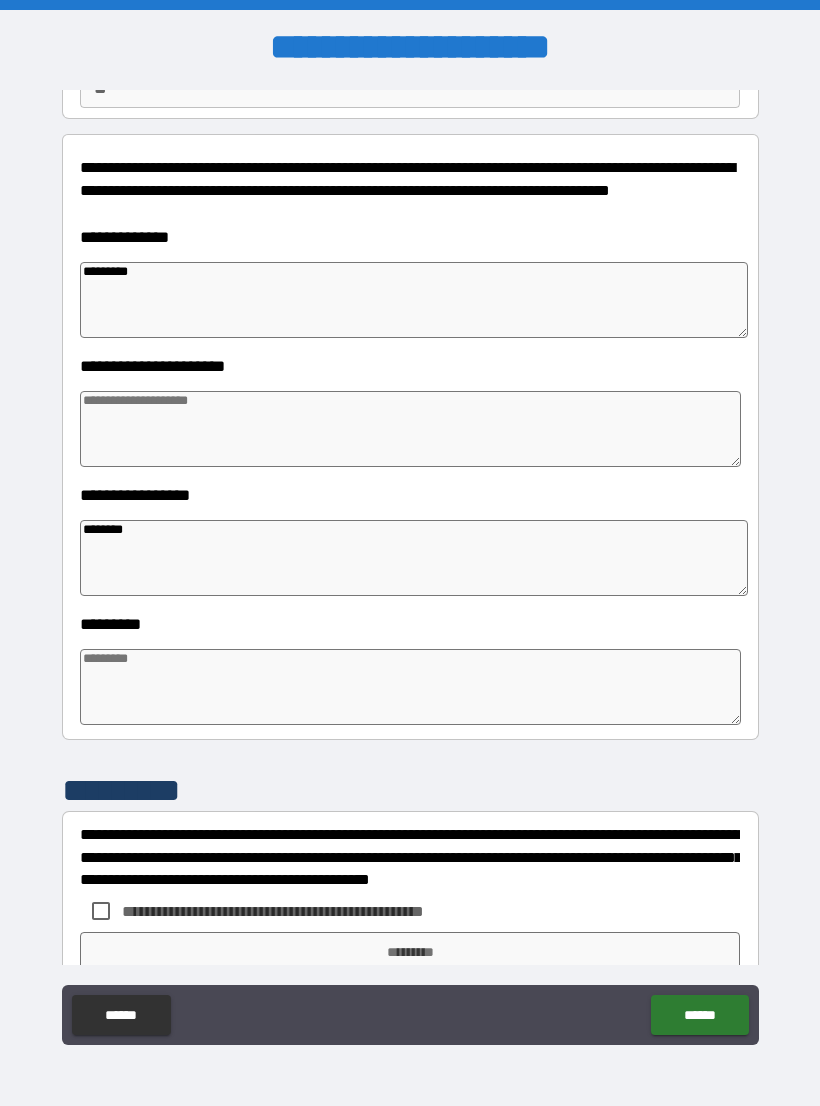 type on "*" 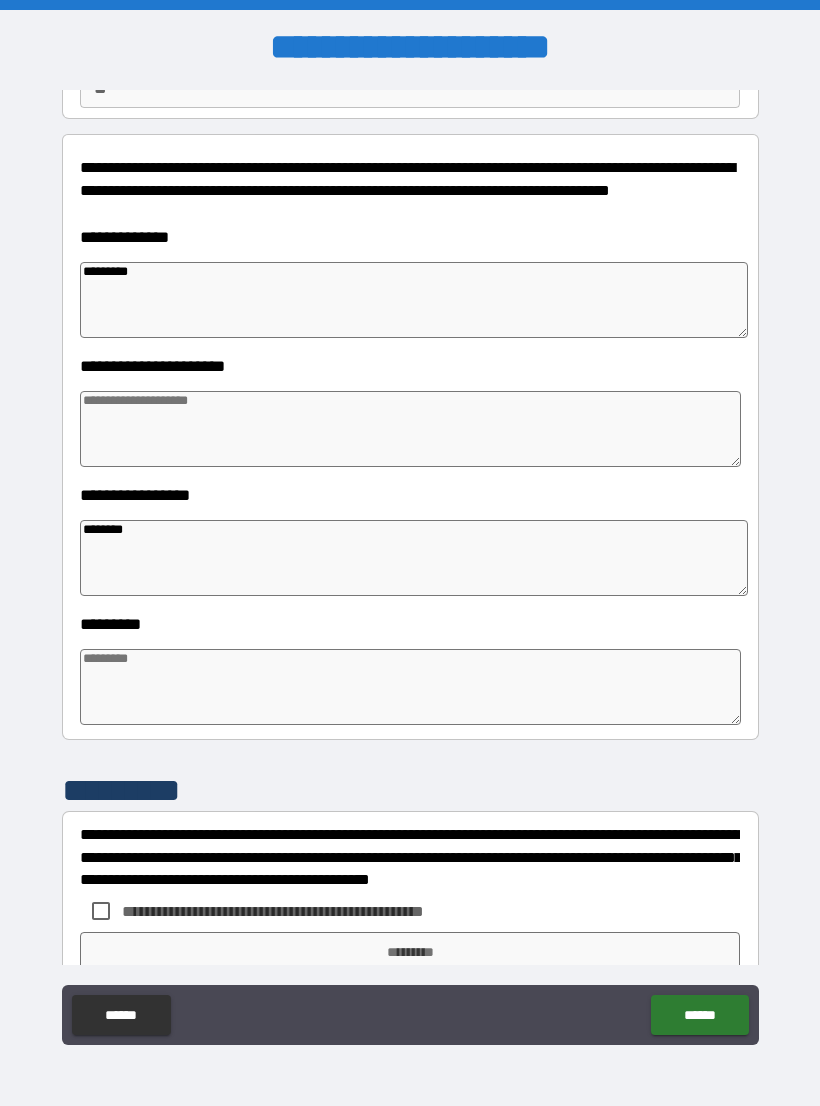 type on "*" 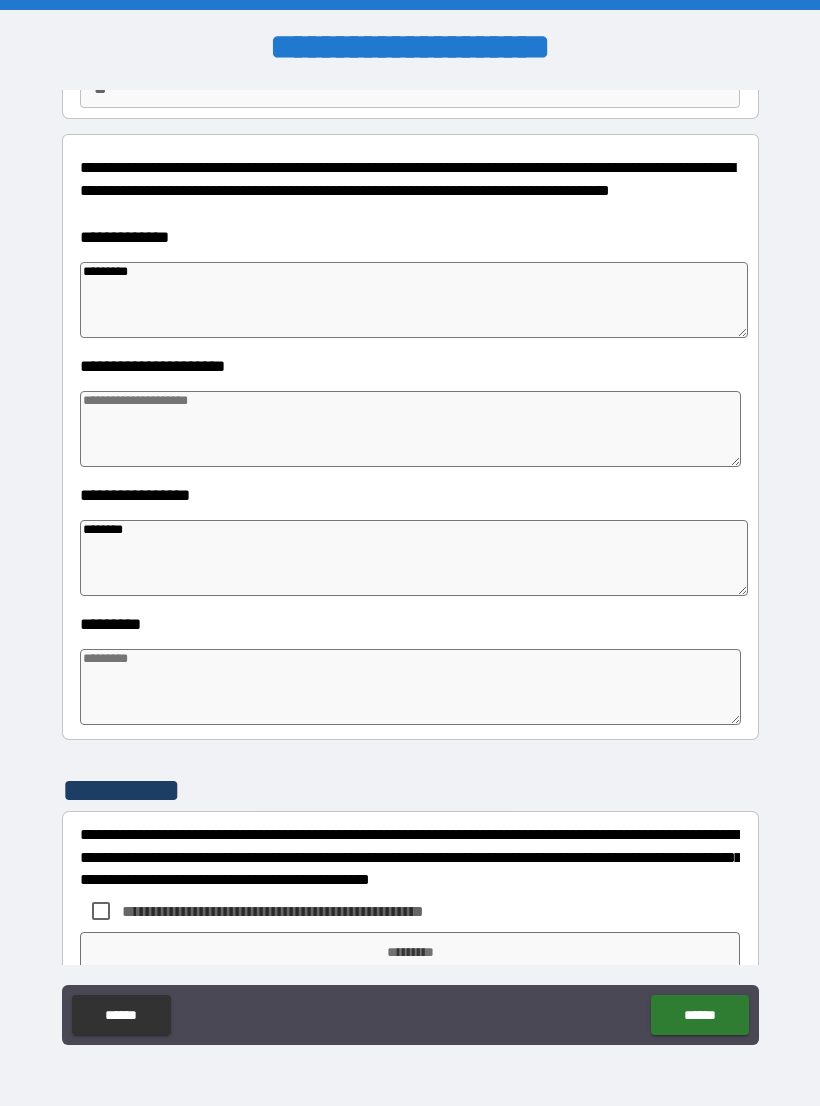 type on "*" 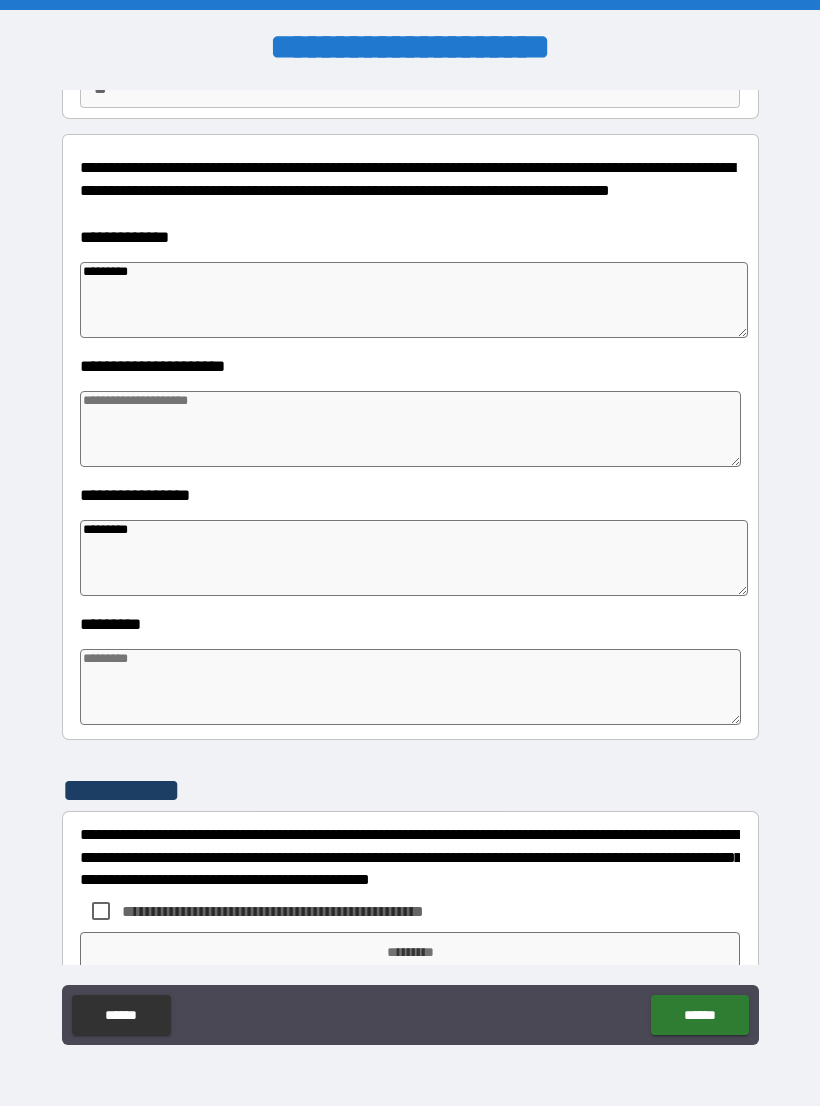 type on "*" 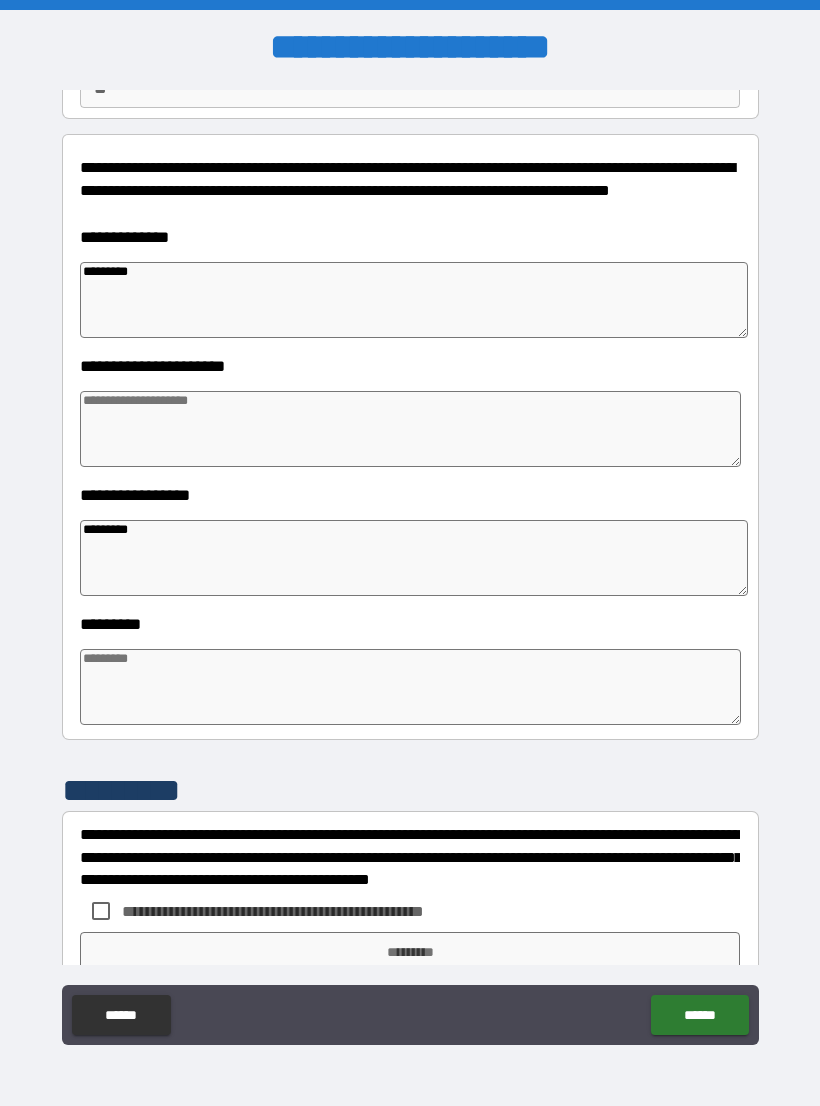 type on "**********" 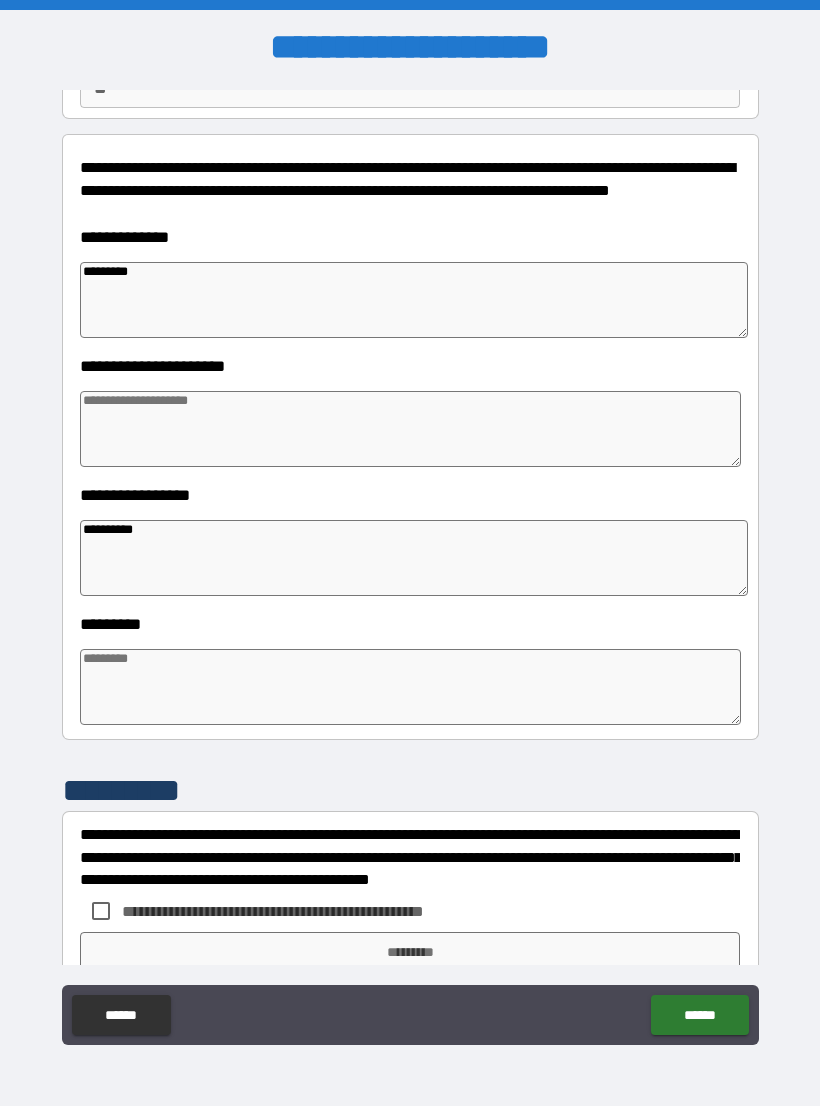 type on "*" 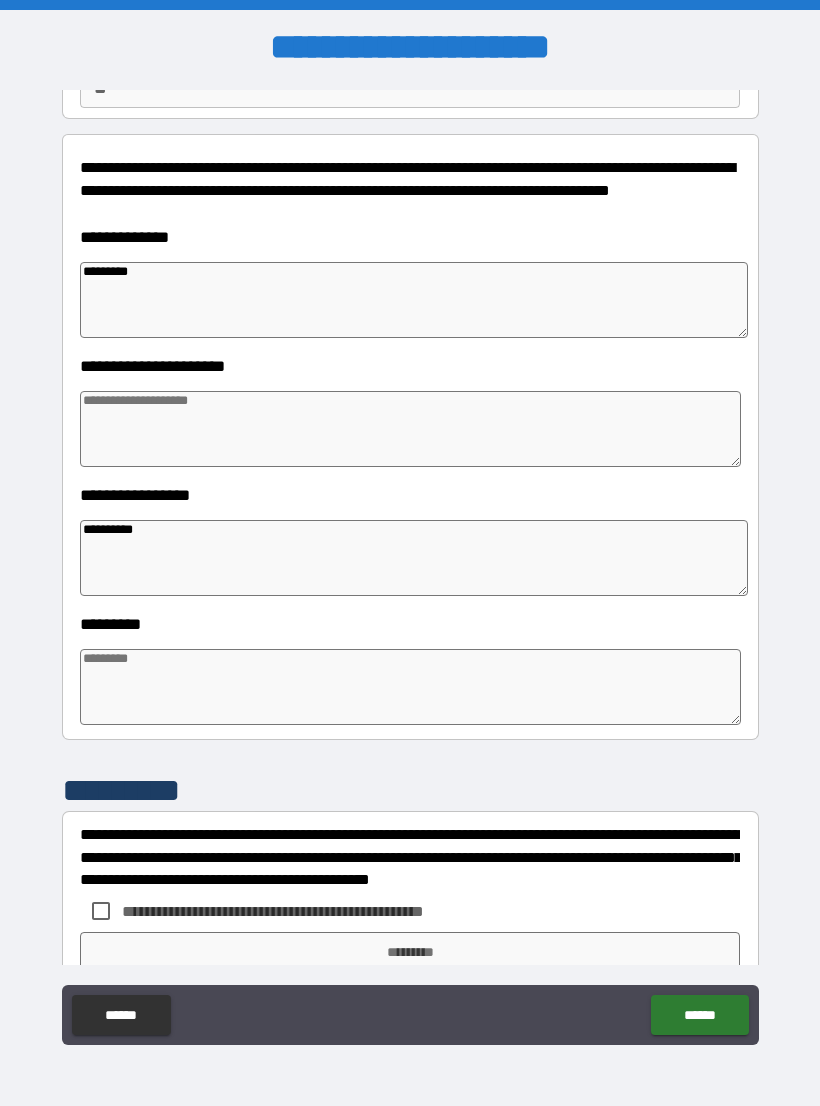 type on "*" 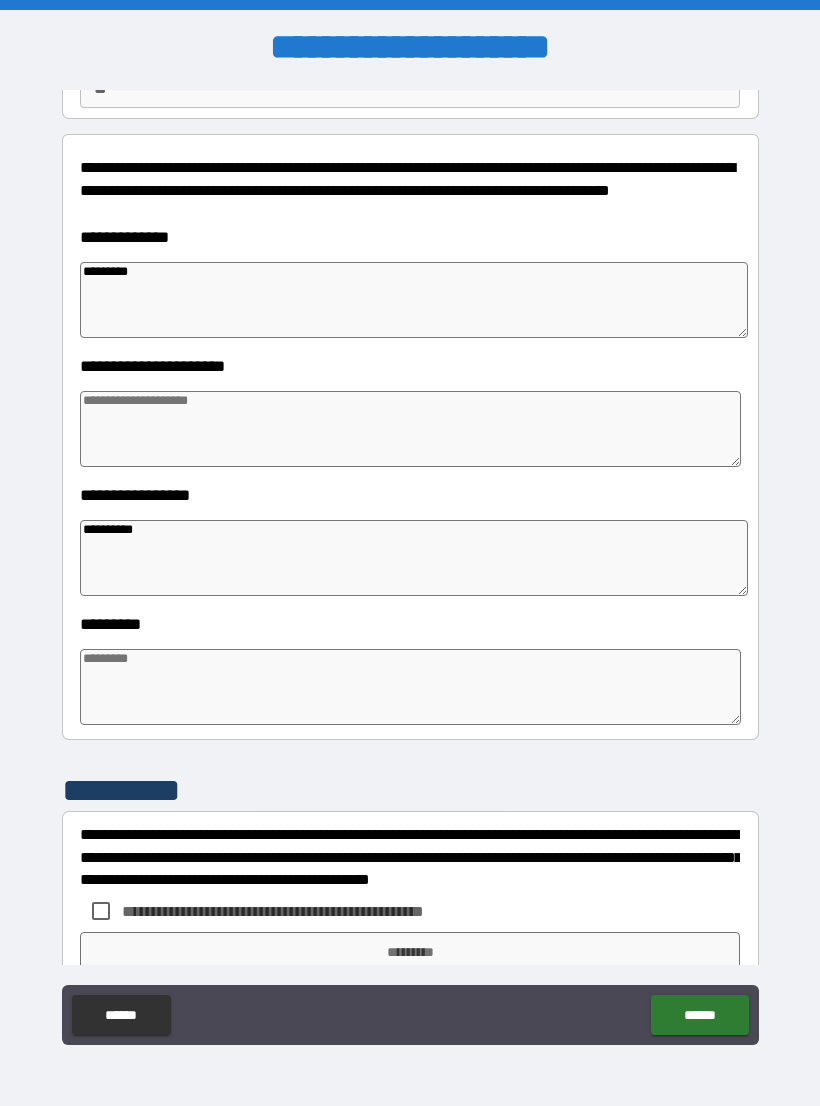 type on "*" 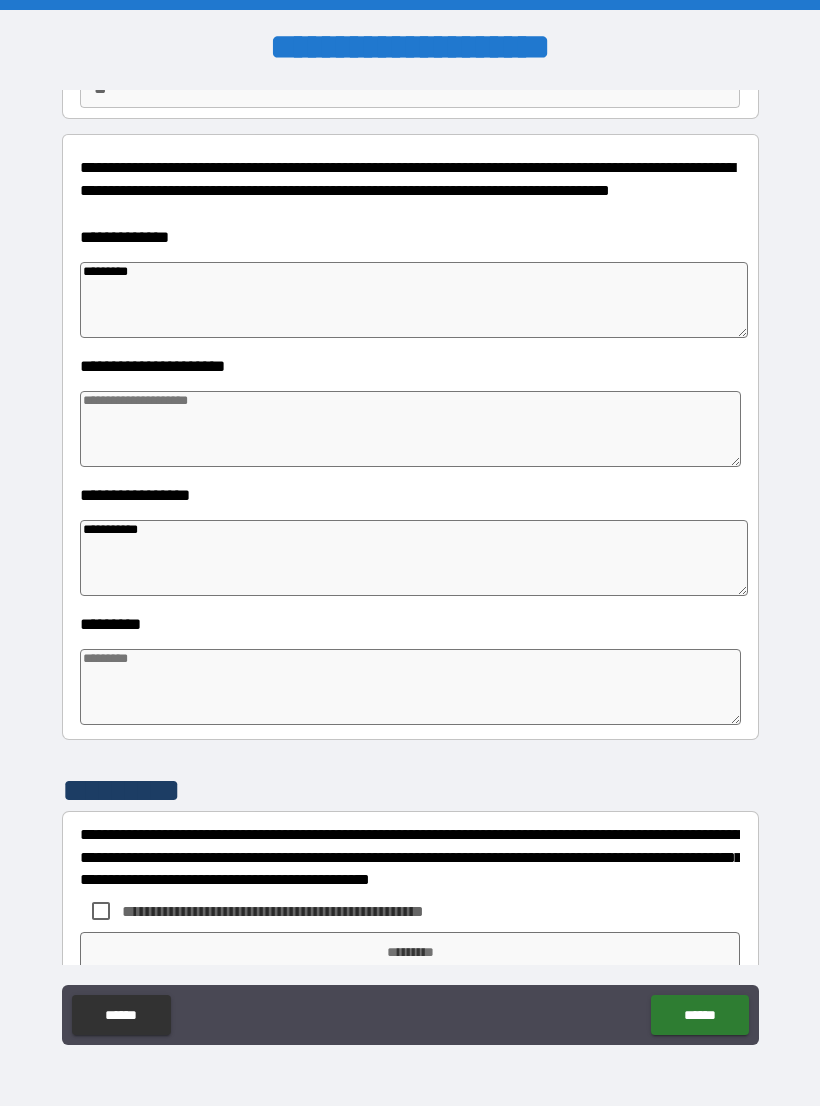 type on "*" 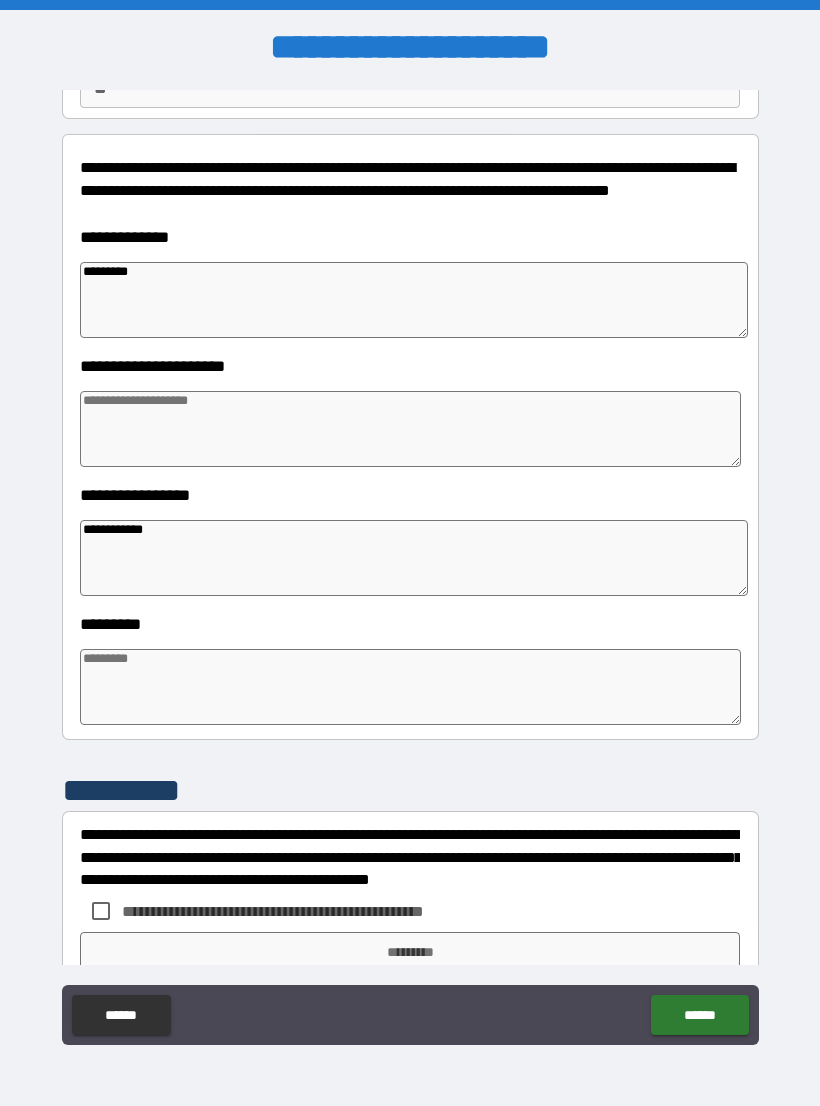 type on "**********" 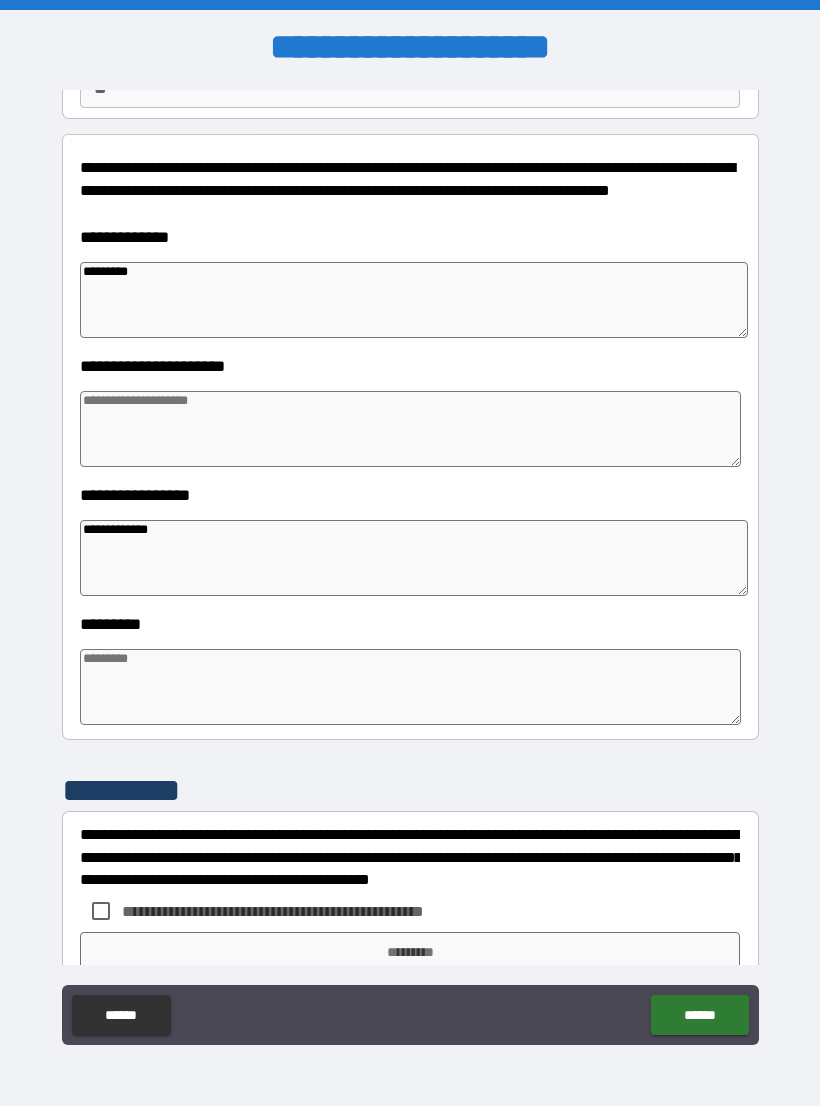 type on "*" 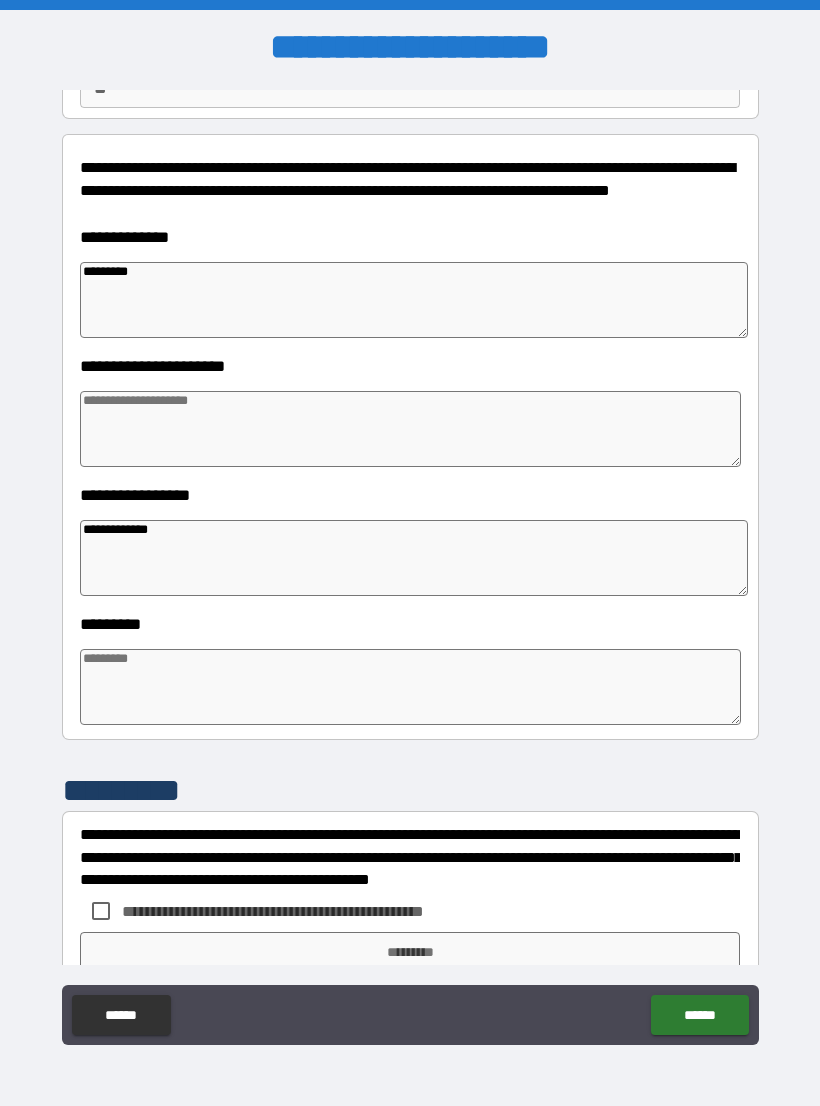 type on "*" 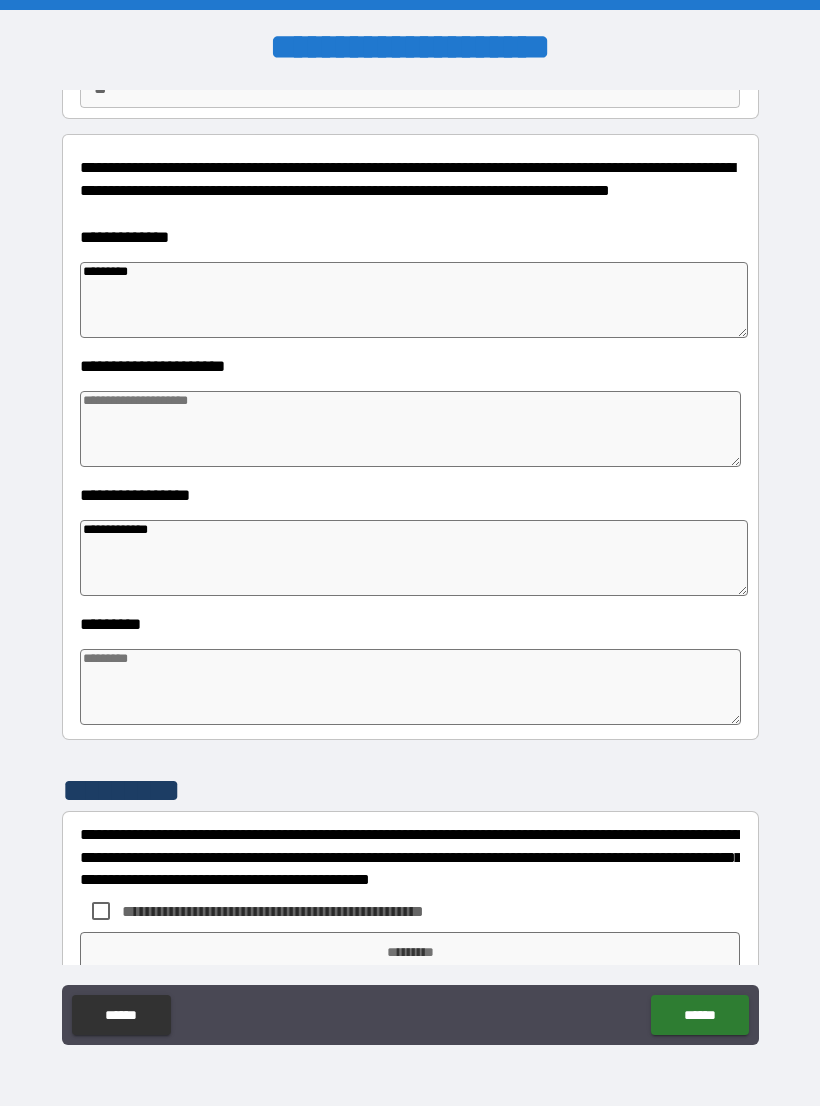 type on "*" 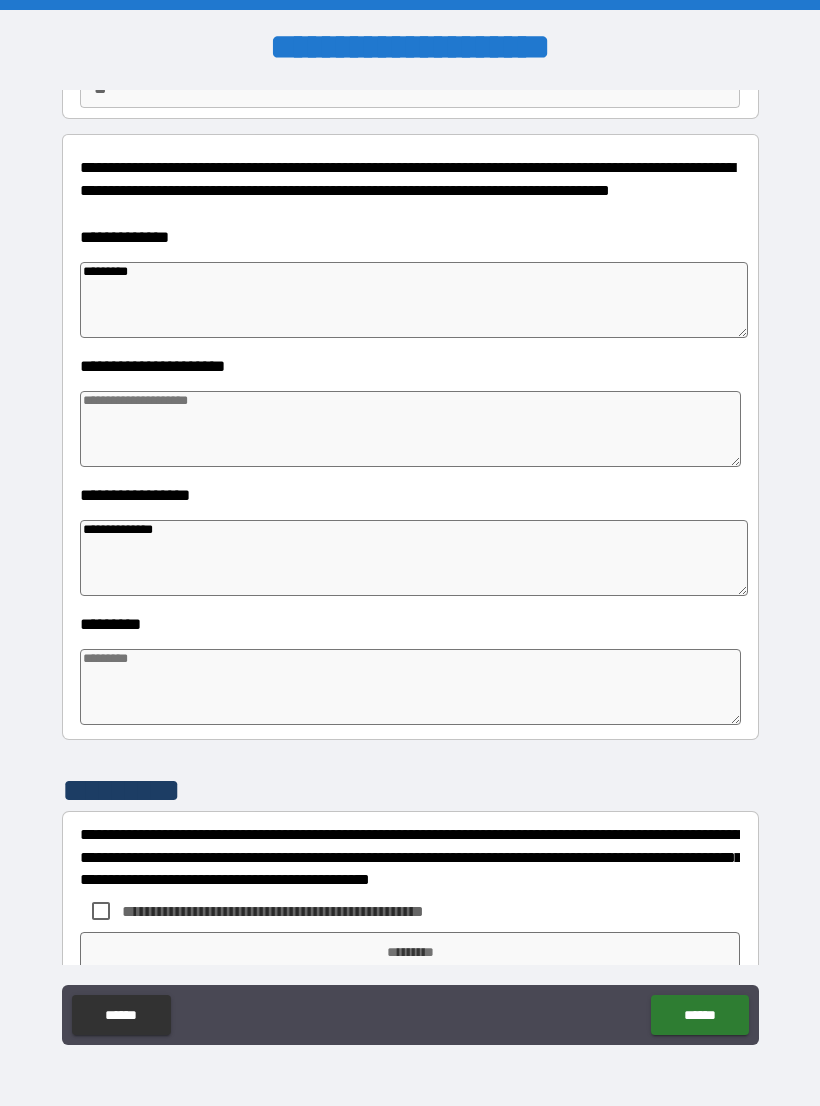 type on "*" 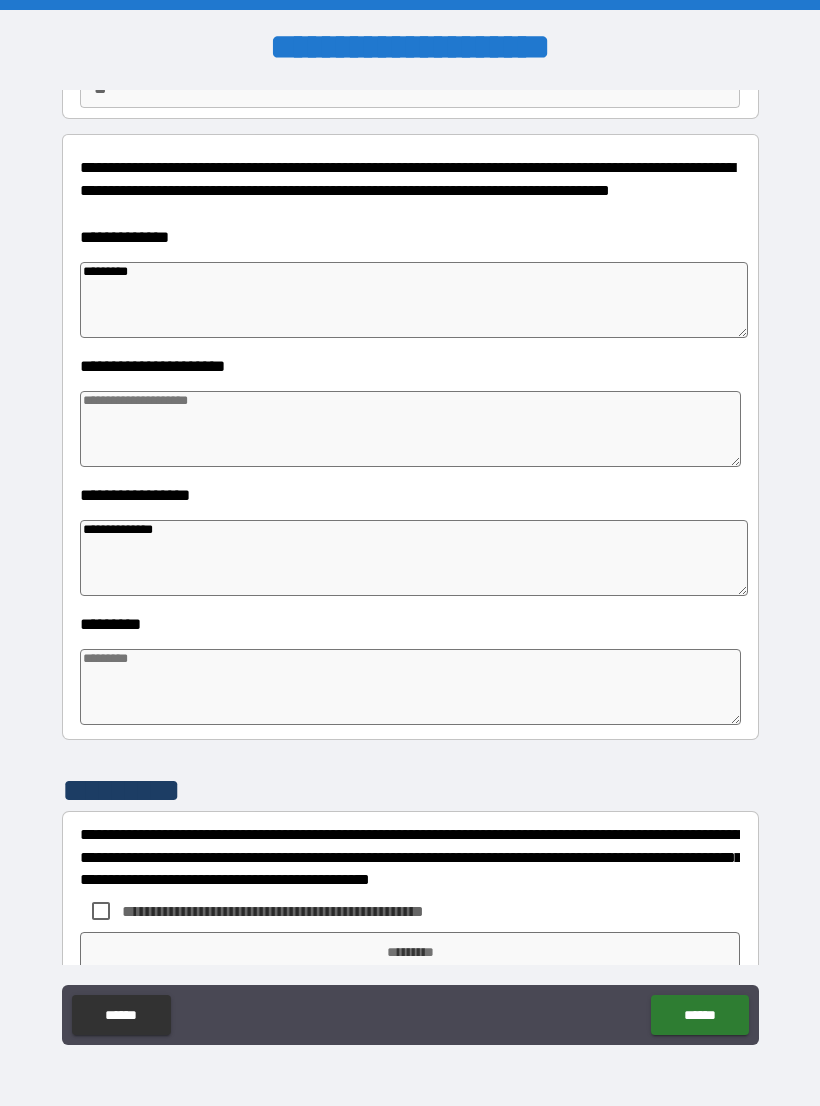 type on "*" 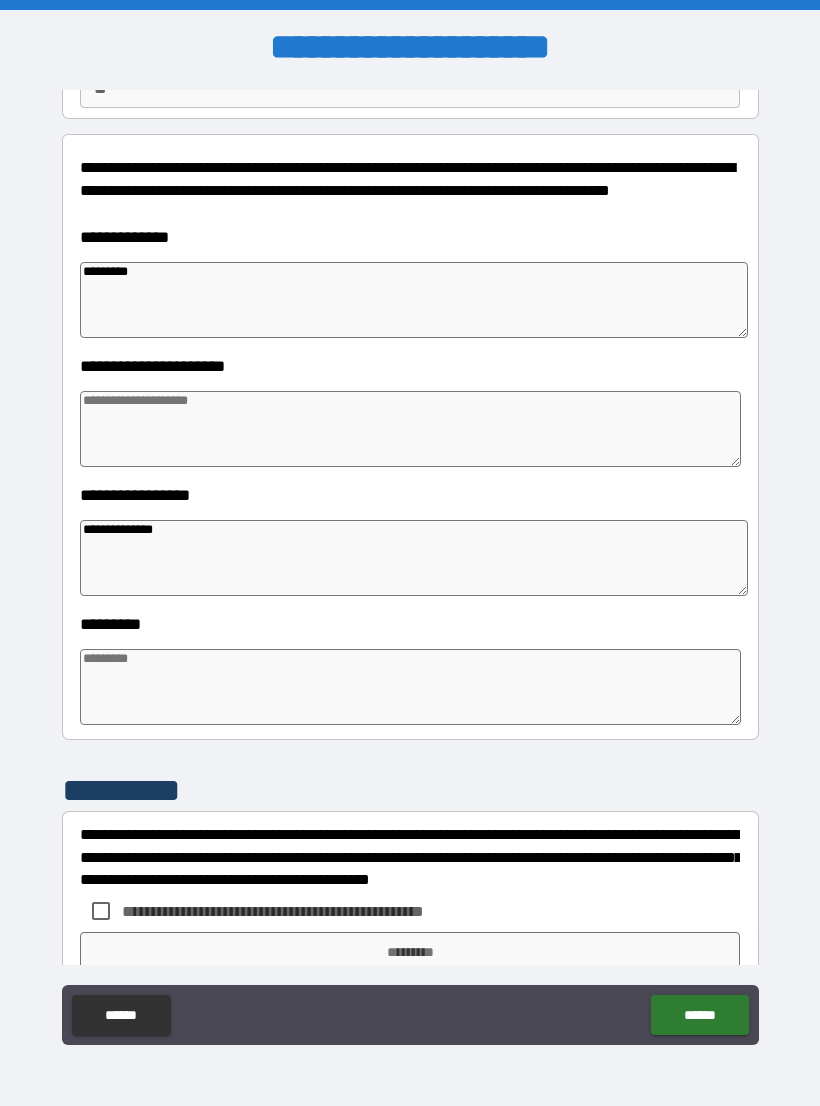 type on "*" 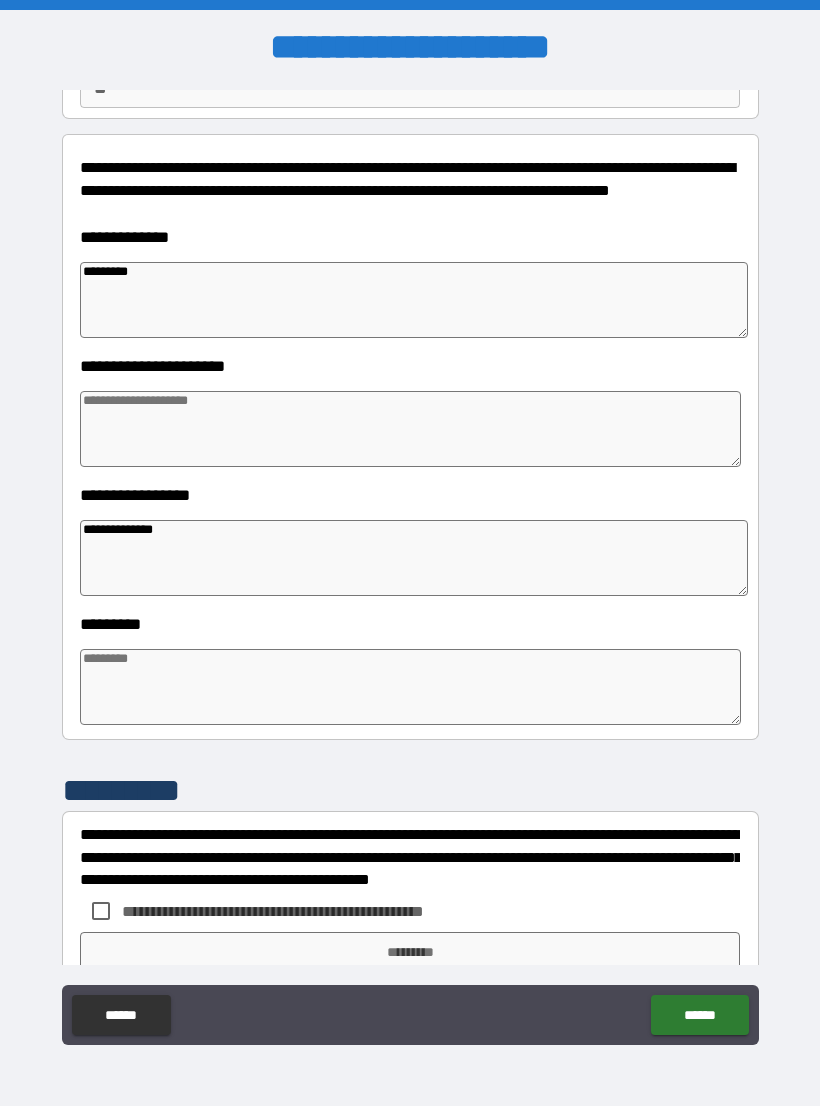 type 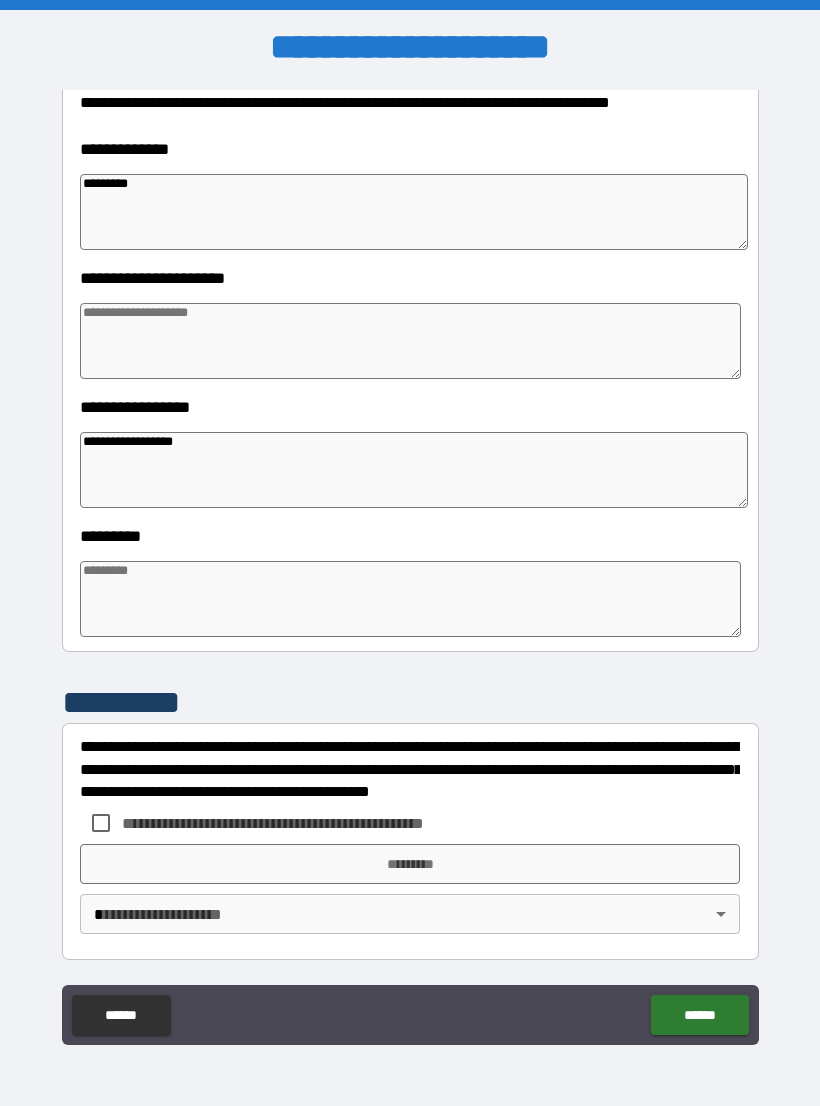 scroll, scrollTop: 303, scrollLeft: 0, axis: vertical 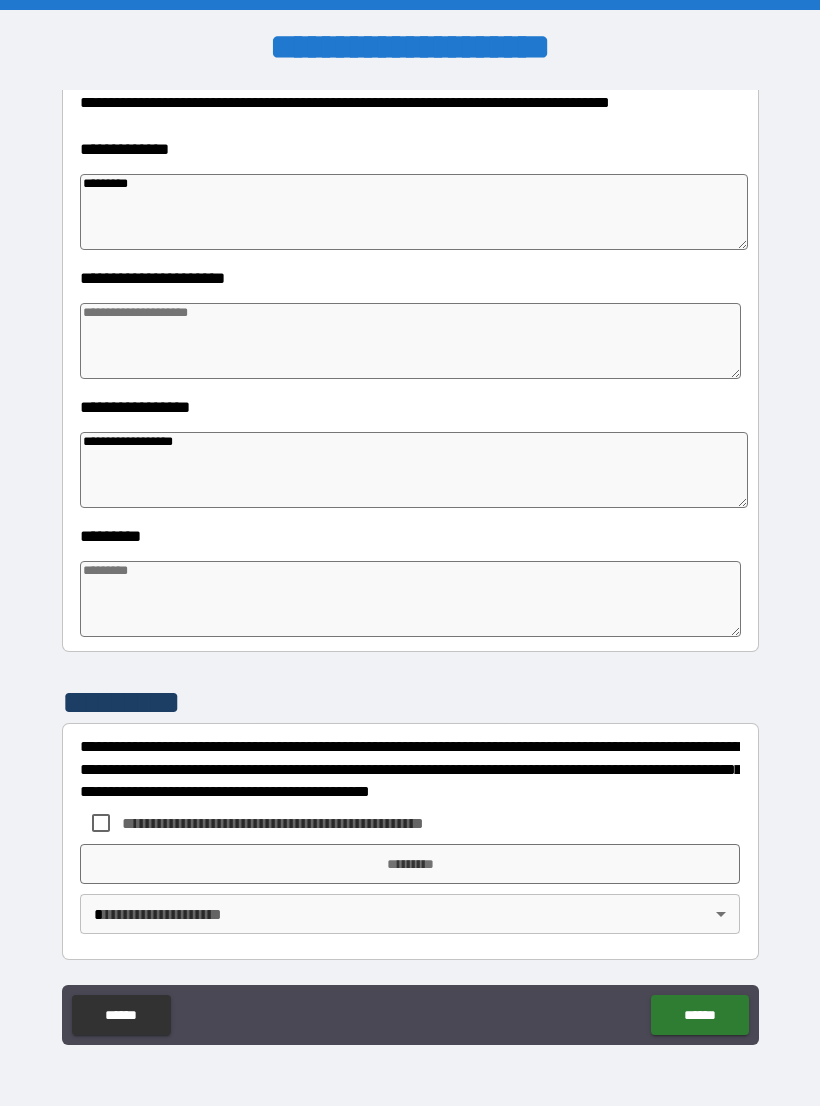 click at bounding box center [410, 599] 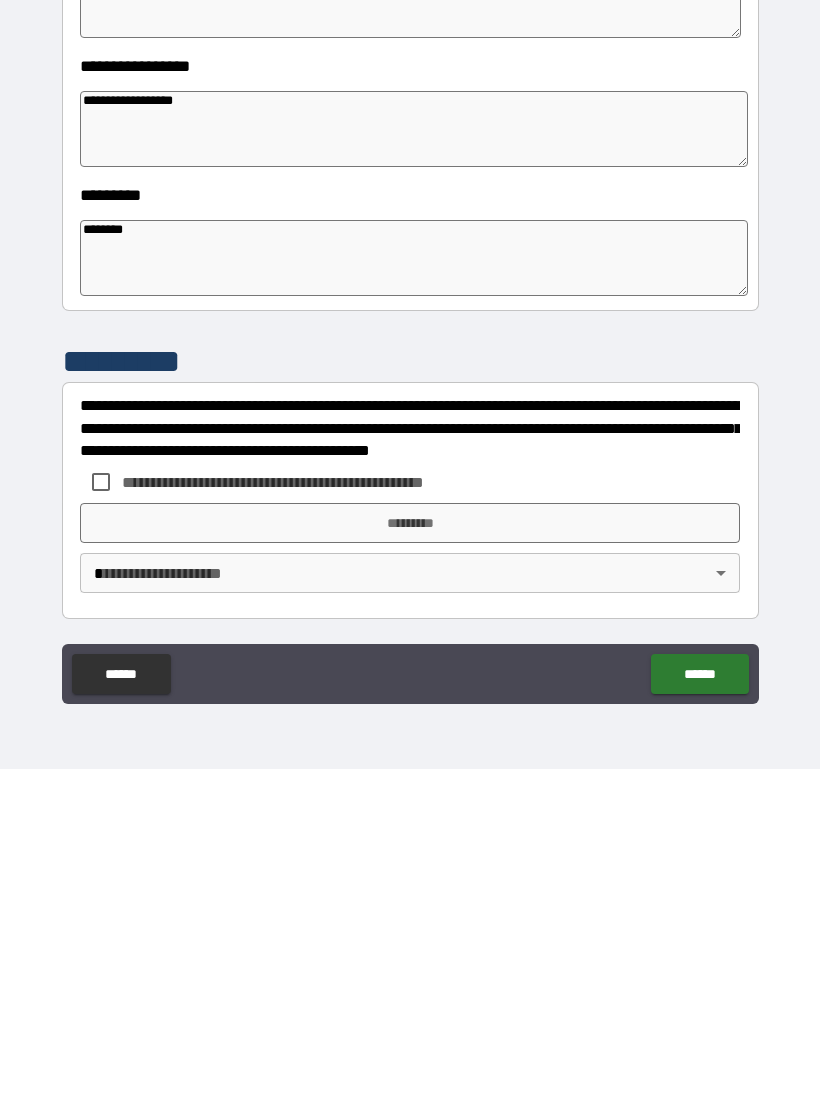 scroll, scrollTop: 31, scrollLeft: 0, axis: vertical 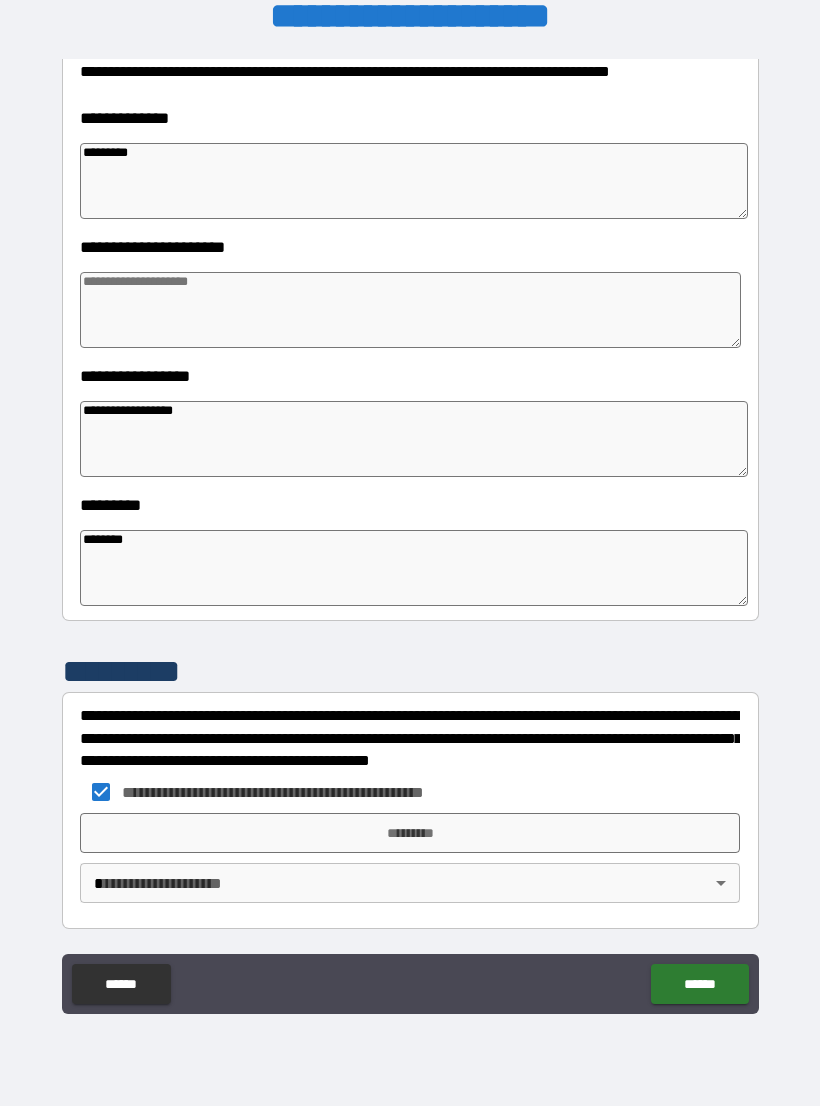 click on "*********" at bounding box center (410, 833) 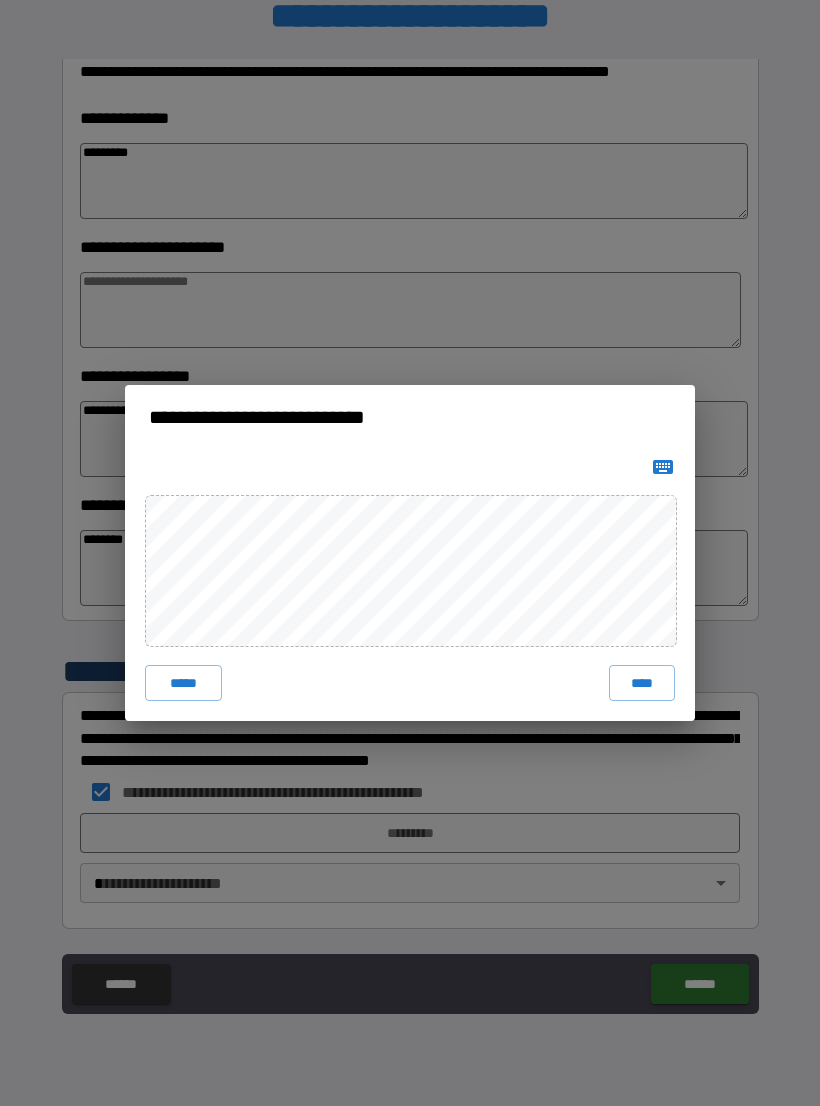 click on "****" at bounding box center [642, 683] 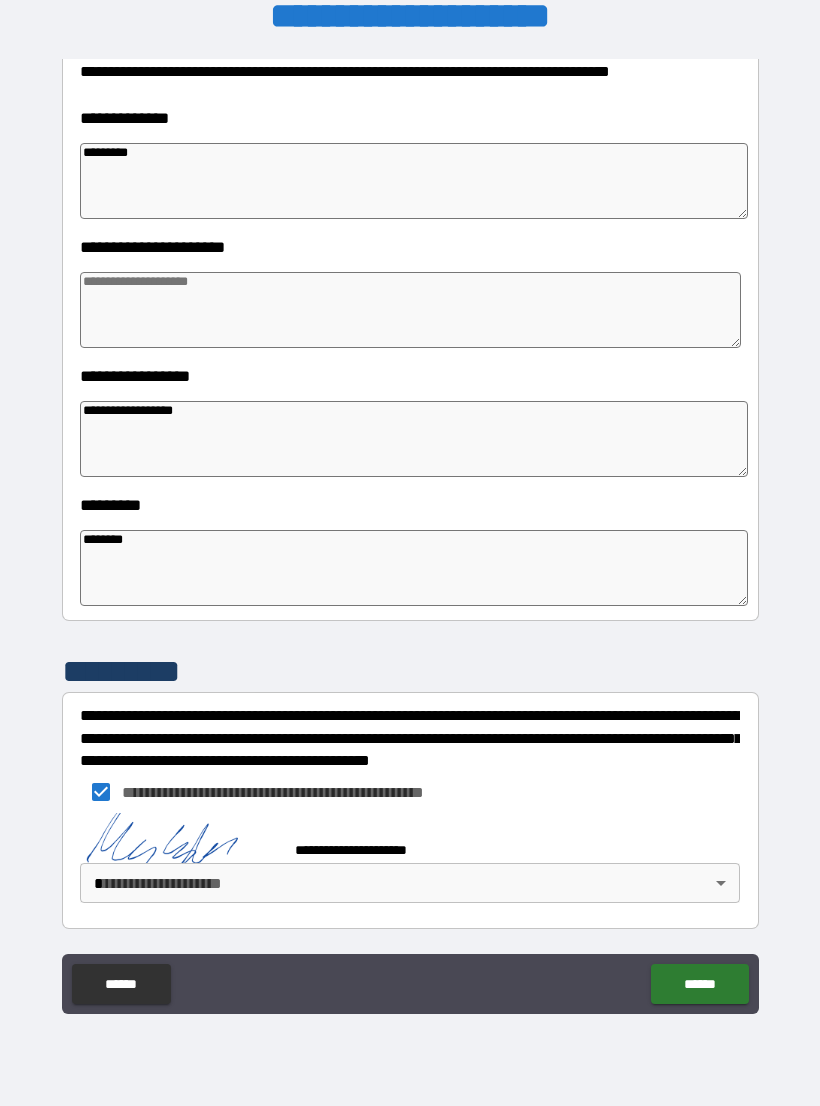 scroll, scrollTop: 293, scrollLeft: 0, axis: vertical 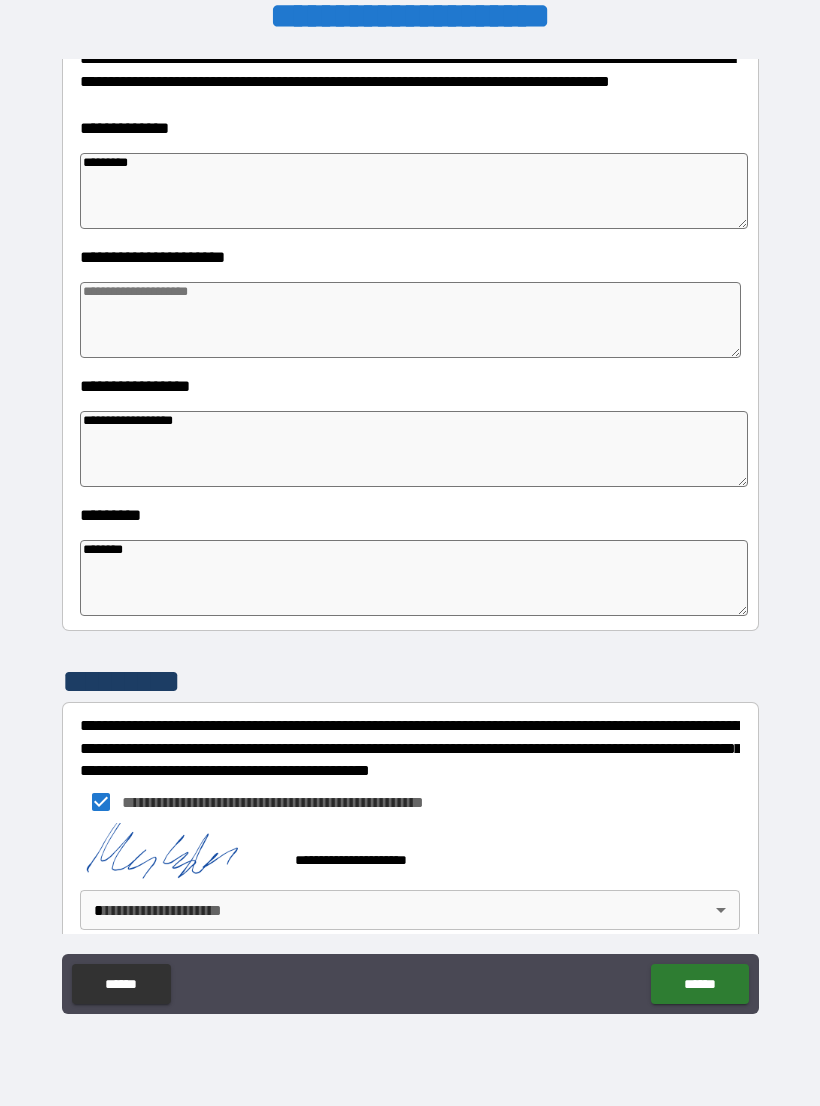 click on "**********" at bounding box center [410, 537] 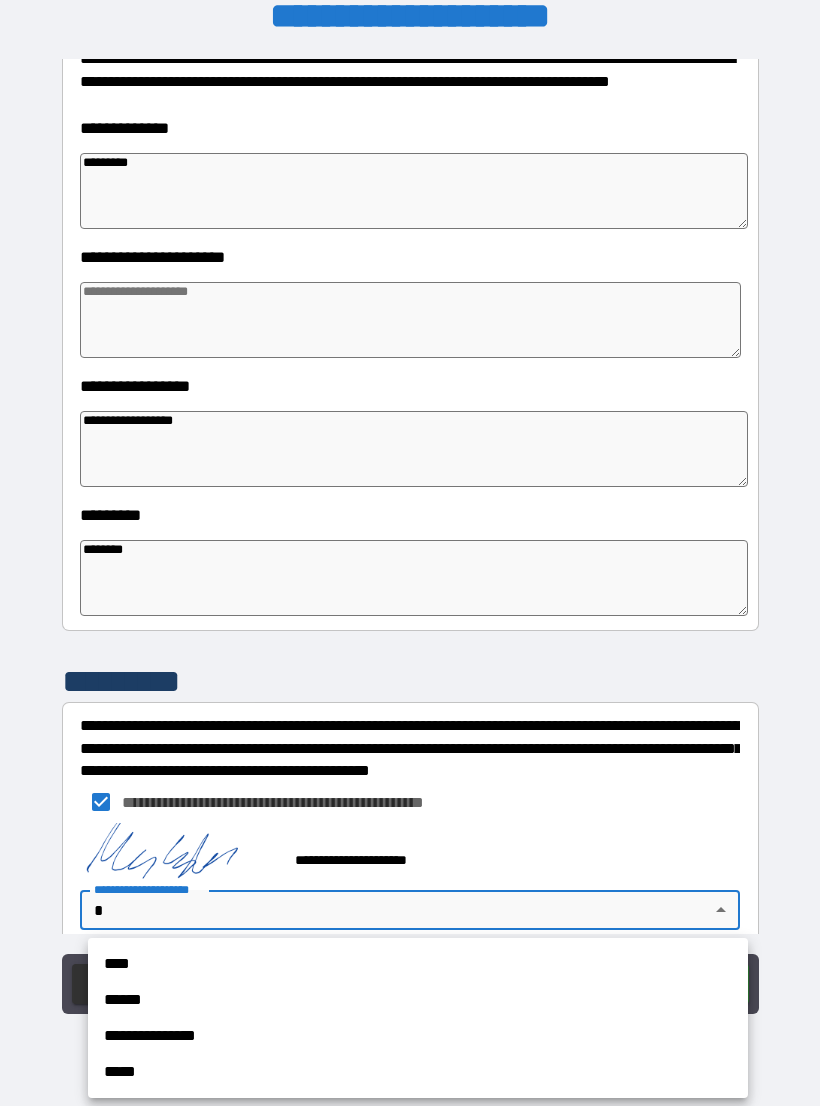 click on "****" at bounding box center [418, 964] 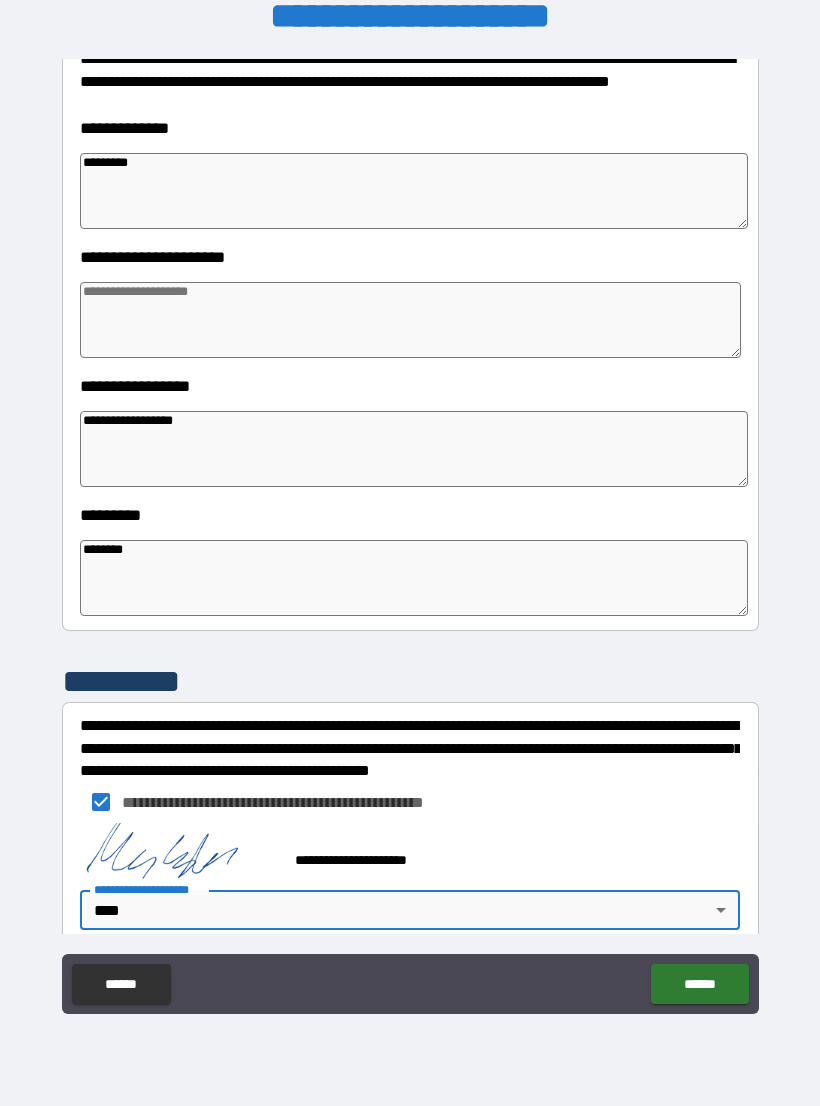 click on "******" at bounding box center [699, 984] 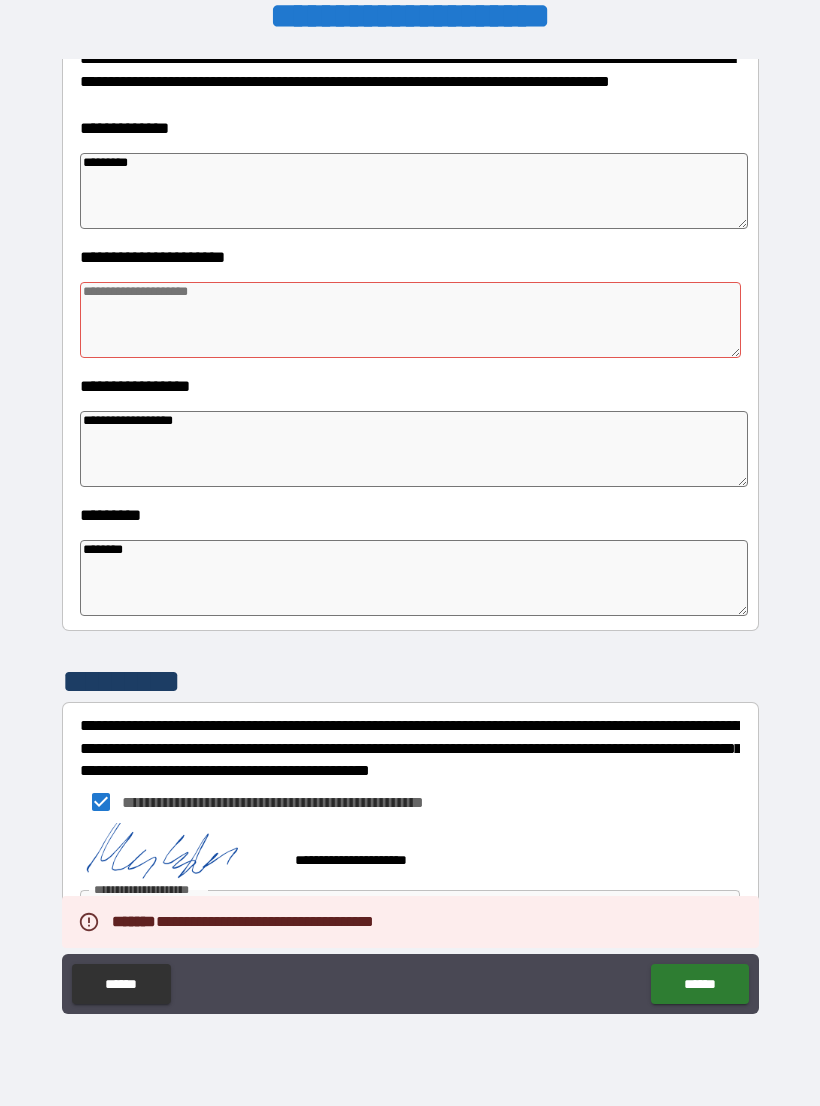 click at bounding box center [410, 320] 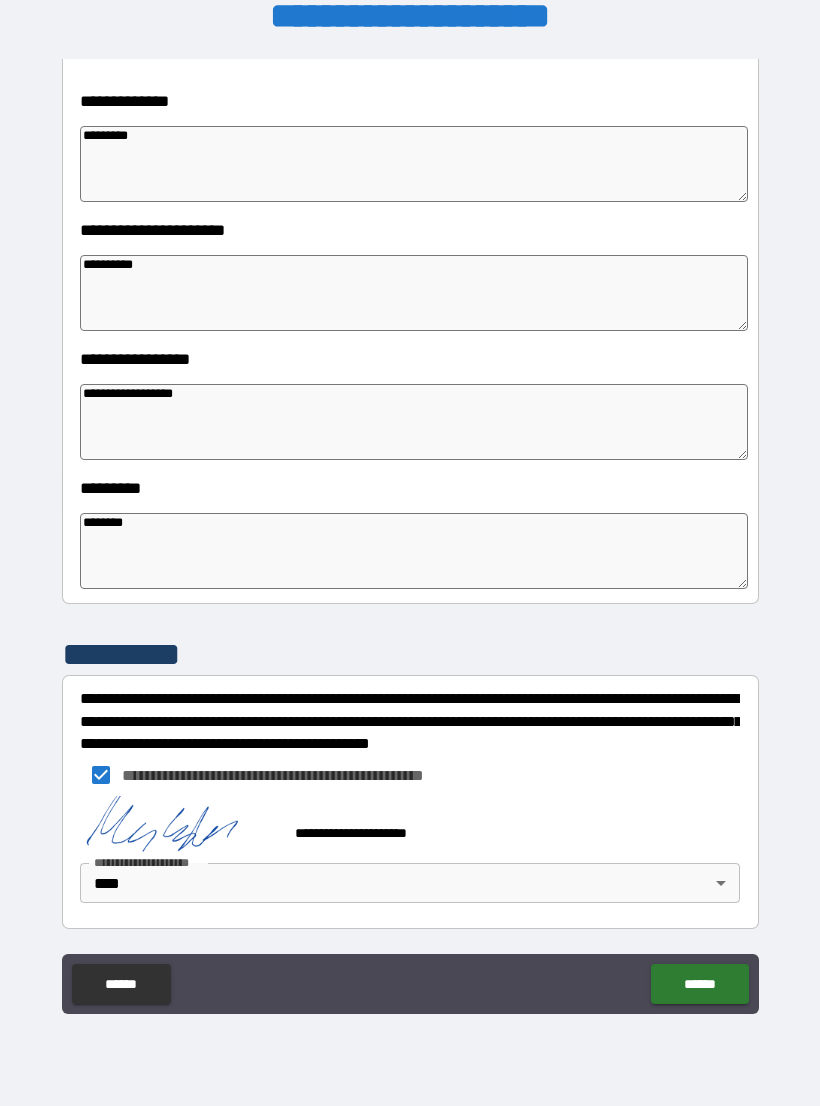 scroll, scrollTop: 320, scrollLeft: 0, axis: vertical 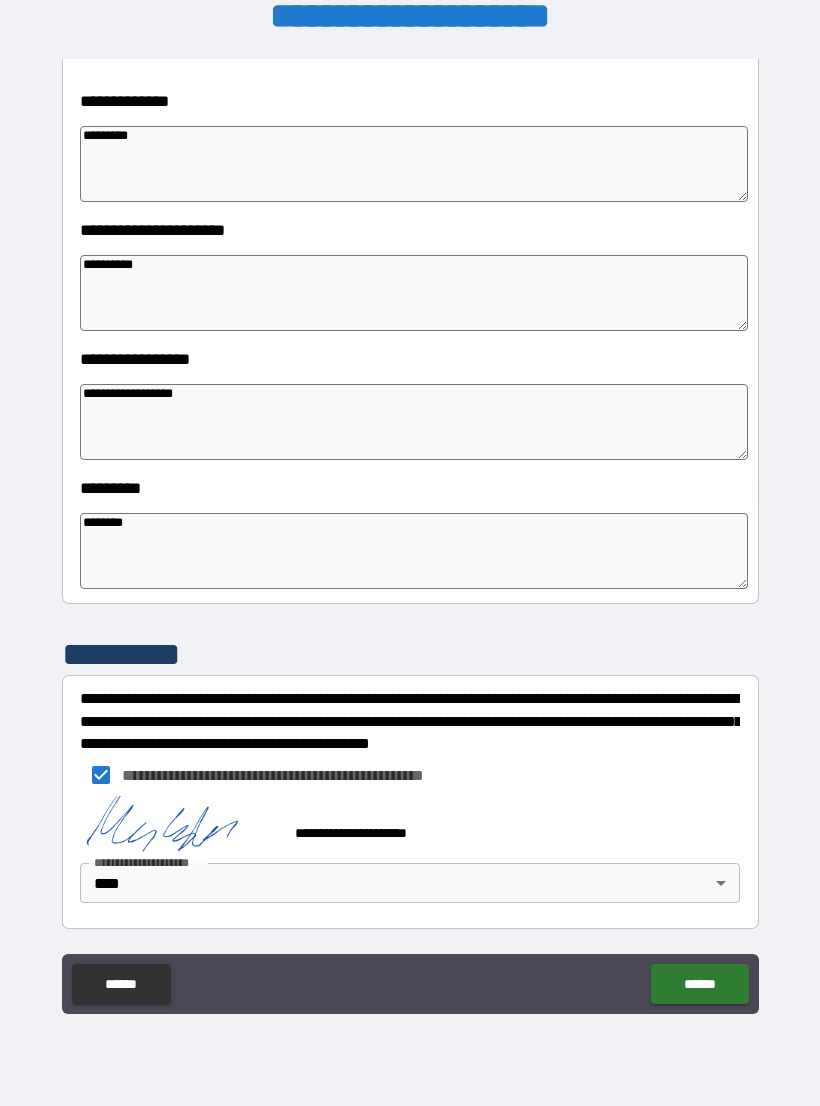 click on "**********" at bounding box center (410, 540) 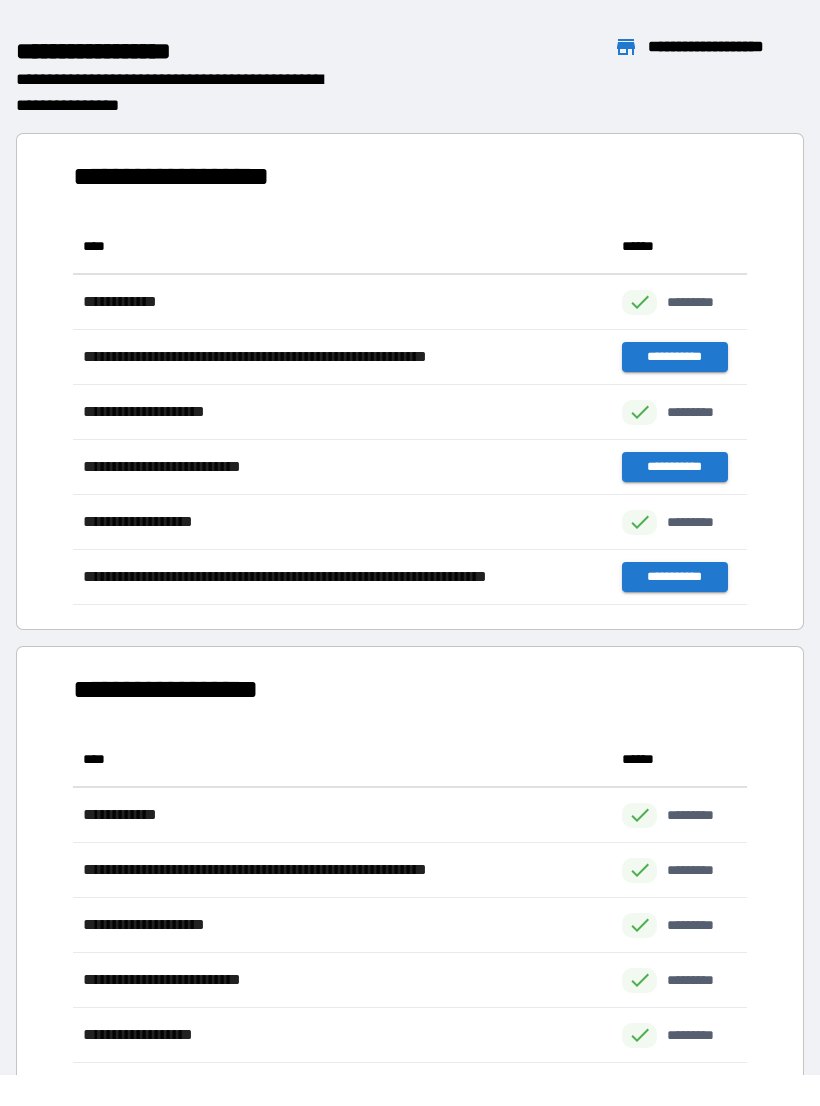 scroll, scrollTop: 1, scrollLeft: 1, axis: both 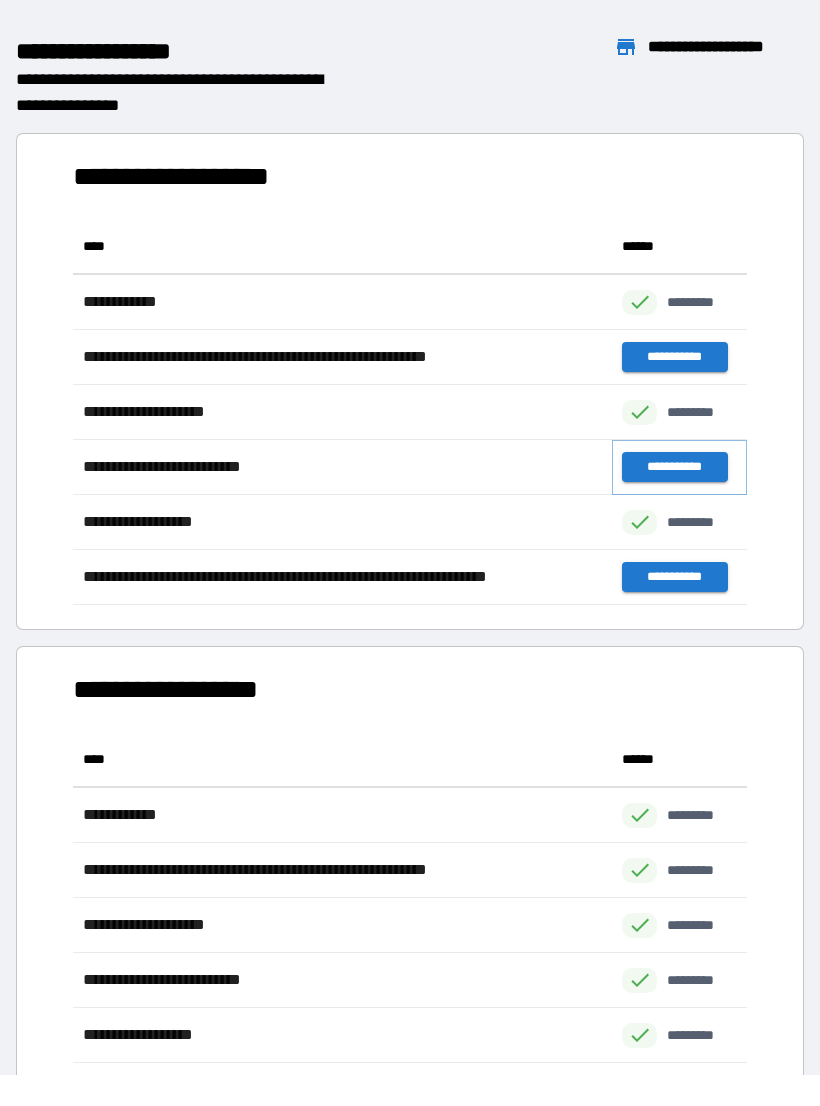 click on "**********" at bounding box center [674, 467] 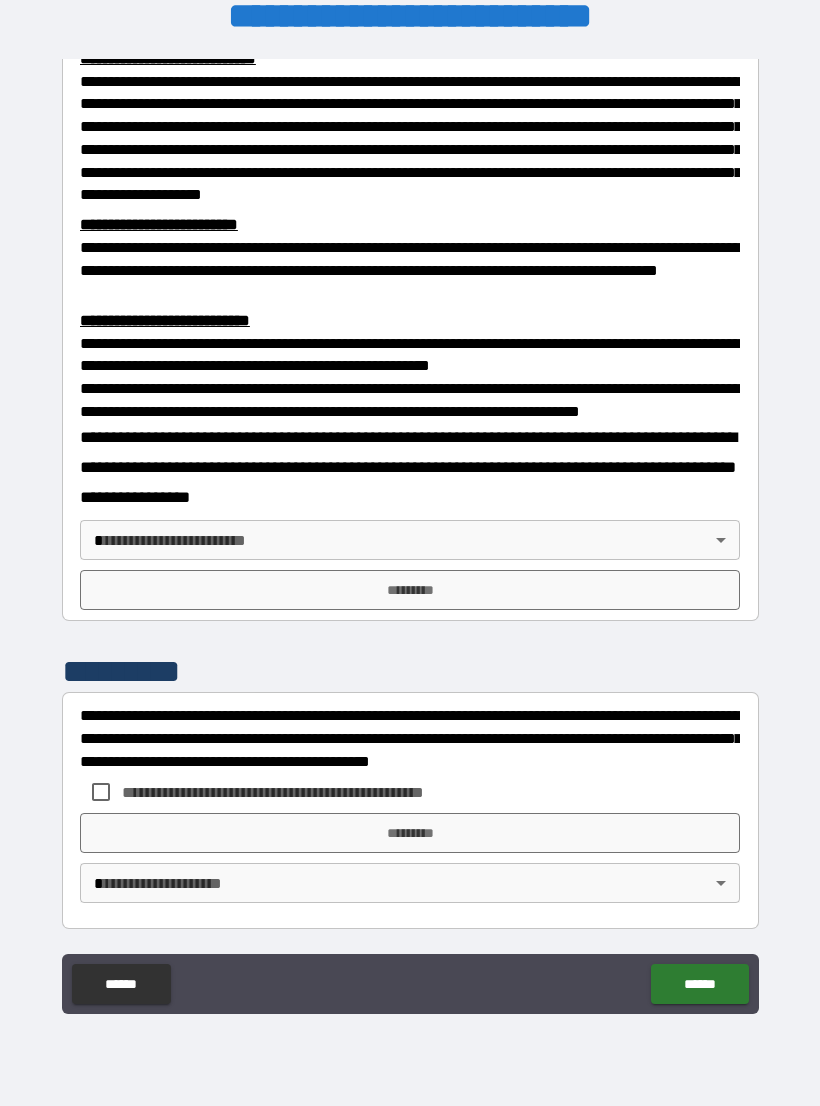 scroll, scrollTop: 549, scrollLeft: 0, axis: vertical 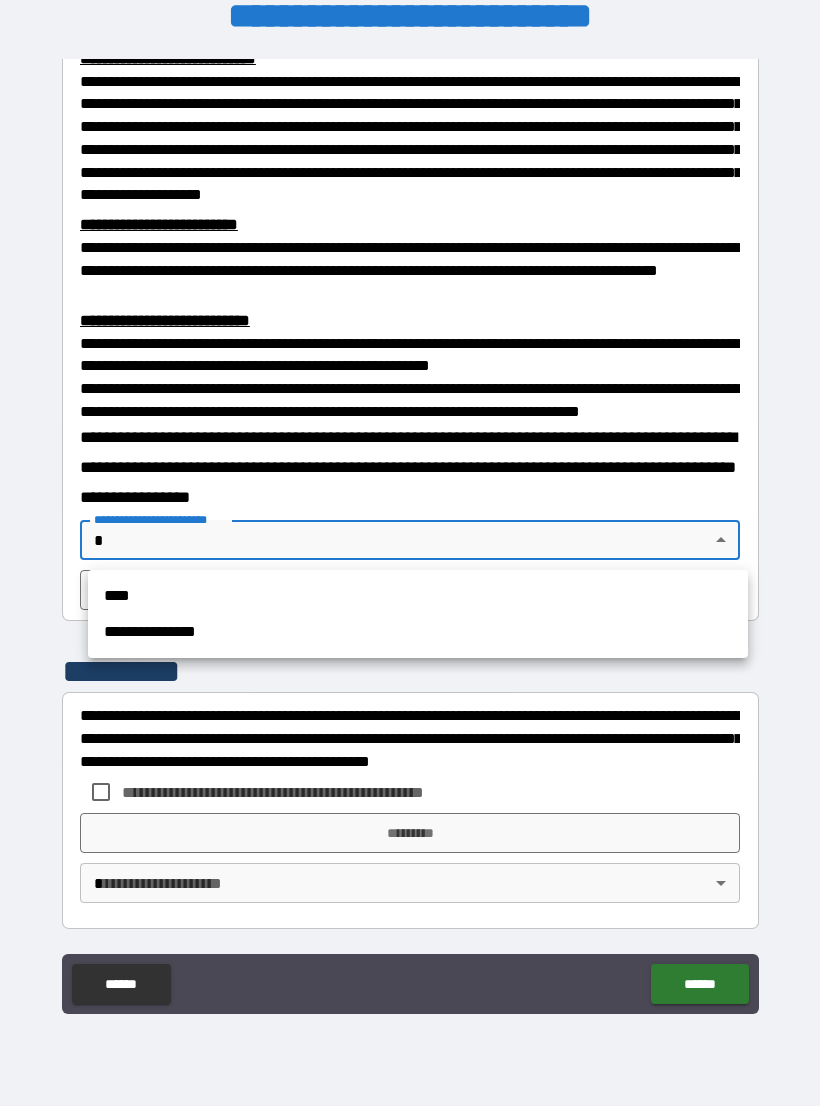 click on "****" at bounding box center (418, 596) 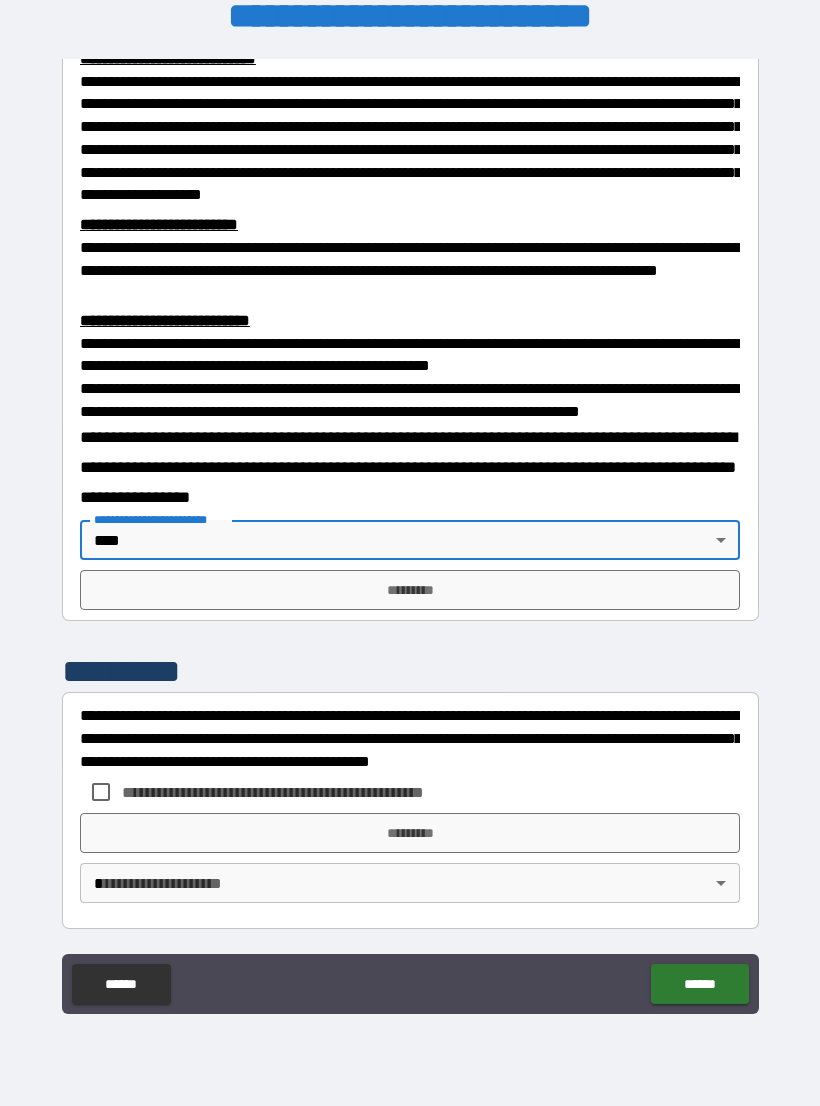 click on "*********" at bounding box center (410, 590) 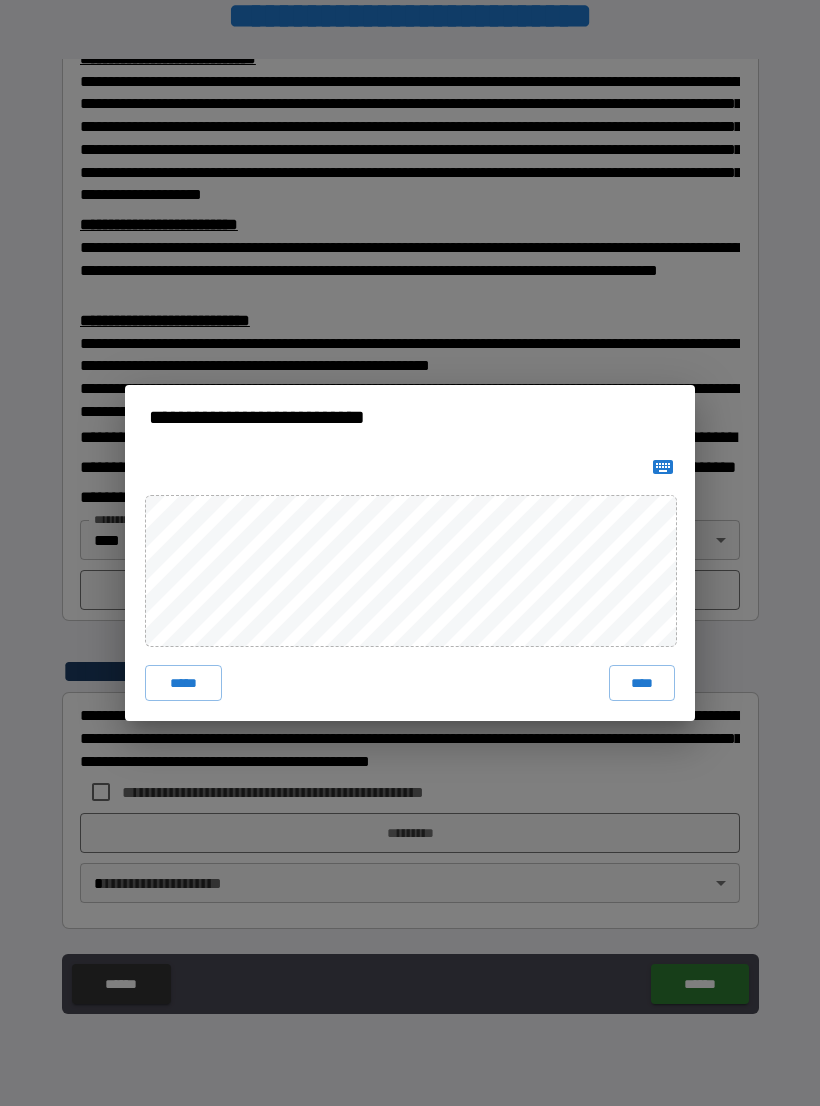 click on "****" at bounding box center (642, 683) 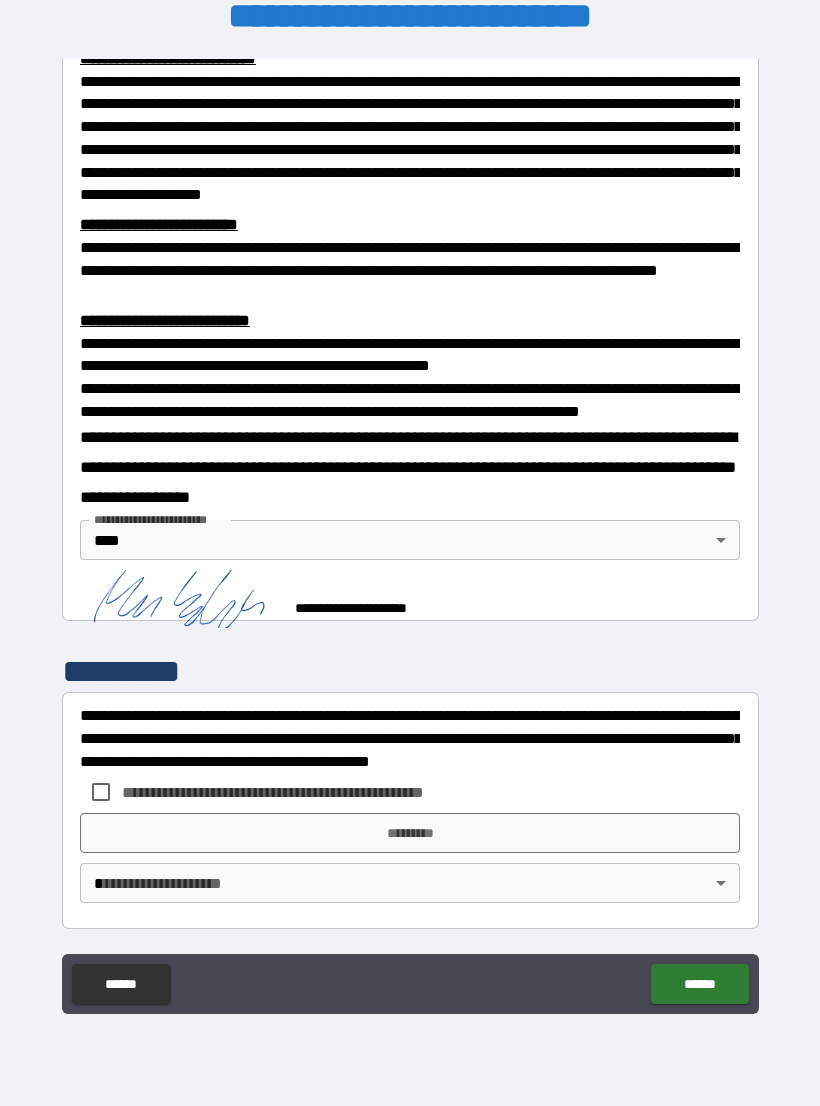 scroll, scrollTop: 539, scrollLeft: 0, axis: vertical 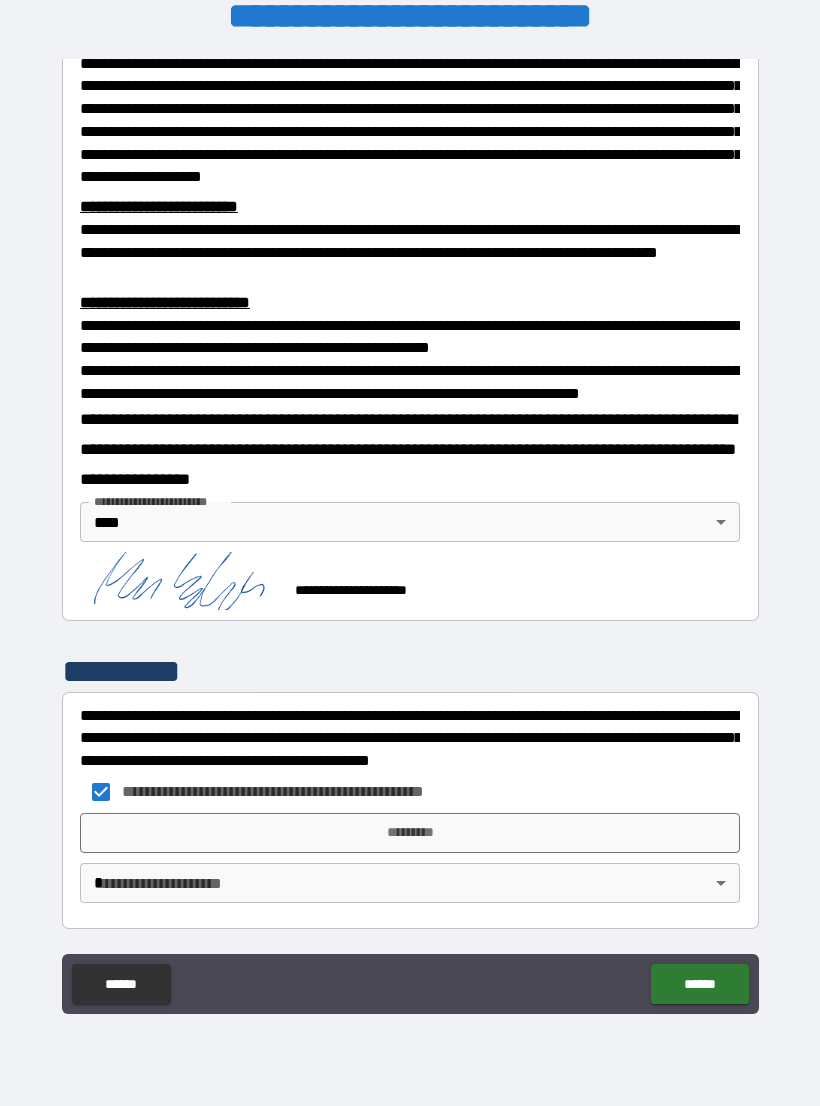 click on "*********" at bounding box center [410, 833] 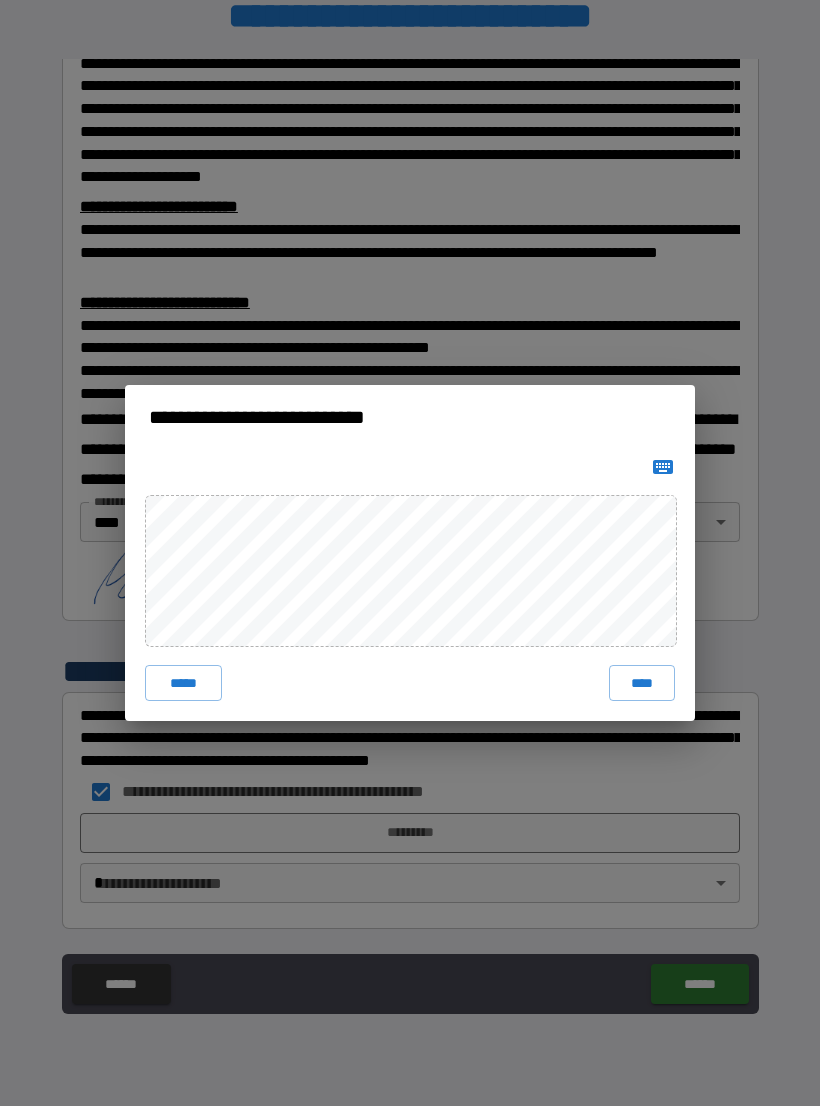 click on "****" at bounding box center [642, 683] 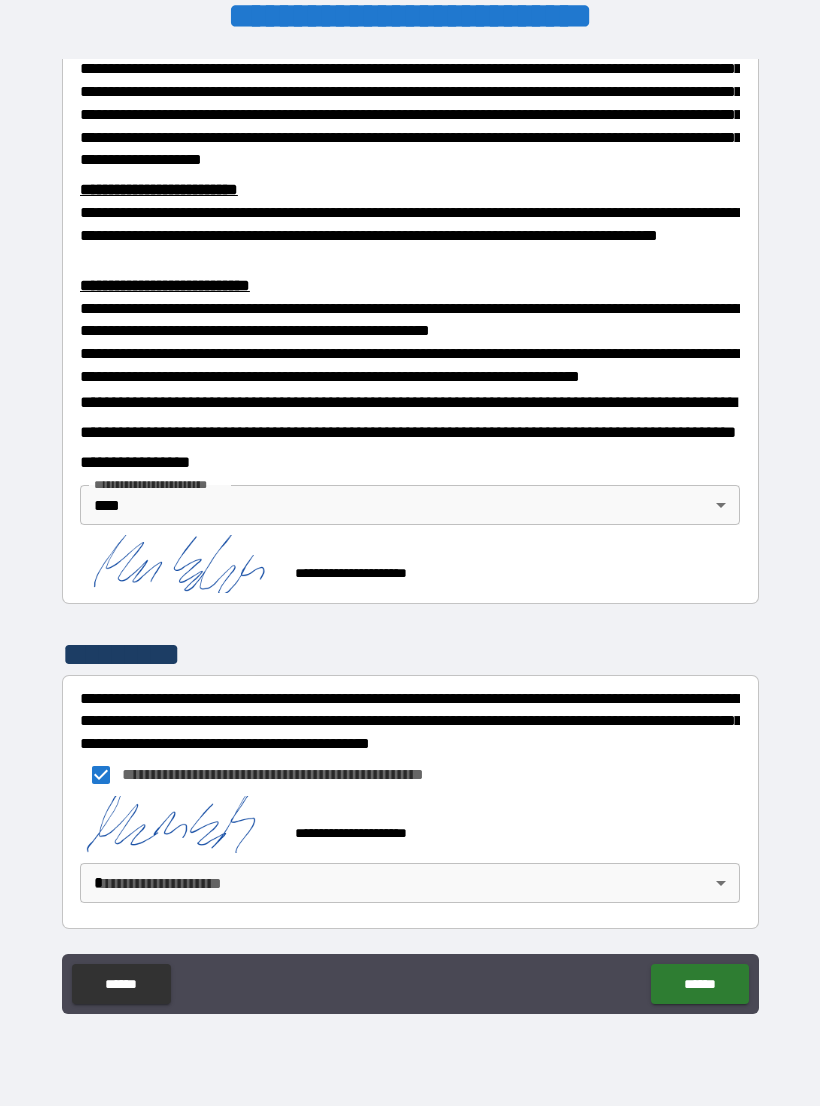 click on "**********" at bounding box center (410, 537) 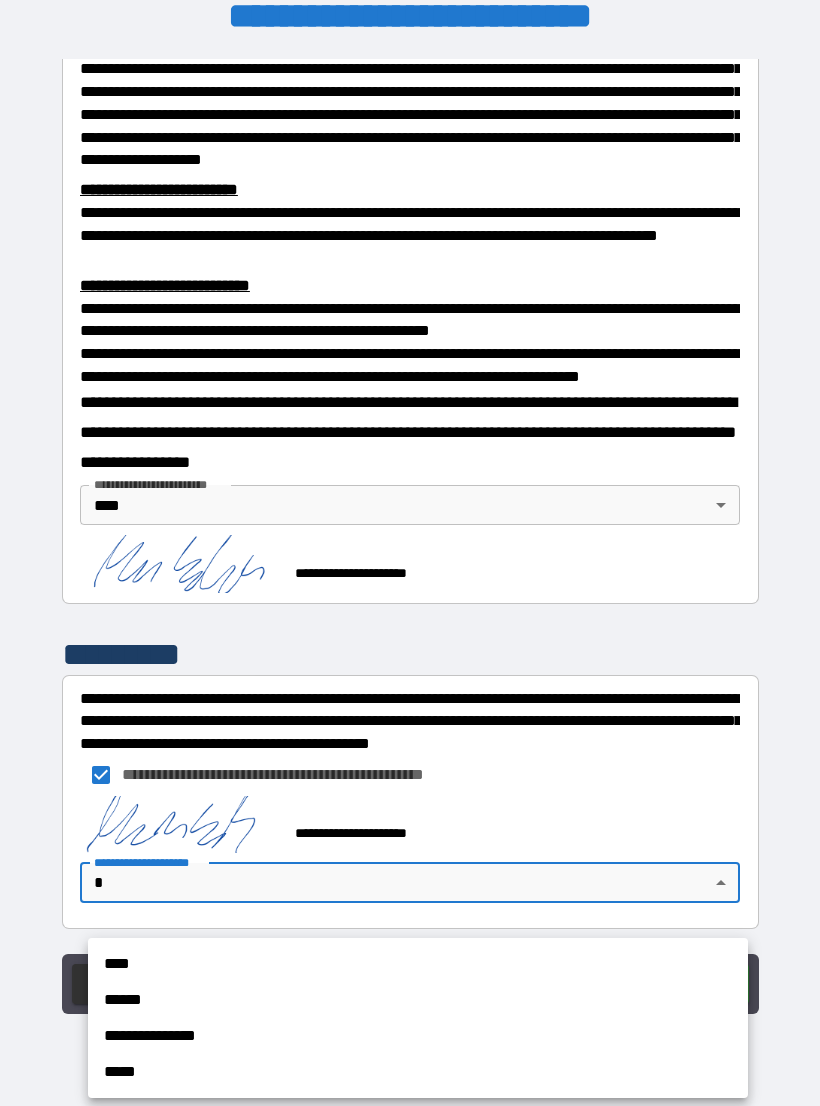 click on "****" at bounding box center [418, 964] 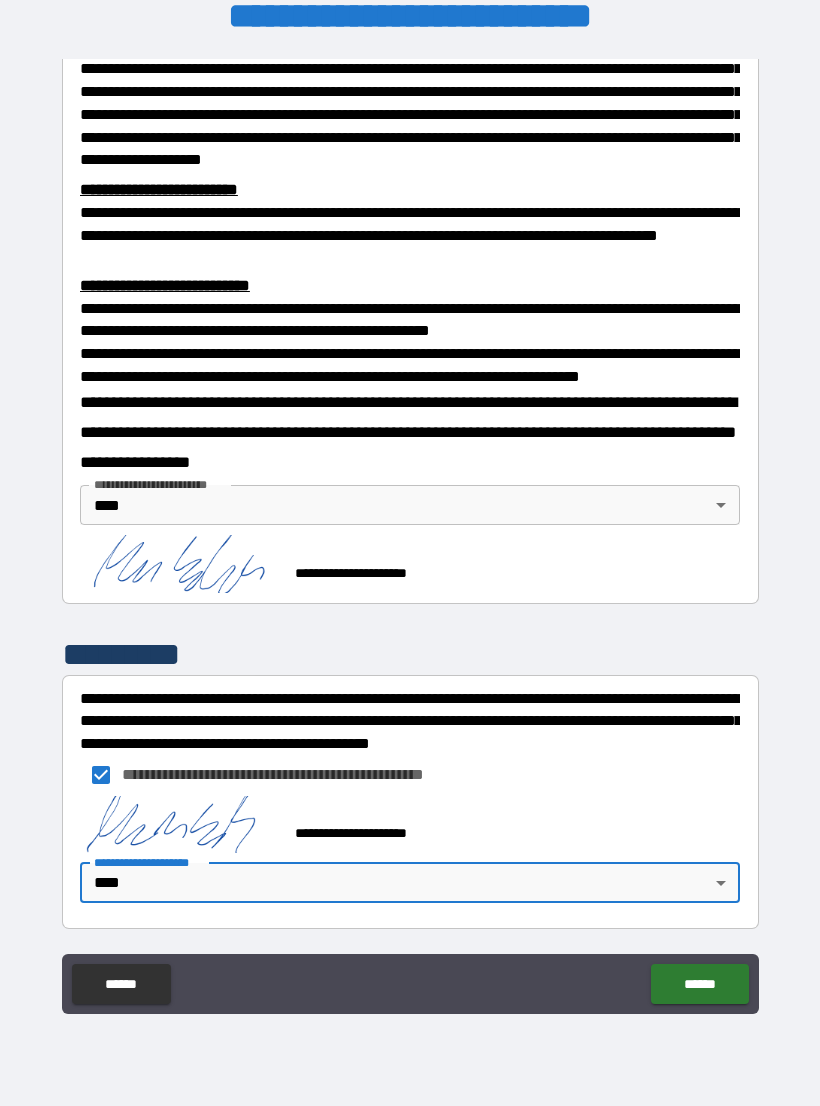 click on "******" at bounding box center (699, 984) 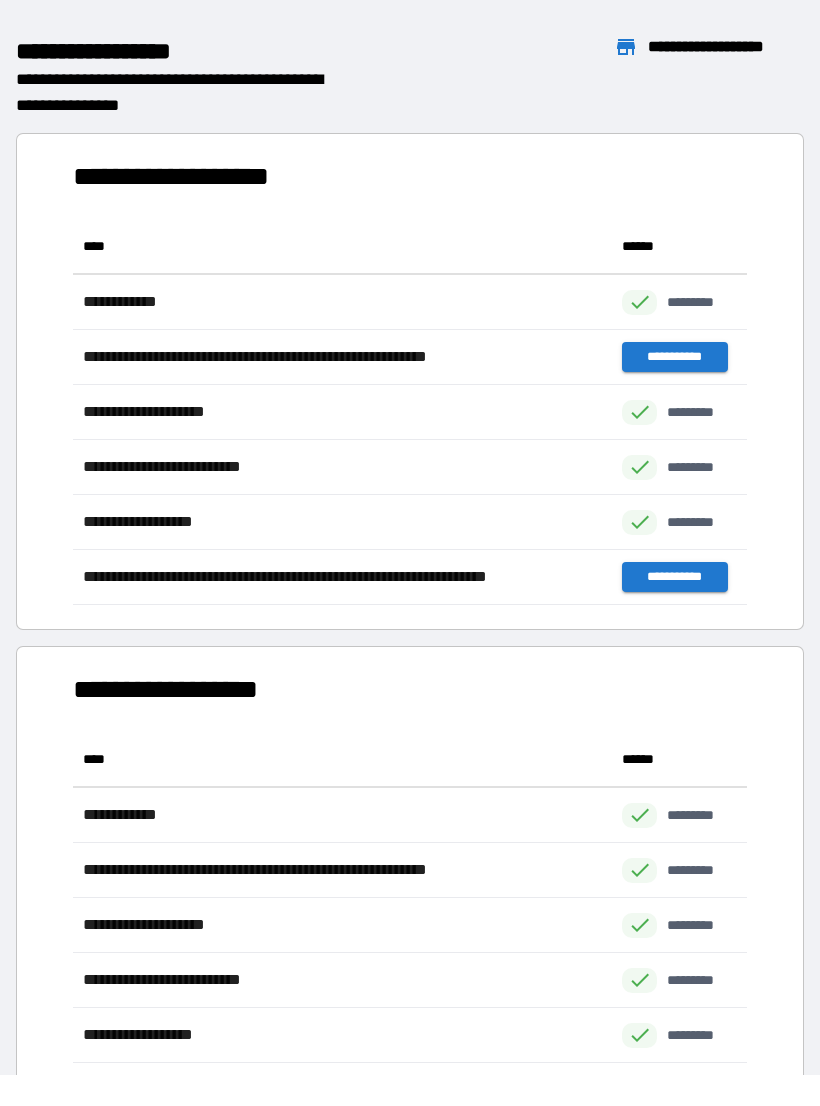 scroll, scrollTop: 1, scrollLeft: 1, axis: both 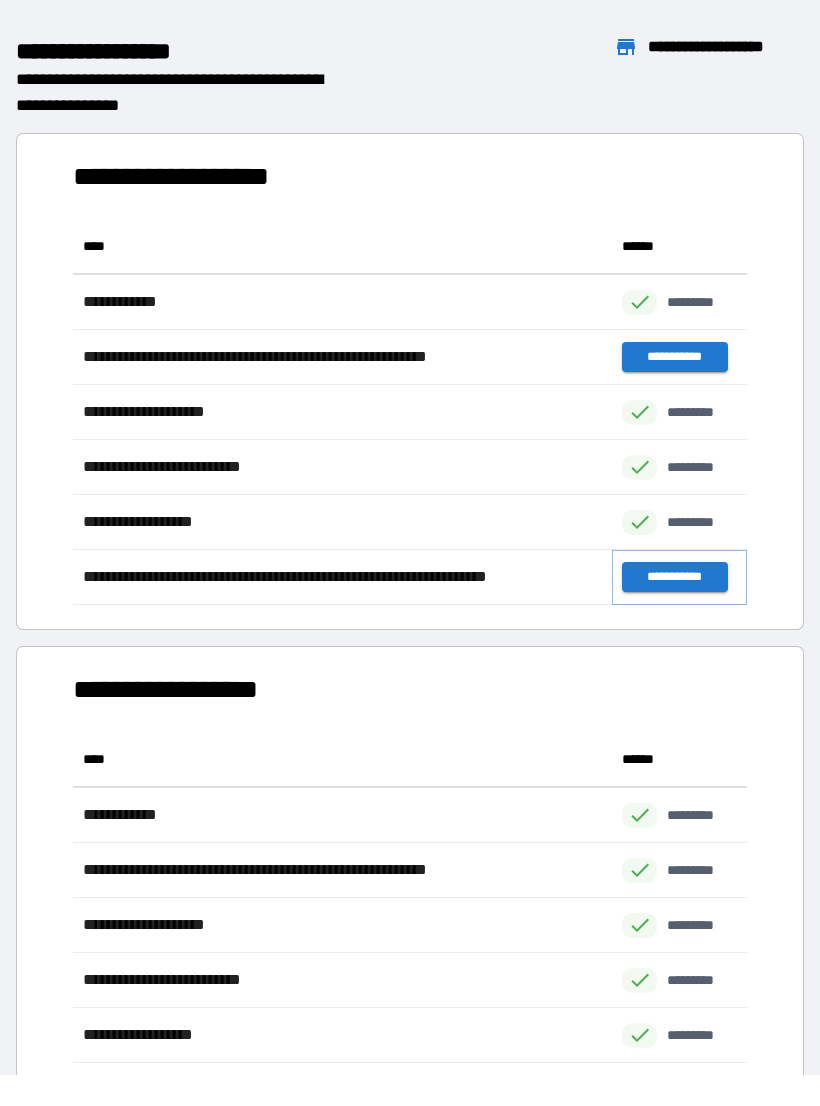 click on "**********" at bounding box center [674, 577] 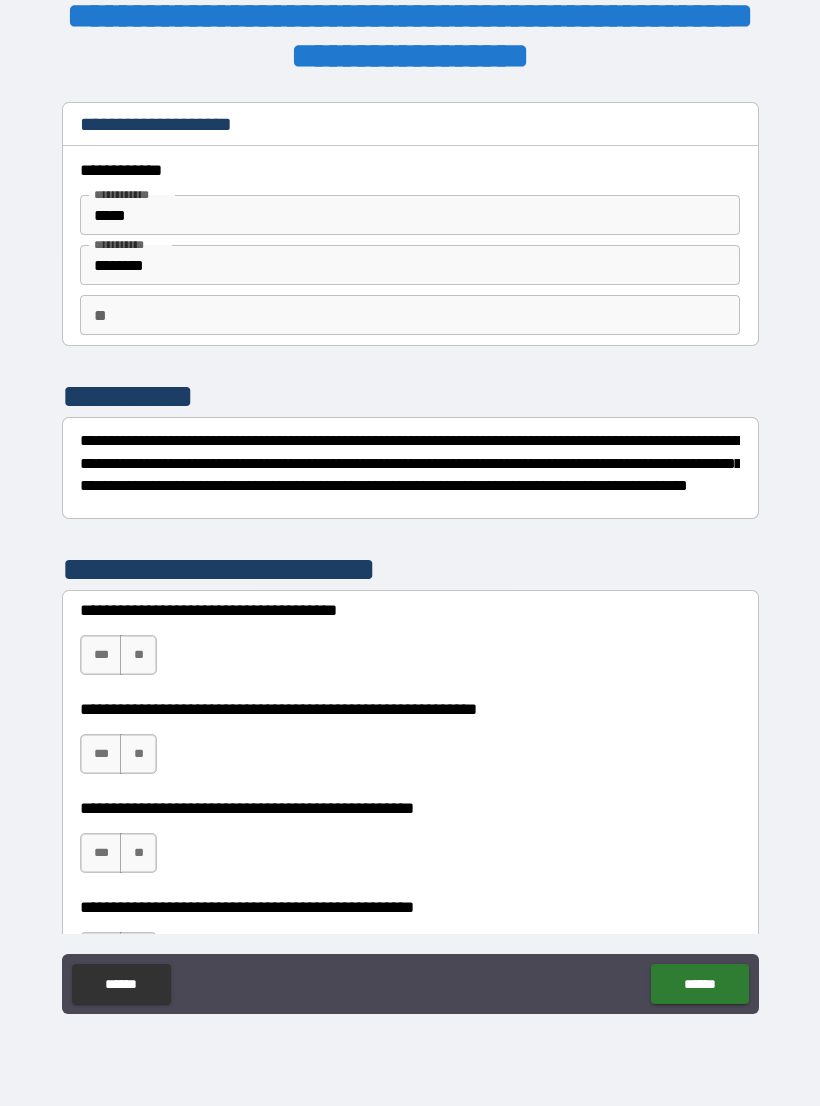 click on "**" at bounding box center (138, 655) 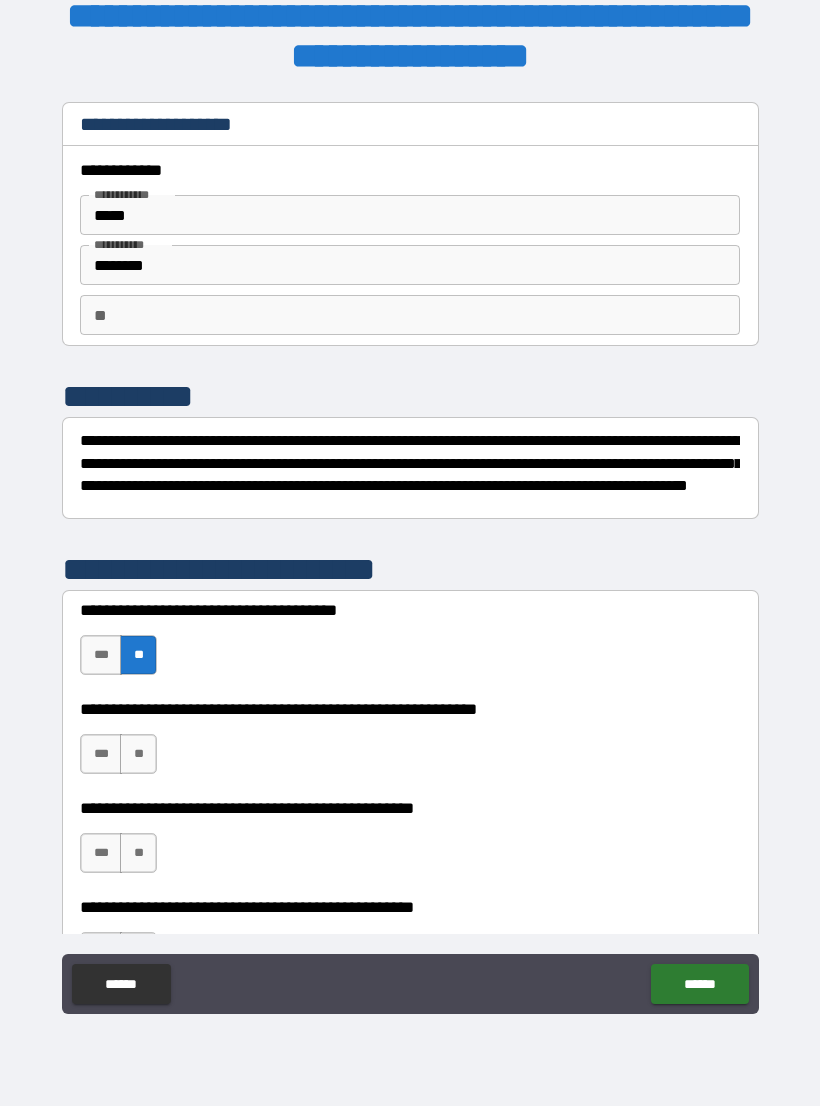 click on "***" at bounding box center (101, 655) 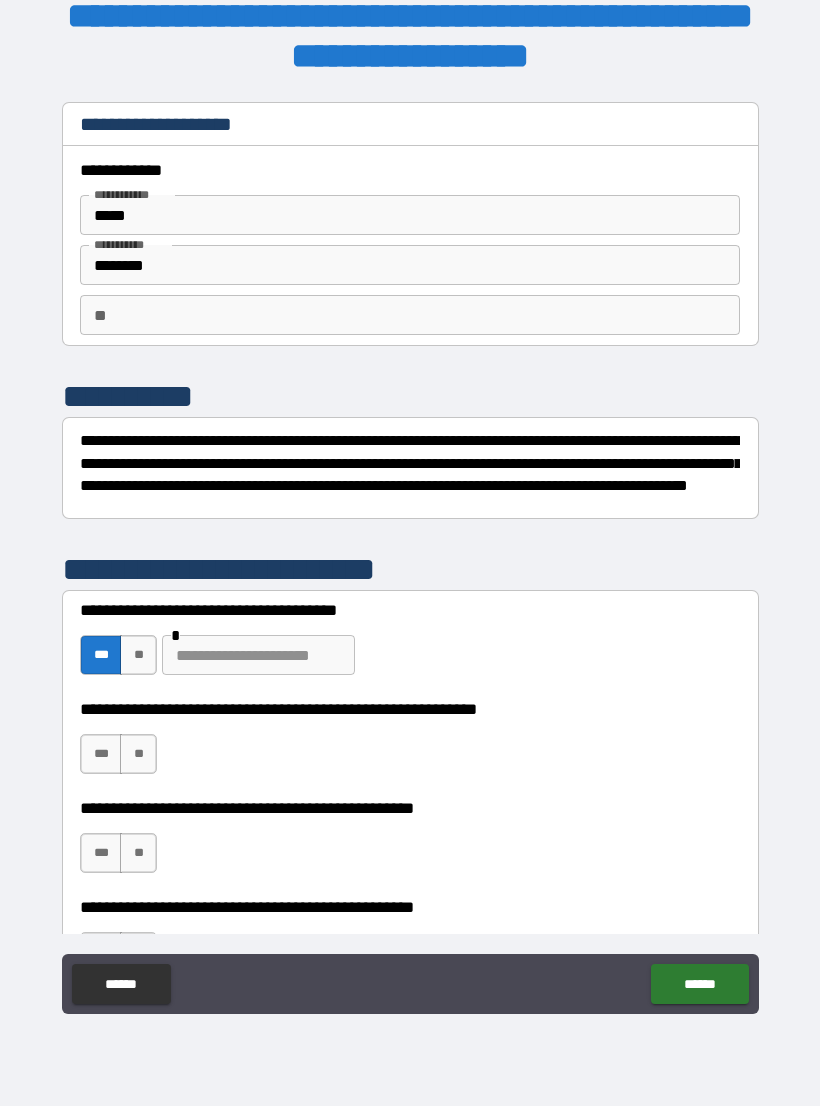 click on "**" at bounding box center (138, 655) 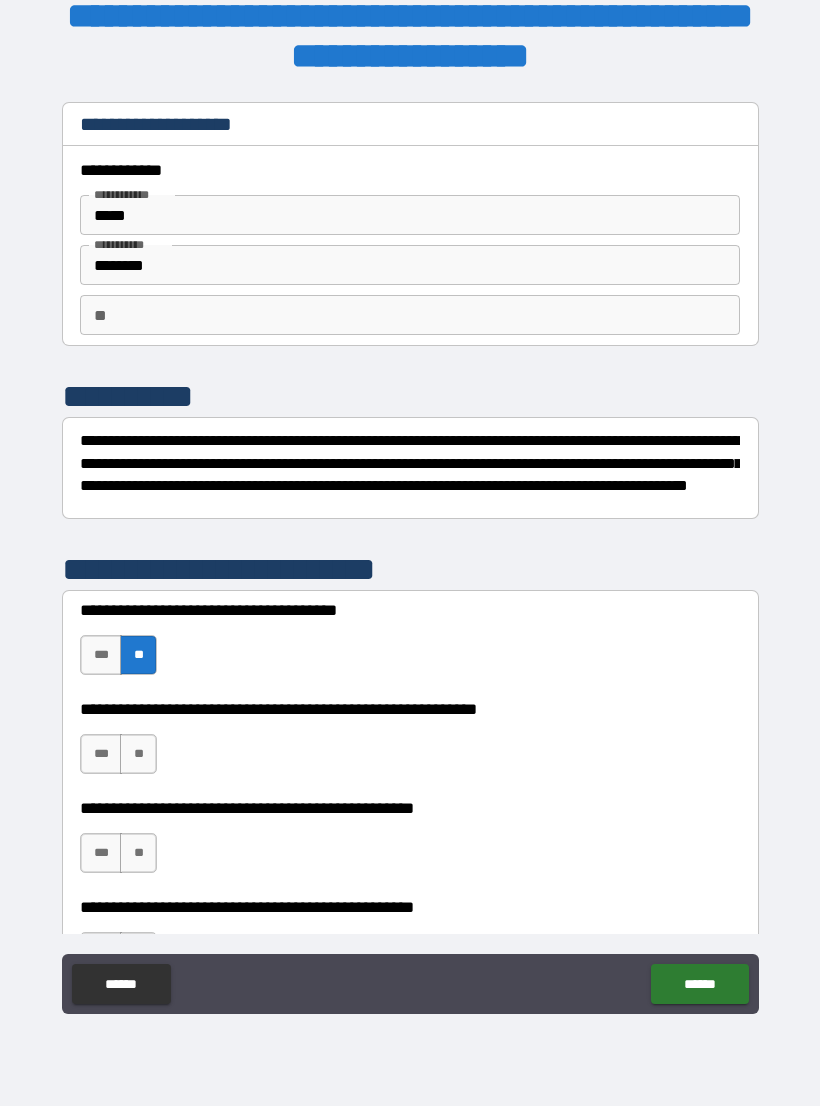 click on "**" at bounding box center (138, 754) 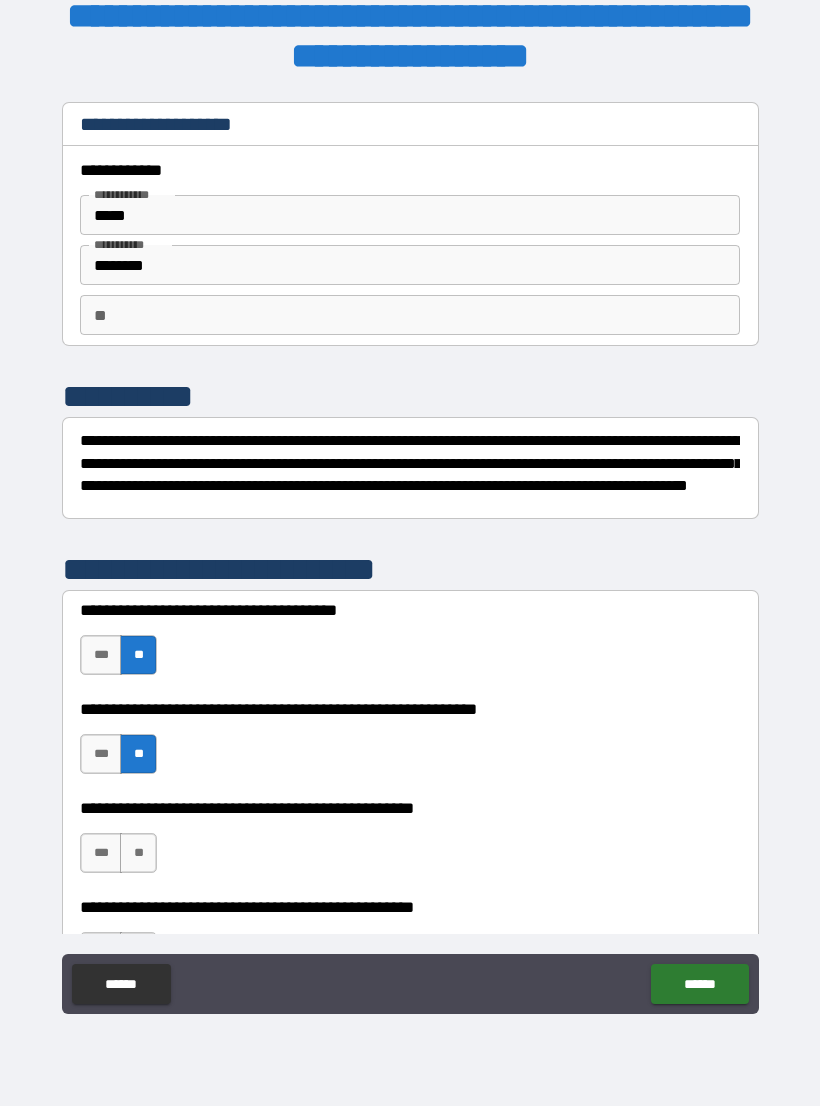 click on "**" at bounding box center (138, 853) 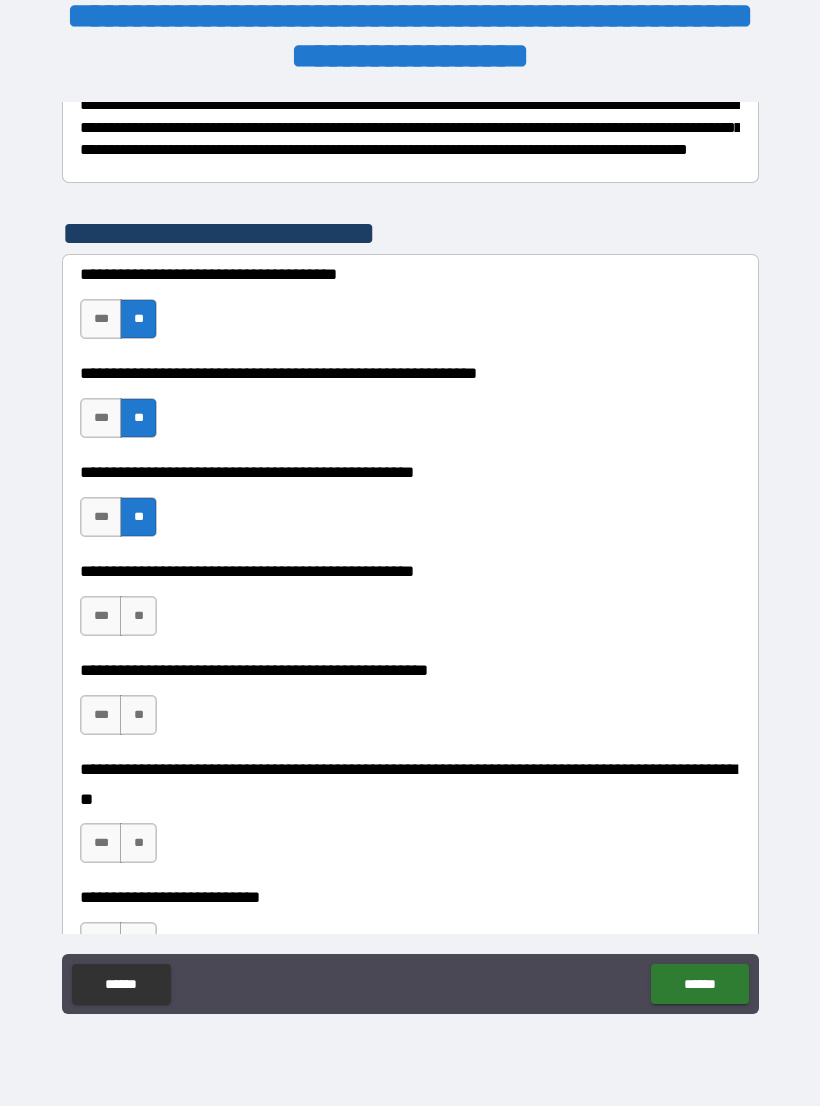 scroll, scrollTop: 342, scrollLeft: 0, axis: vertical 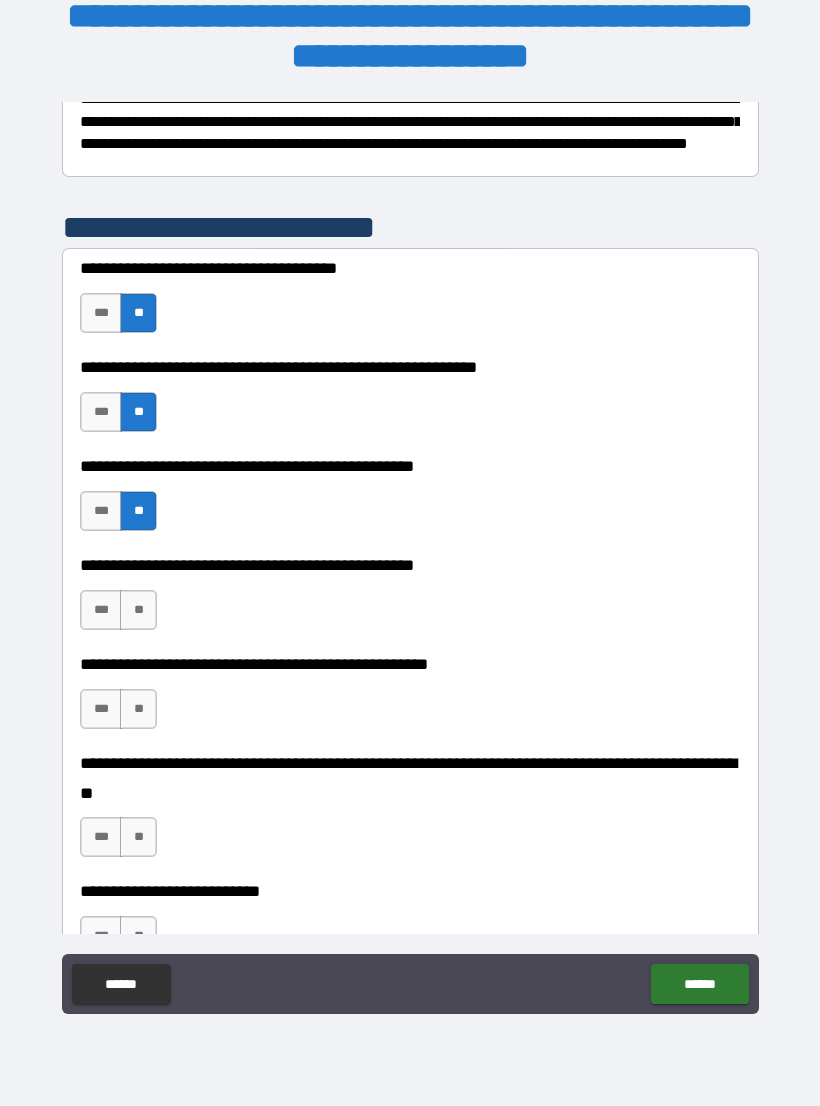 click on "**" at bounding box center (138, 610) 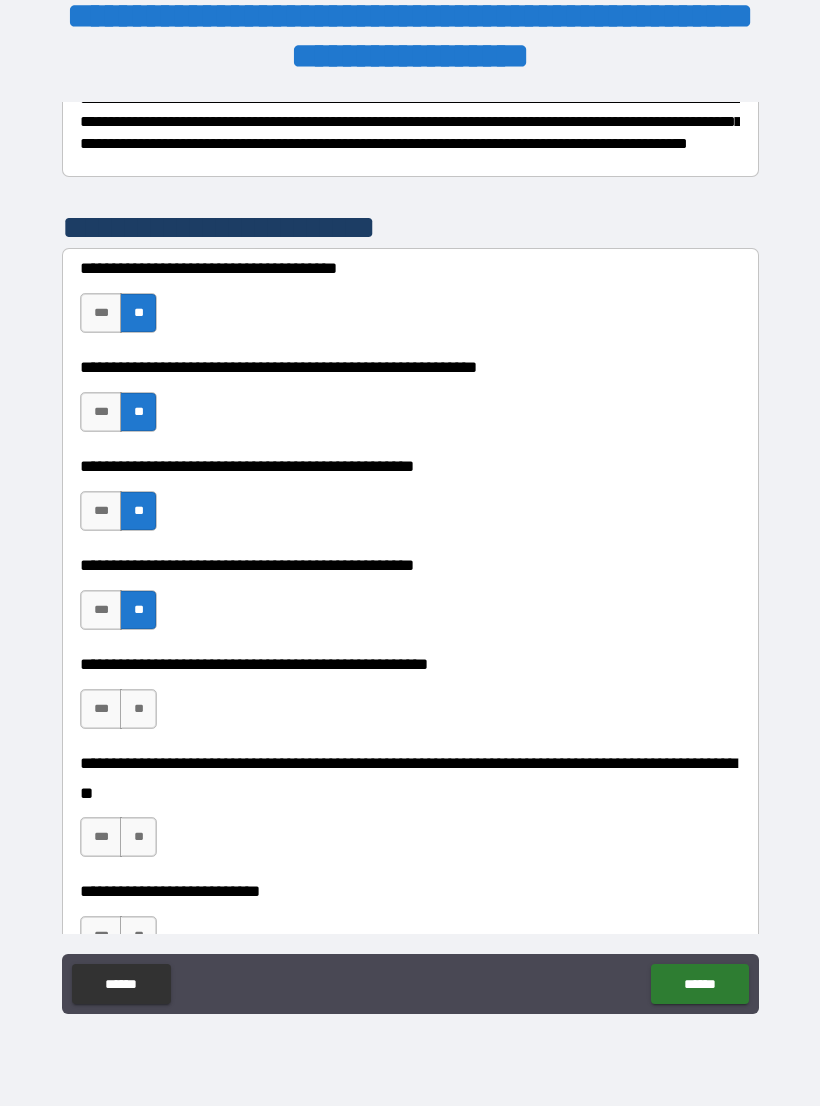 click on "***" at bounding box center [101, 610] 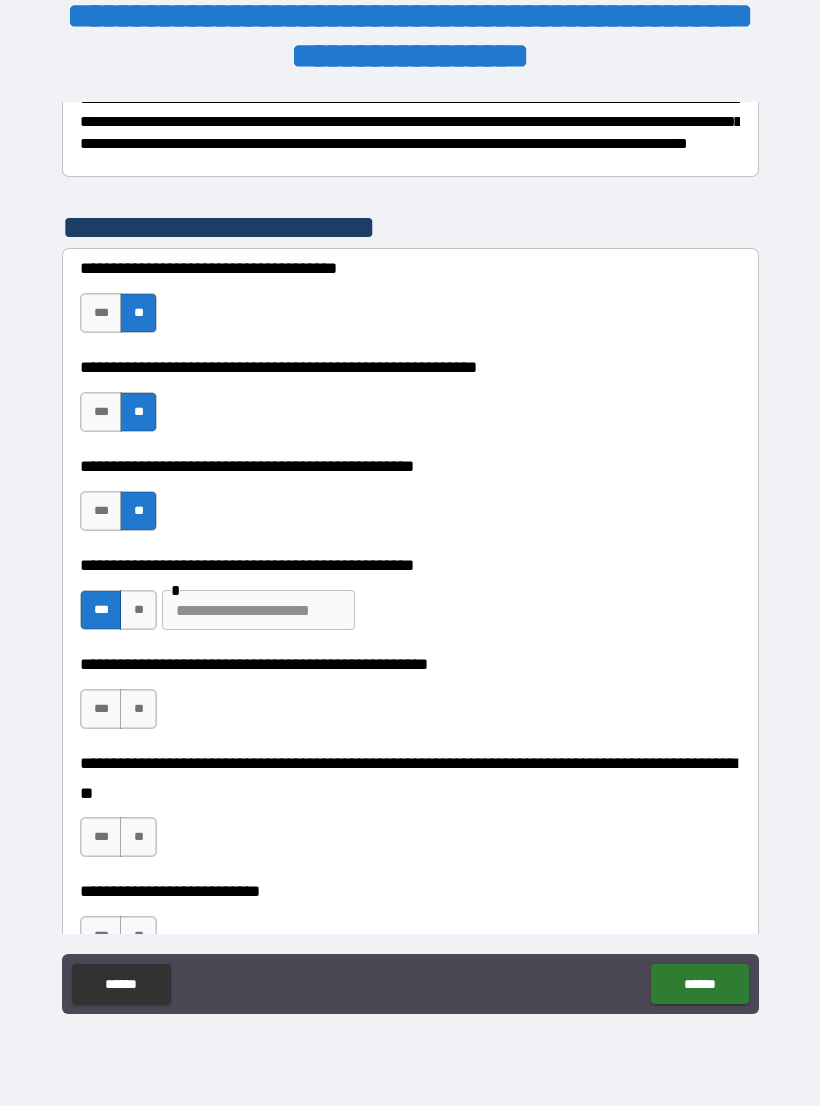 click at bounding box center (258, 610) 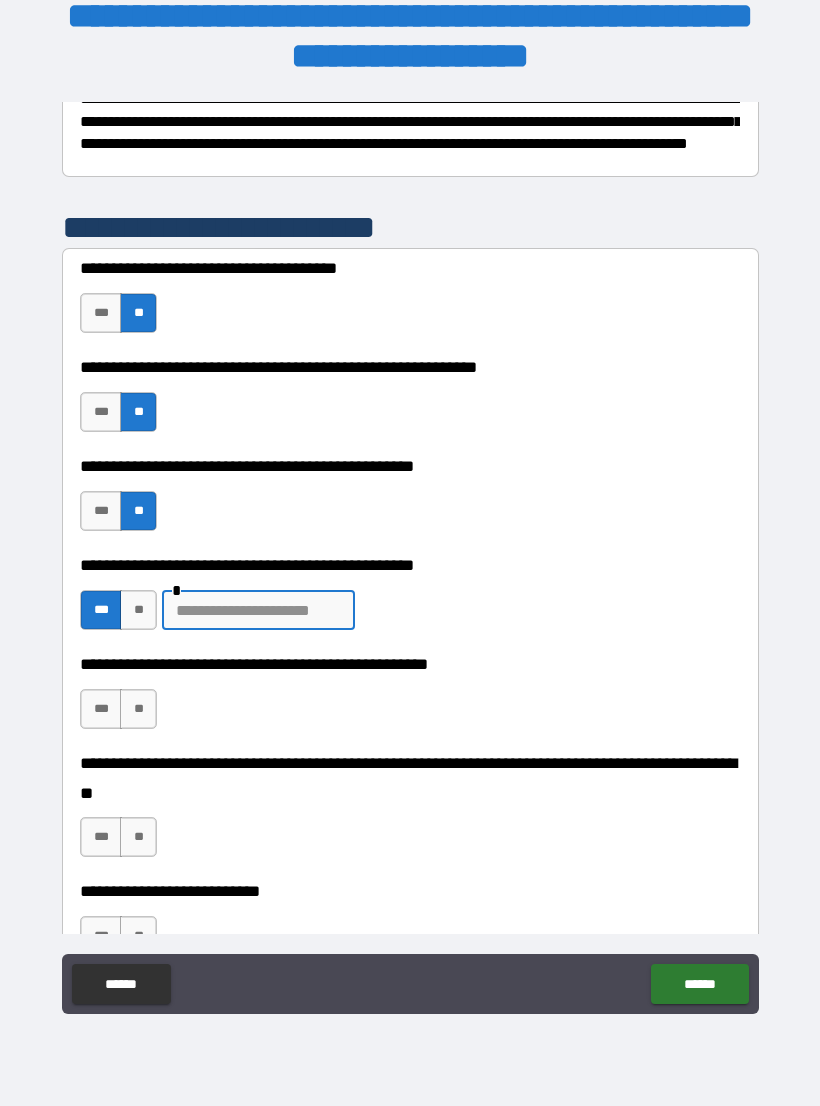 click on "**" at bounding box center (138, 610) 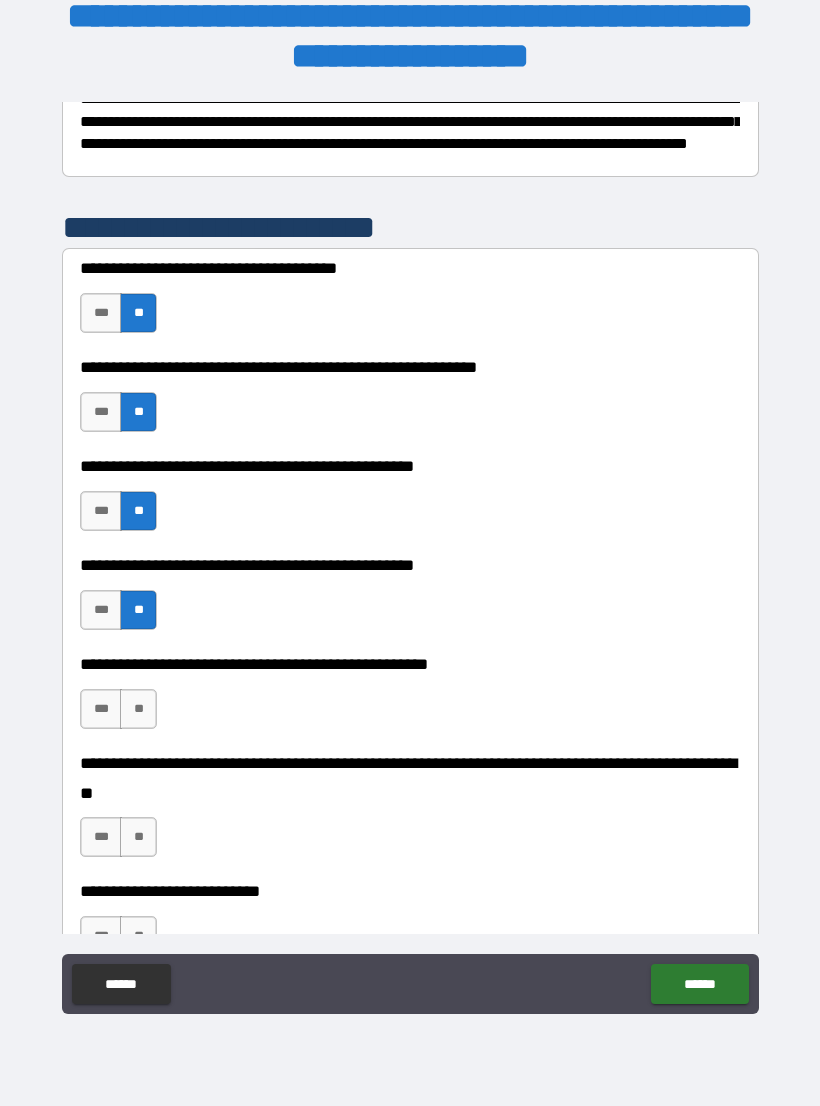 click on "**" at bounding box center [138, 709] 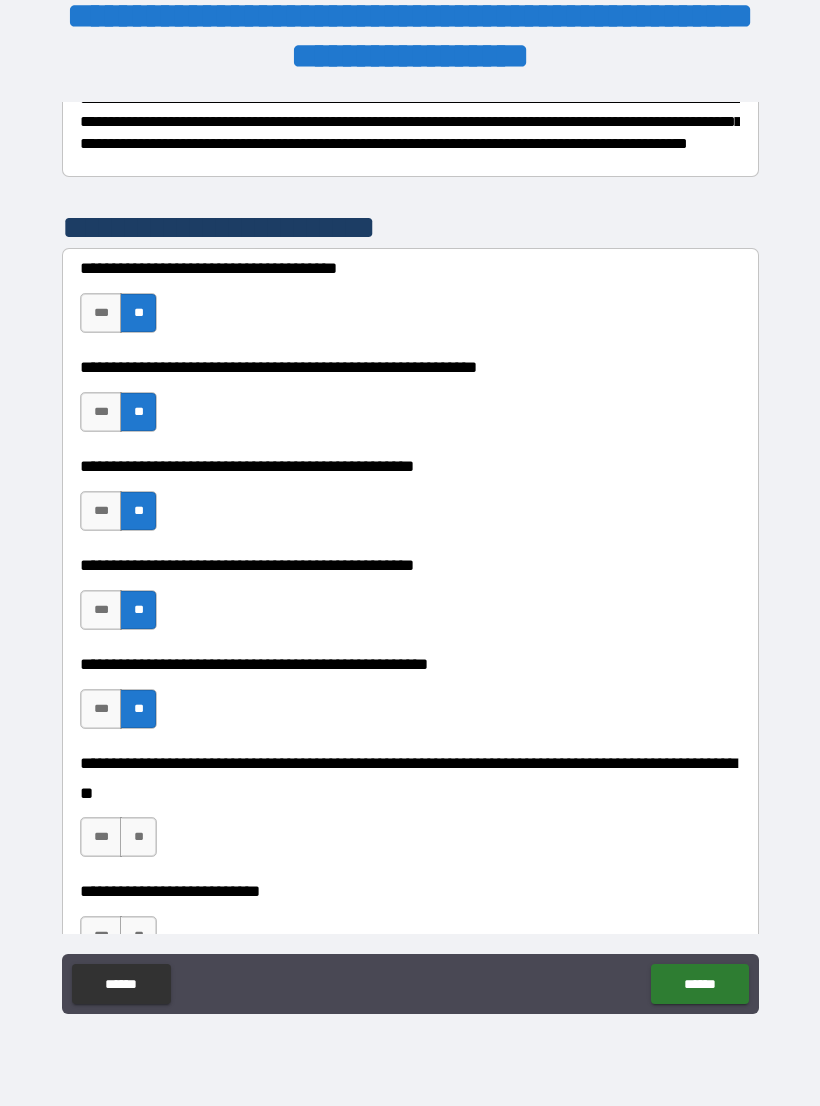 click on "**" at bounding box center (138, 837) 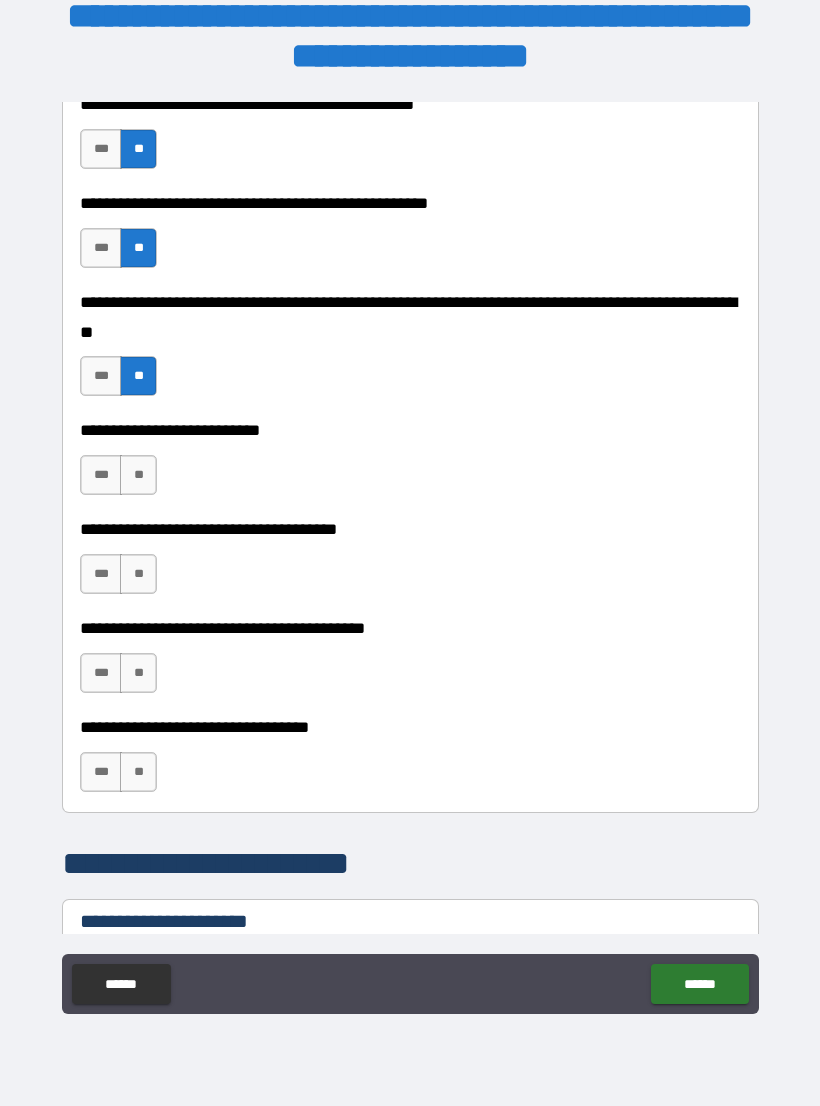 scroll, scrollTop: 815, scrollLeft: 0, axis: vertical 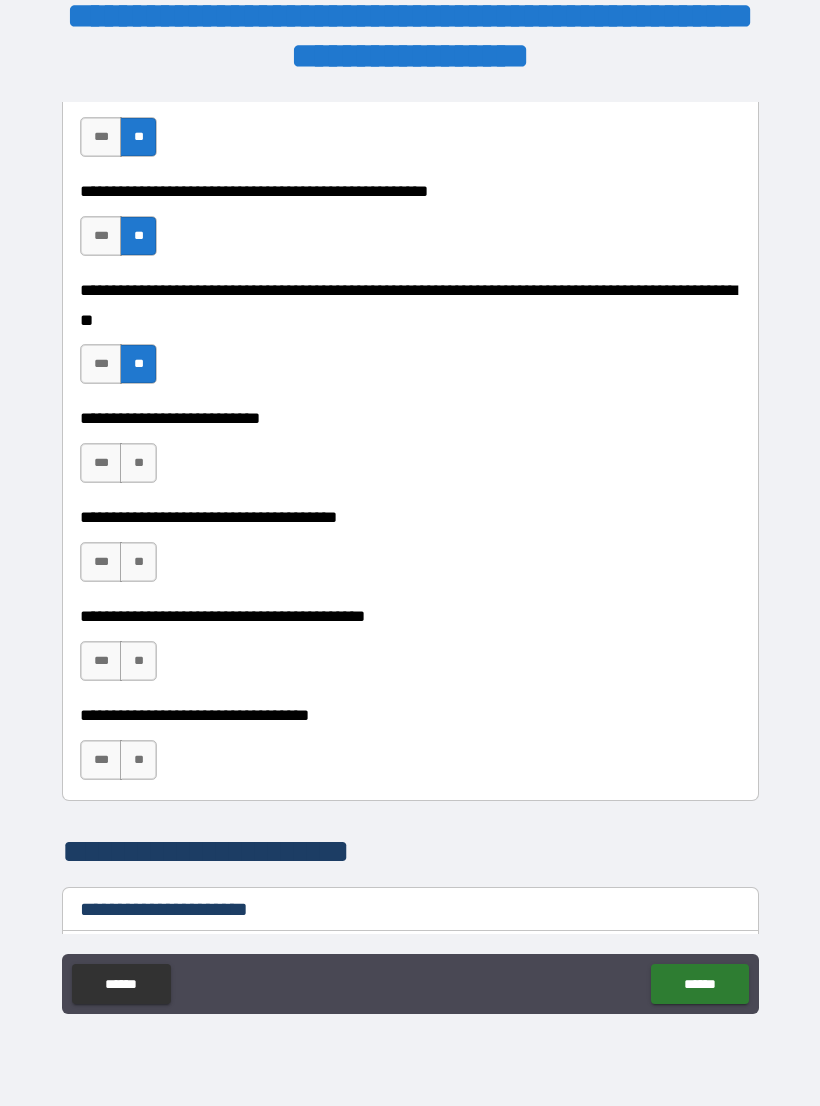 click on "**" at bounding box center (138, 463) 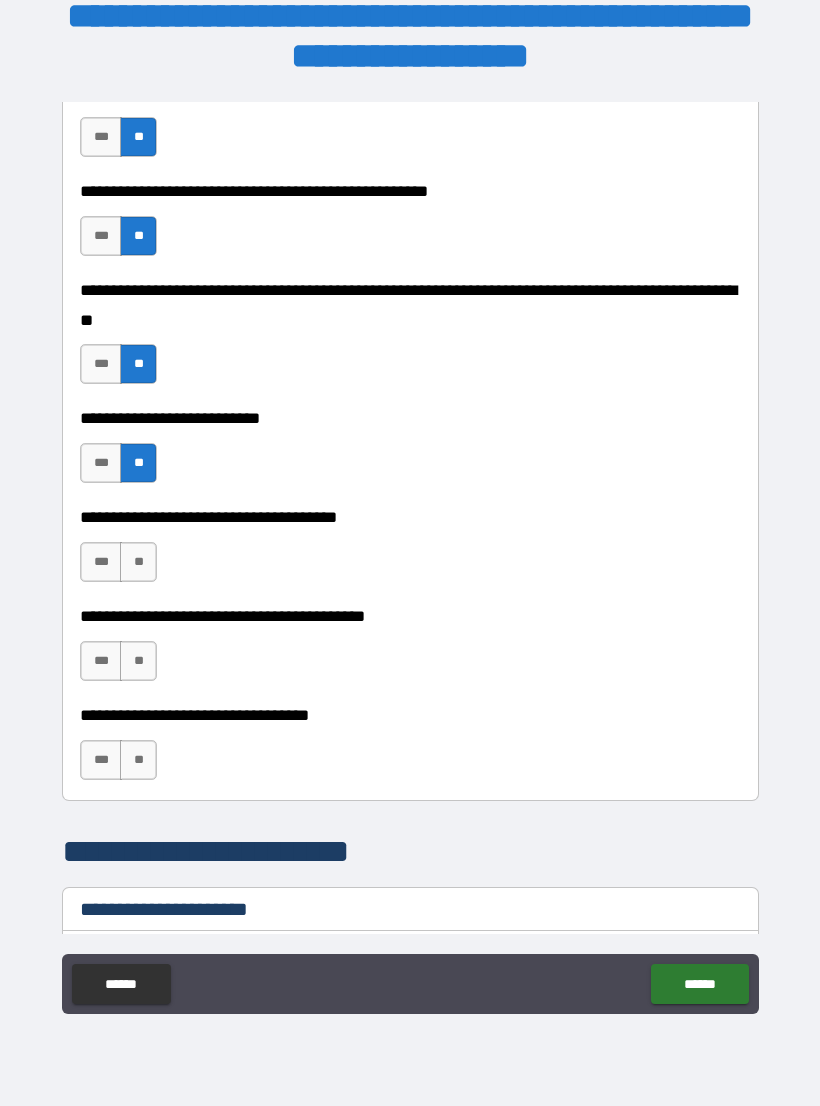 click on "**" at bounding box center [138, 562] 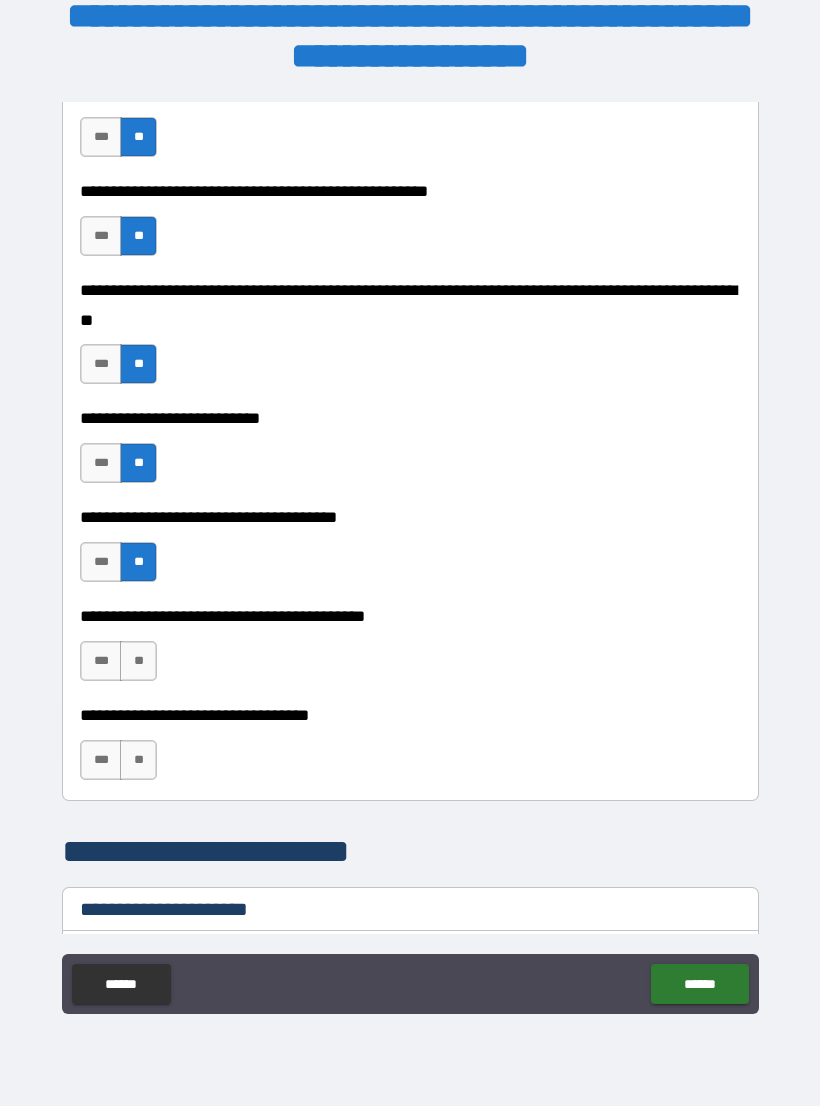 click on "**" at bounding box center (138, 661) 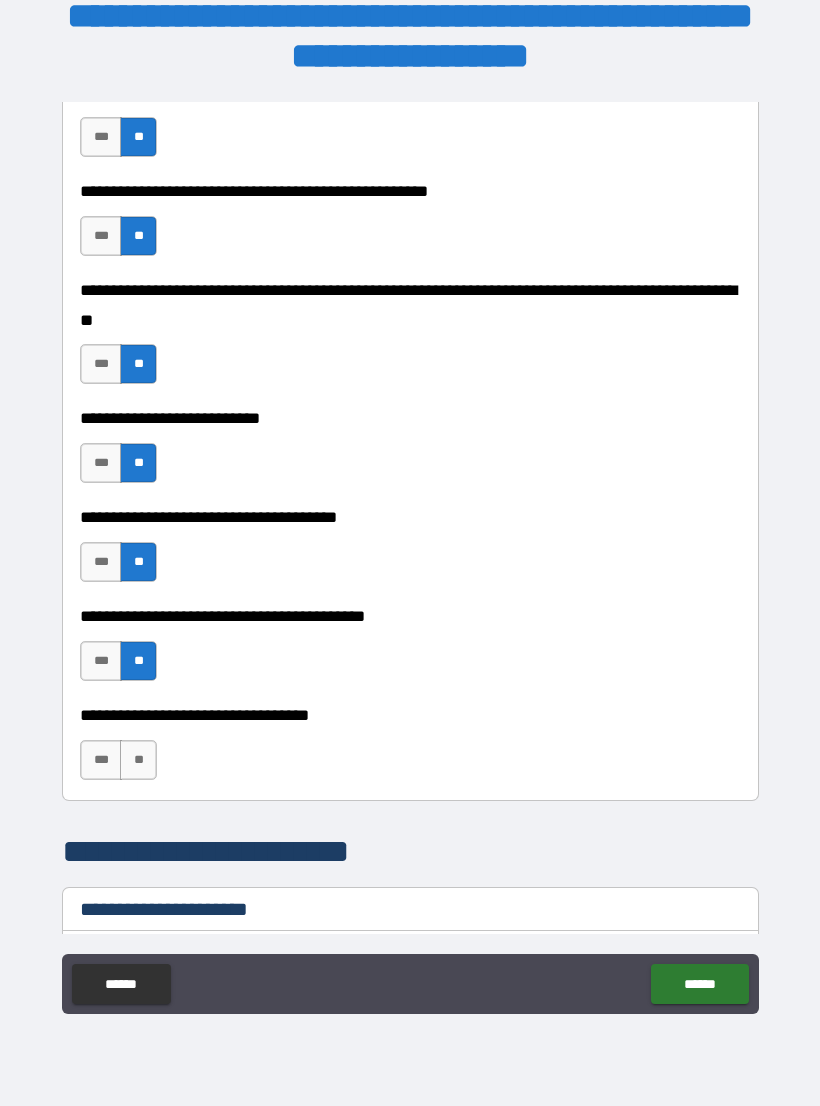 click on "**" at bounding box center [138, 760] 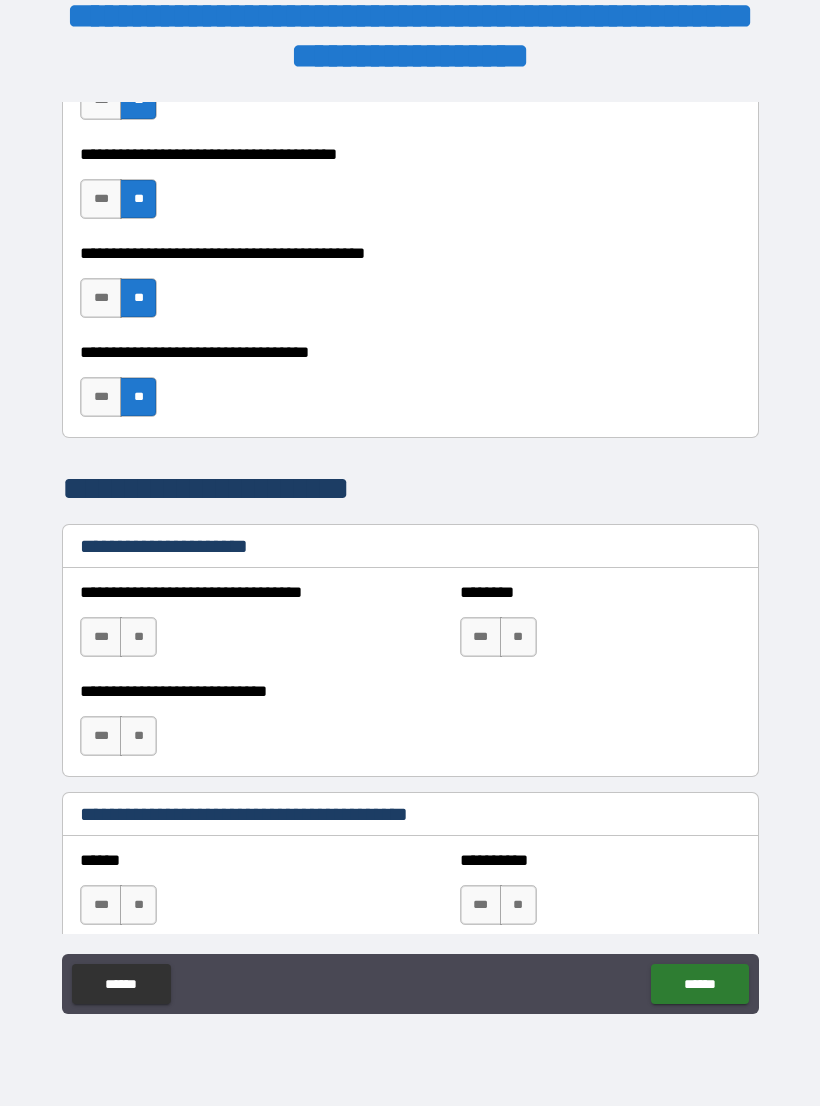 scroll, scrollTop: 1180, scrollLeft: 0, axis: vertical 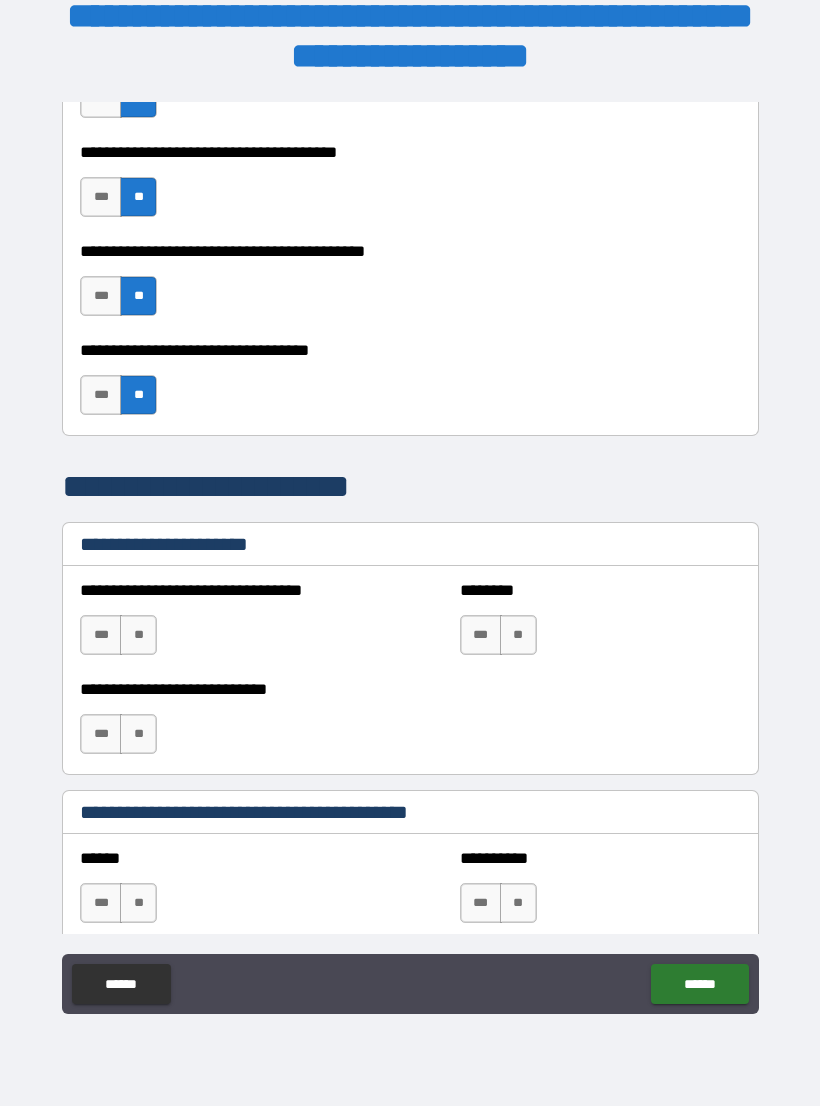 click on "**" at bounding box center [518, 635] 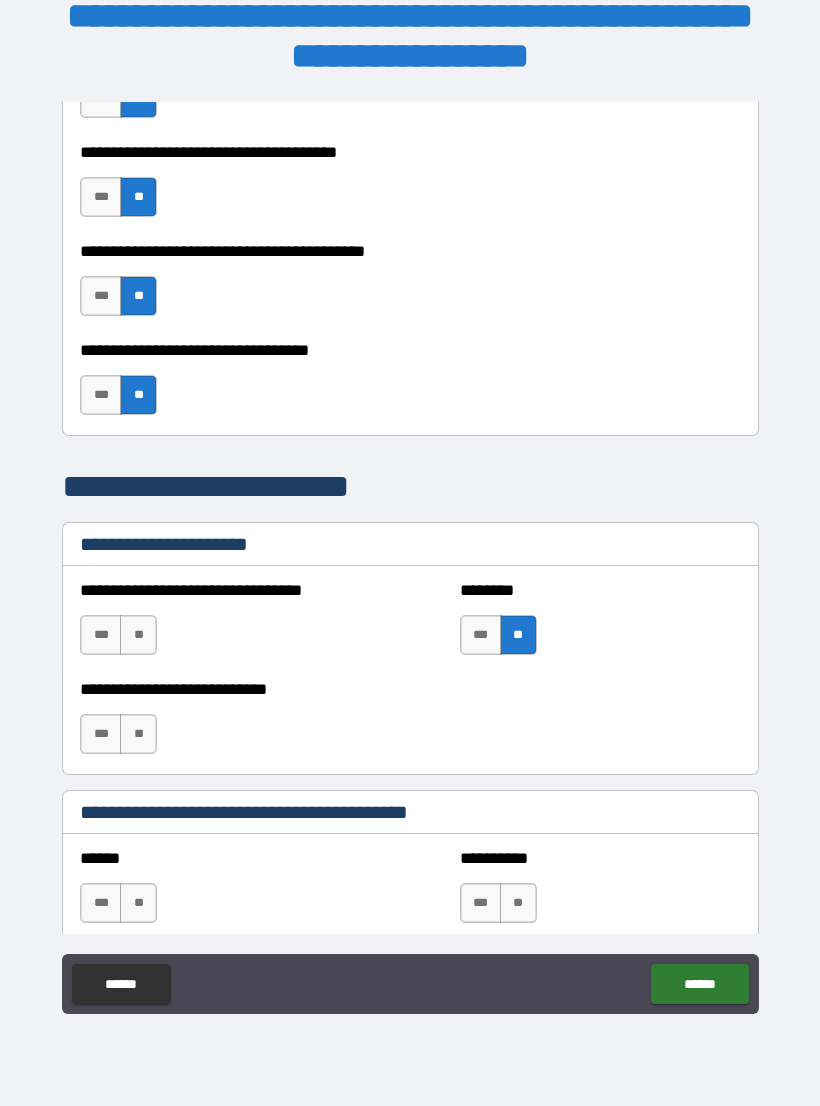 click on "**" at bounding box center (138, 635) 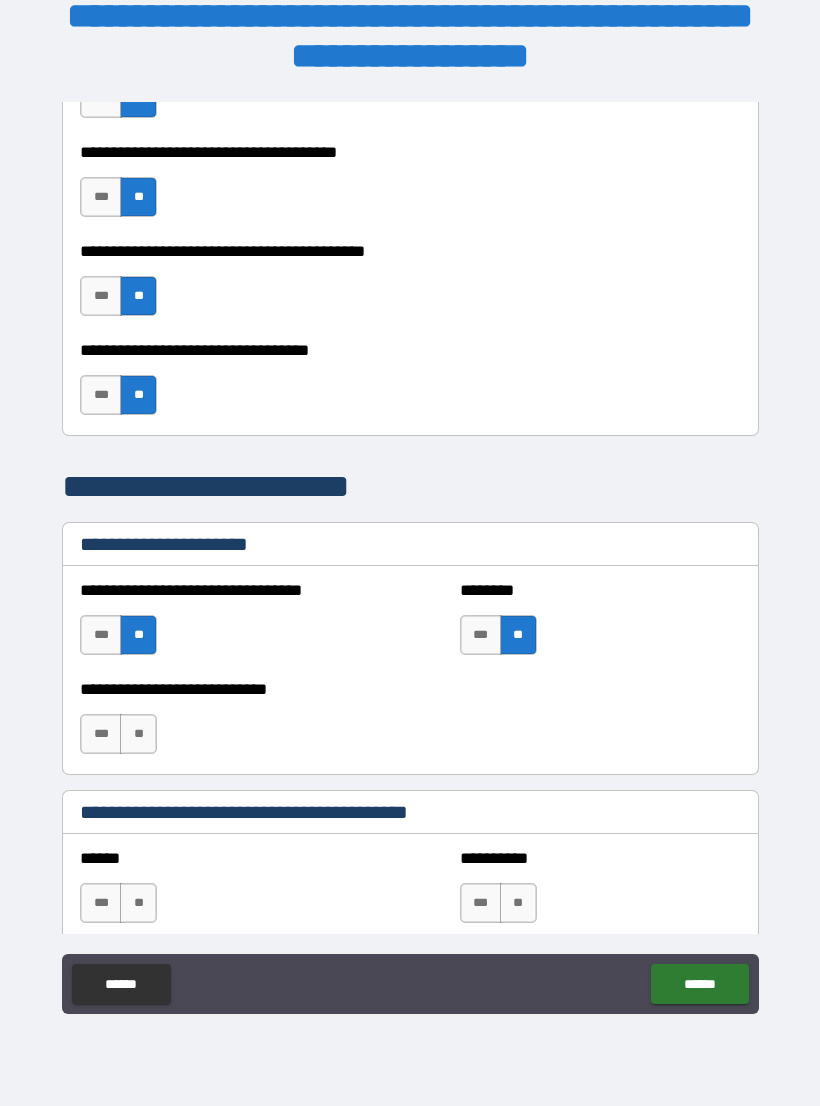 click on "**" at bounding box center (138, 734) 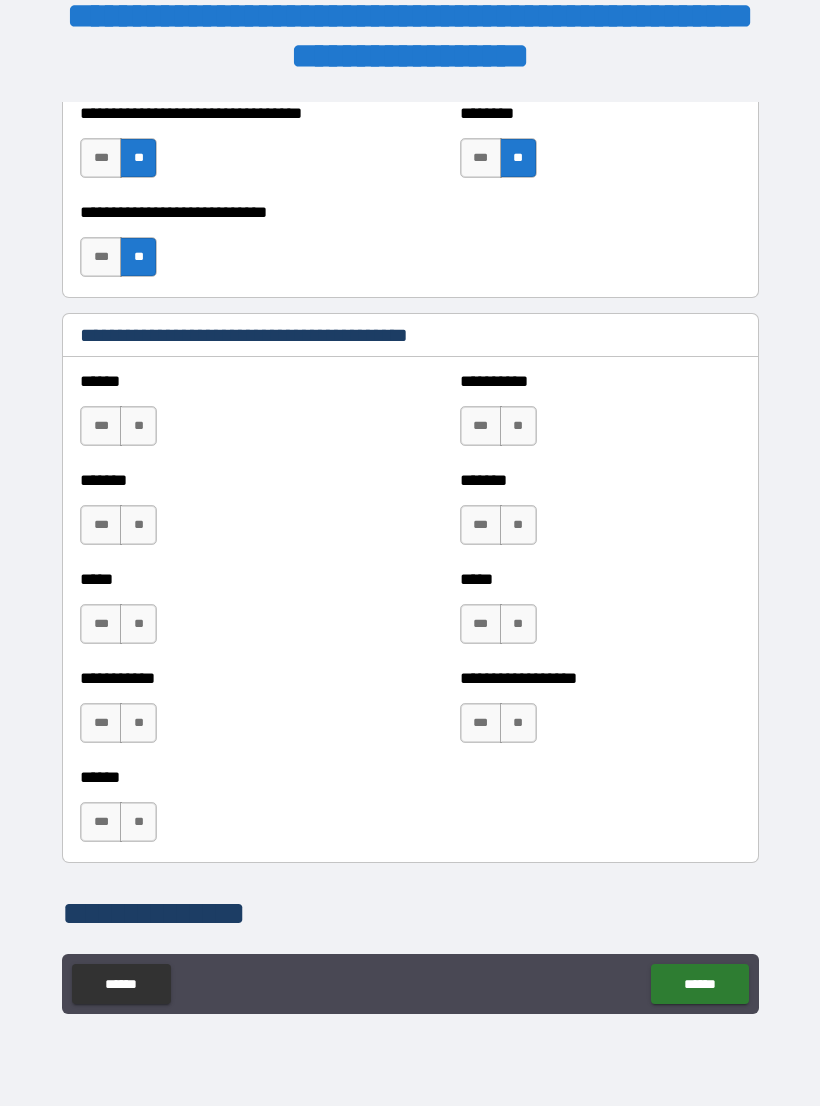 scroll, scrollTop: 1663, scrollLeft: 0, axis: vertical 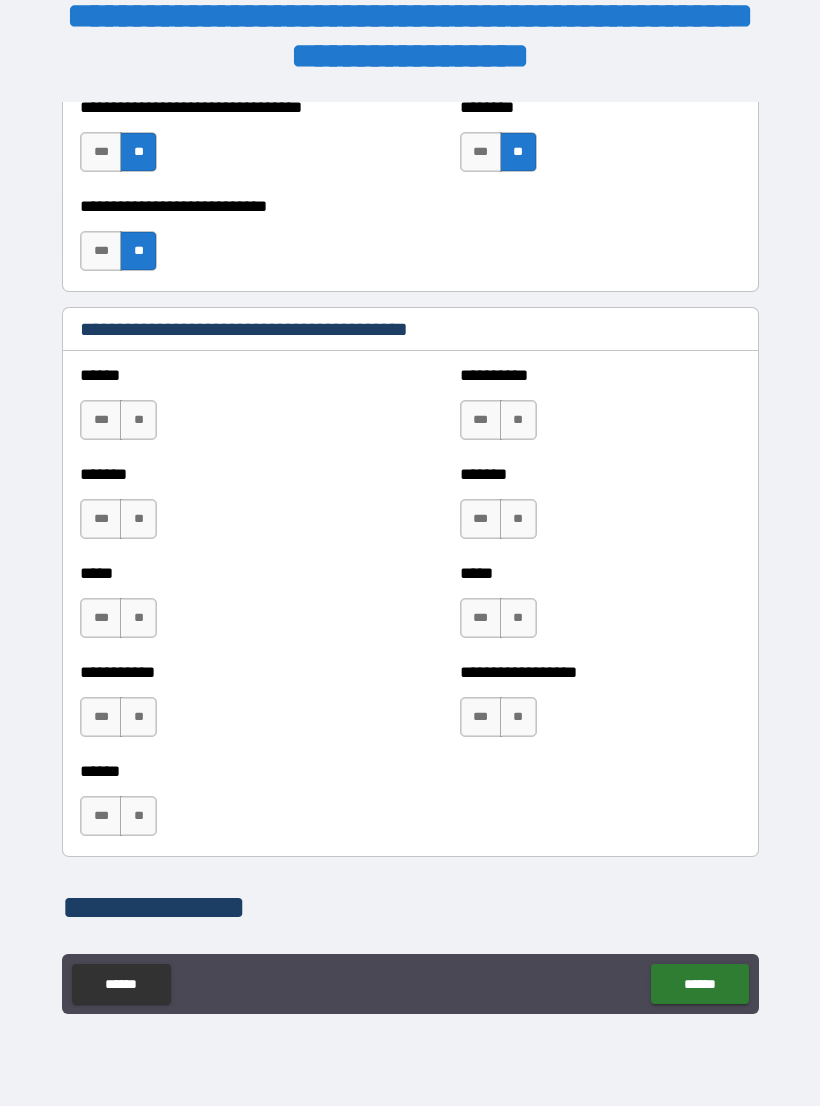 click on "**" at bounding box center [138, 420] 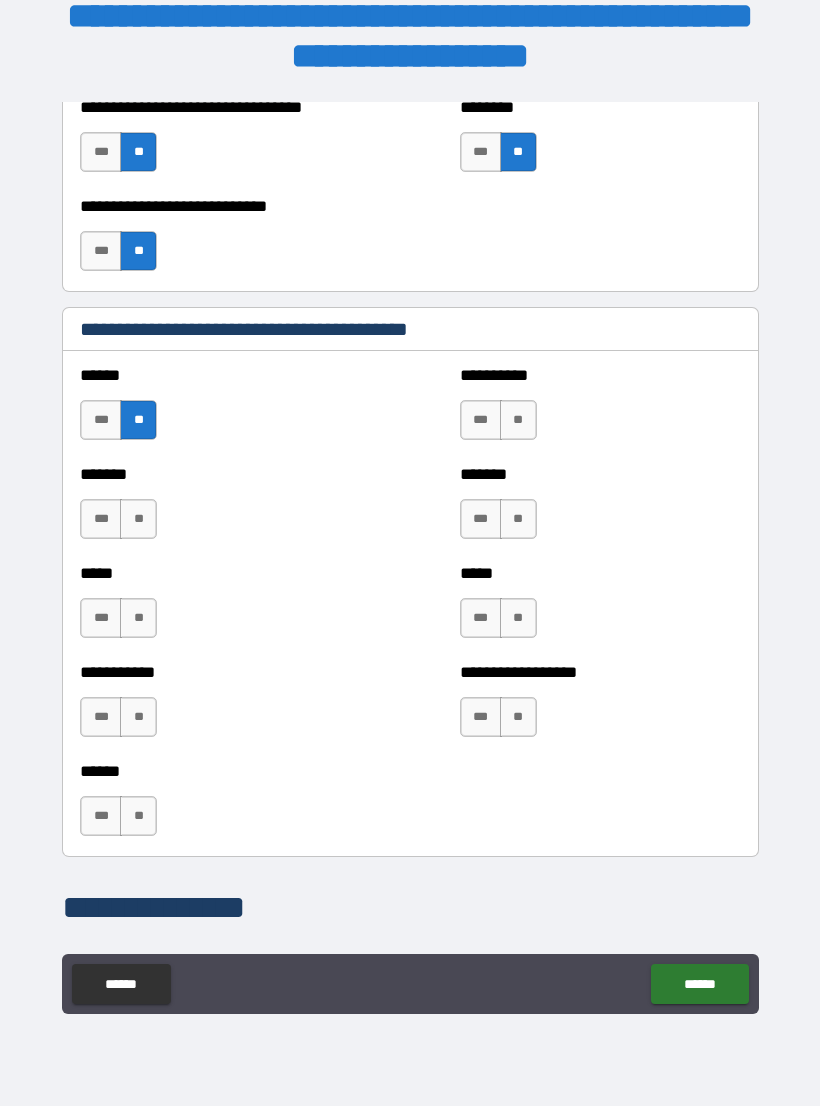 click on "**" at bounding box center (138, 519) 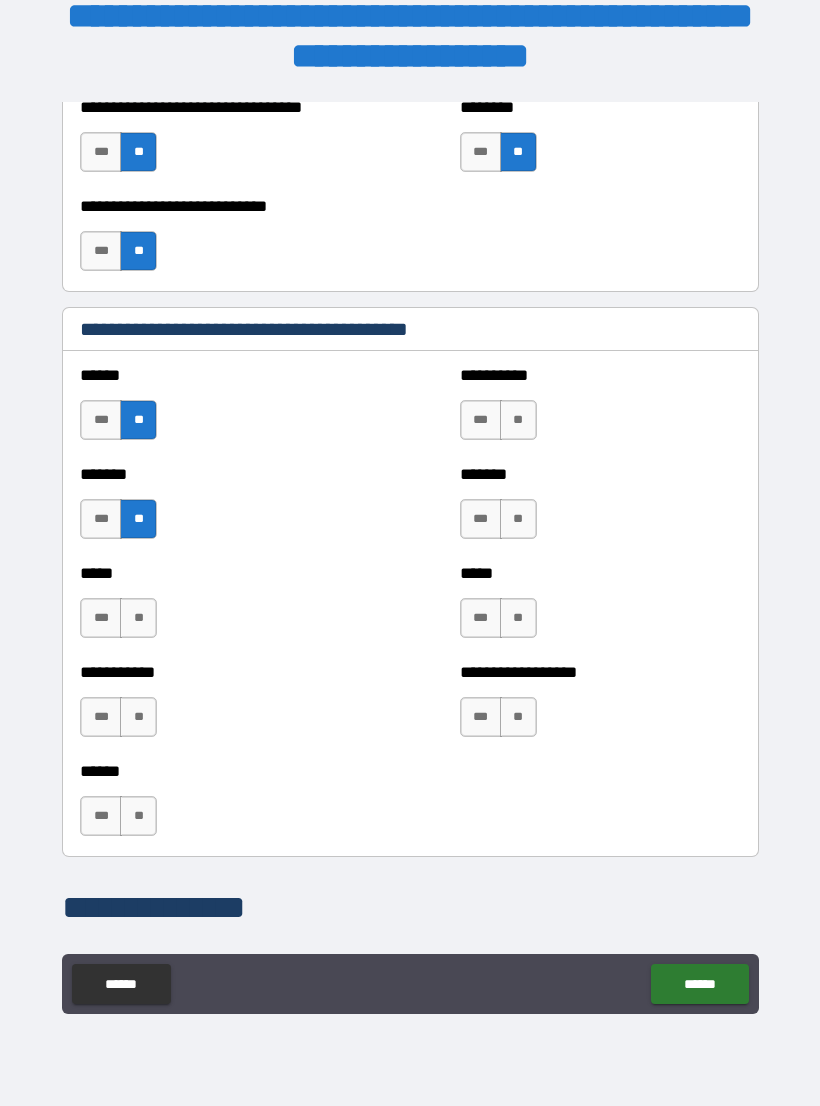 click on "**" at bounding box center (138, 618) 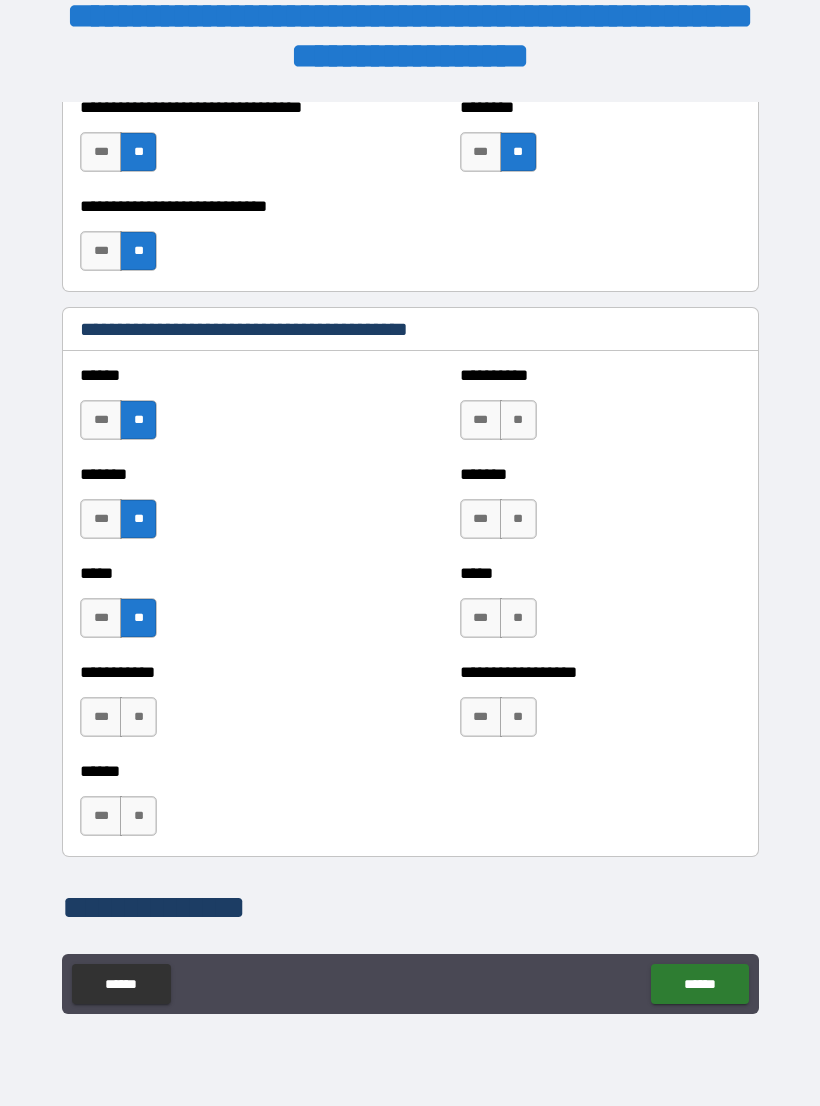 click on "**" at bounding box center (138, 717) 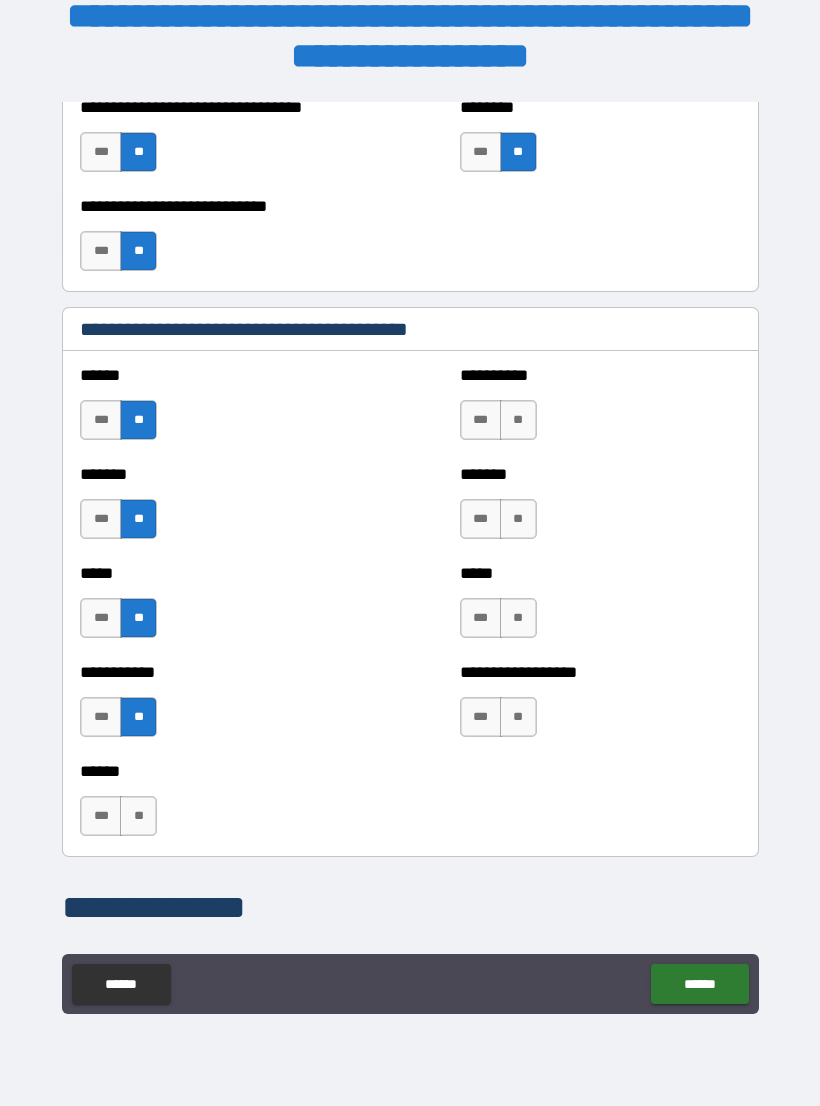 click on "**" at bounding box center (138, 816) 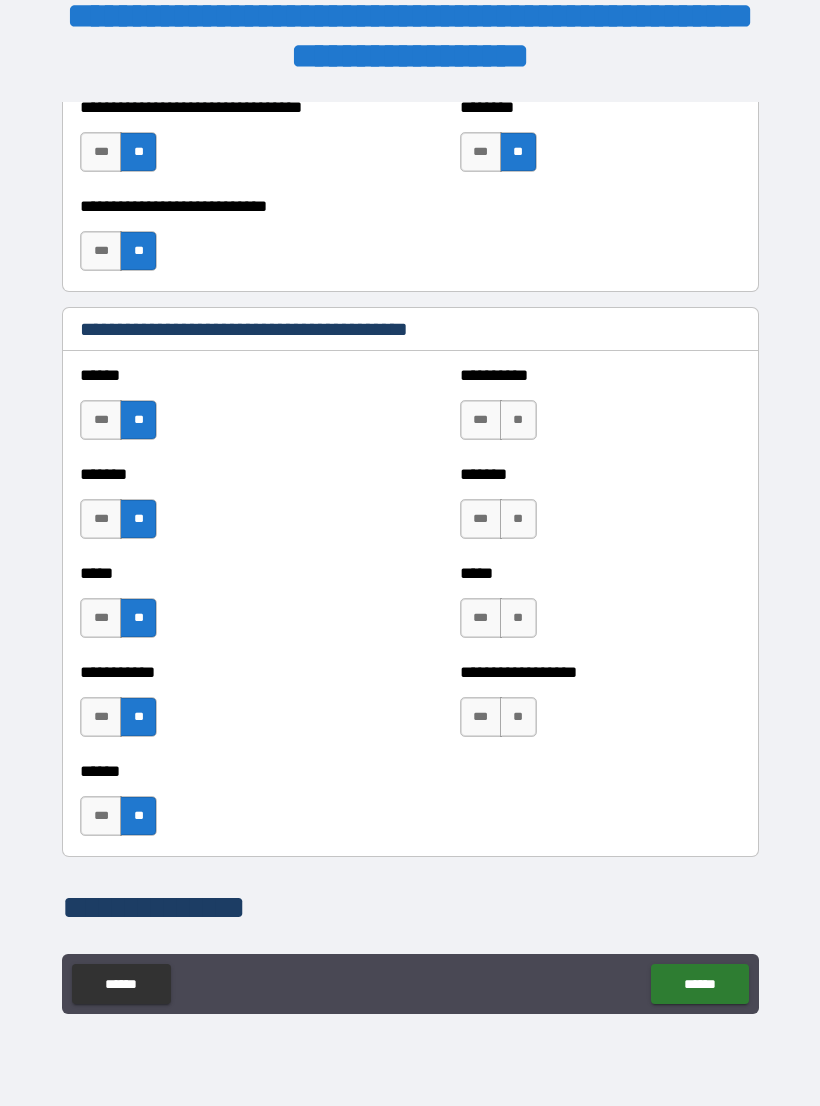 click on "**" at bounding box center (518, 420) 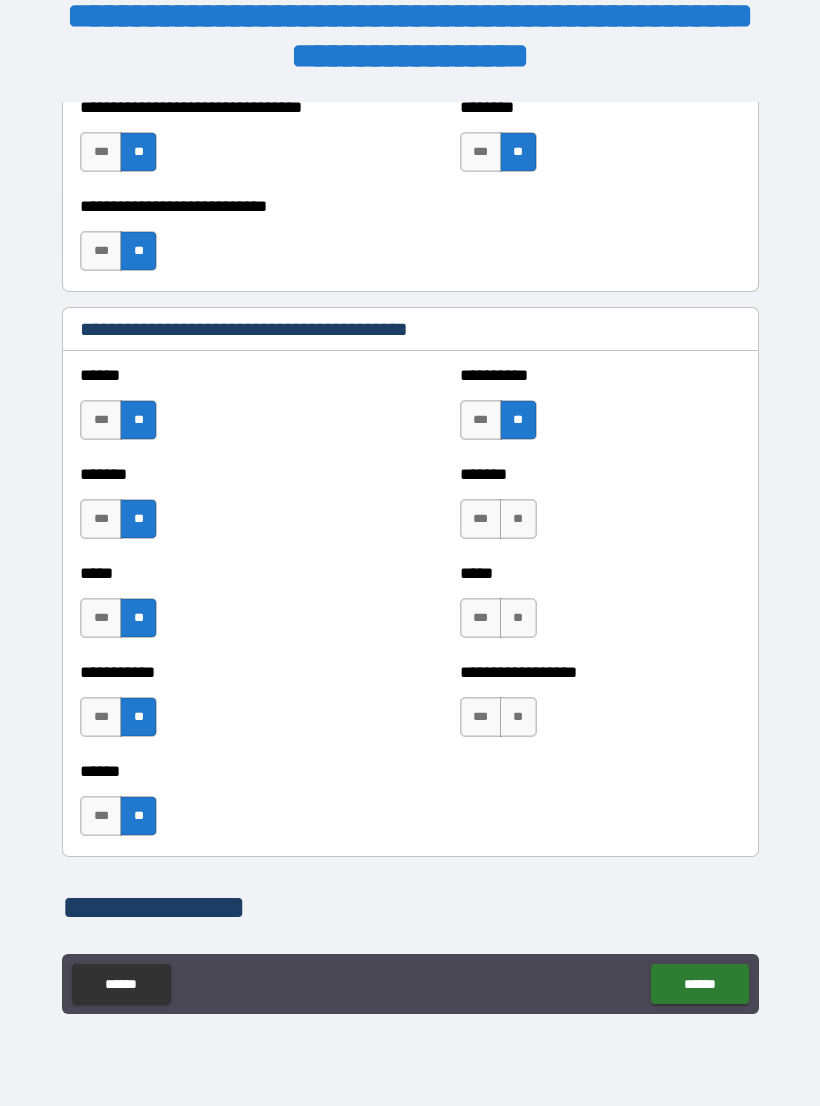 click on "**" at bounding box center [518, 519] 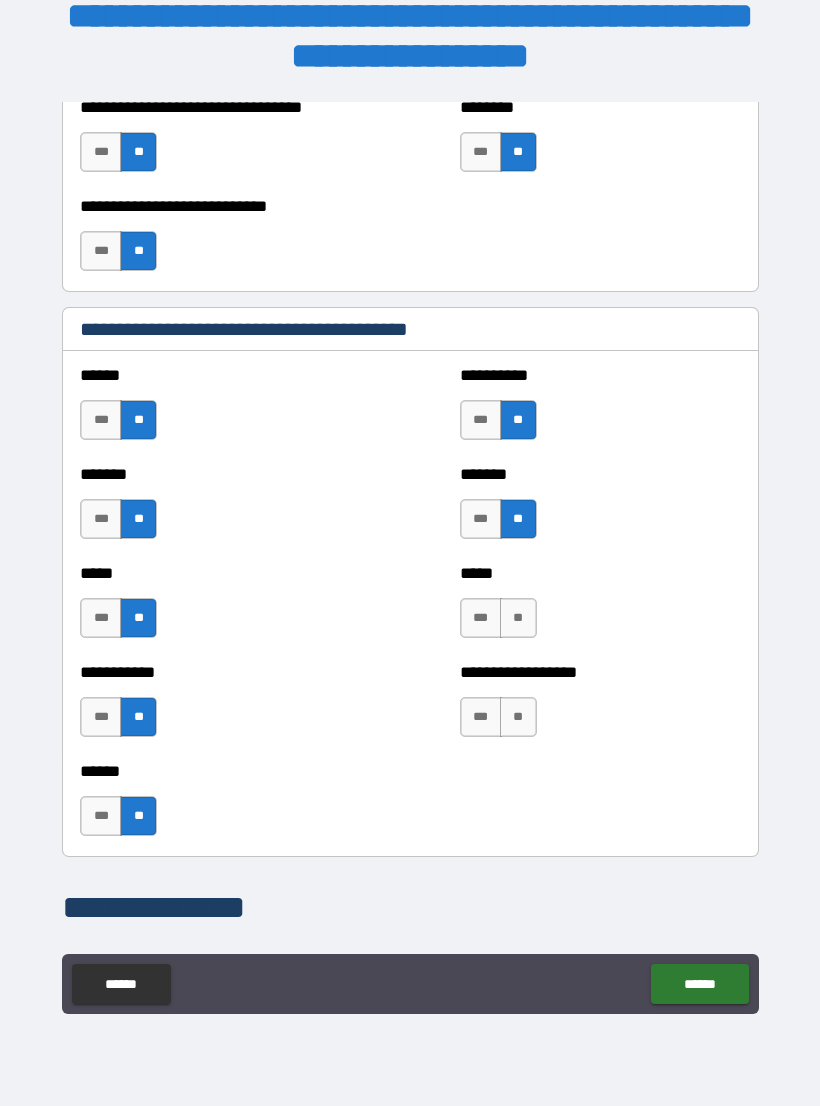 click on "**" at bounding box center [518, 618] 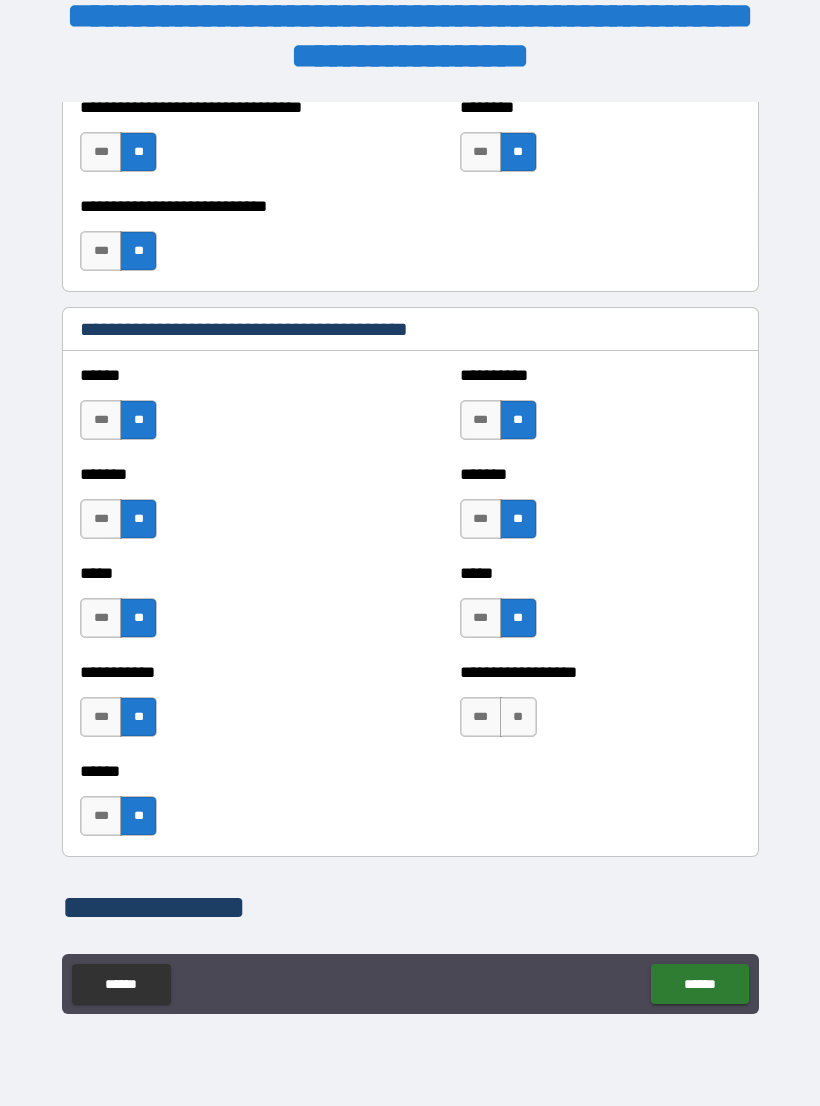 click on "**" at bounding box center [518, 717] 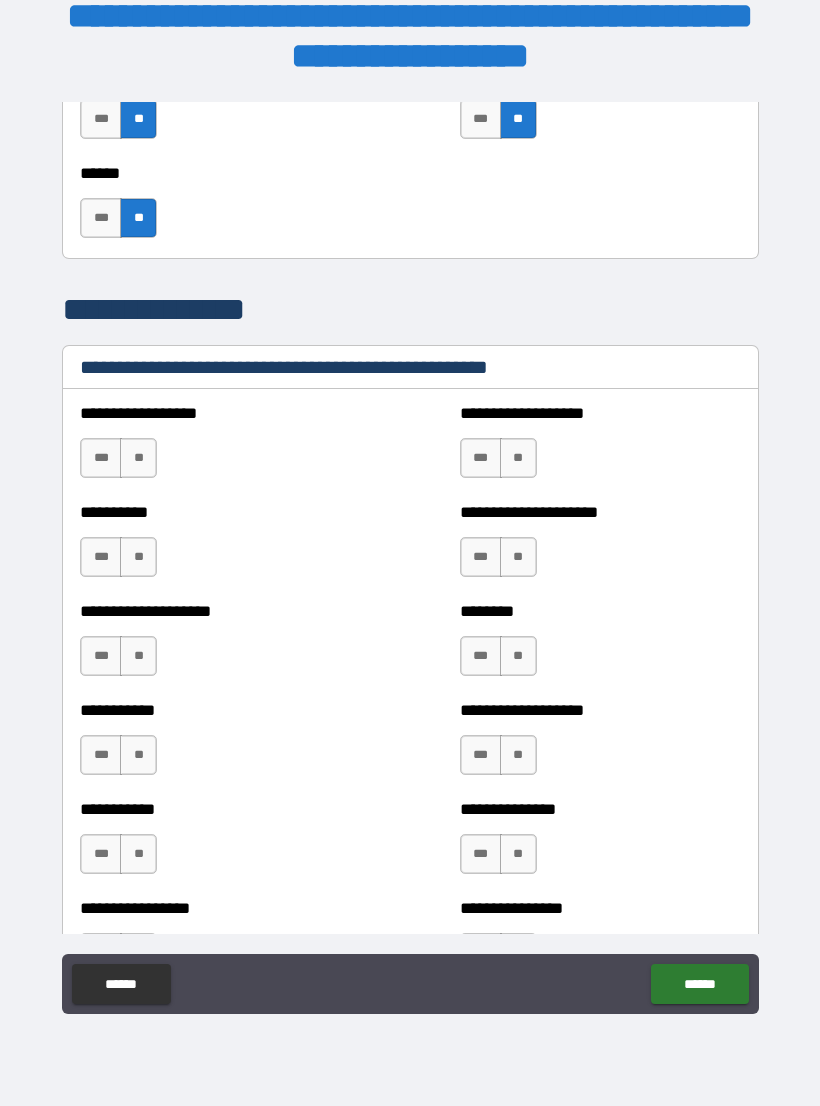 scroll, scrollTop: 2276, scrollLeft: 0, axis: vertical 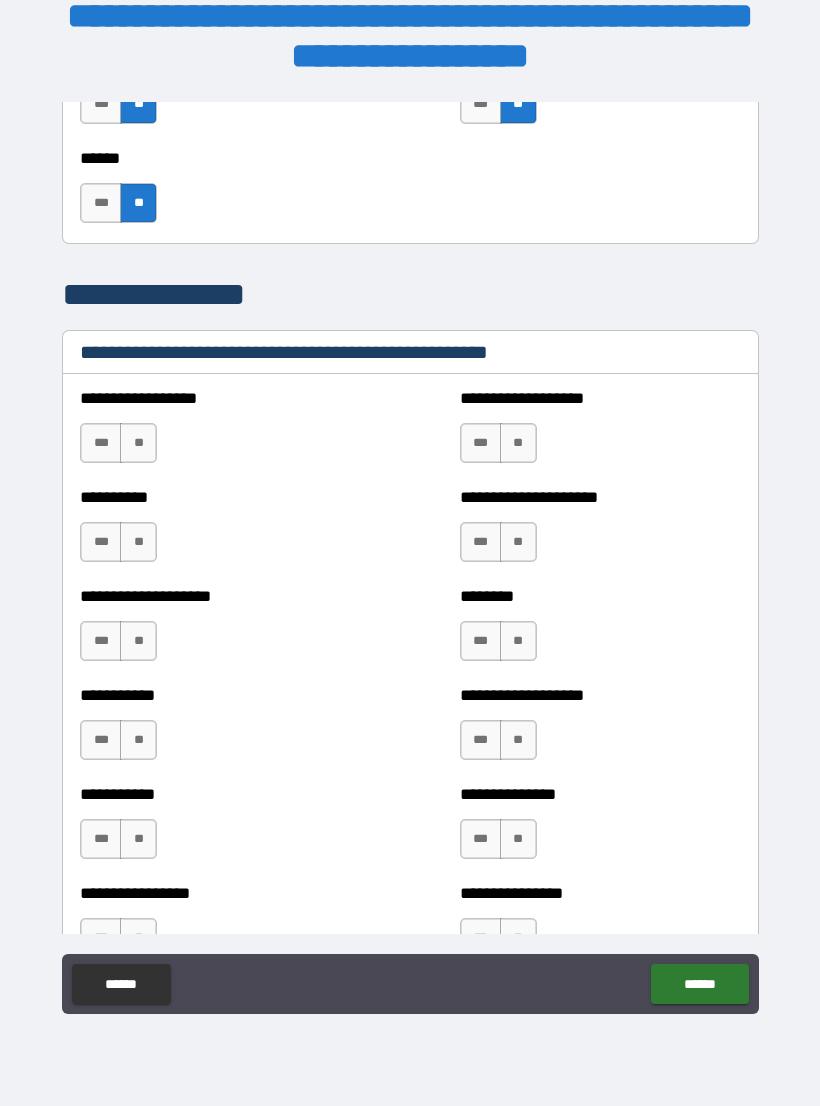 click on "**" at bounding box center [138, 443] 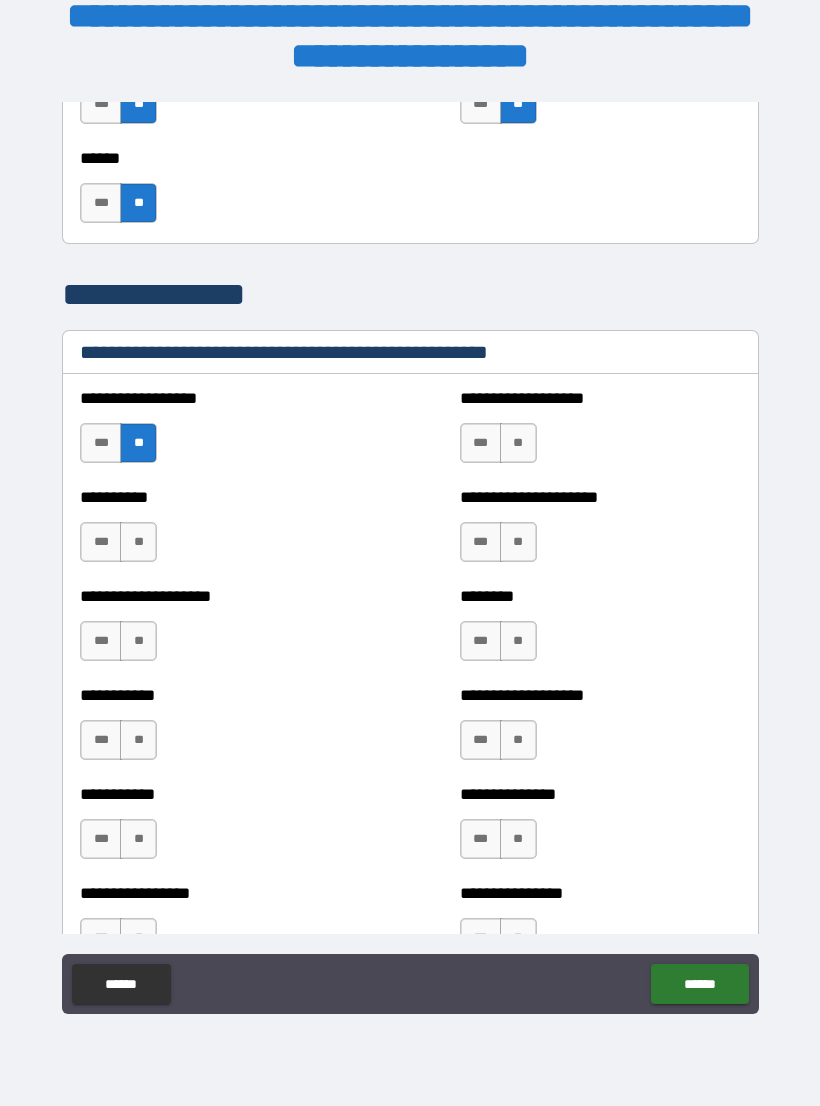 click on "**" at bounding box center (138, 542) 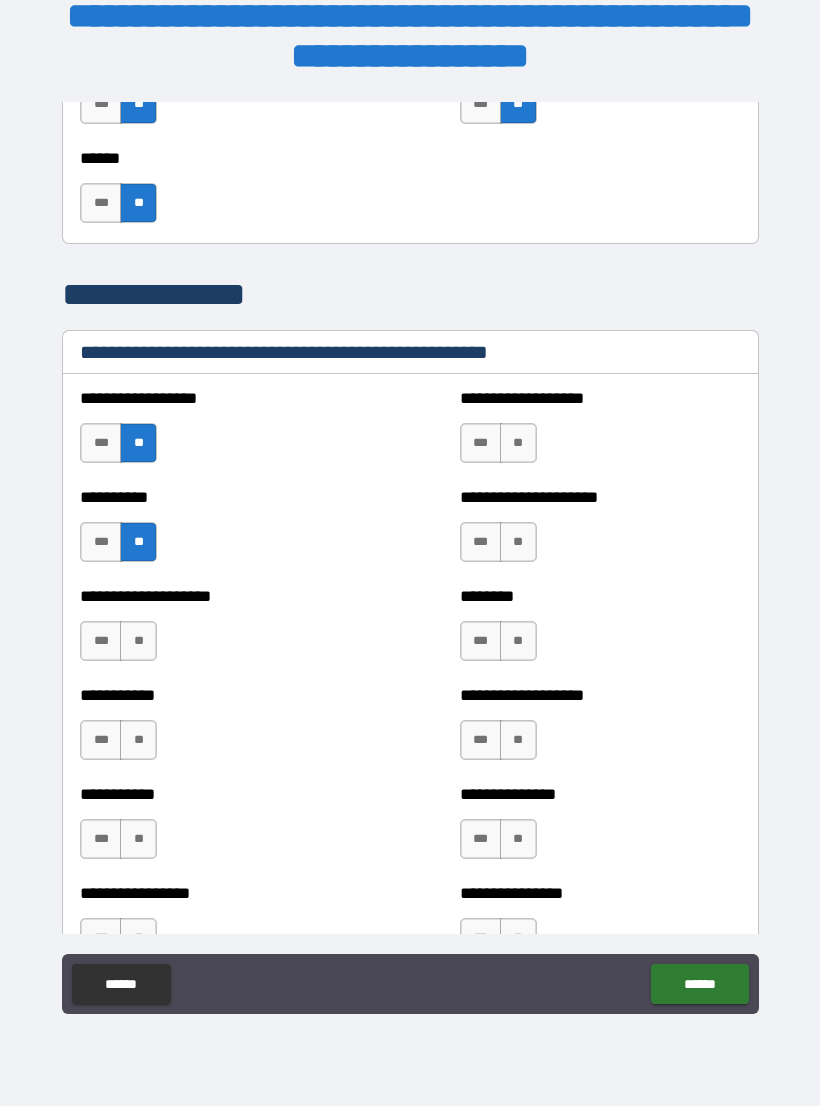 click on "**" at bounding box center [138, 641] 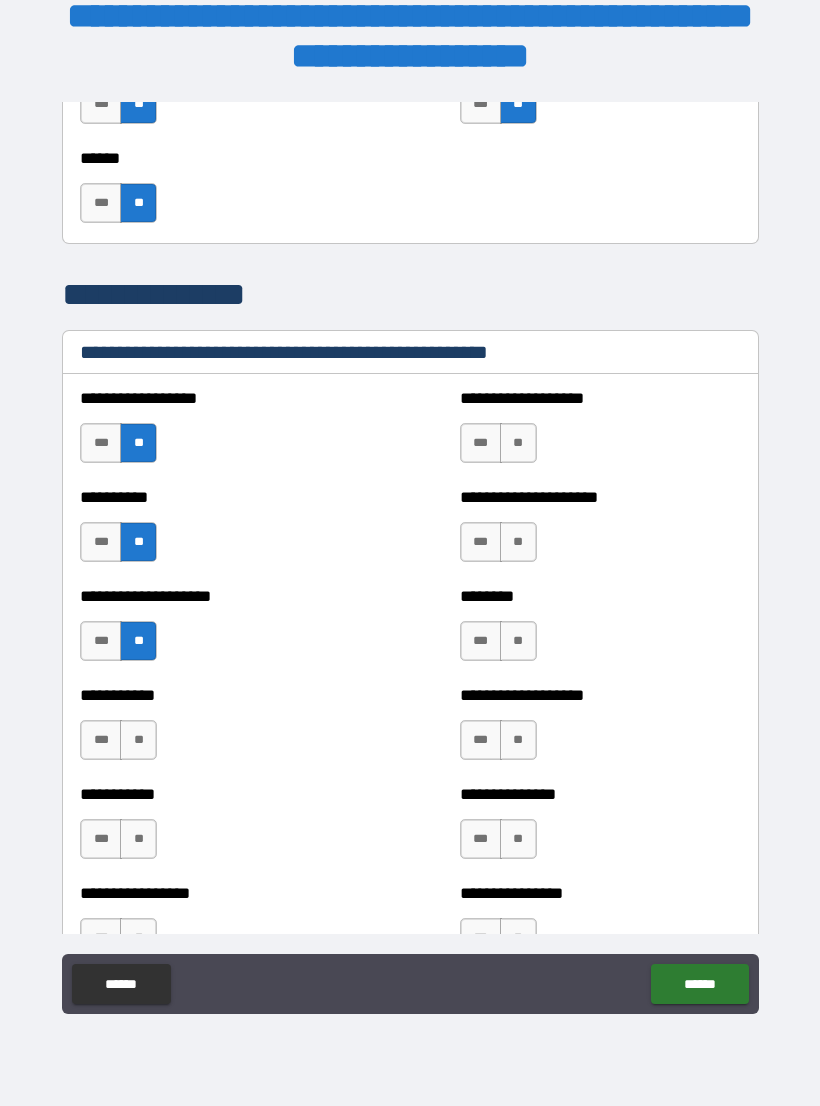 click on "**" at bounding box center [138, 740] 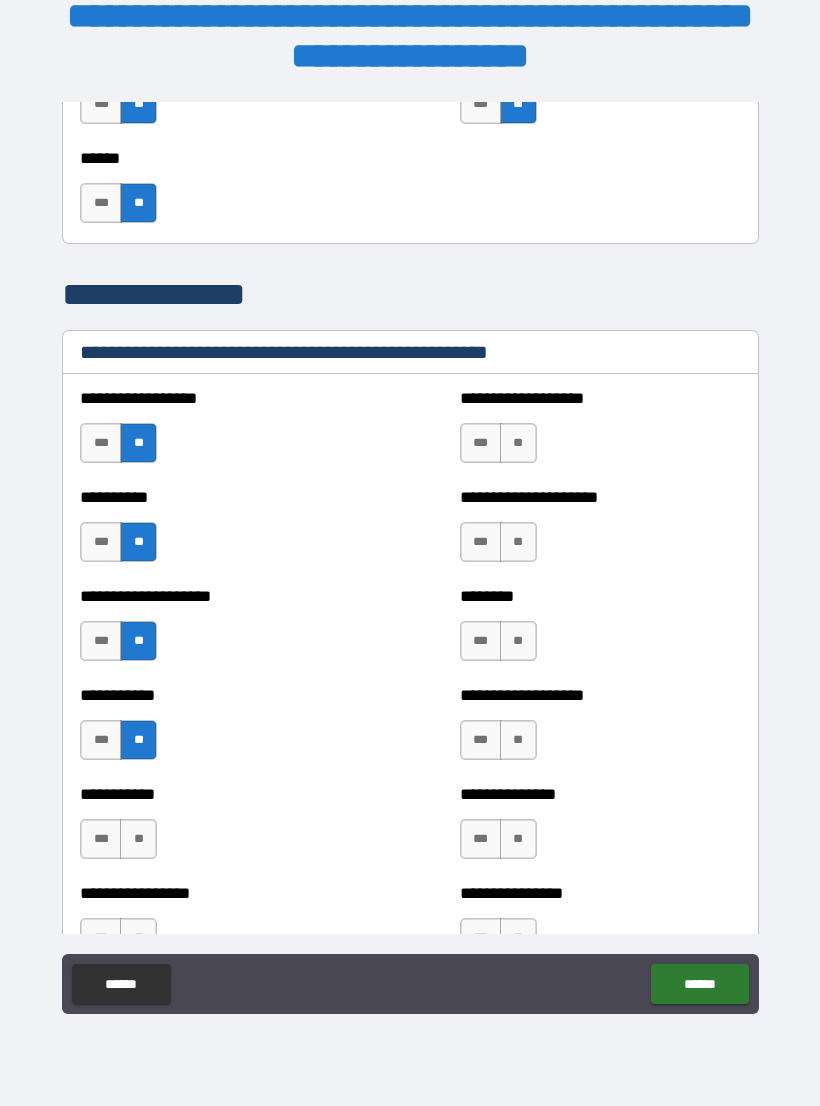 click on "**" at bounding box center (138, 839) 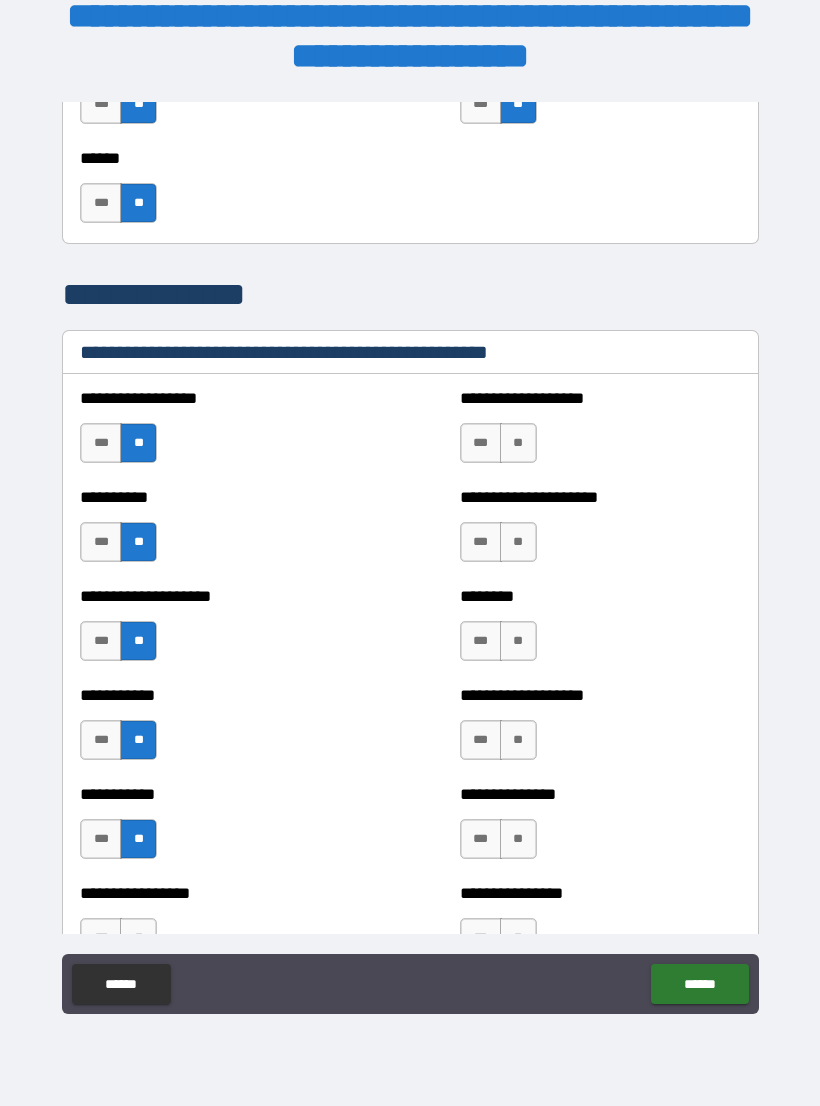 click on "**" at bounding box center (518, 443) 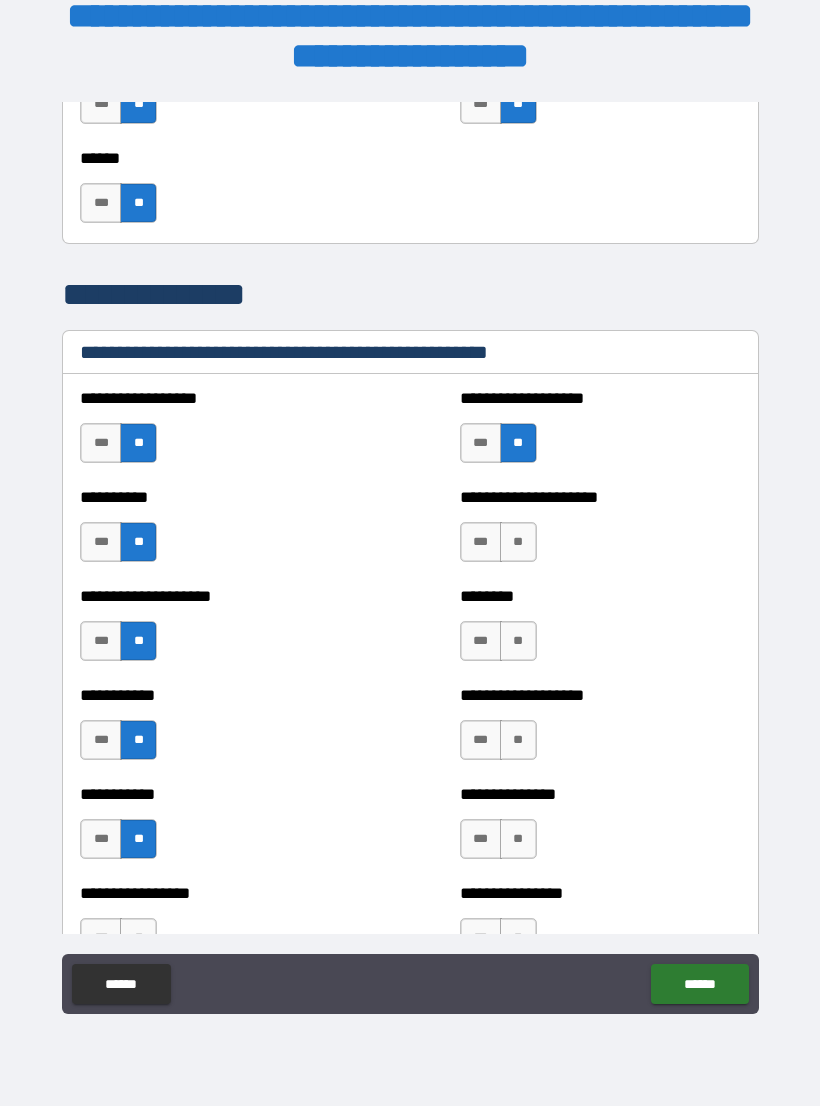 click on "**" at bounding box center (518, 542) 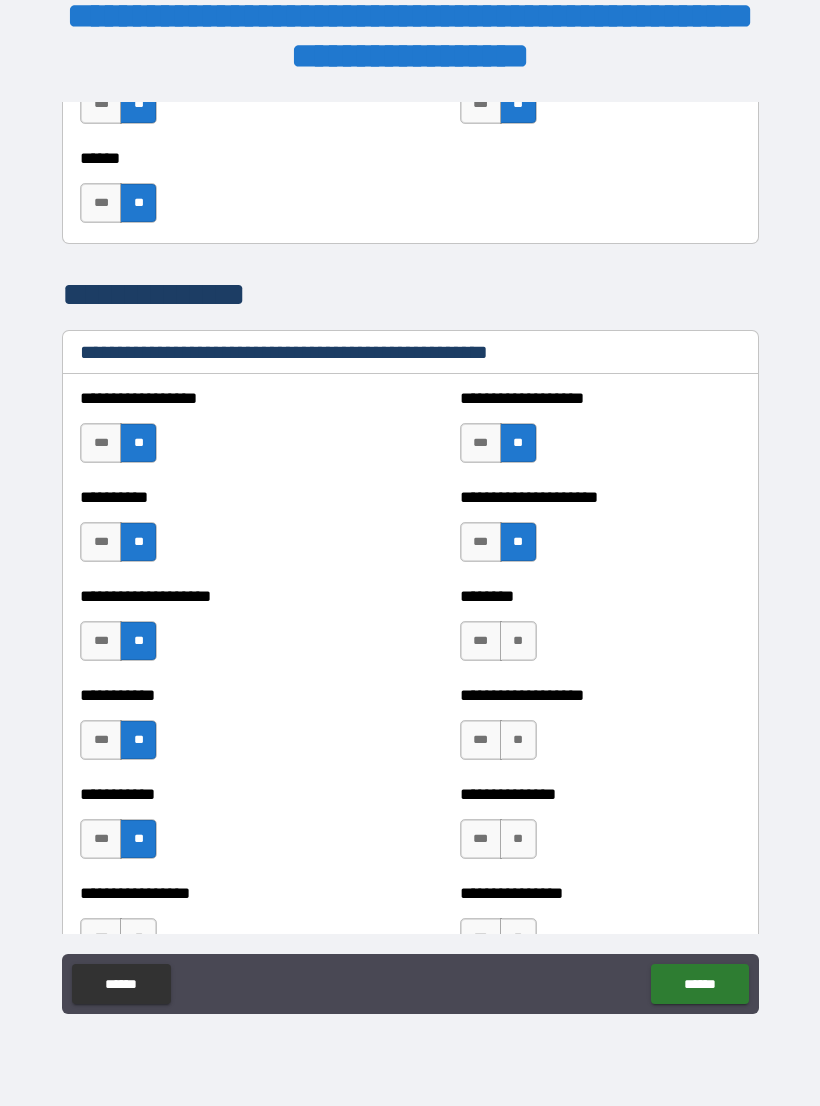 click on "**" at bounding box center (518, 641) 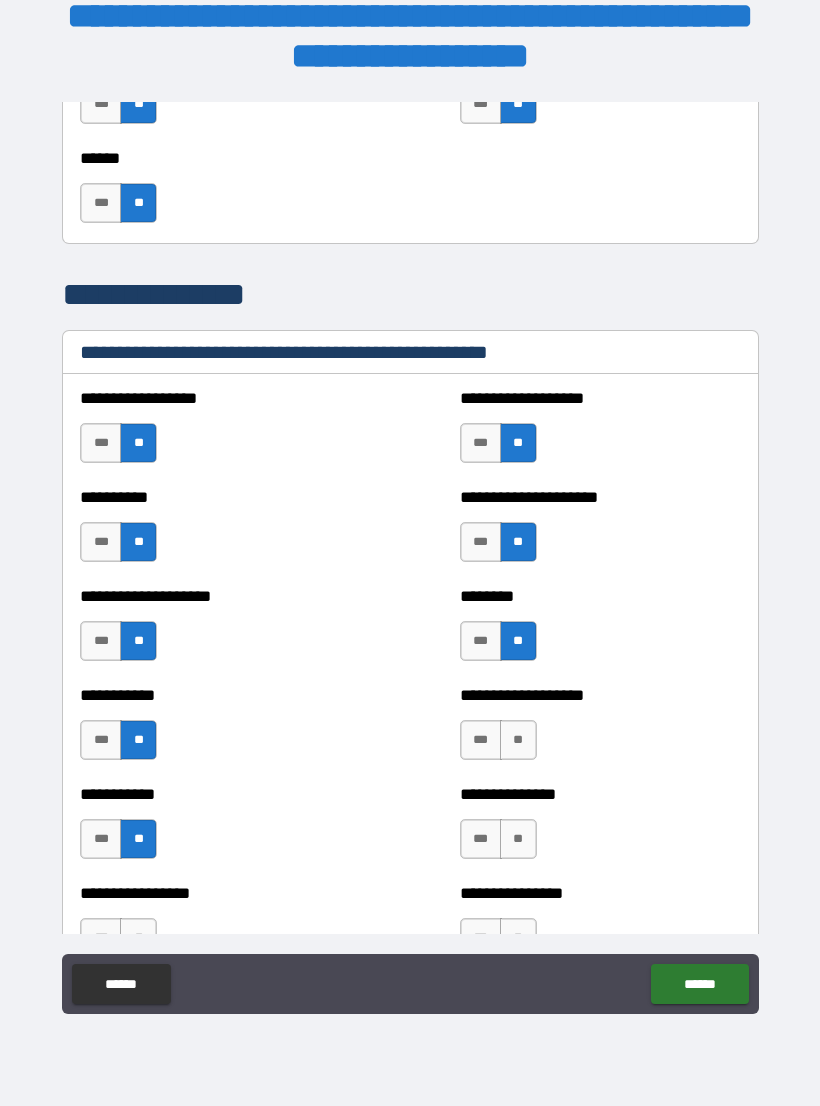 click on "**" at bounding box center (518, 740) 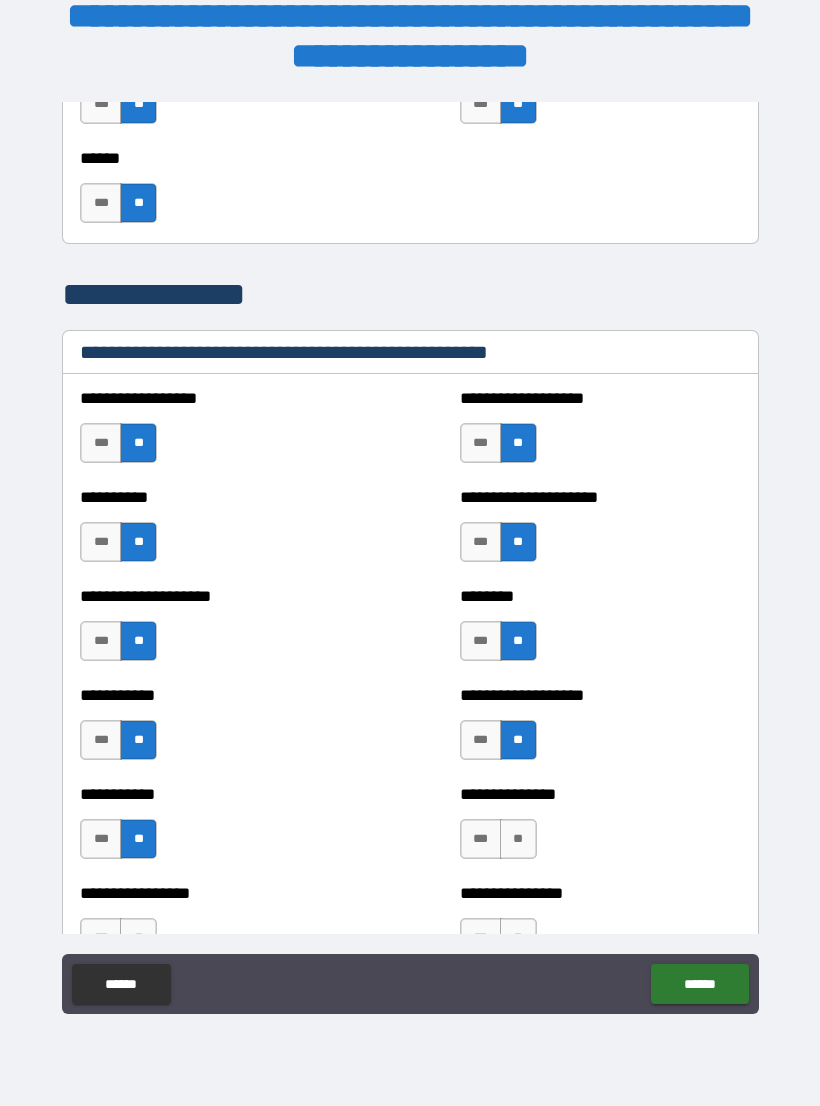 click on "**" at bounding box center (518, 839) 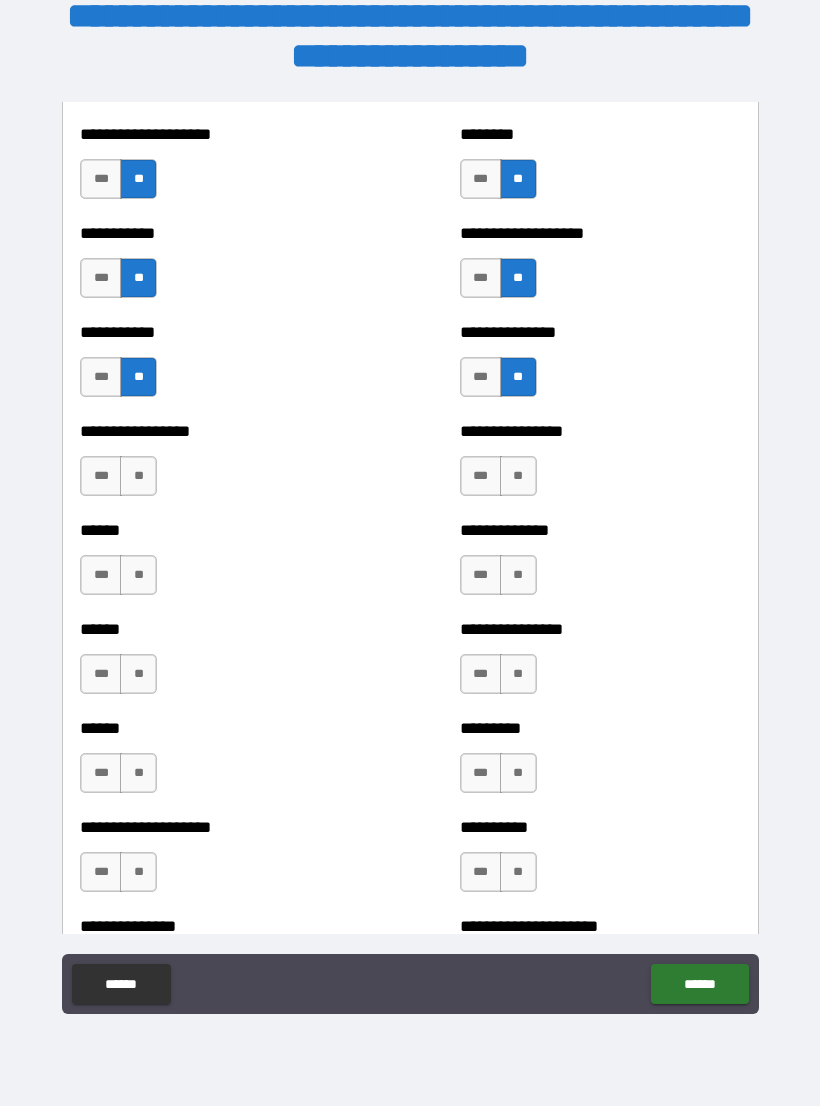 scroll, scrollTop: 2752, scrollLeft: 0, axis: vertical 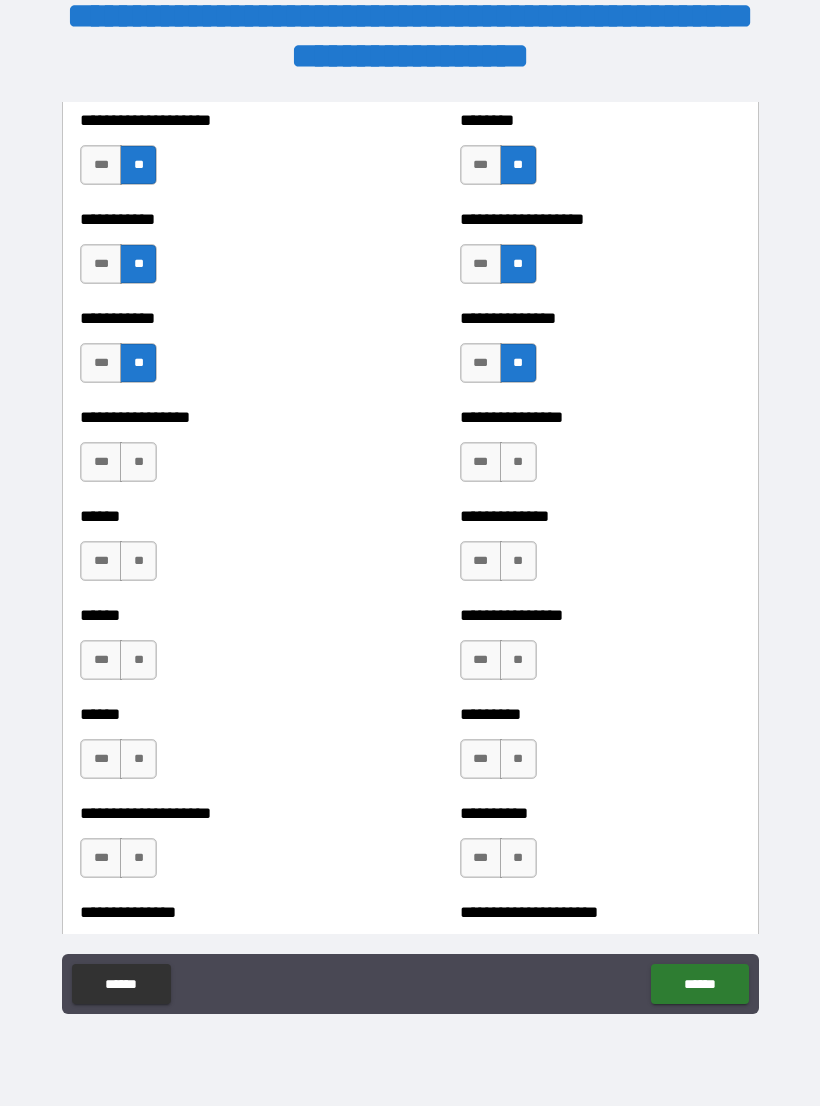 click on "**" at bounding box center [518, 462] 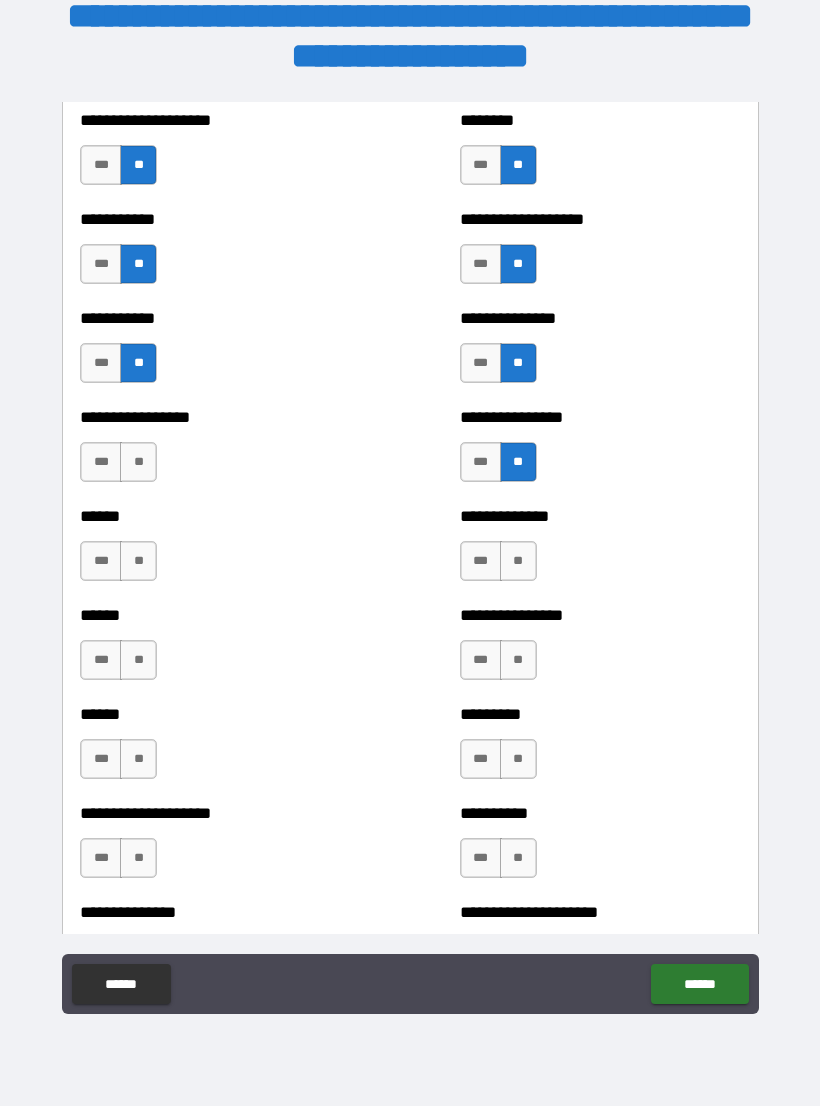 click on "**" at bounding box center (518, 561) 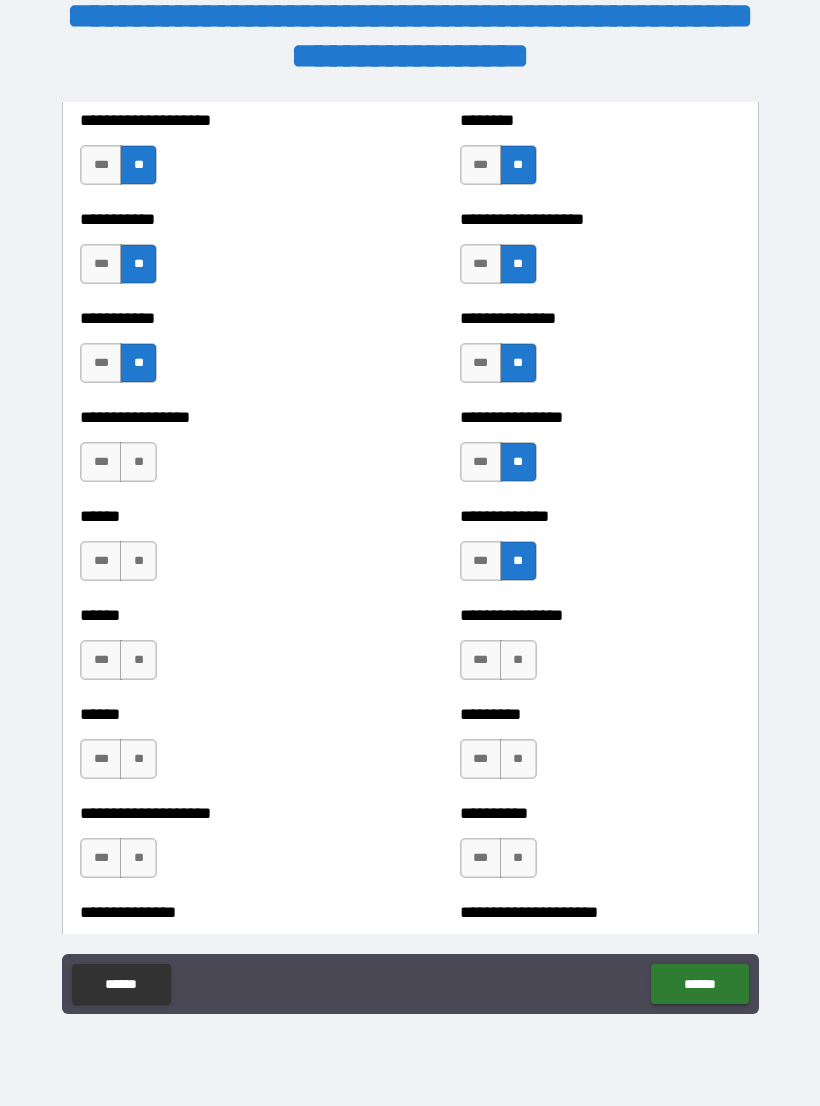 click on "**" at bounding box center (518, 660) 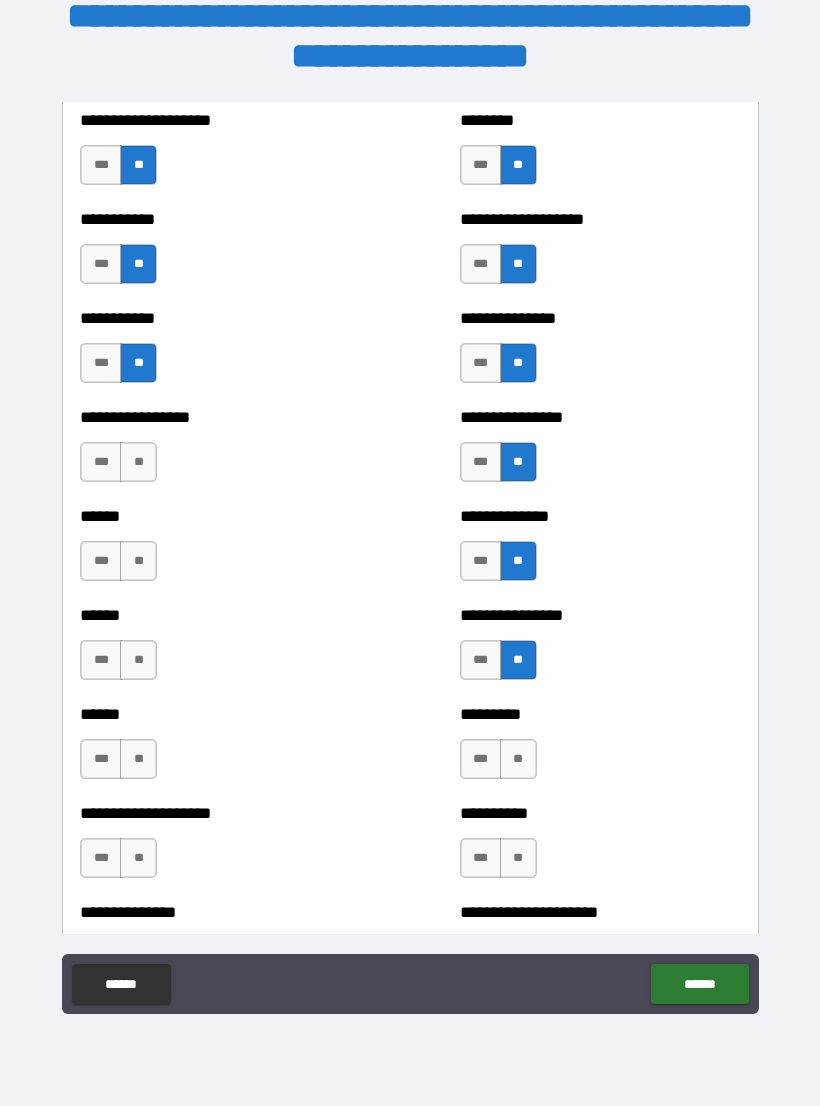 click on "**" at bounding box center (518, 759) 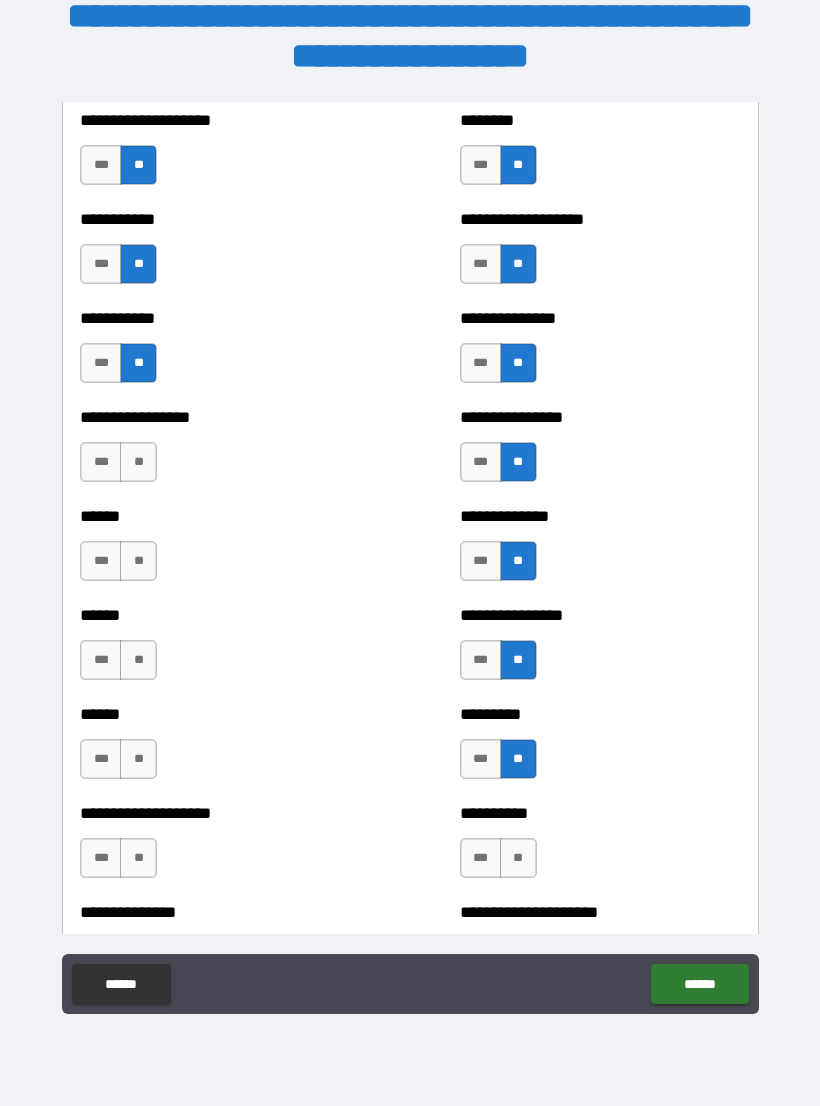 click on "**" at bounding box center [138, 462] 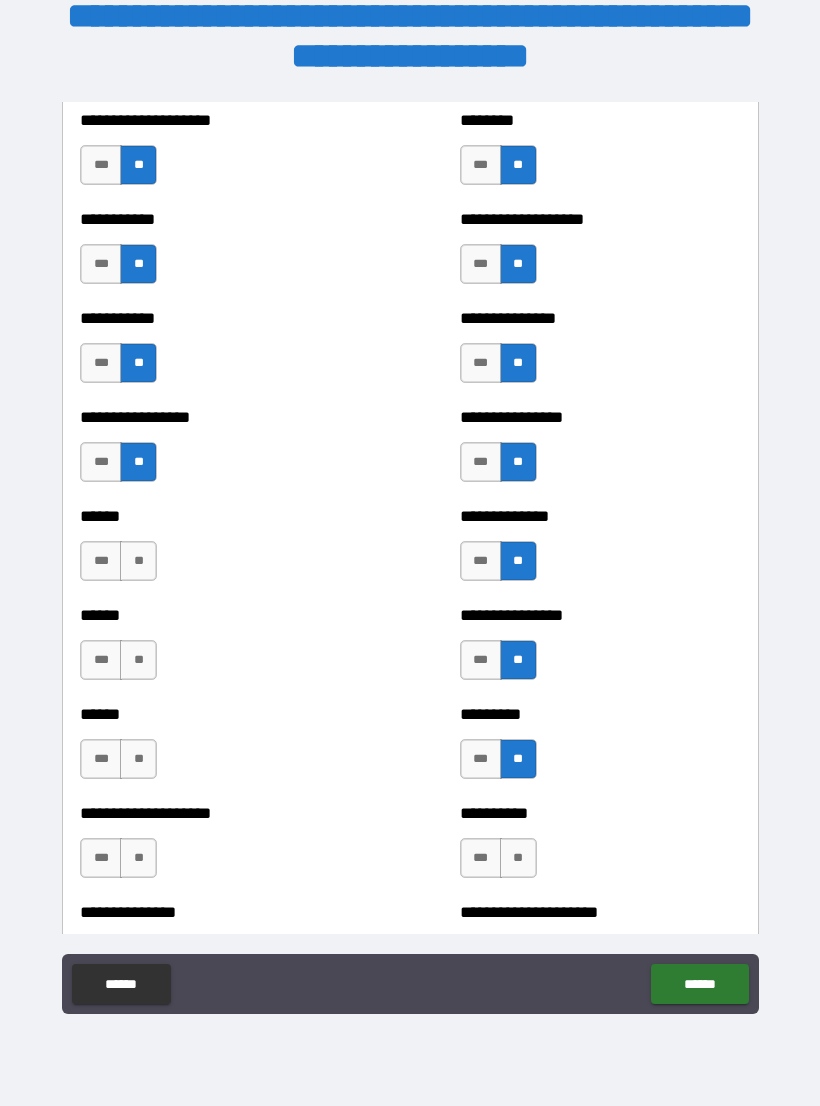 click on "**" at bounding box center [138, 561] 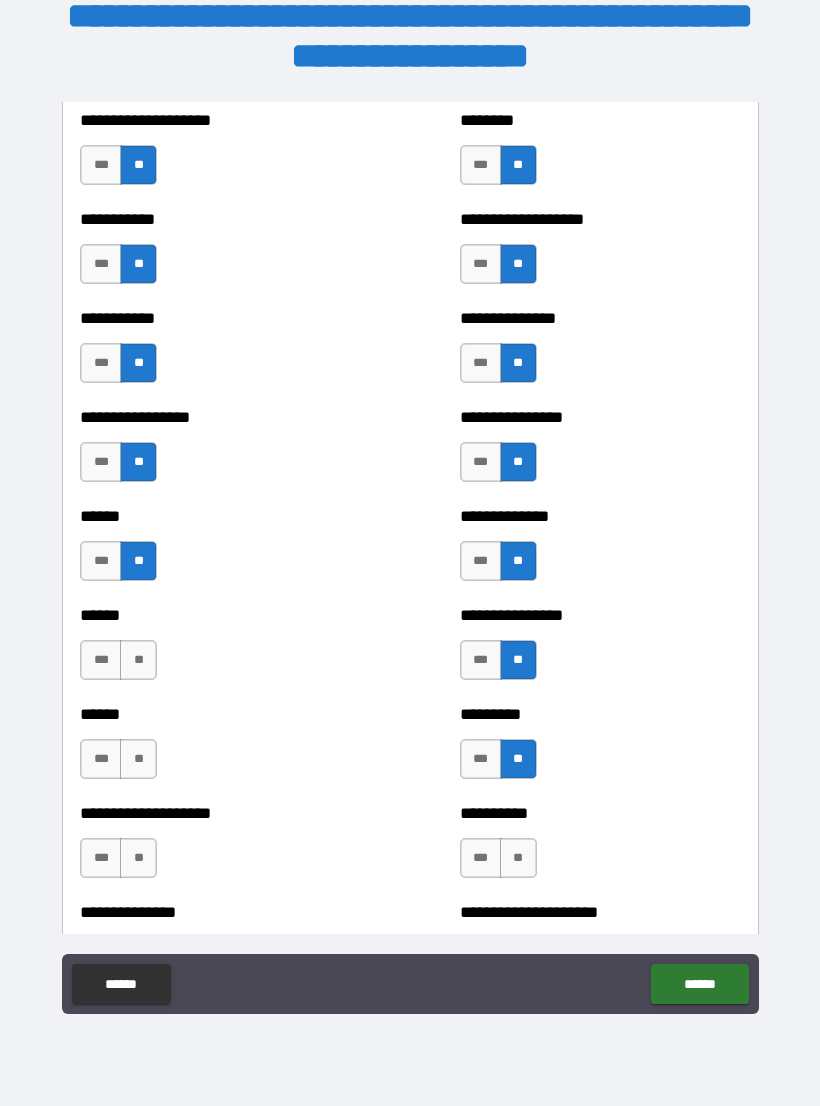 click on "**" at bounding box center [138, 660] 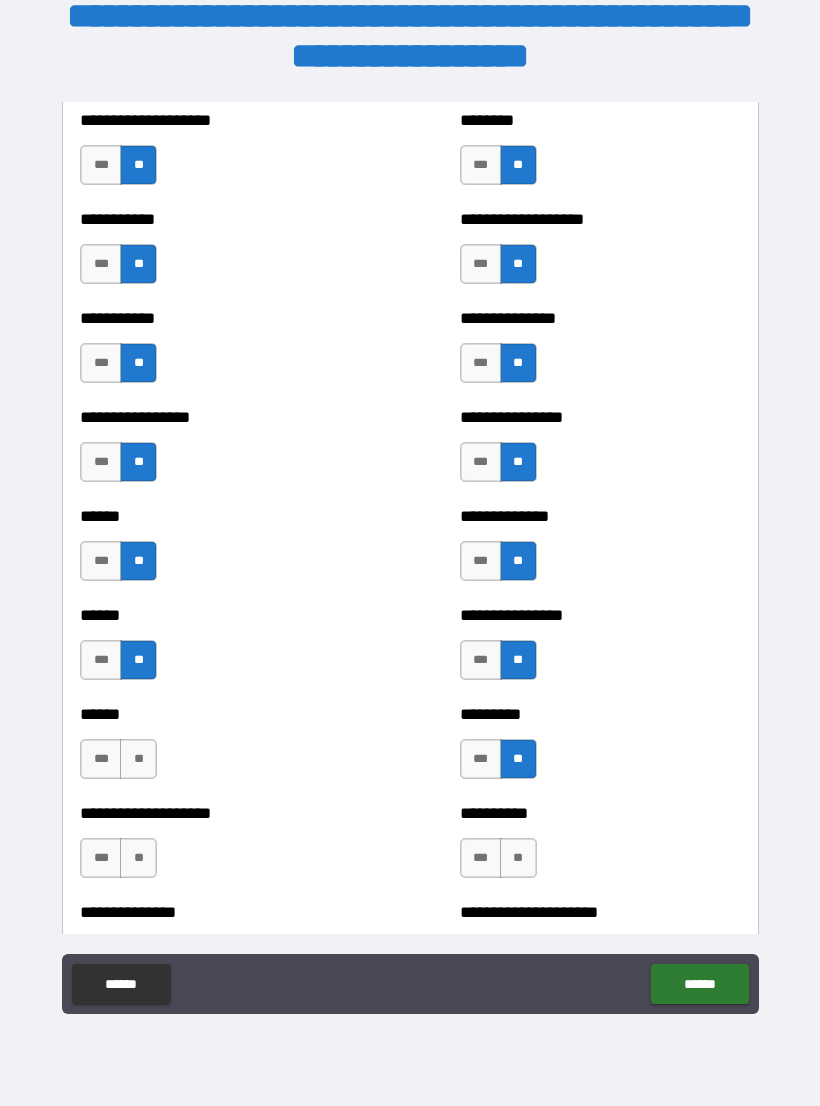 click on "**" at bounding box center (138, 759) 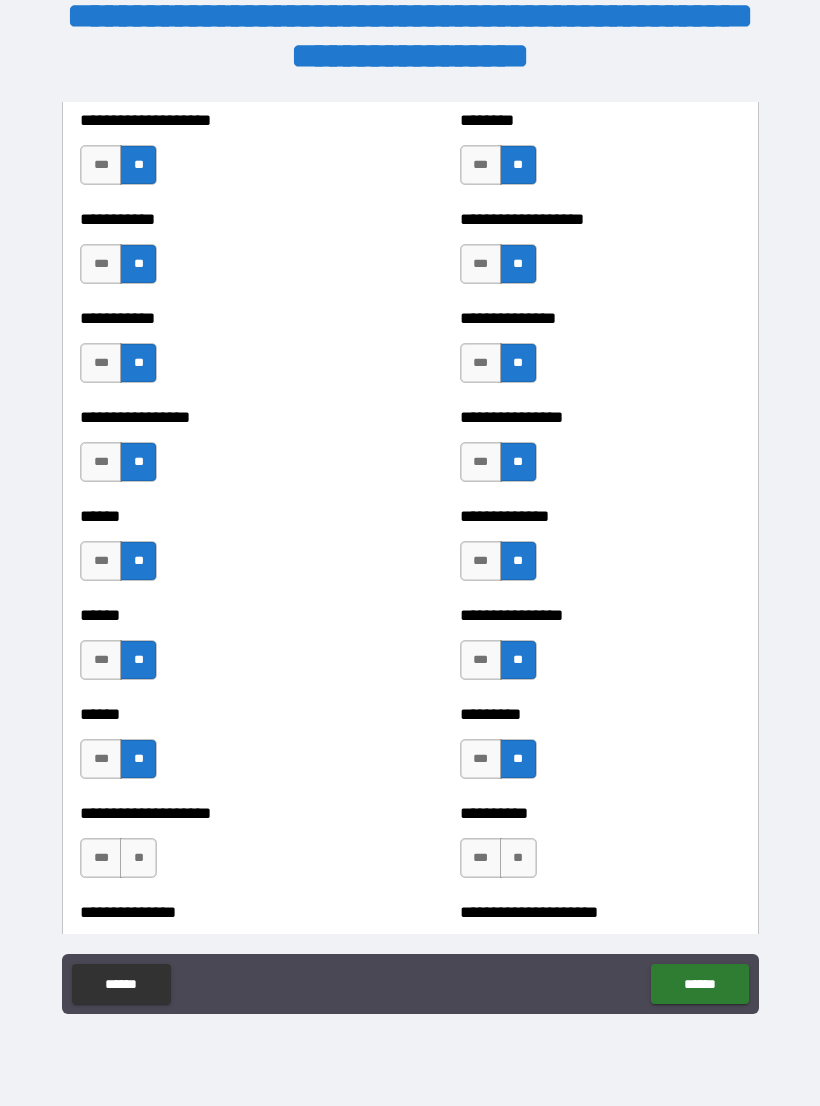 click on "**" at bounding box center [138, 858] 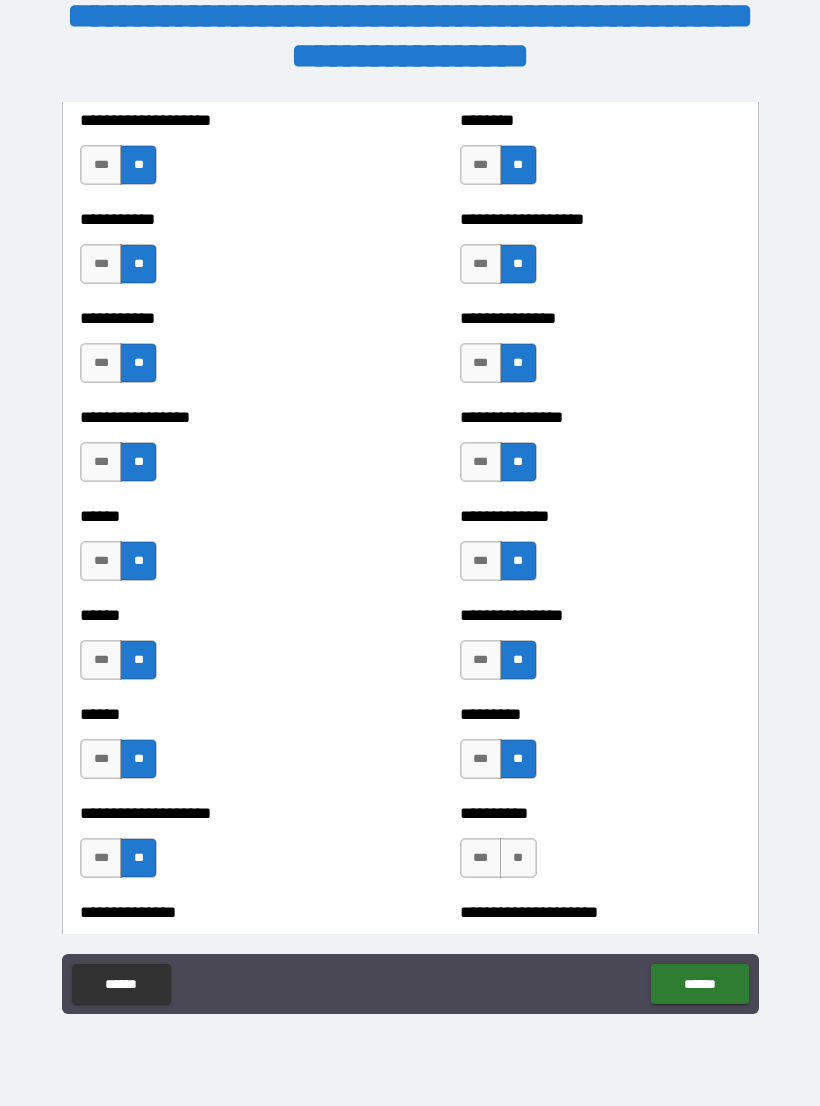 click on "**" at bounding box center [518, 858] 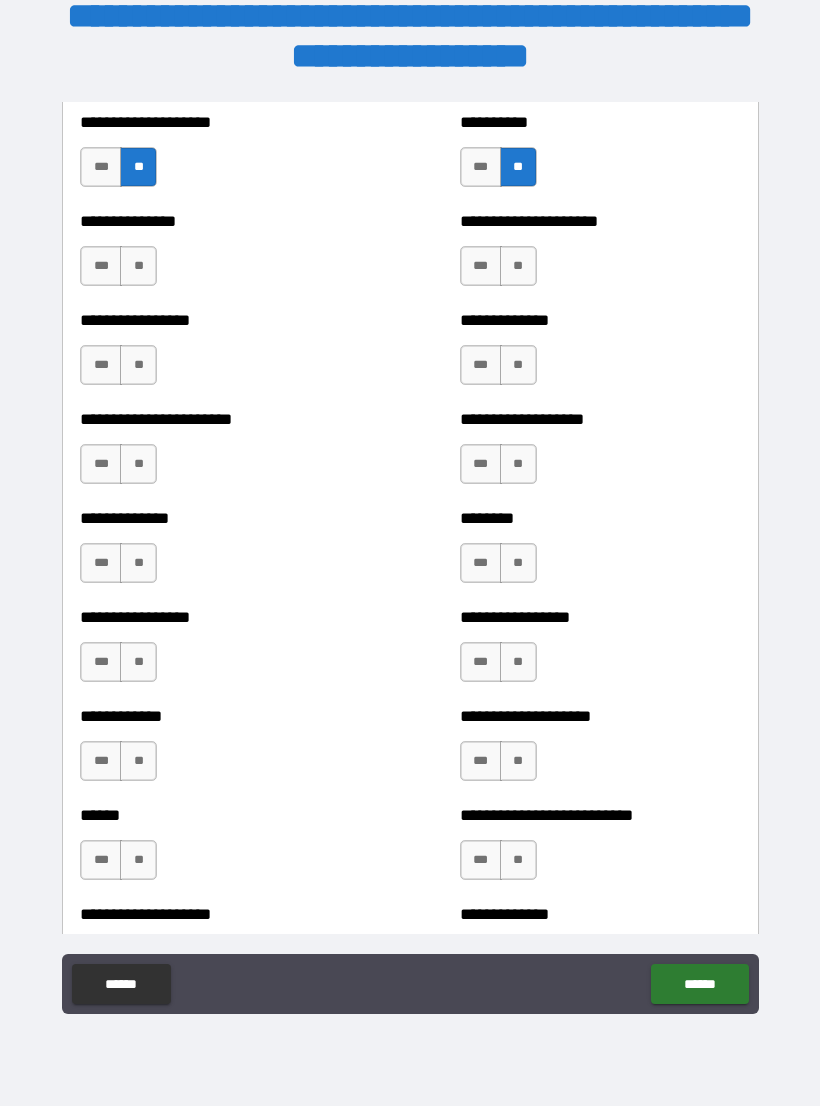 scroll, scrollTop: 3445, scrollLeft: 0, axis: vertical 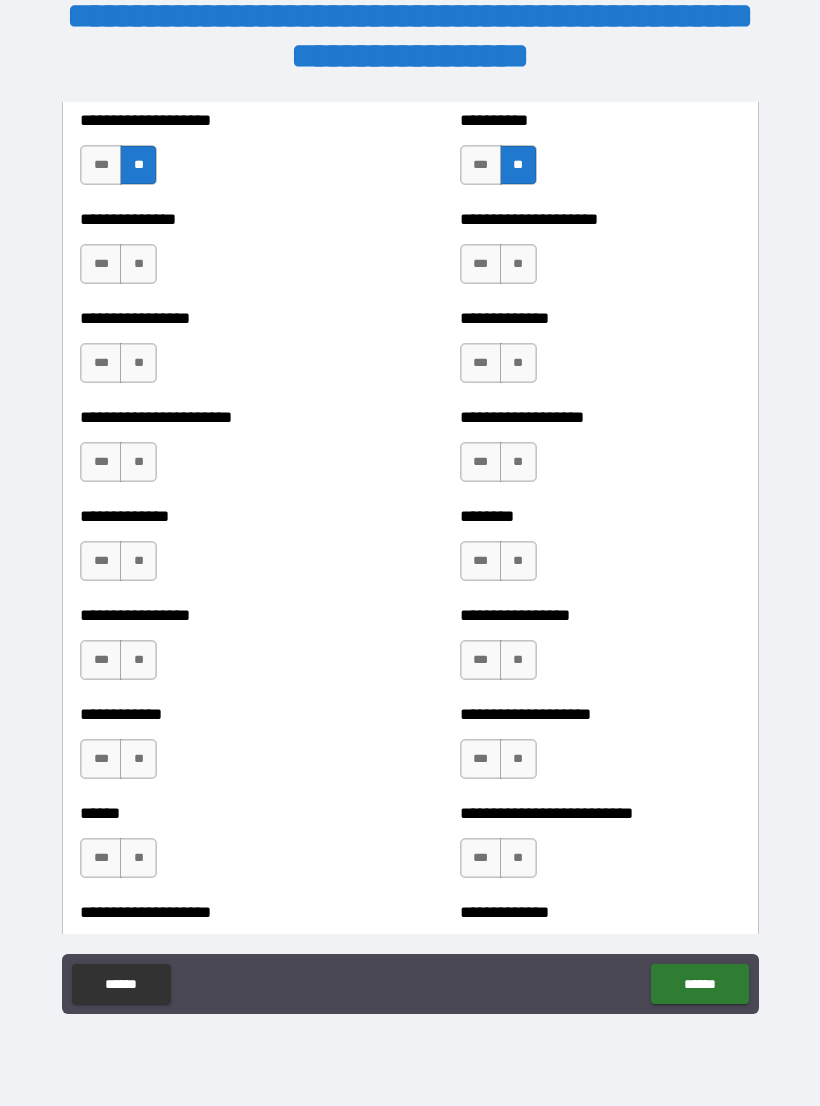 click on "**" at bounding box center [518, 264] 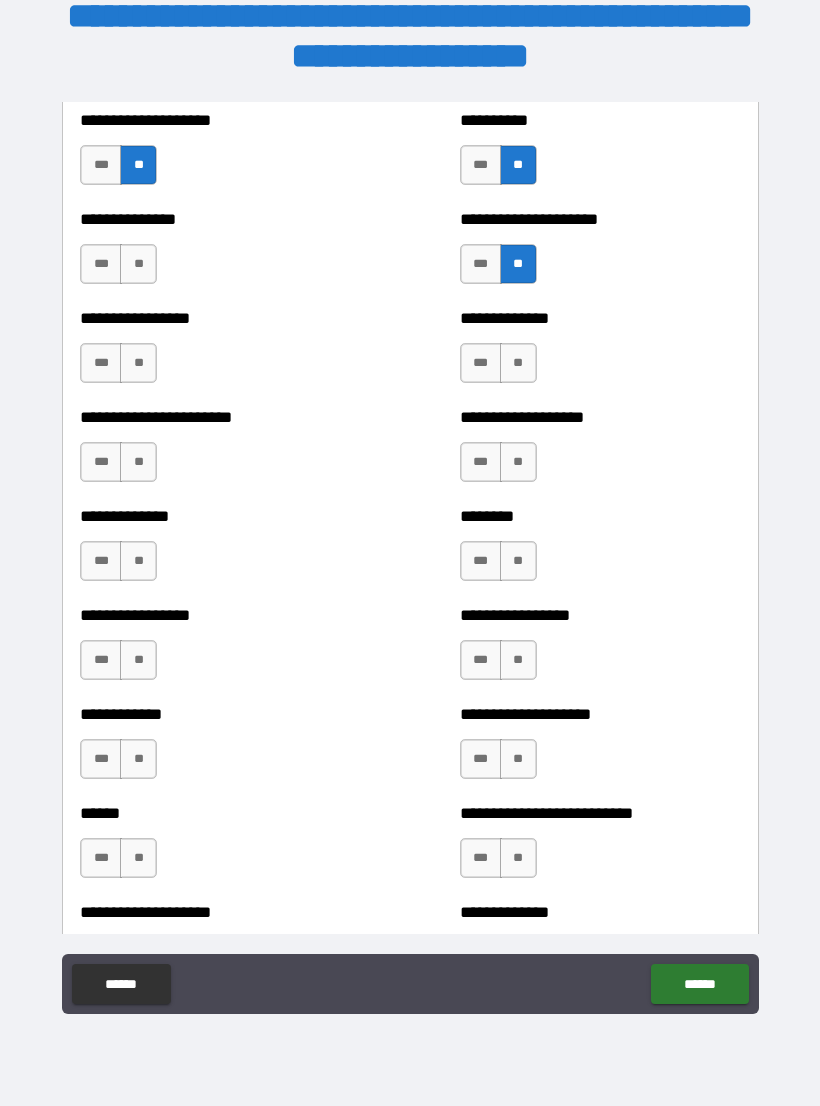 click on "**" at bounding box center [518, 363] 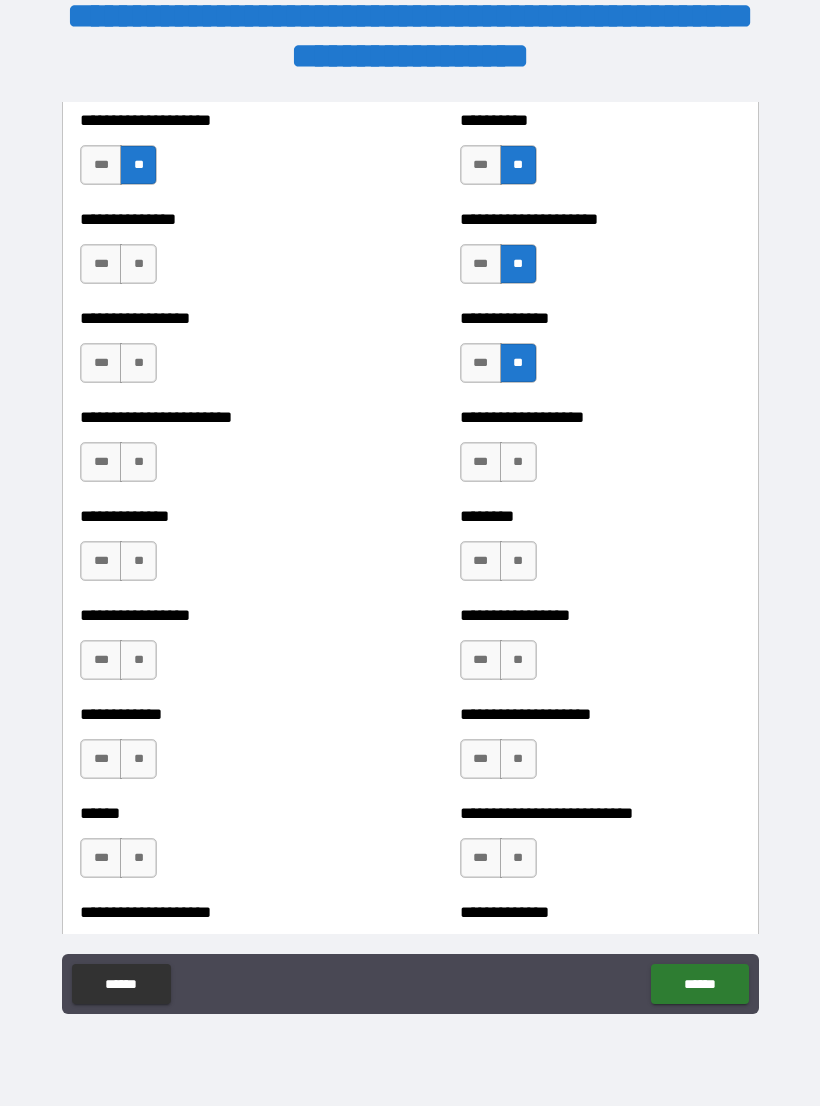 click on "**" at bounding box center (518, 462) 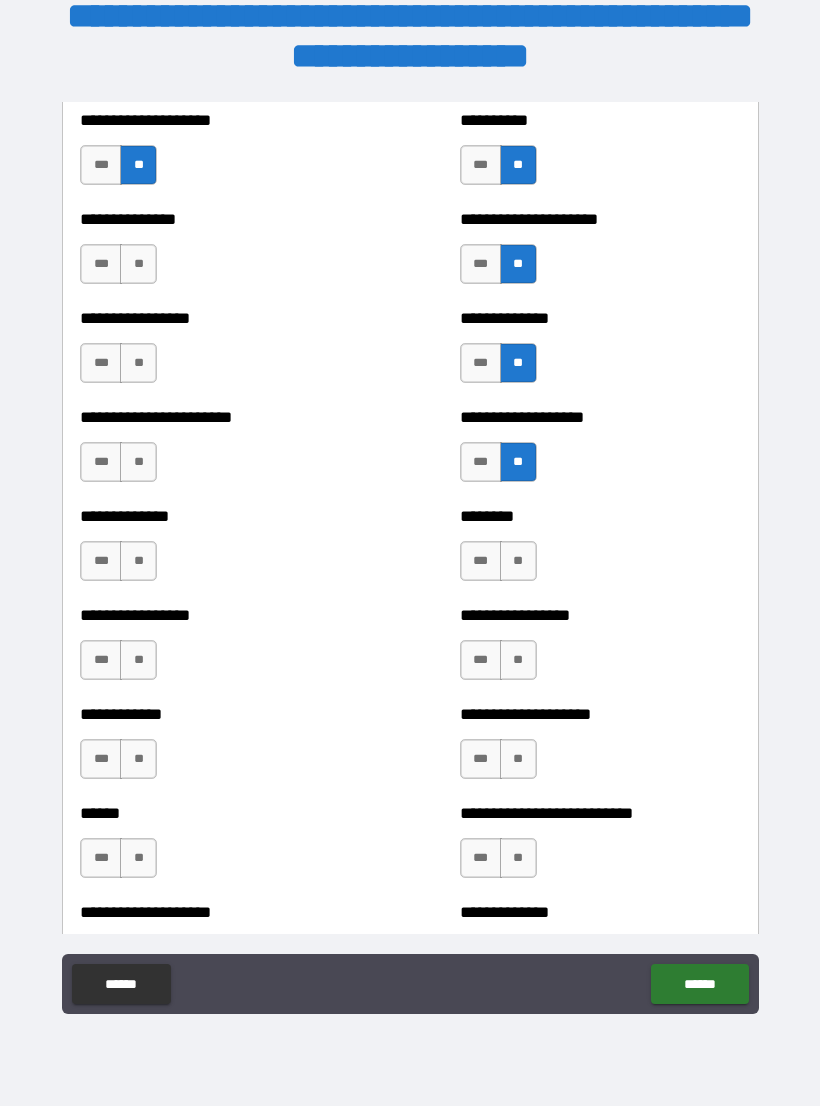 click on "**" at bounding box center (518, 561) 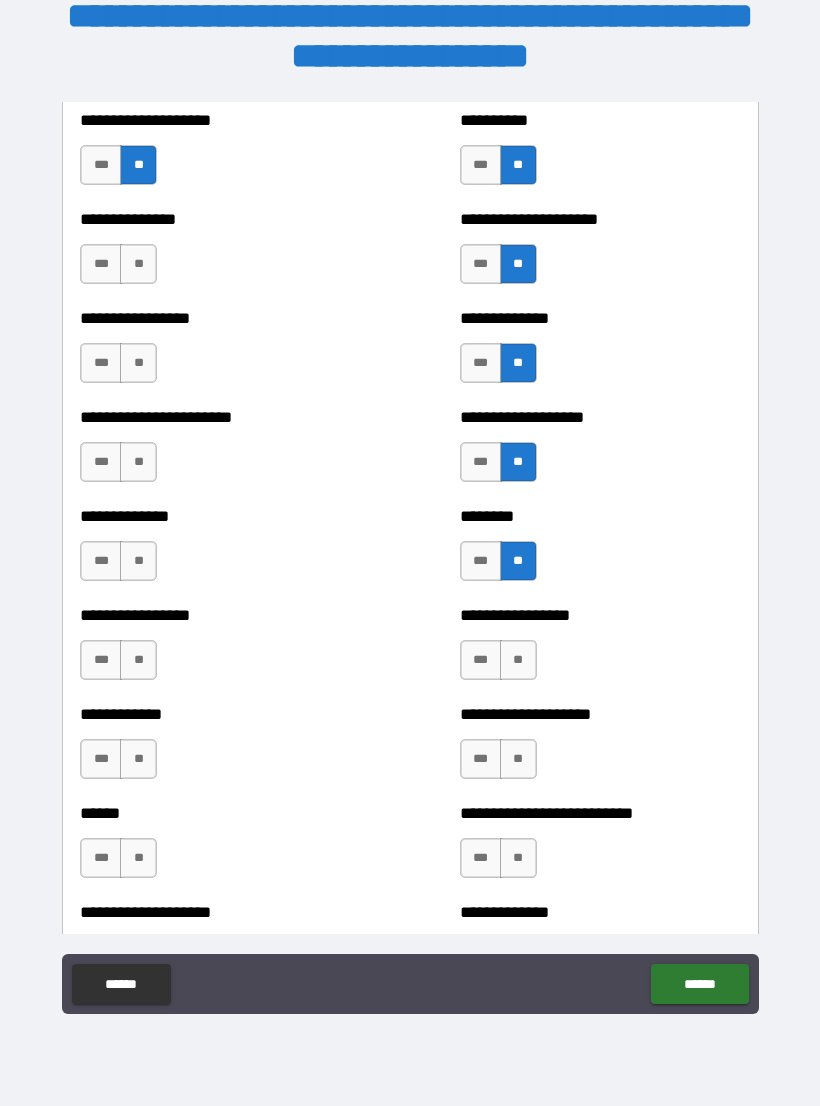 click on "**" at bounding box center (518, 660) 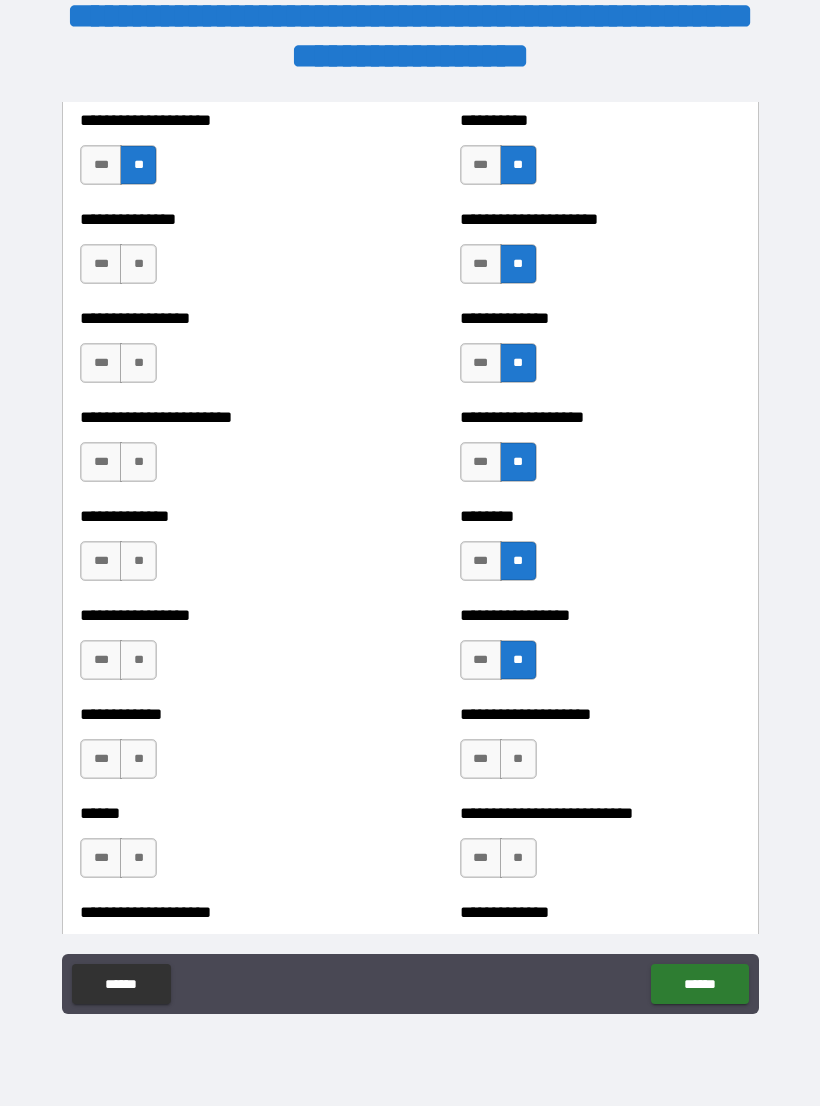 click on "**********" at bounding box center (600, 749) 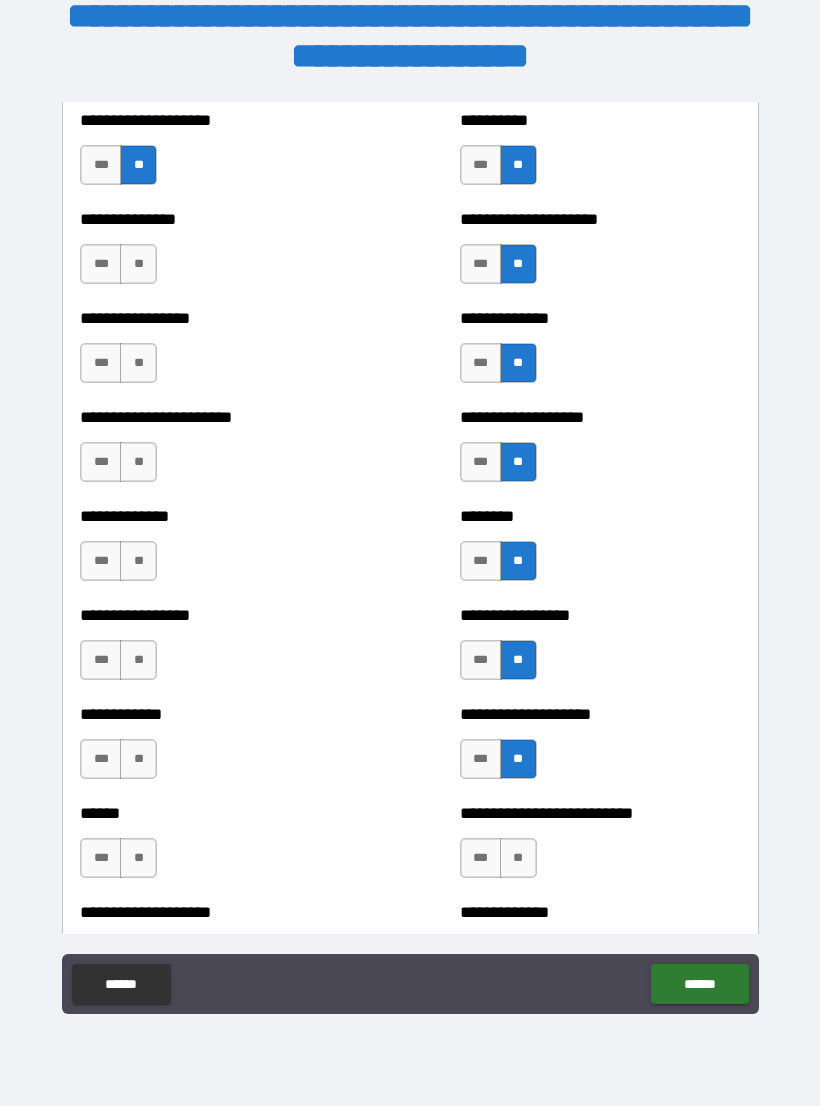 click on "**" at bounding box center (518, 858) 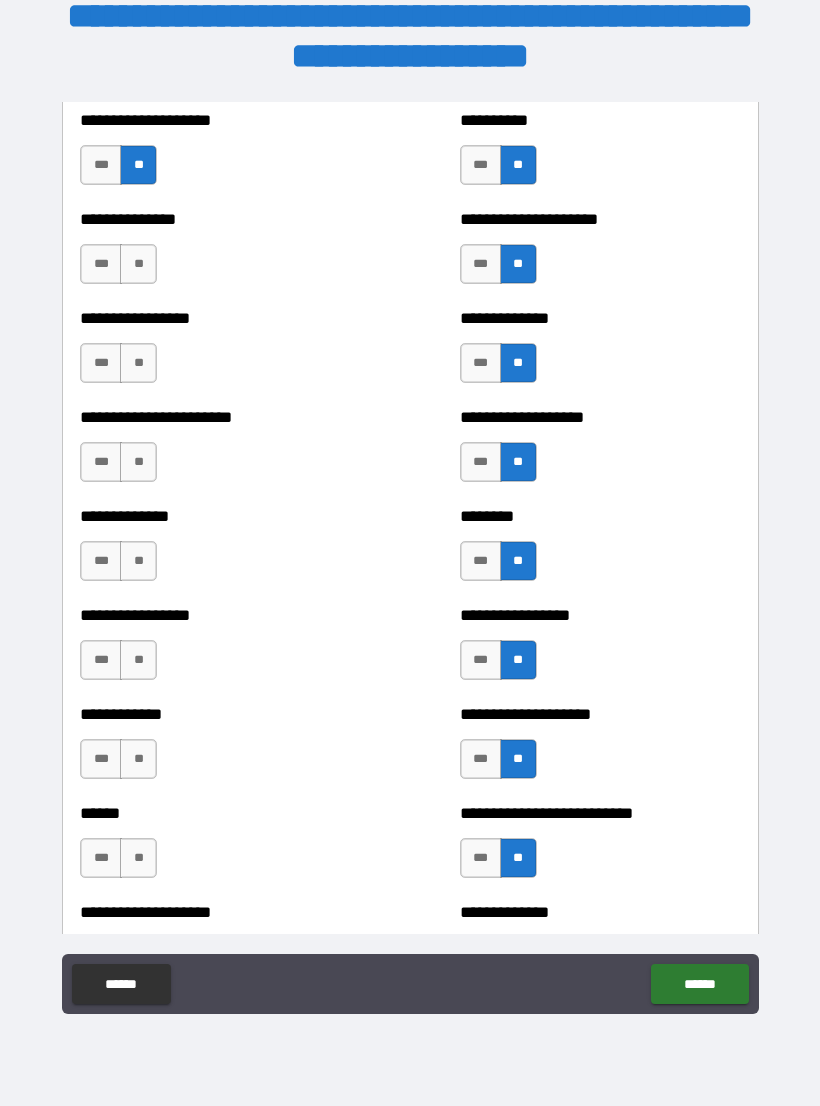 click on "**" at bounding box center [138, 858] 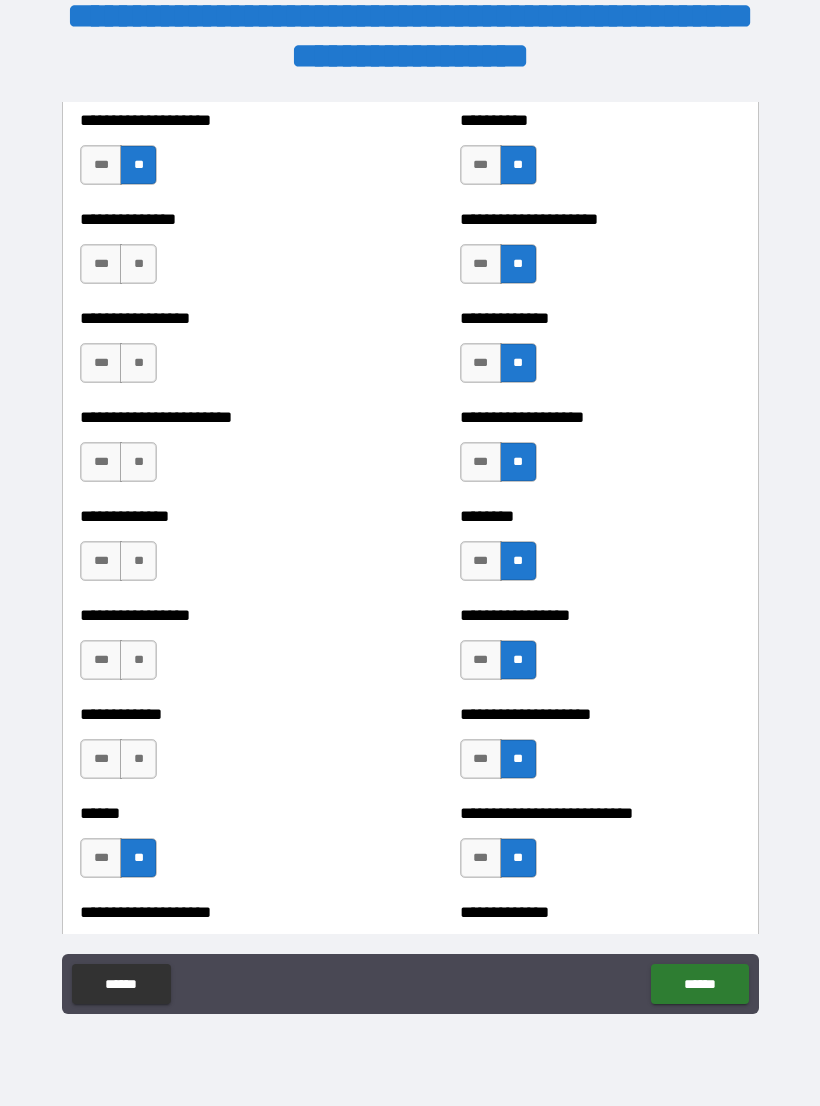 click on "**********" at bounding box center (220, 749) 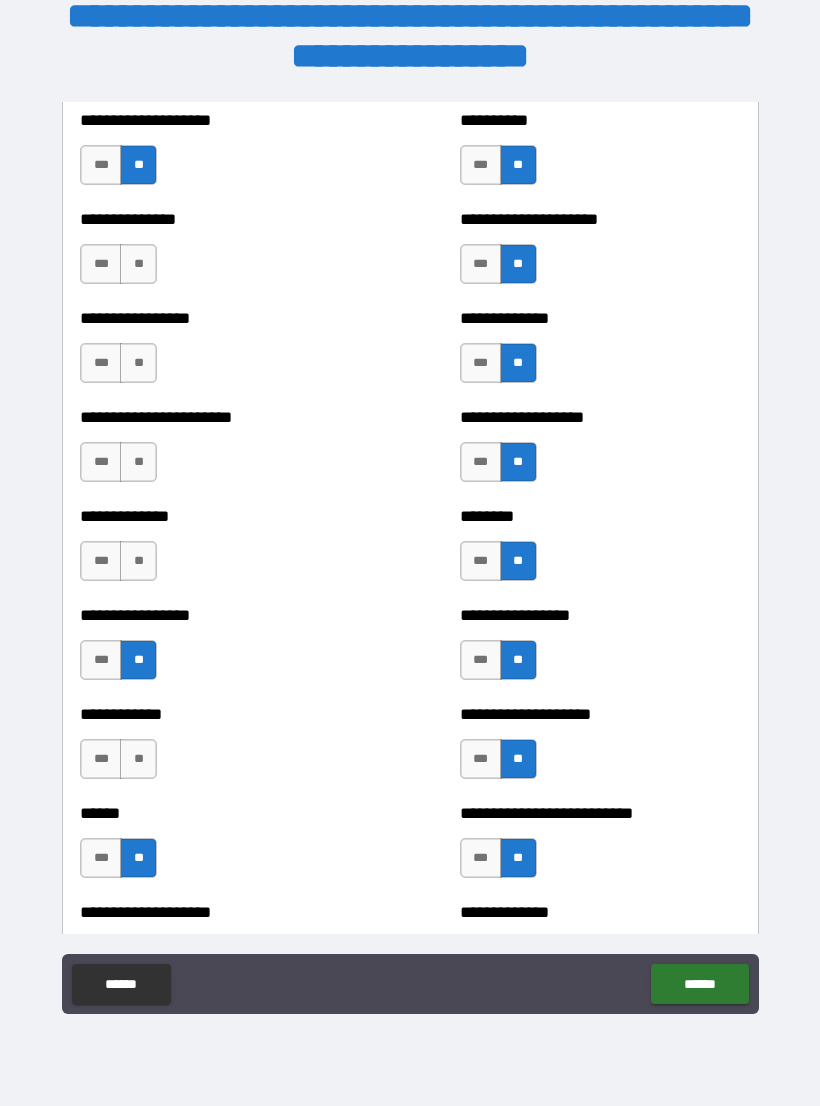 click on "**" at bounding box center [138, 561] 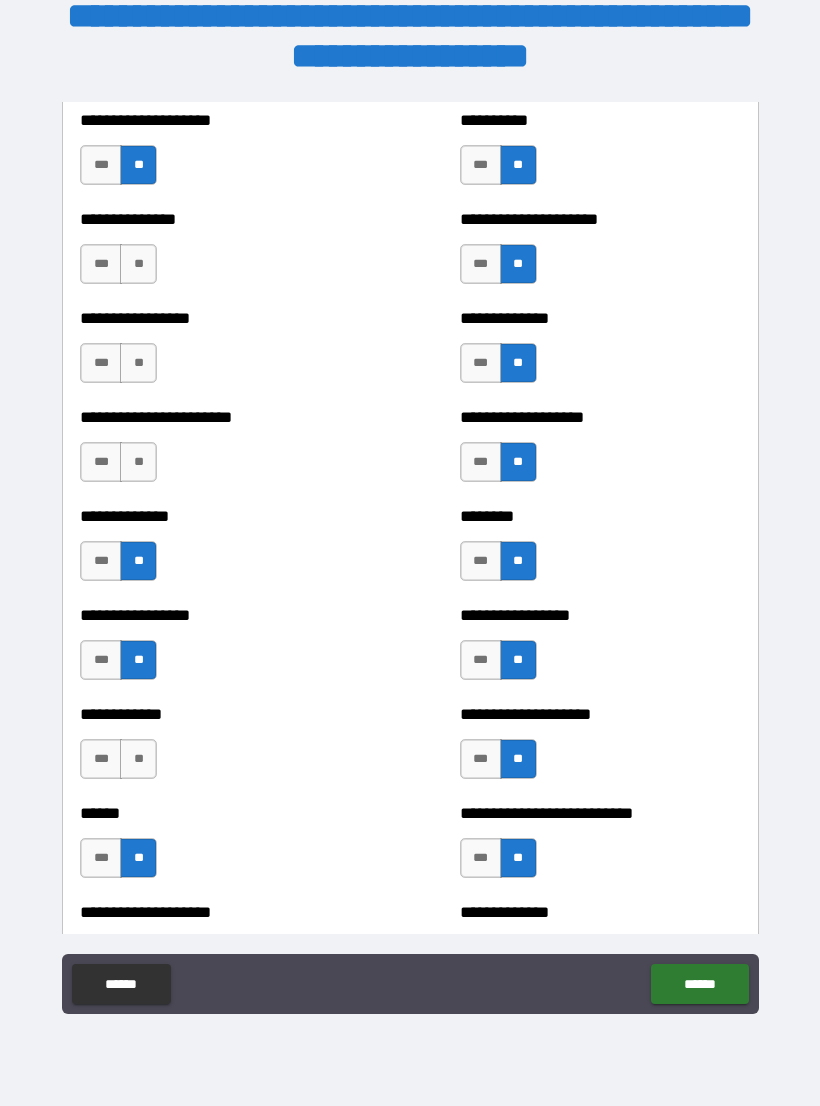 click on "**" at bounding box center [138, 462] 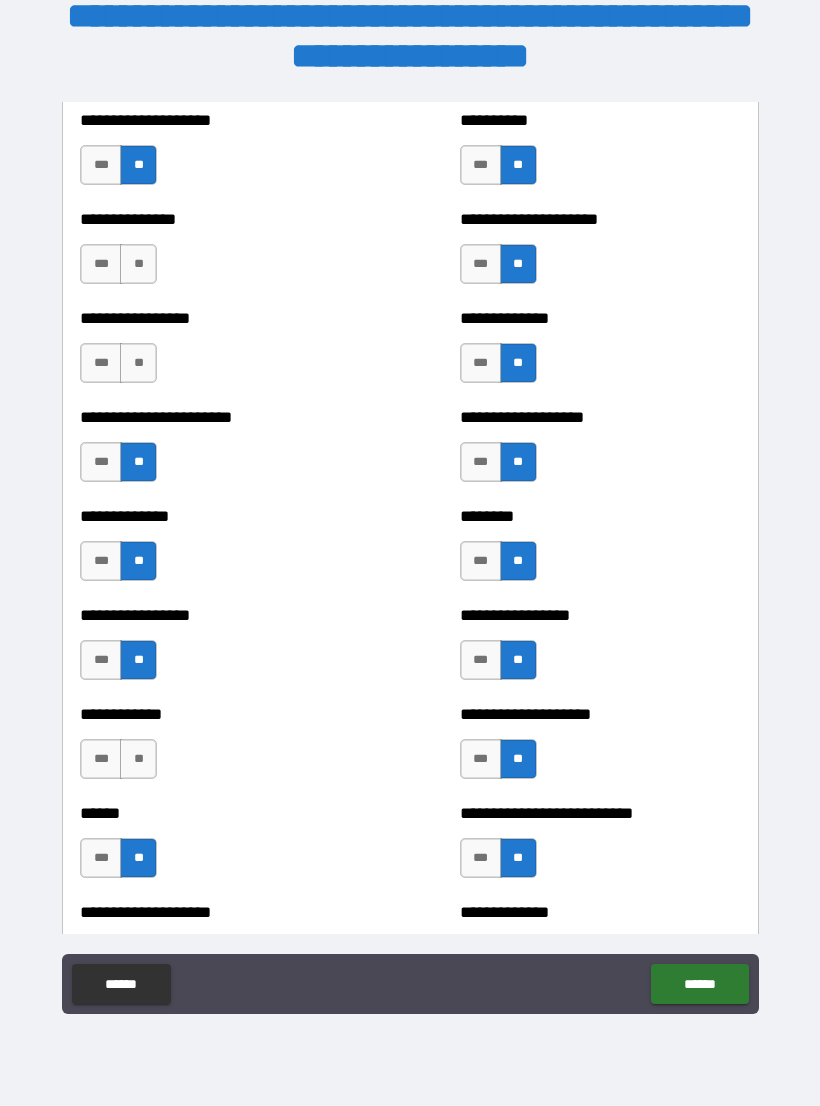 click on "**" at bounding box center (138, 363) 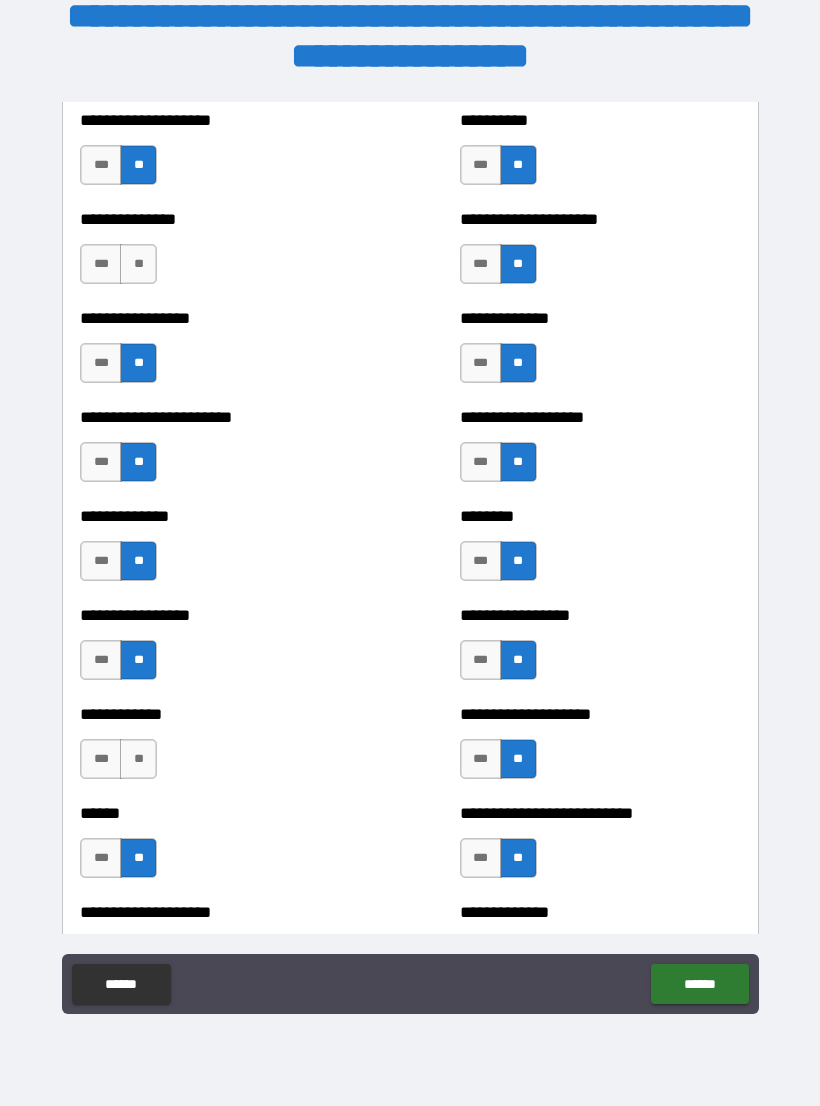 click on "**" at bounding box center [138, 264] 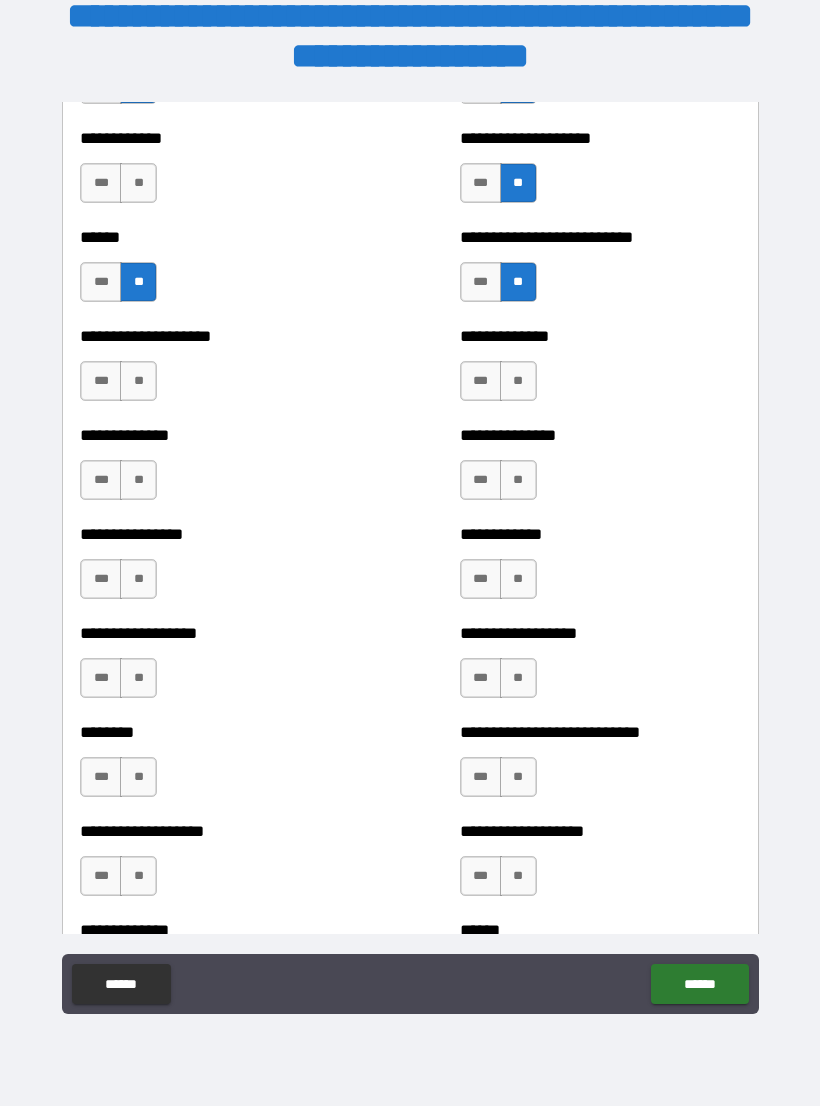 scroll, scrollTop: 4023, scrollLeft: 0, axis: vertical 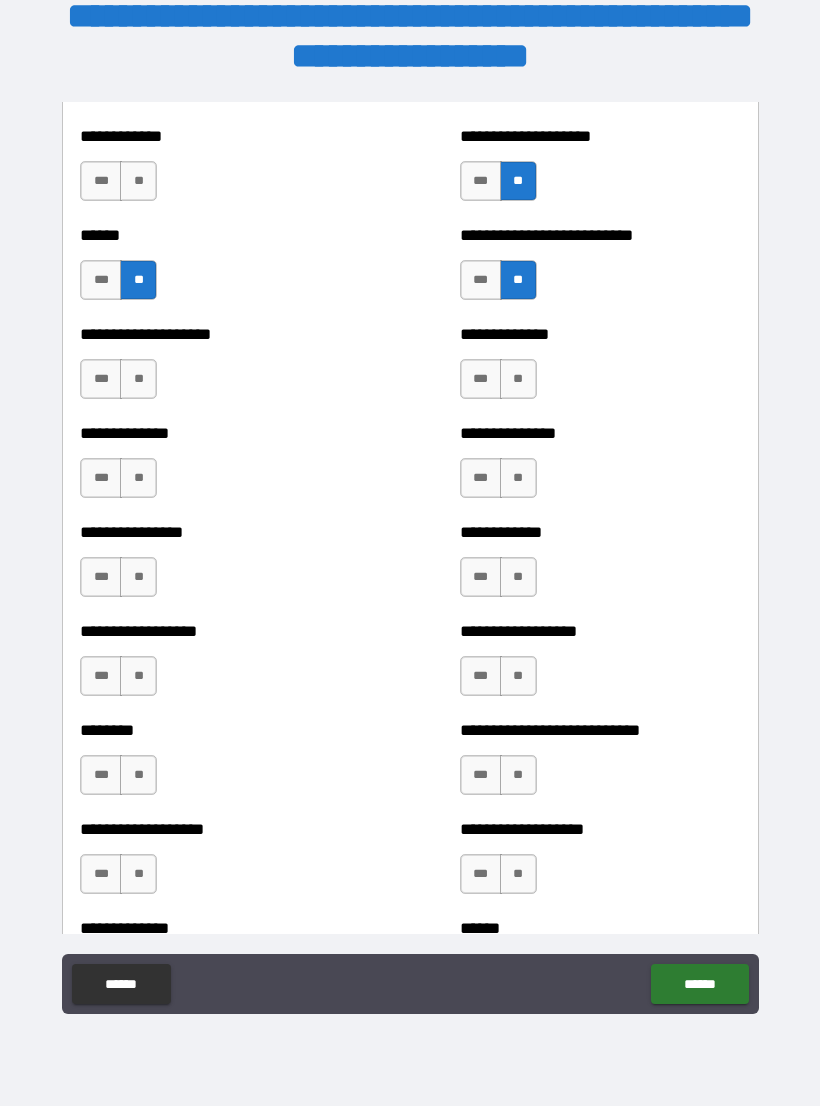 click on "**" at bounding box center (518, 379) 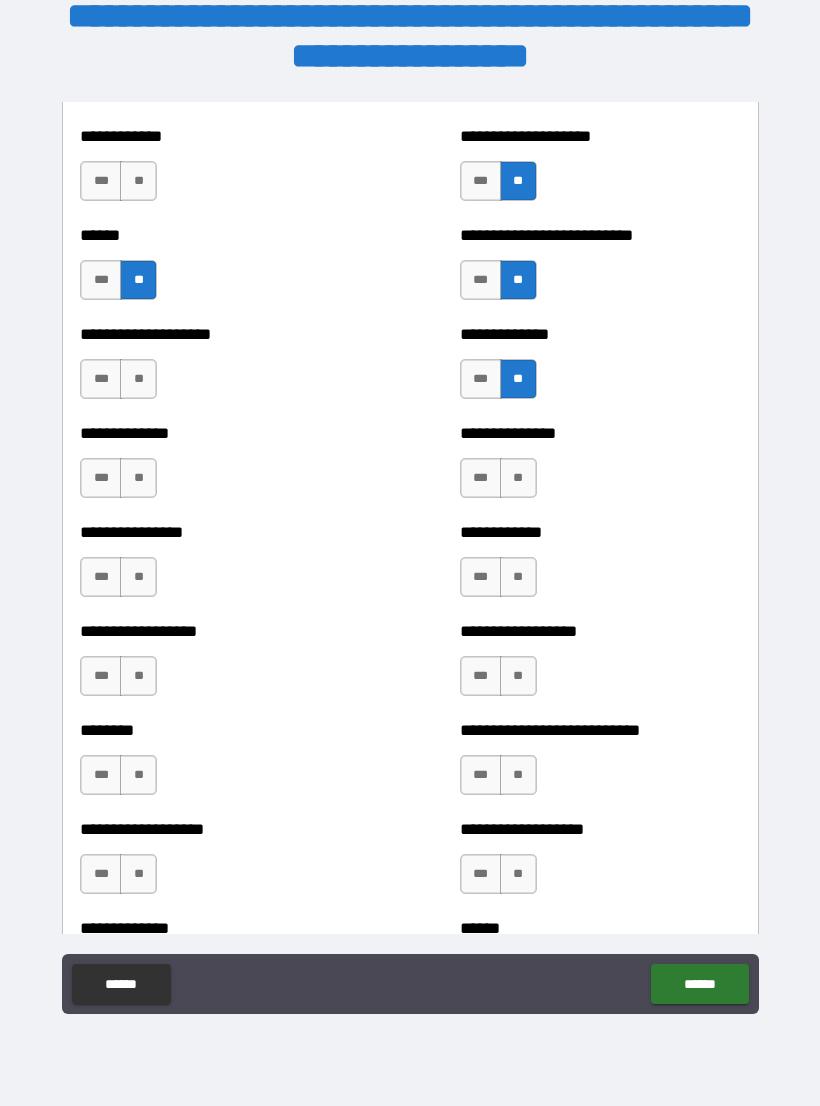click on "**" at bounding box center (518, 478) 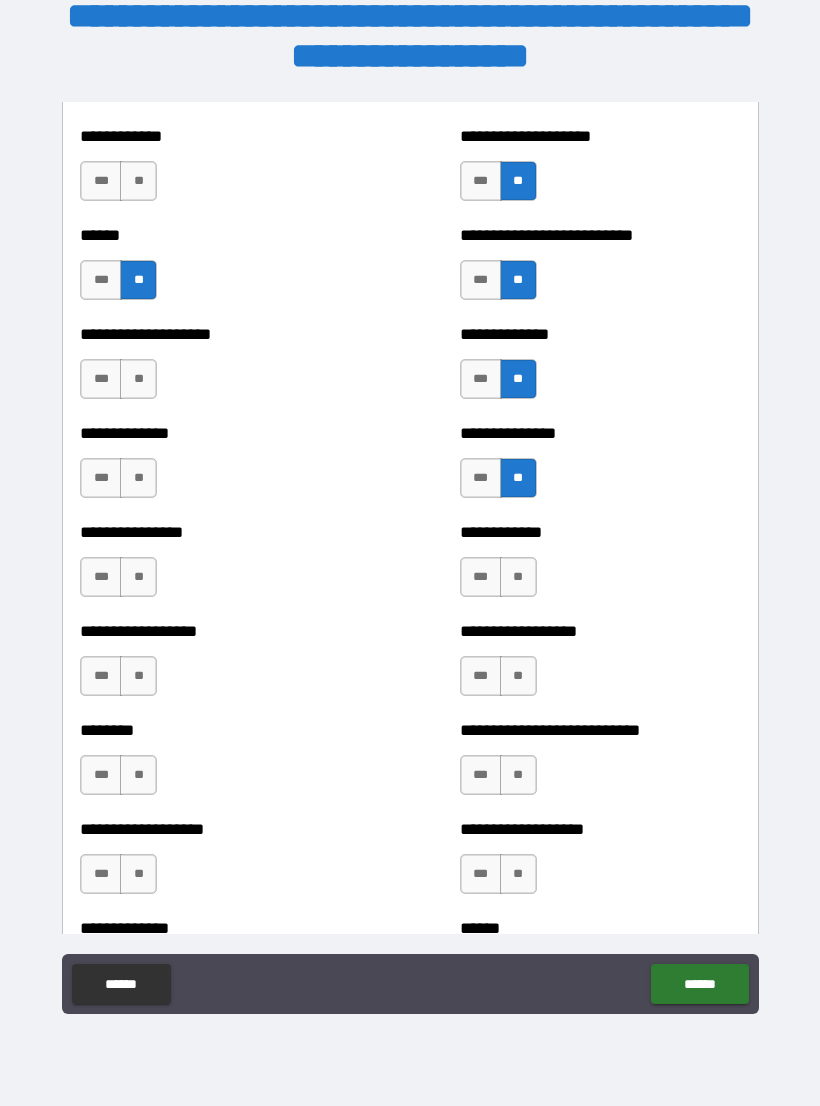 click on "**" at bounding box center (518, 577) 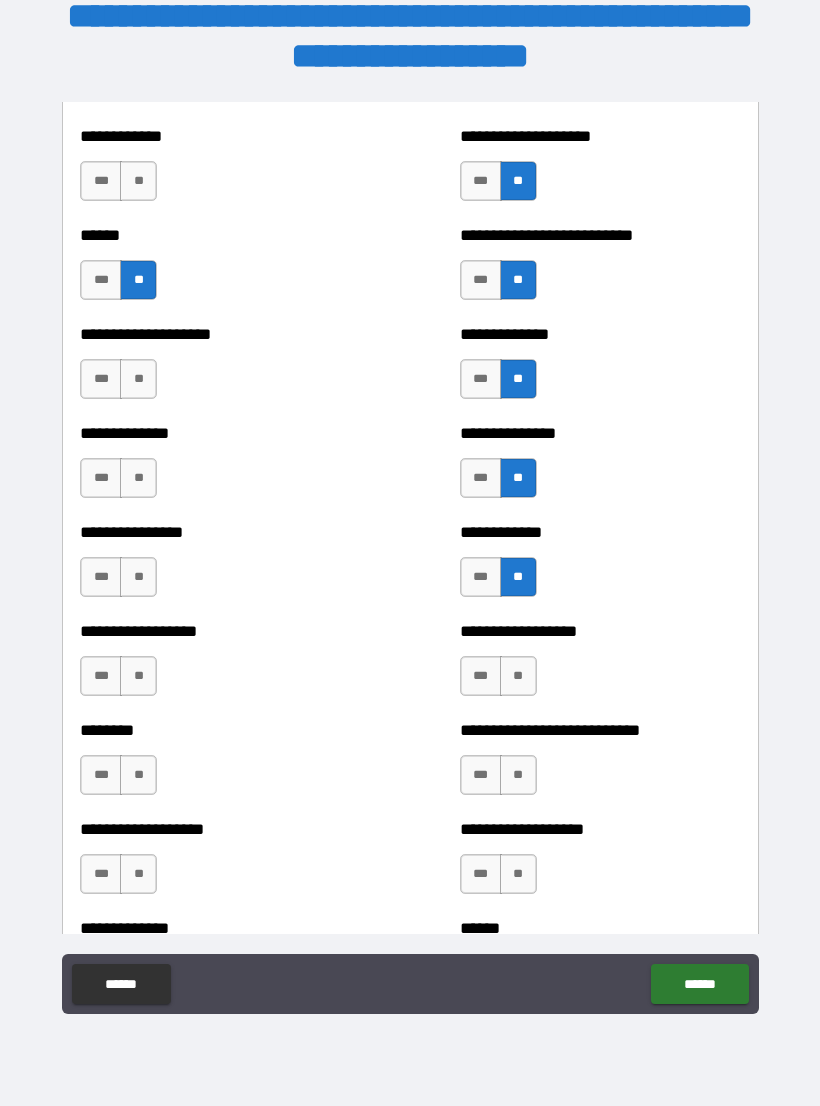click on "**" at bounding box center (518, 676) 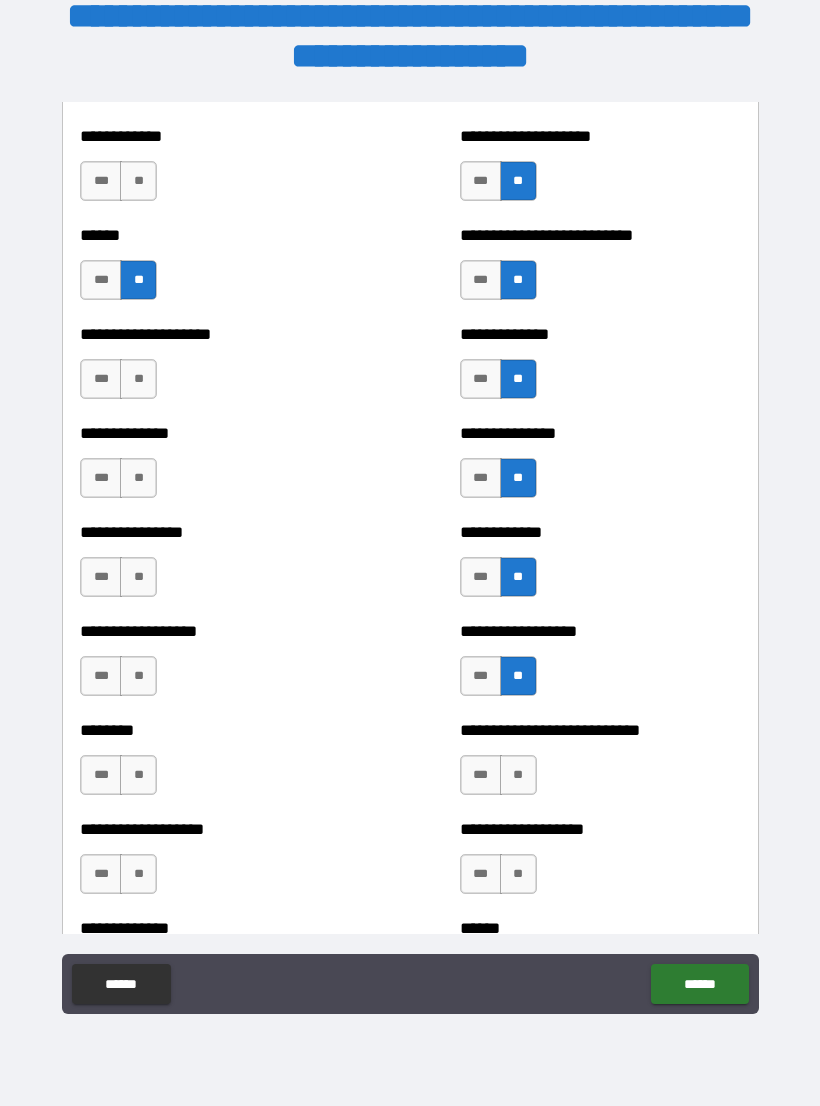 click on "**" at bounding box center [518, 775] 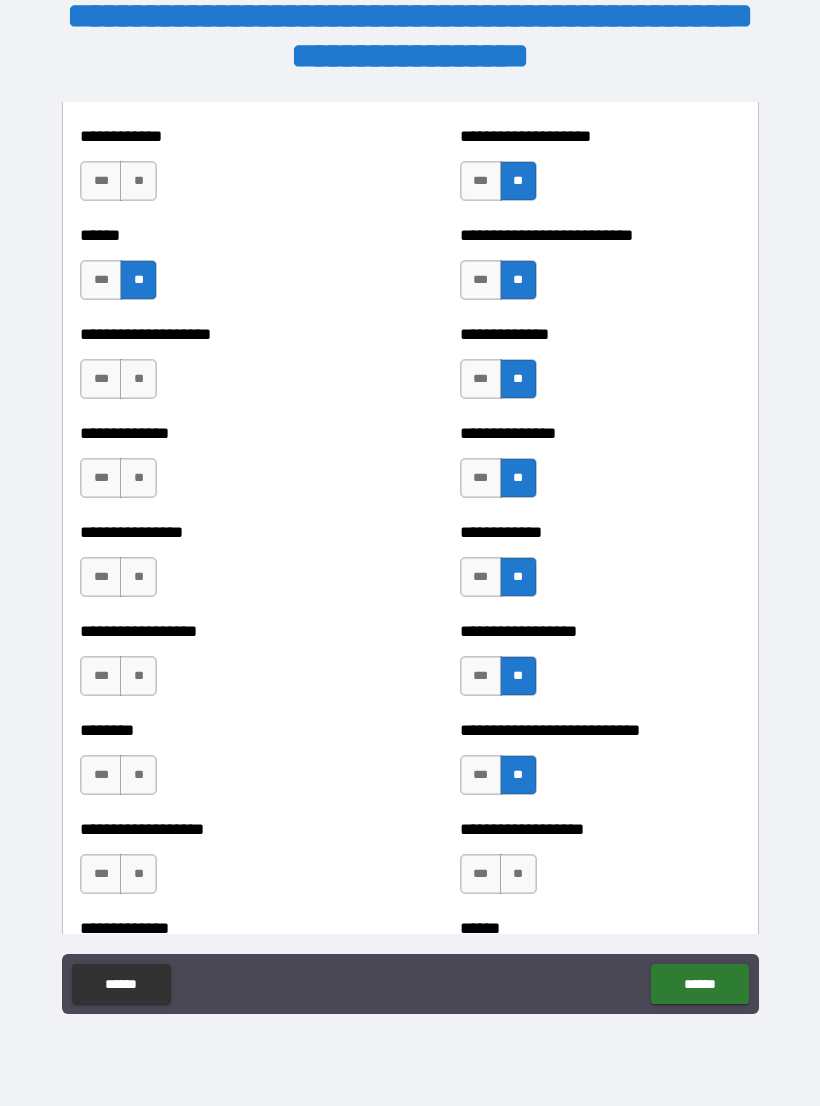 click on "**" at bounding box center (518, 874) 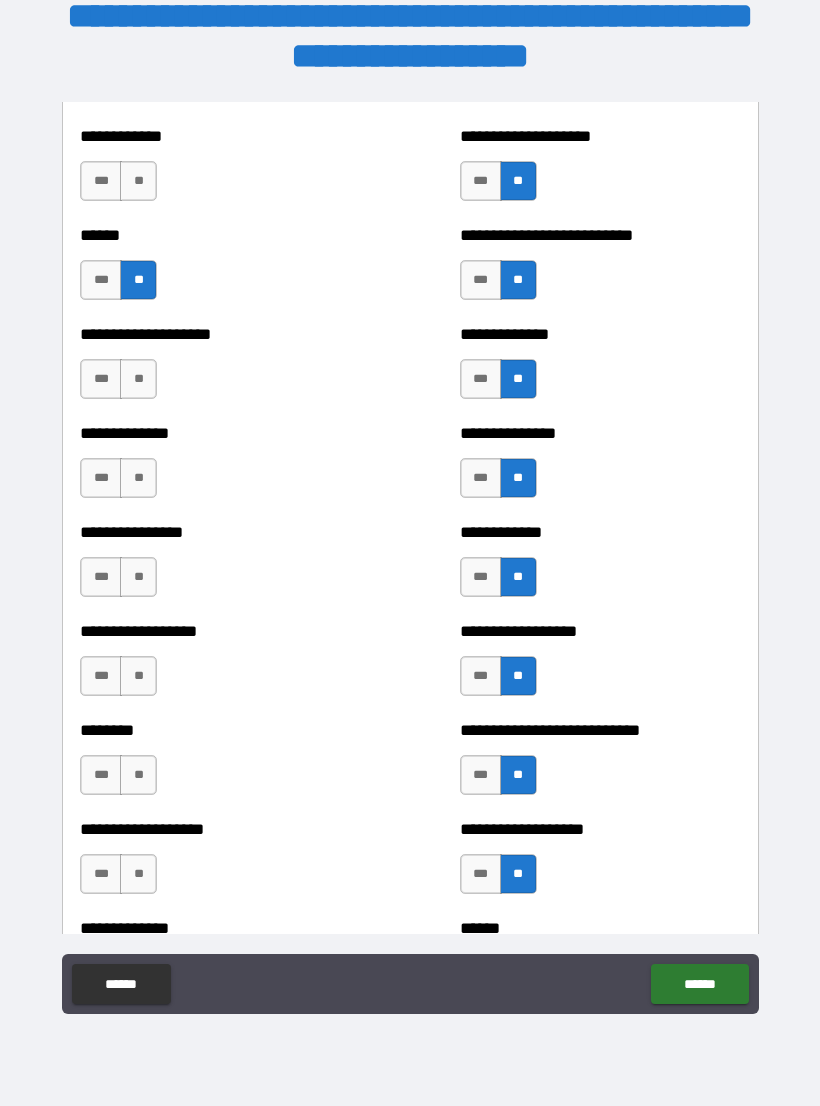 click on "**" at bounding box center (138, 676) 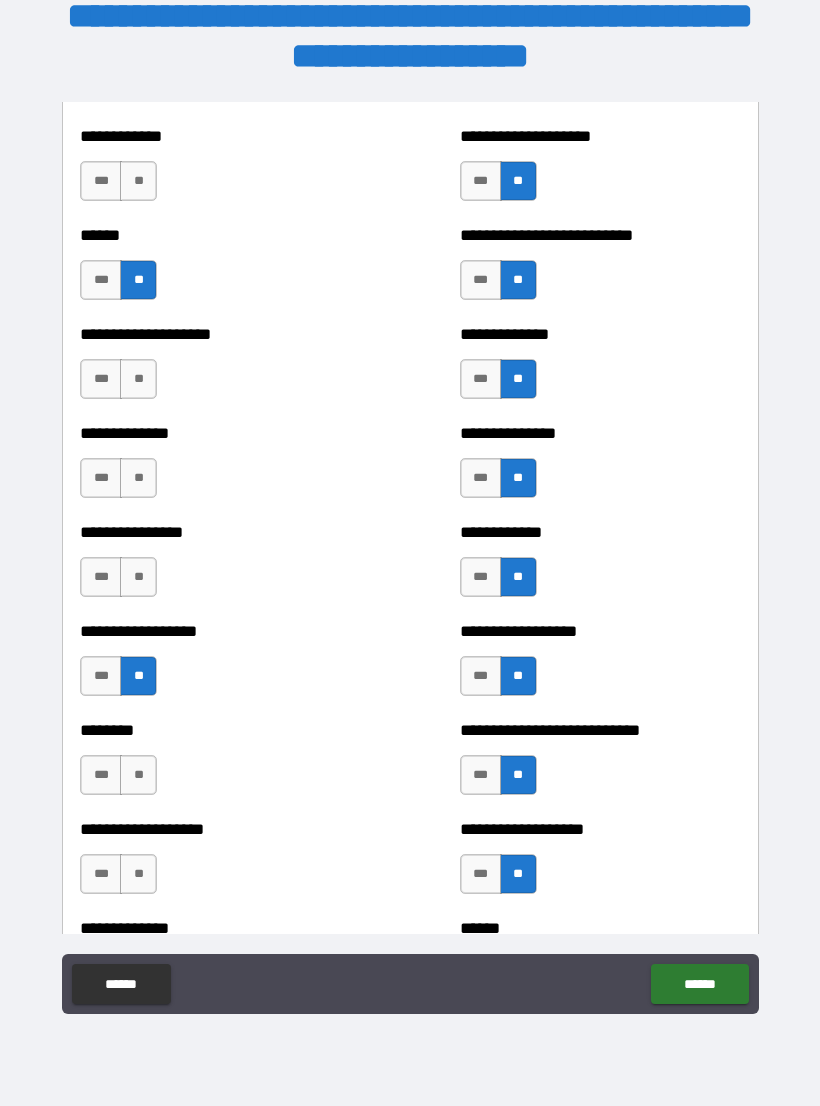click on "**" at bounding box center (138, 577) 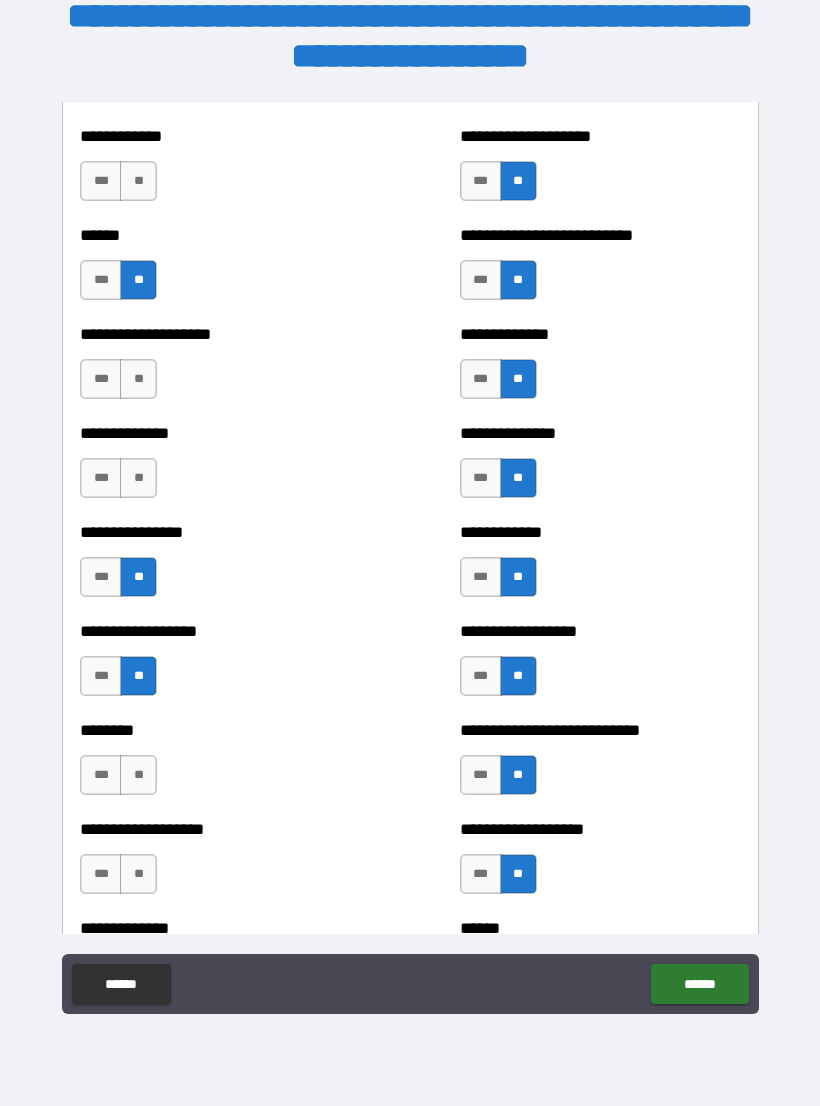 click on "**" at bounding box center [138, 478] 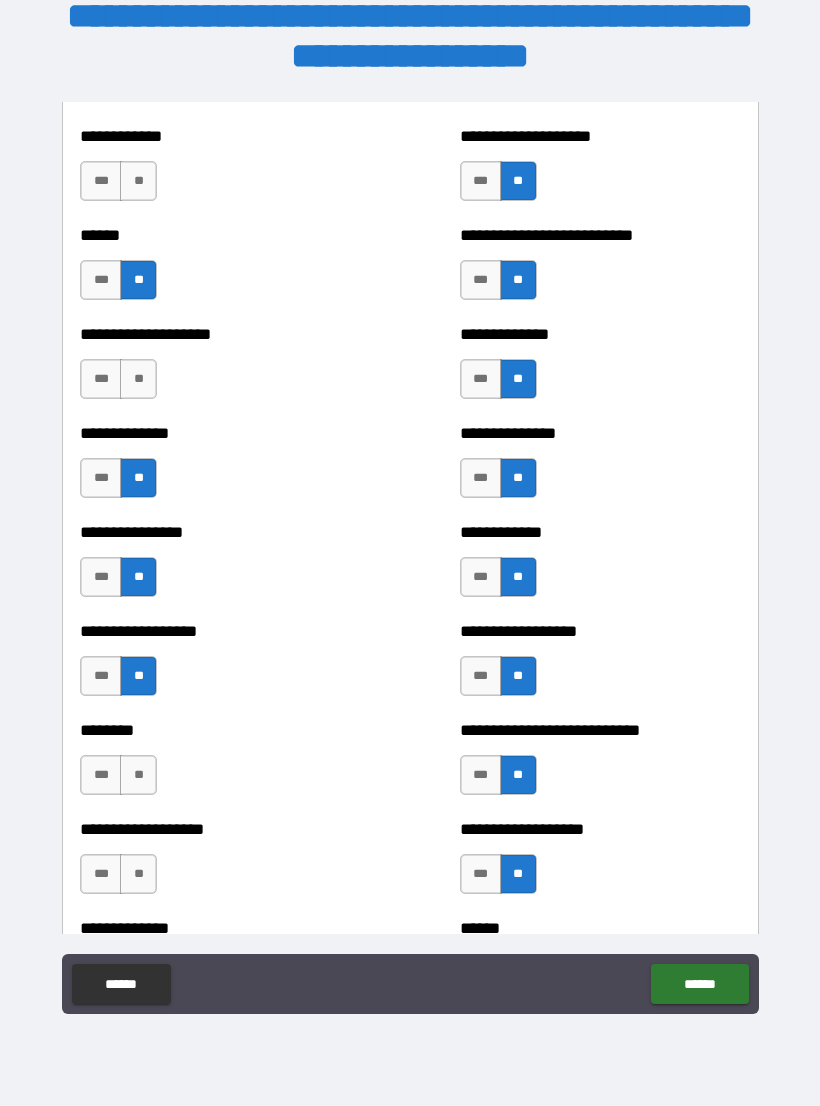 click on "**" at bounding box center (138, 379) 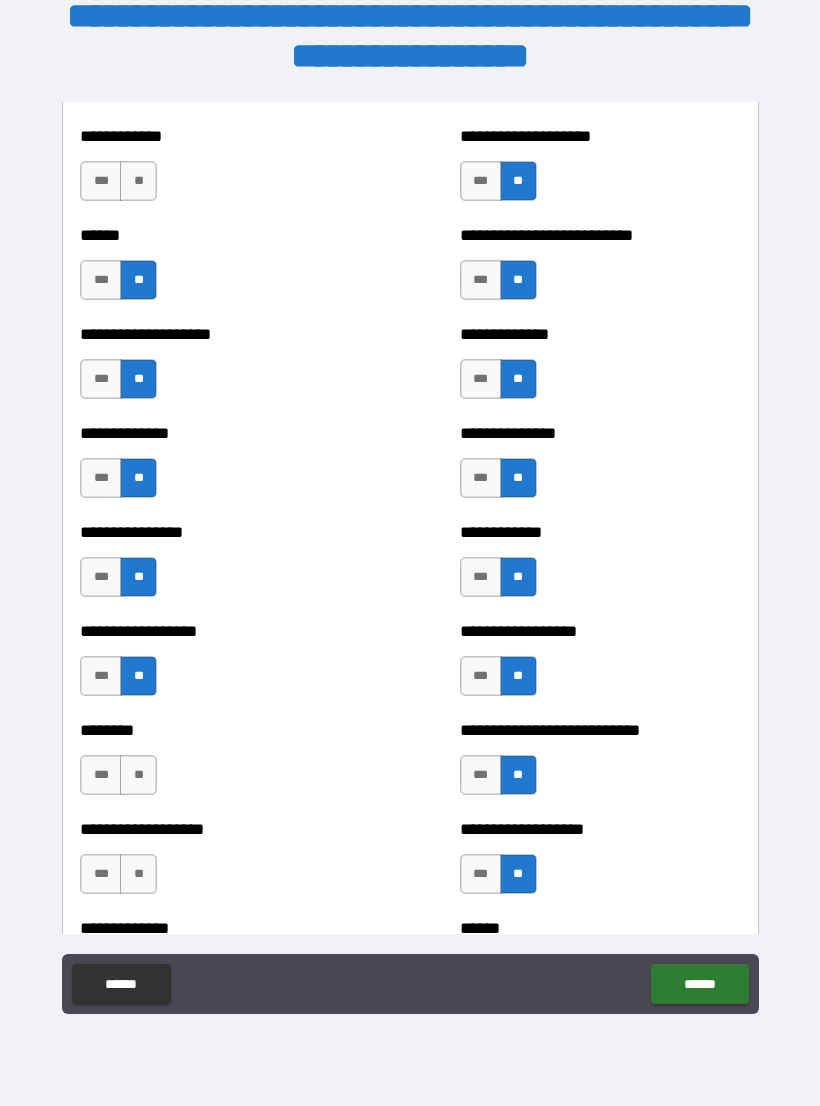 click on "**" at bounding box center (138, 775) 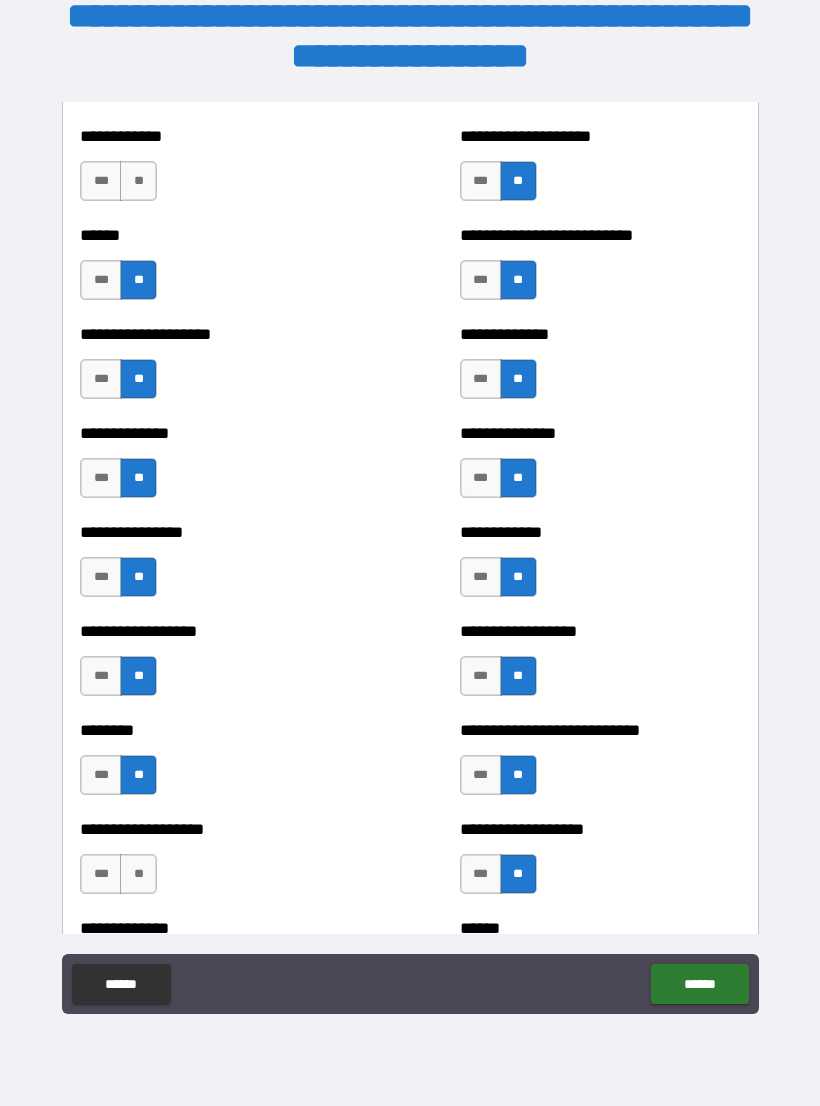 click on "**" at bounding box center [138, 874] 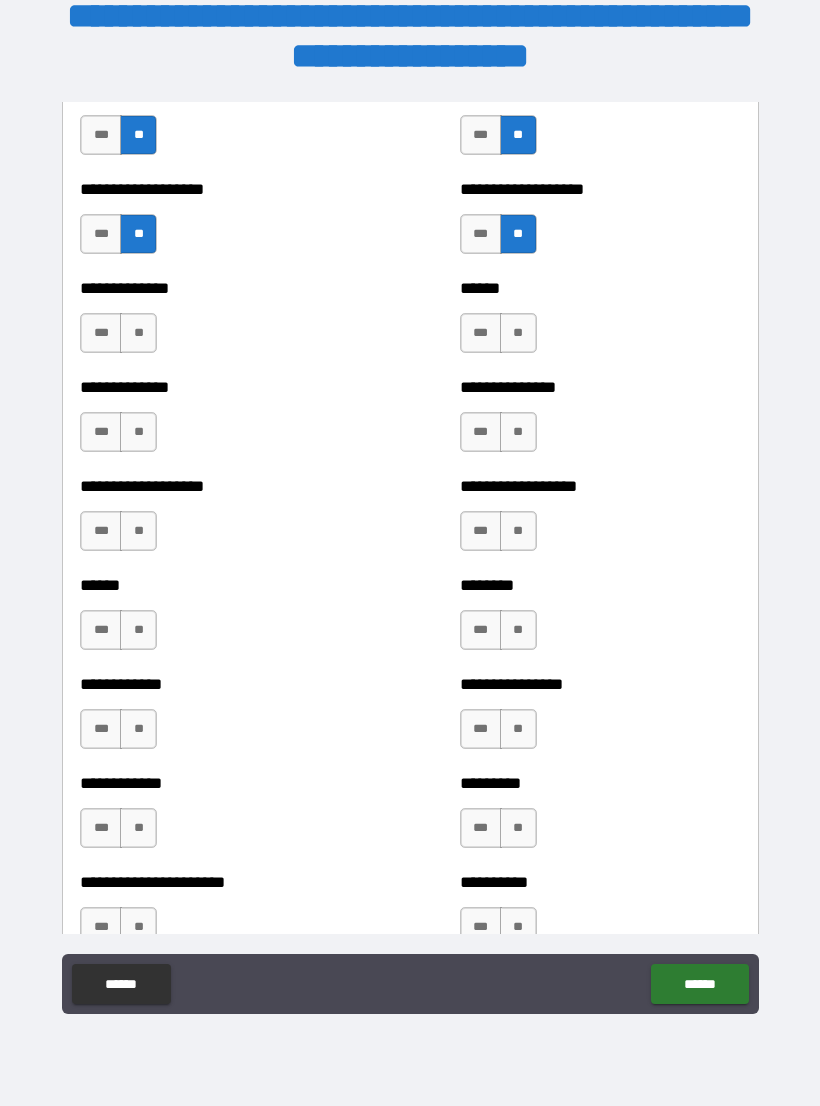 scroll, scrollTop: 4700, scrollLeft: 0, axis: vertical 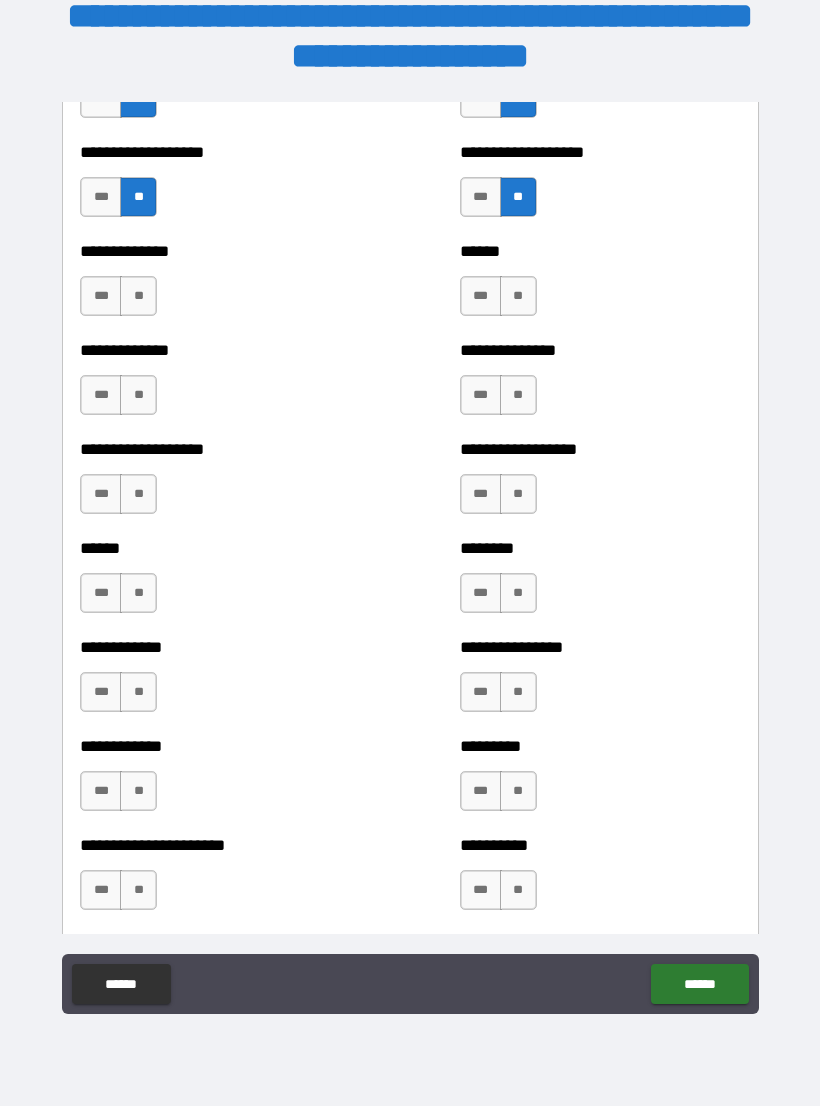 click on "**" at bounding box center [518, 296] 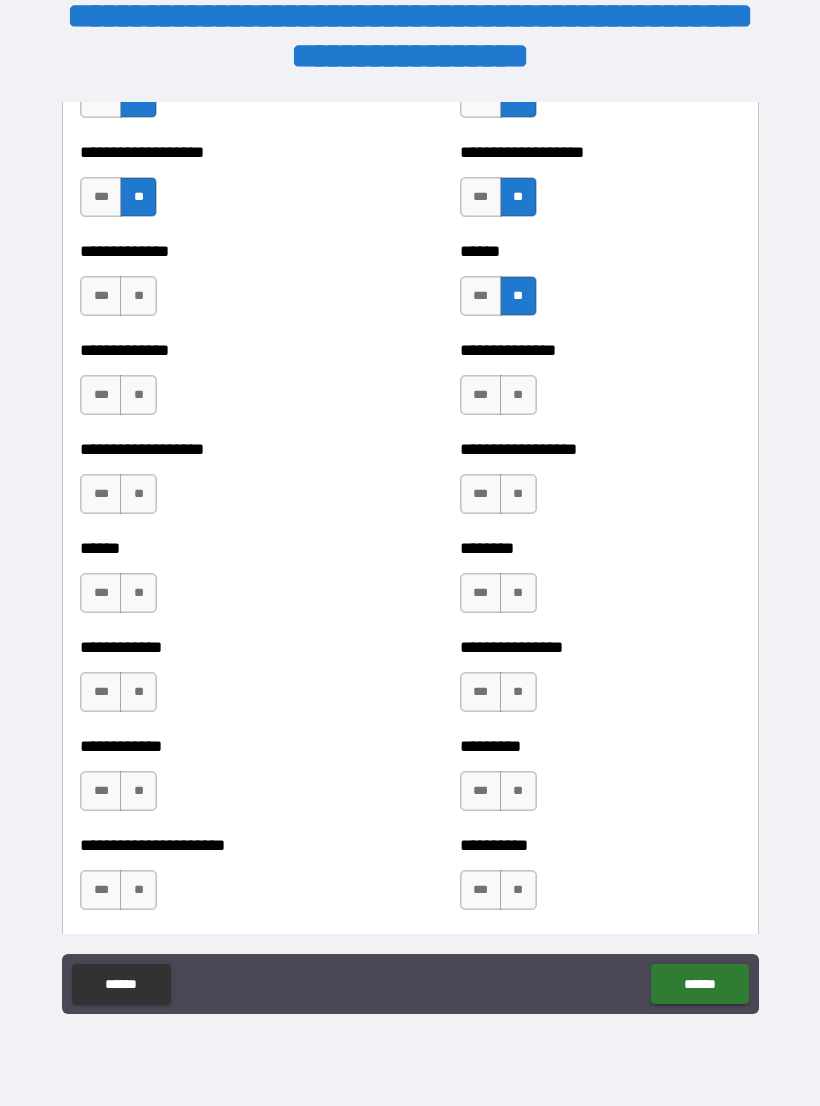 click on "**" at bounding box center [518, 395] 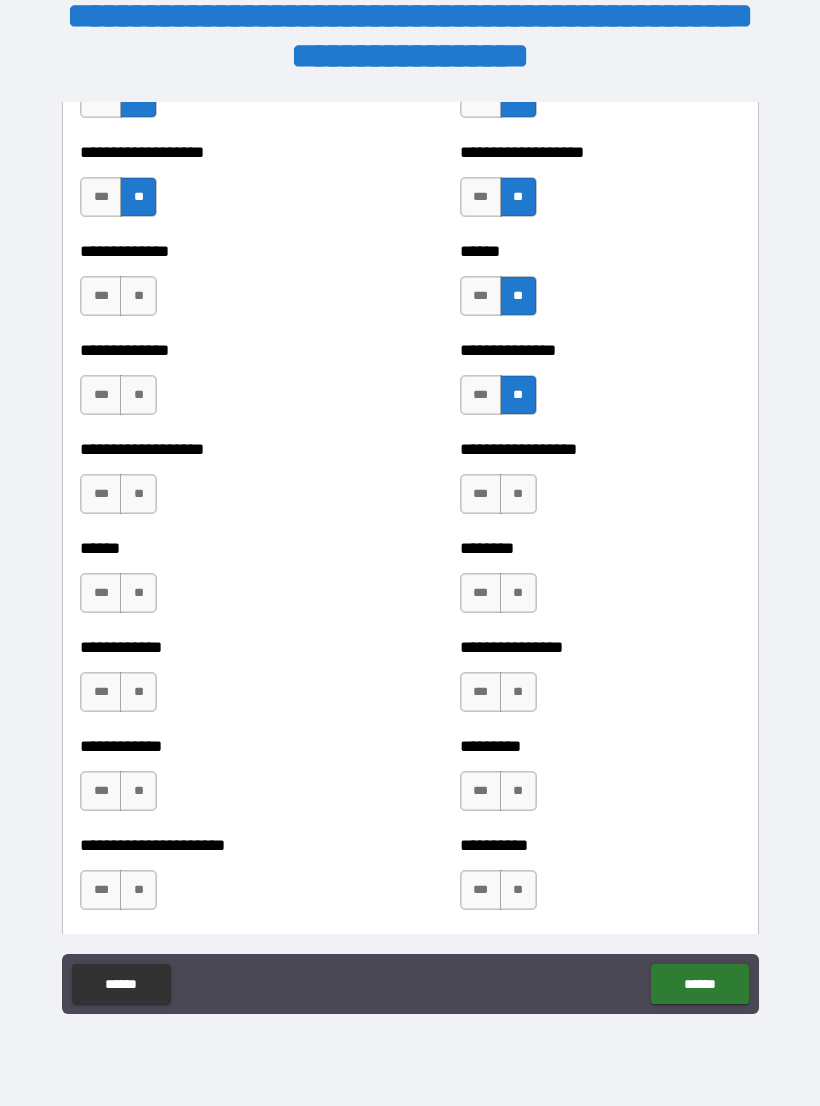 click on "**" at bounding box center [518, 494] 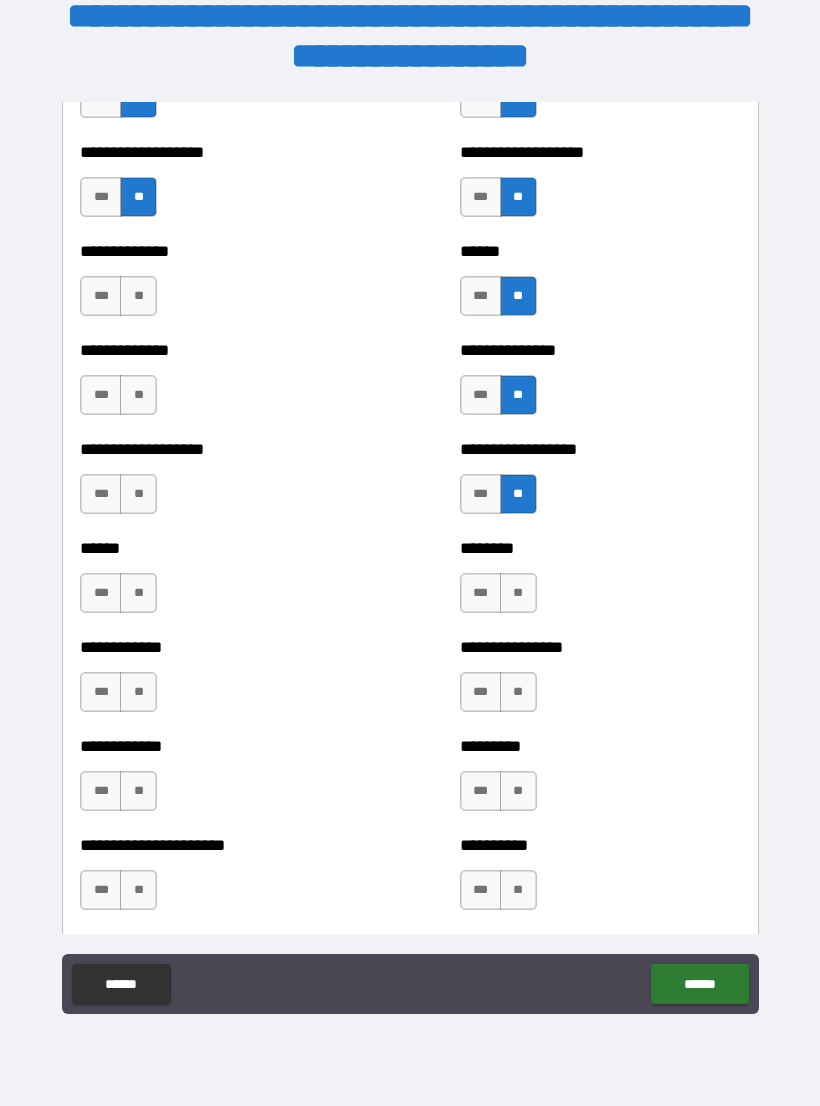 click on "**" at bounding box center [518, 593] 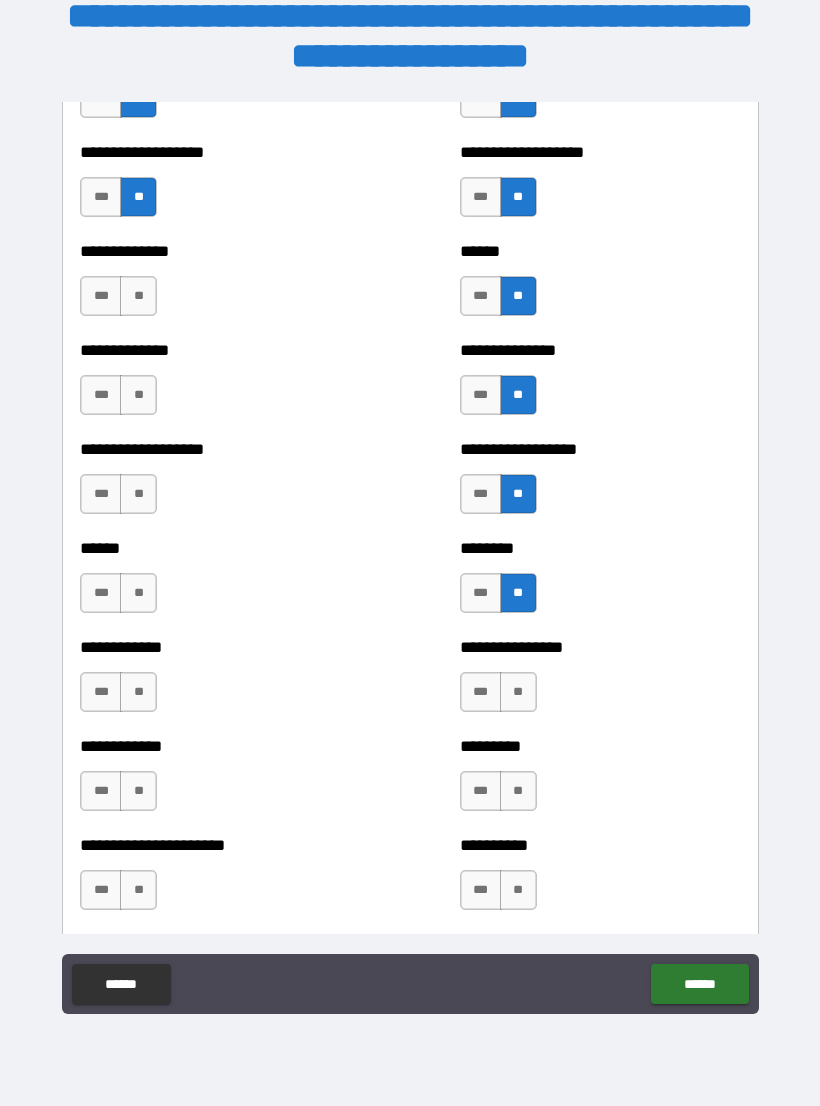 click on "**" at bounding box center (518, 692) 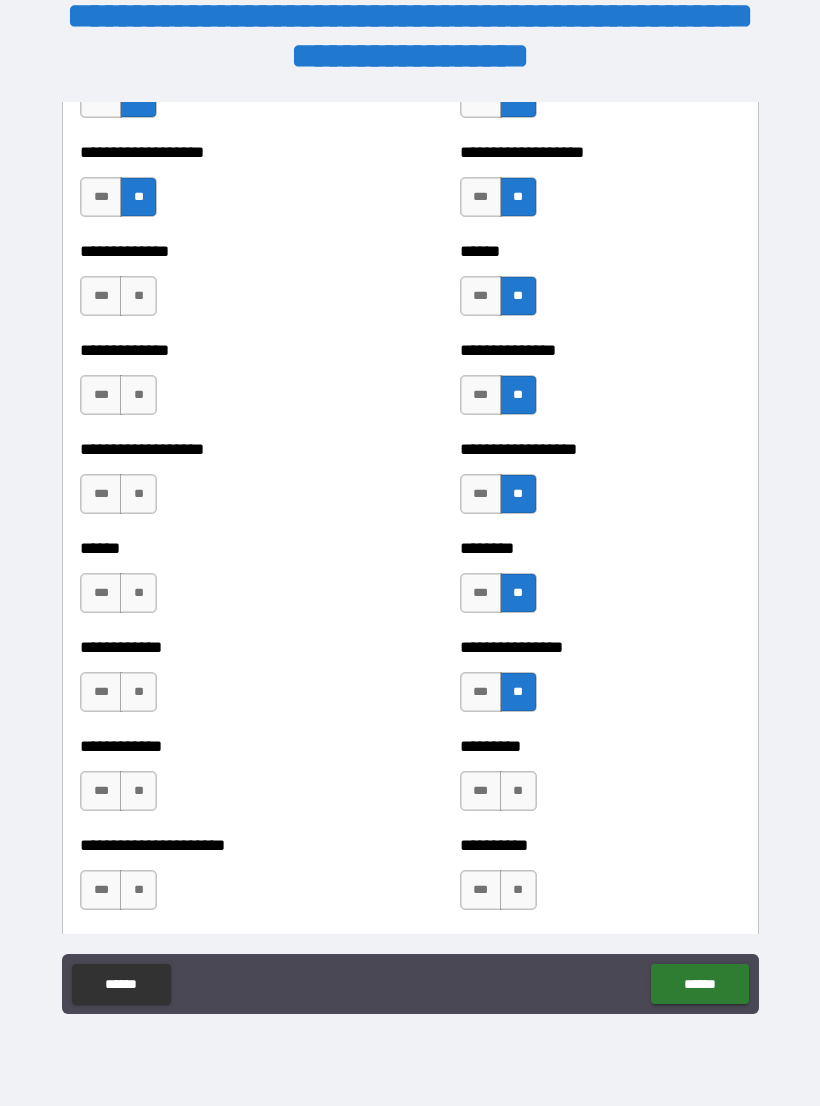 click on "**" at bounding box center [518, 791] 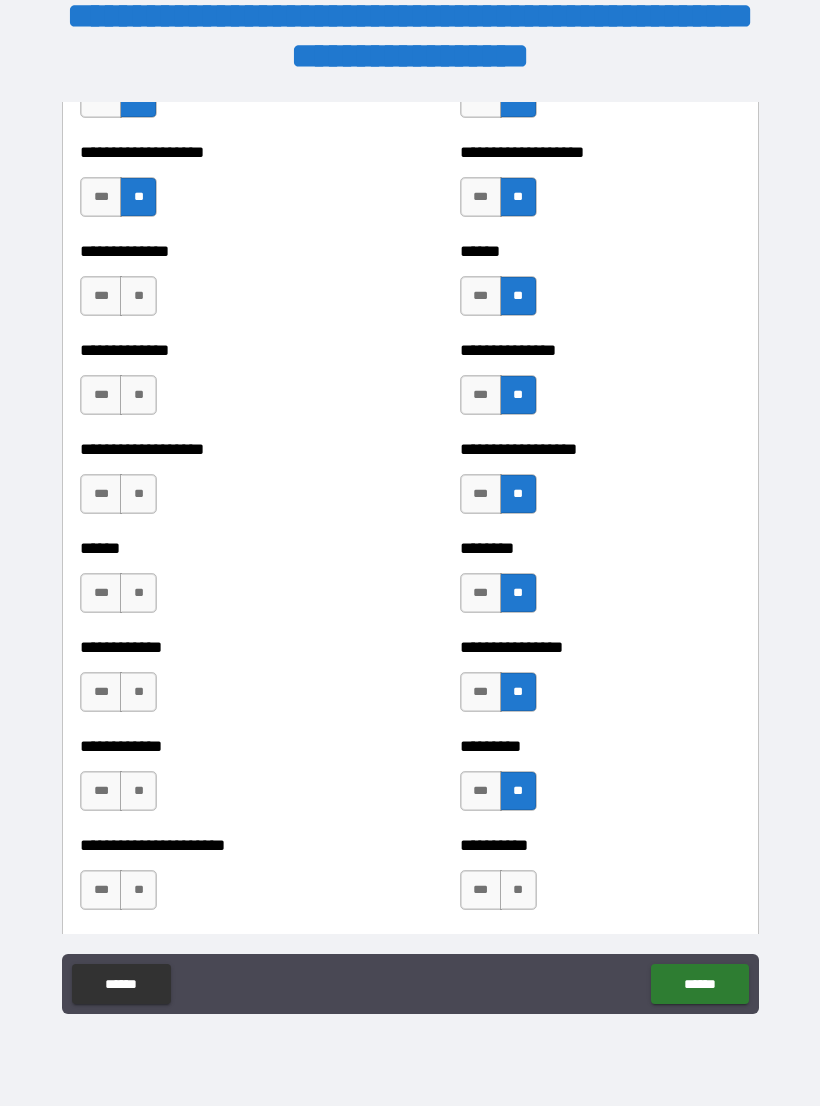 click on "**" at bounding box center (518, 890) 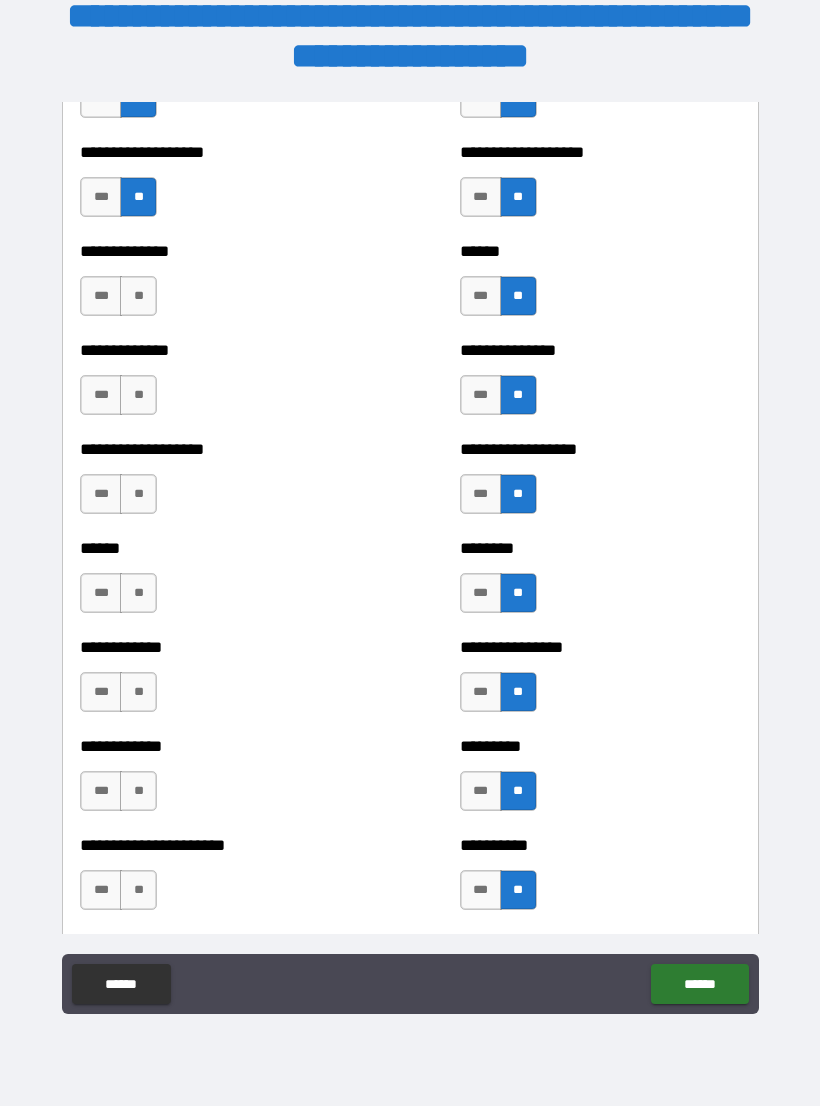 click on "**" at bounding box center (138, 890) 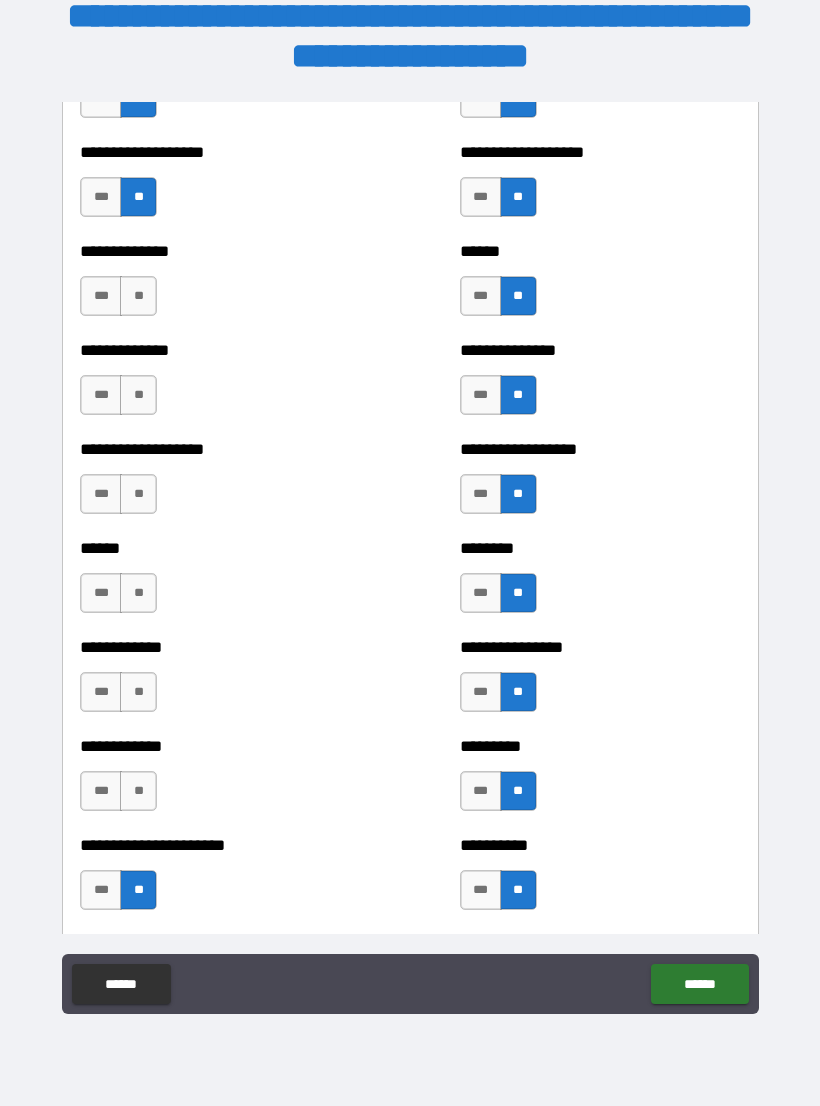 click on "**" at bounding box center (138, 791) 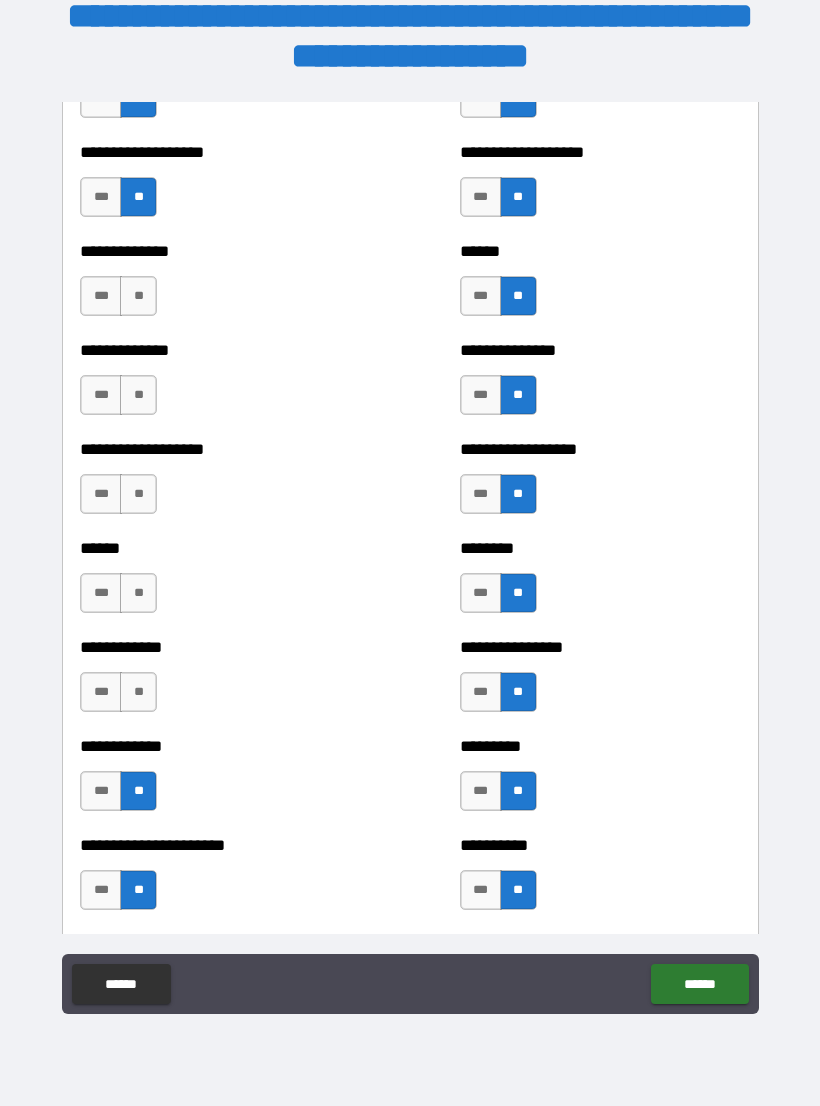 click on "**********" at bounding box center [220, 682] 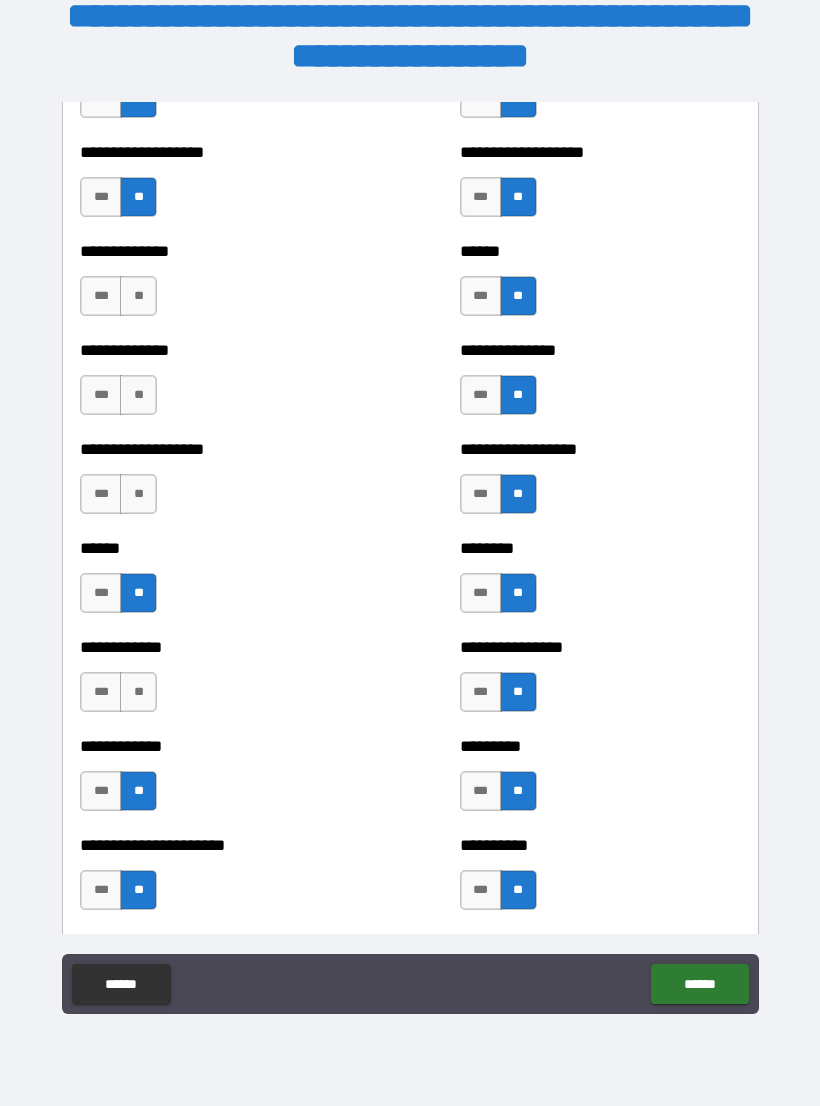 click on "**" at bounding box center [138, 494] 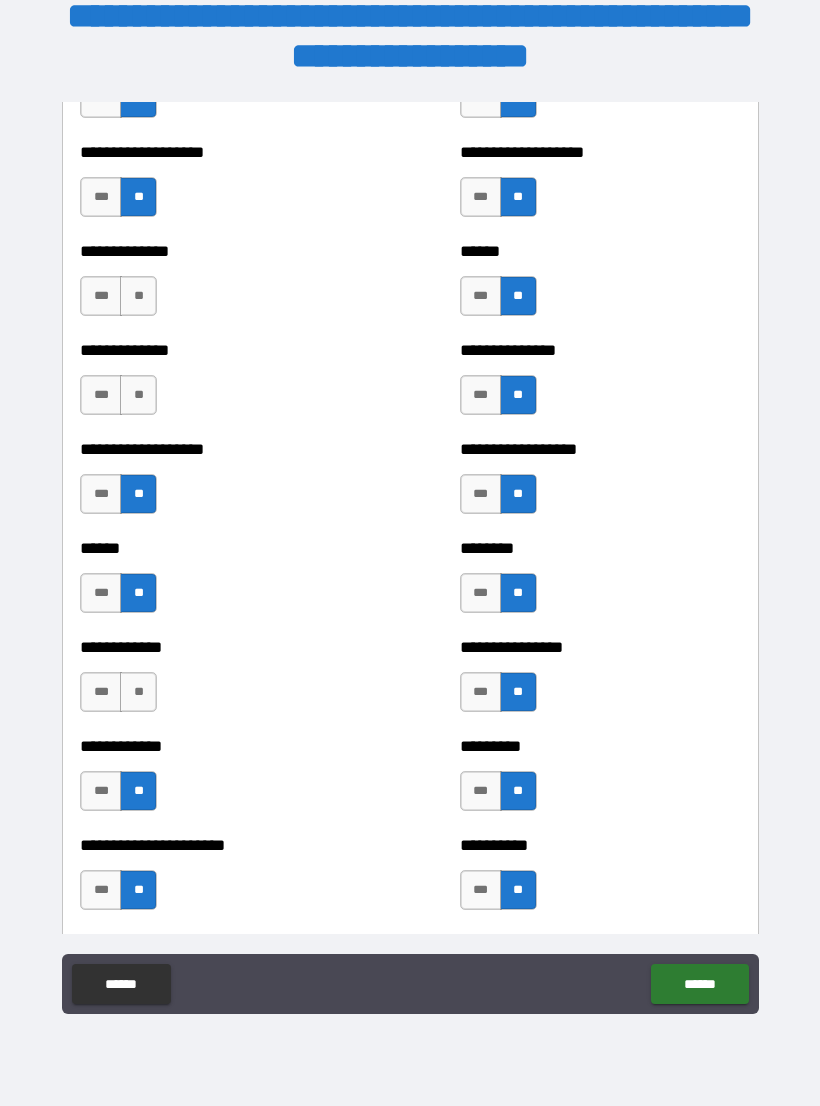 click on "**" at bounding box center [138, 395] 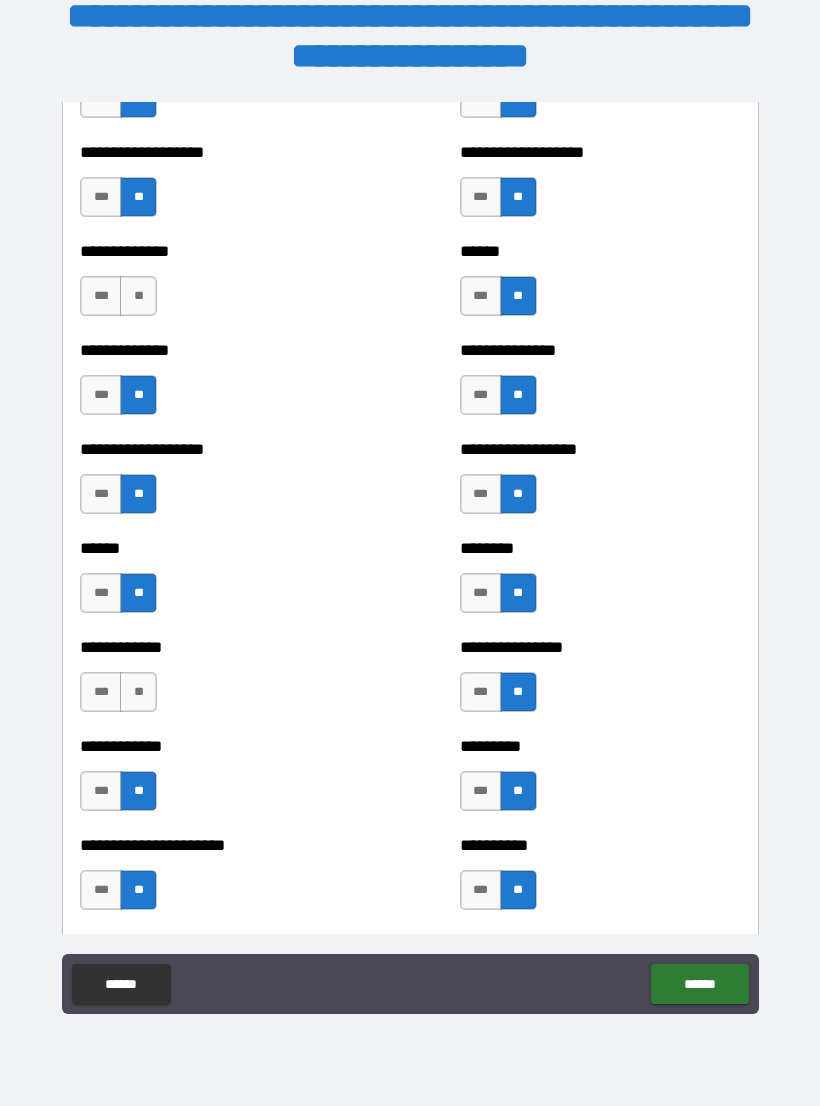click on "**********" at bounding box center [220, 286] 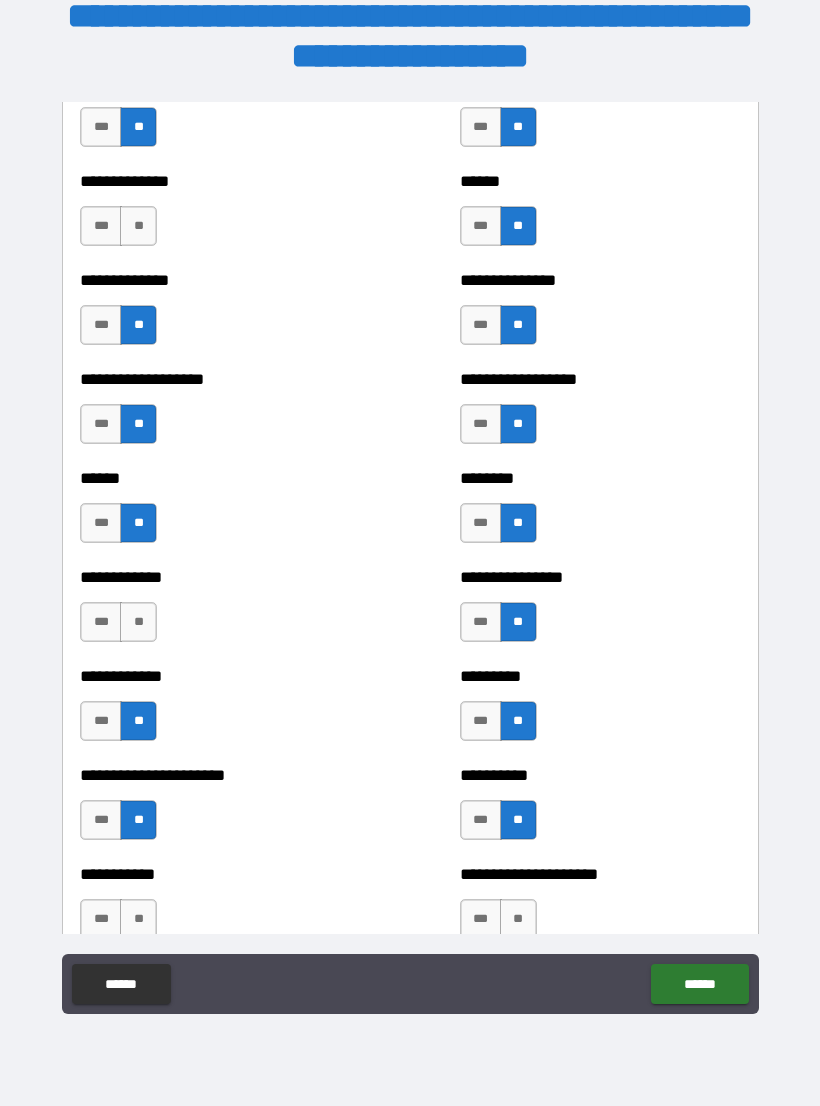scroll, scrollTop: 4773, scrollLeft: 0, axis: vertical 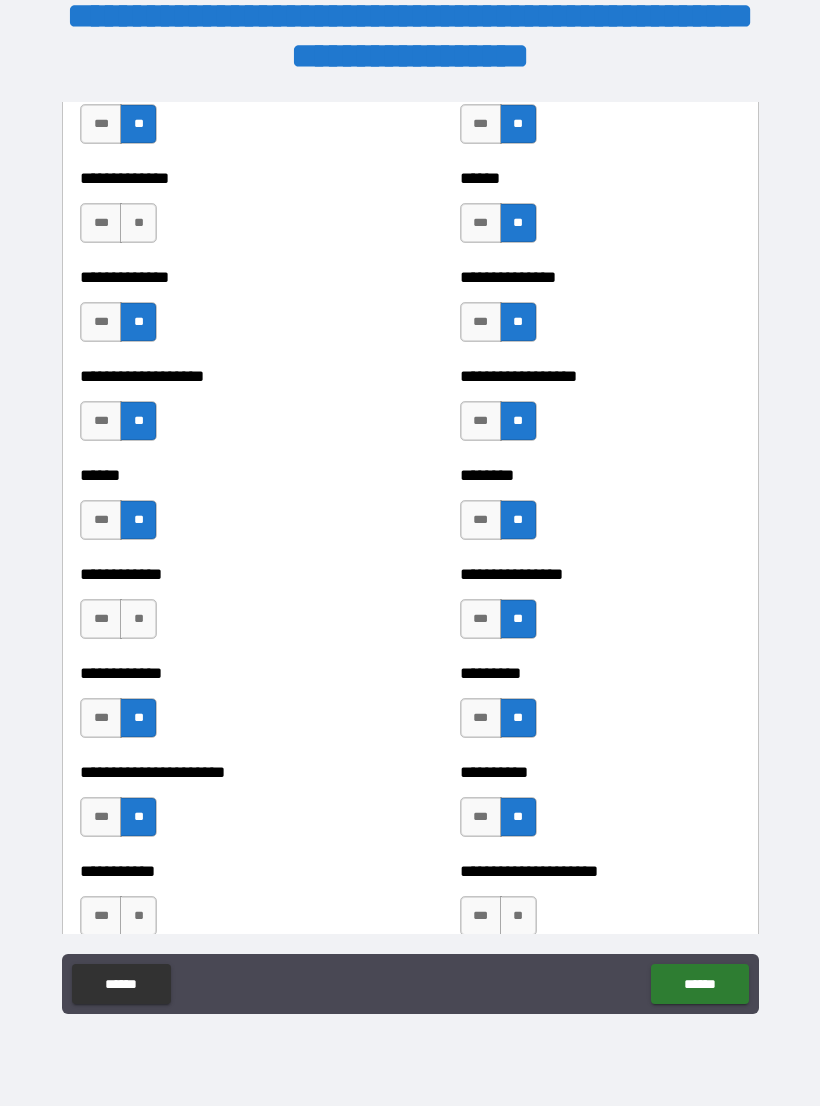 click on "**" at bounding box center (138, 223) 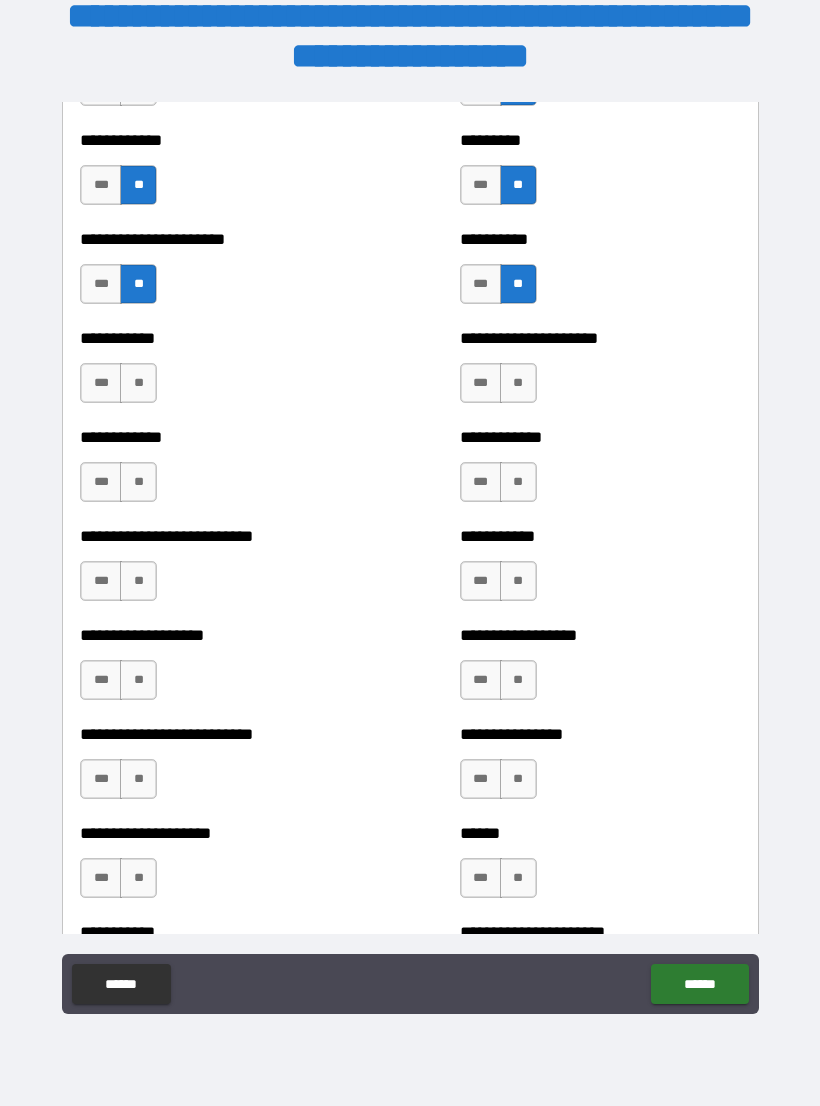 scroll, scrollTop: 5316, scrollLeft: 0, axis: vertical 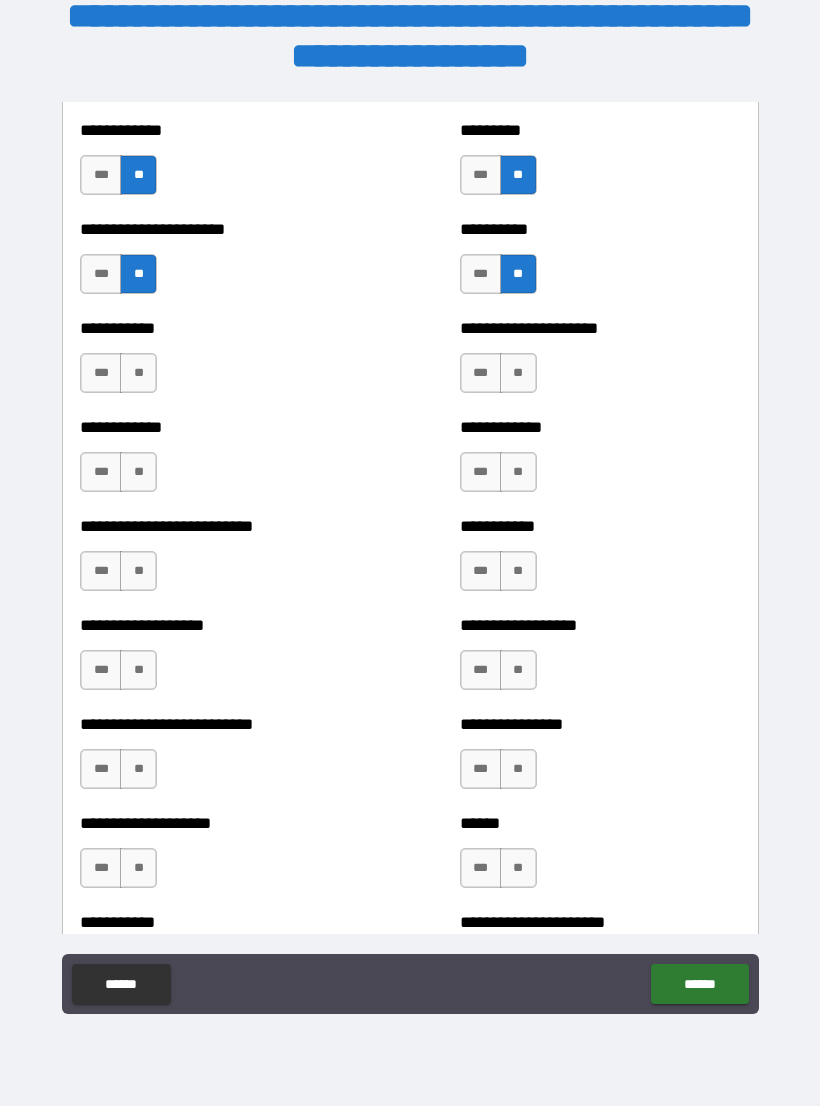click on "**" at bounding box center (138, 373) 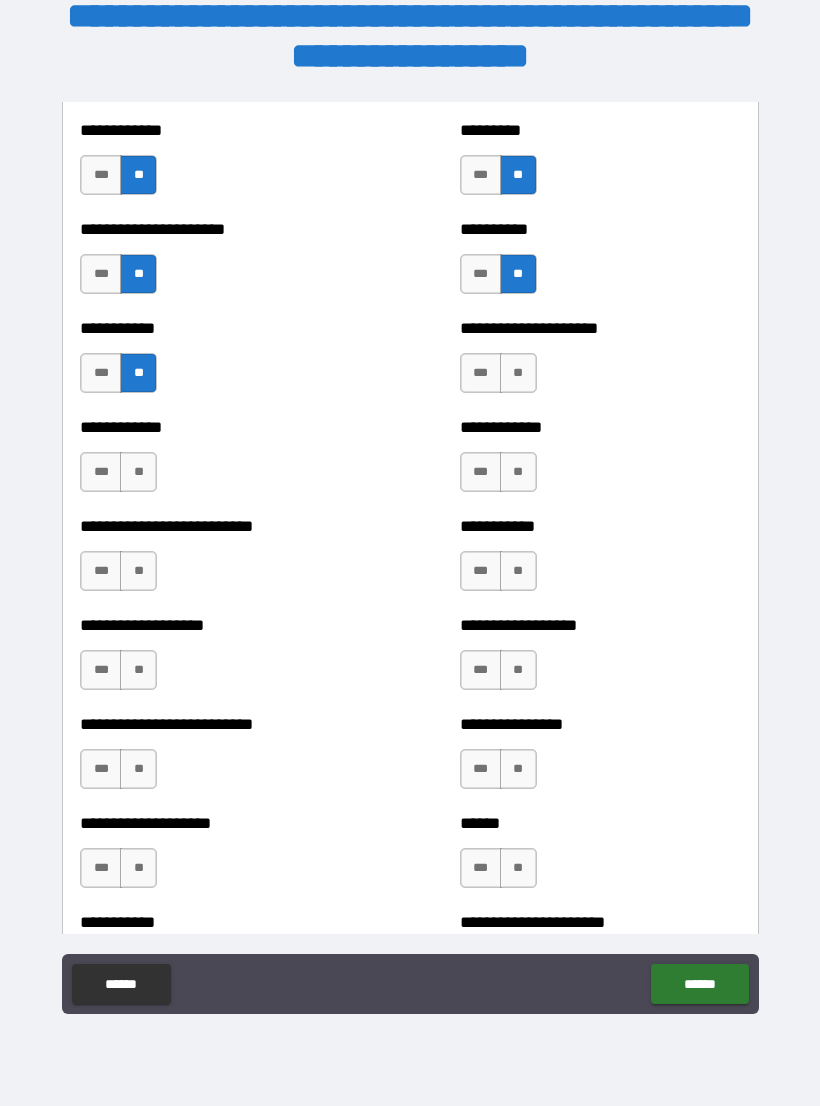click on "**" at bounding box center [138, 472] 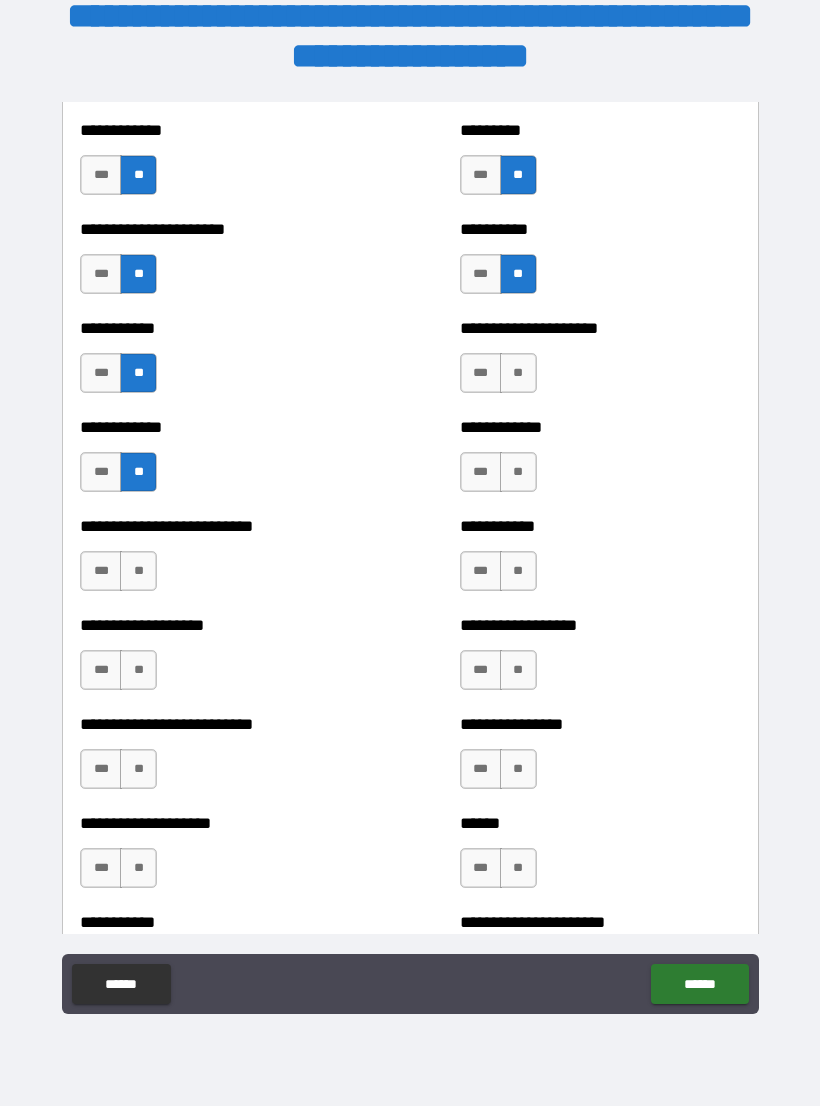 click on "**" at bounding box center (138, 571) 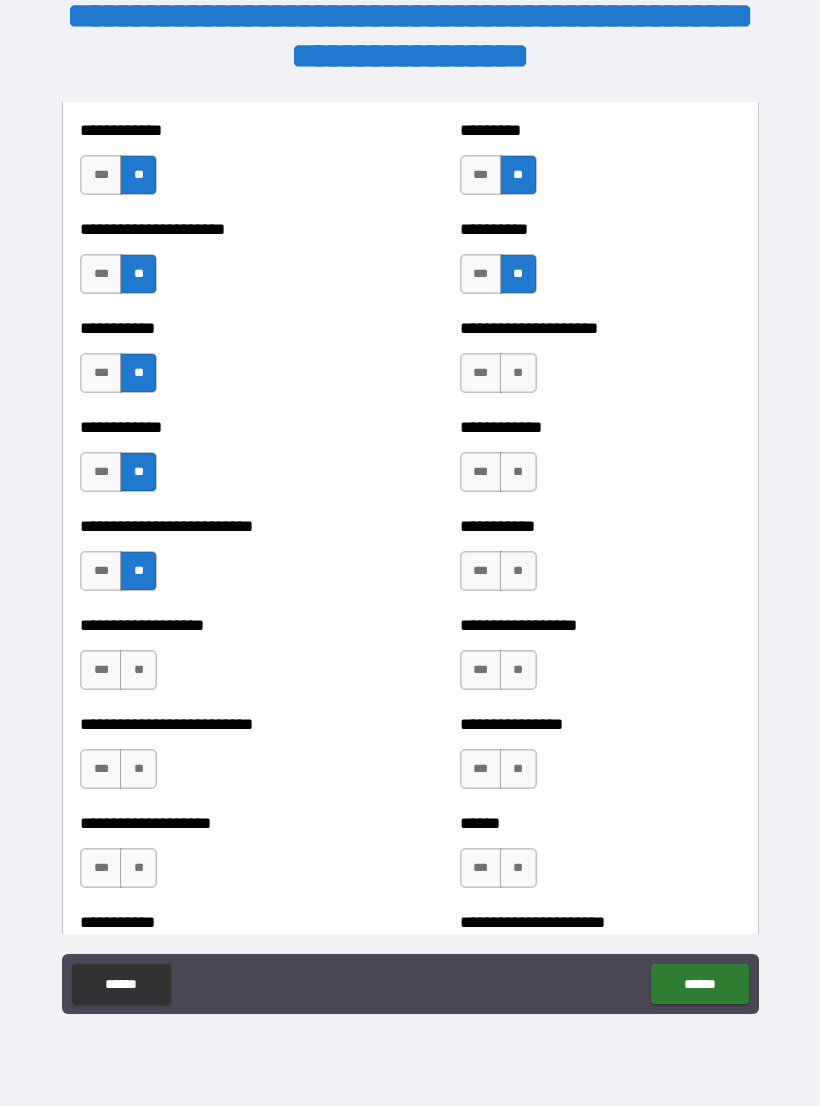 click on "**" at bounding box center [138, 670] 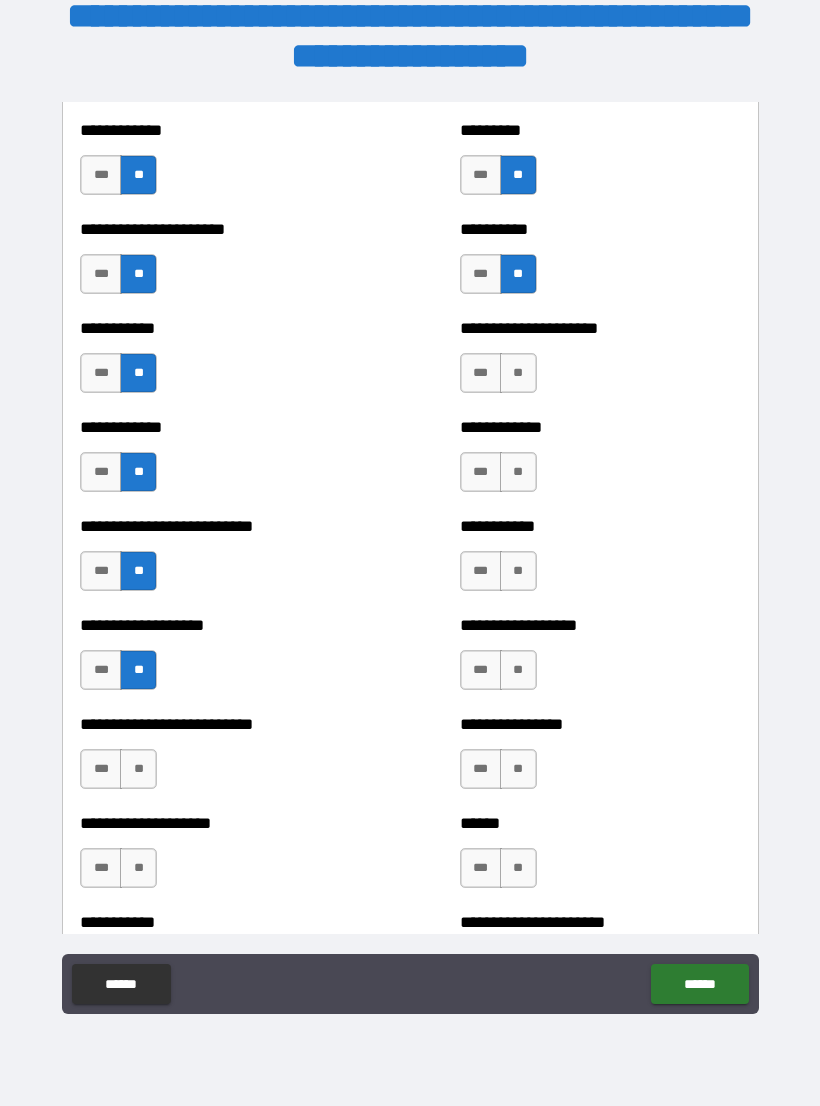 click on "**" at bounding box center (138, 769) 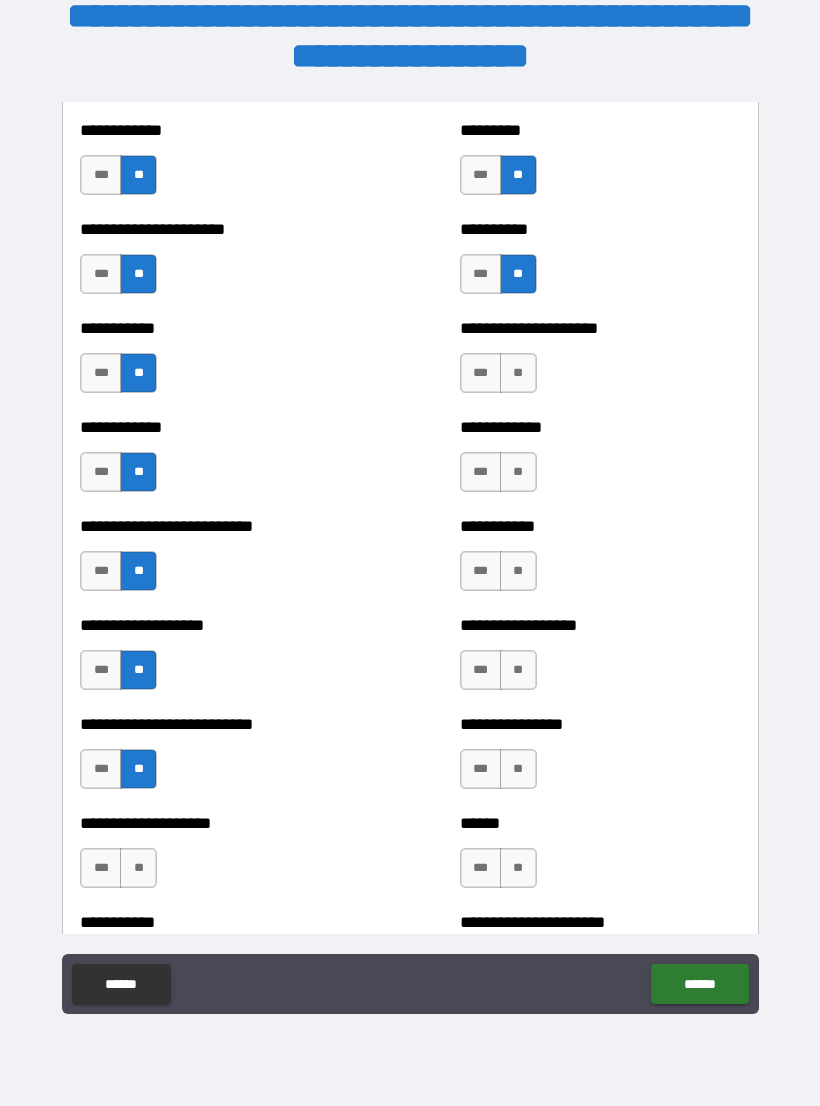 click on "**" at bounding box center [138, 868] 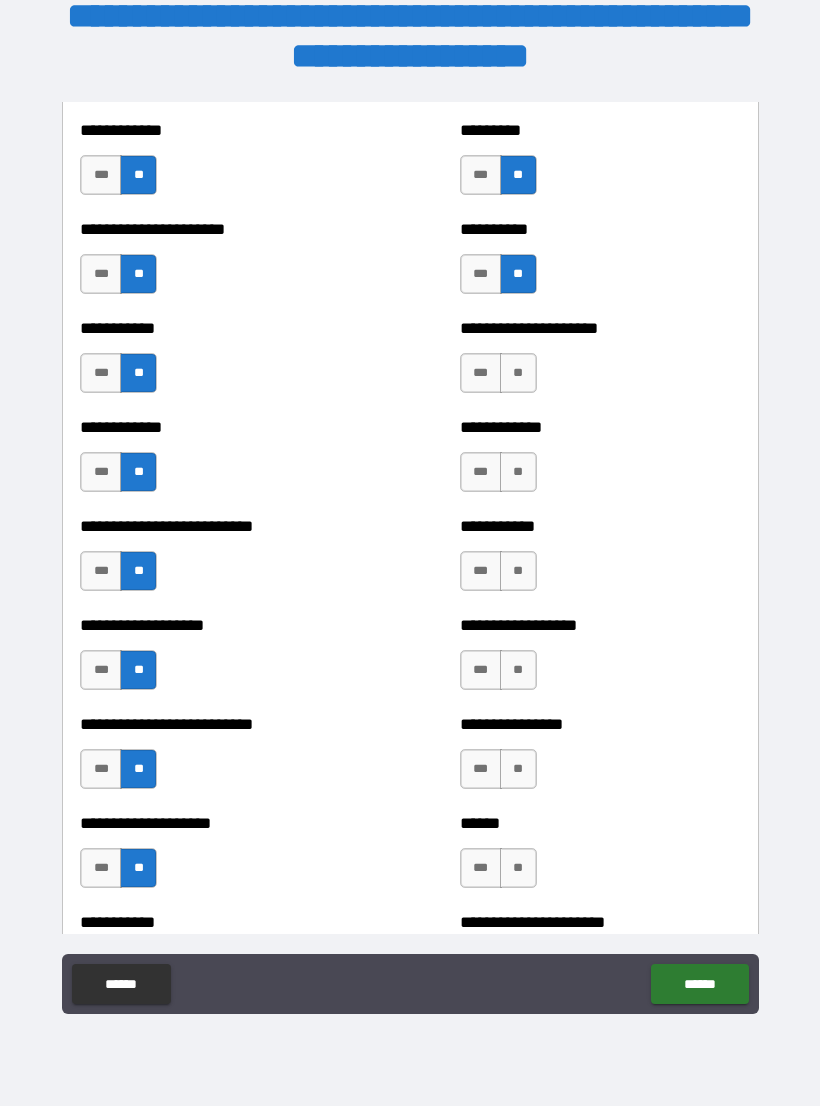 click on "**" at bounding box center [518, 373] 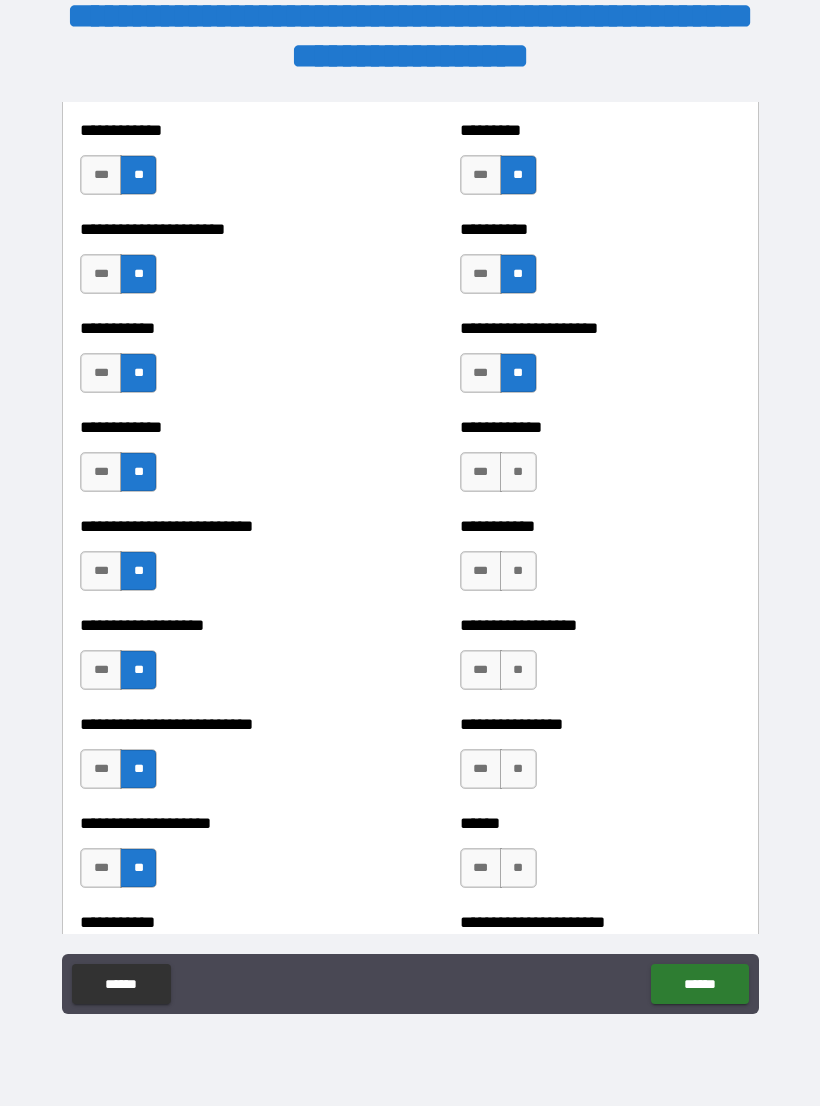 click on "**" at bounding box center (518, 472) 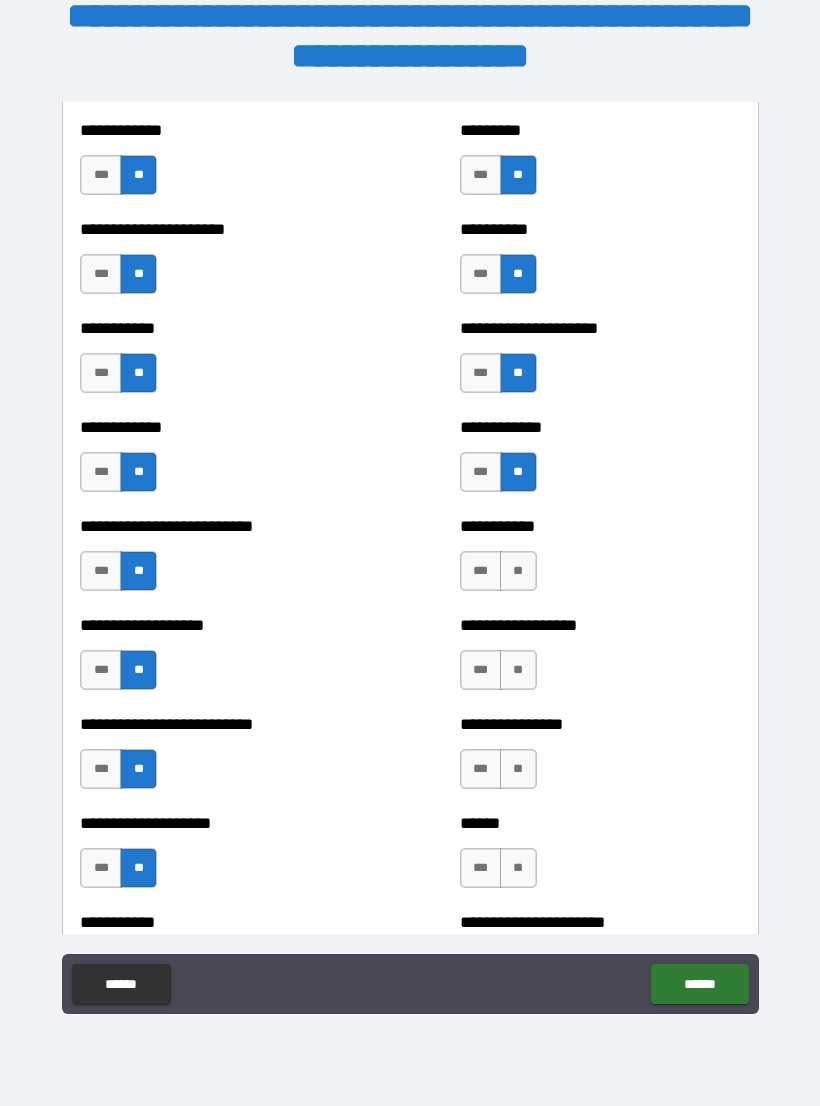 click on "**" at bounding box center [518, 571] 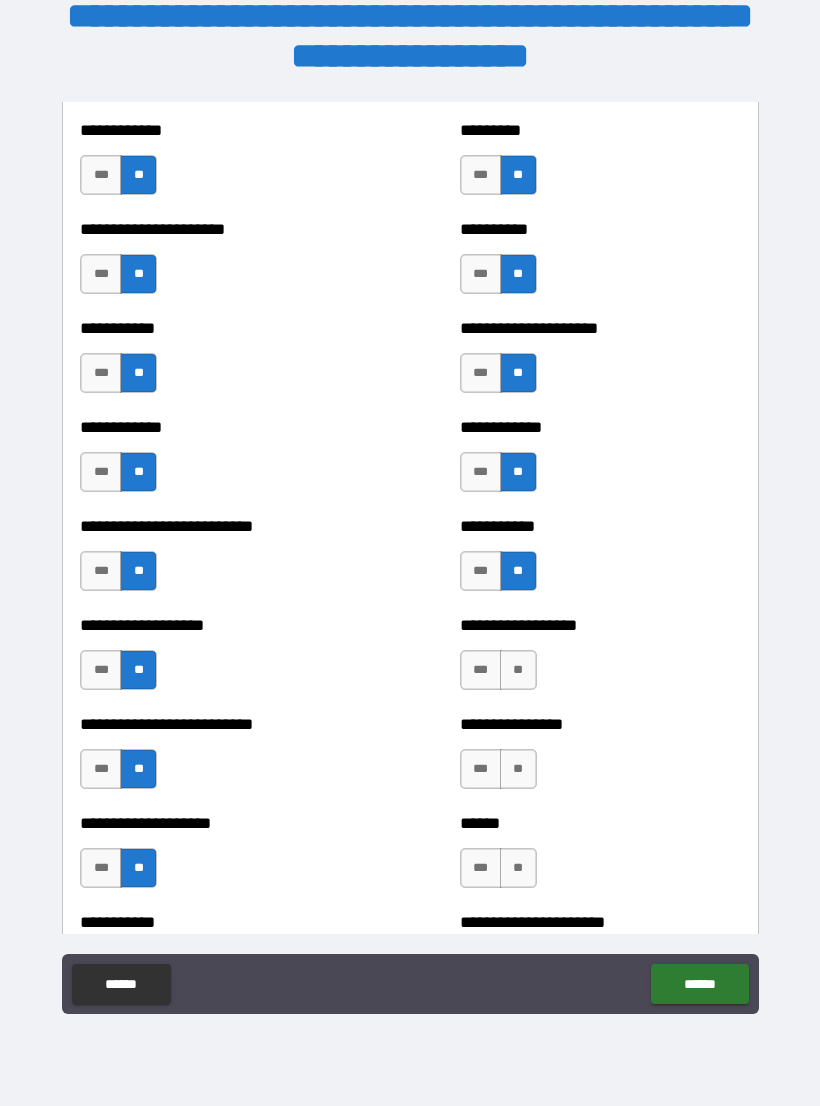 click on "**" at bounding box center (518, 670) 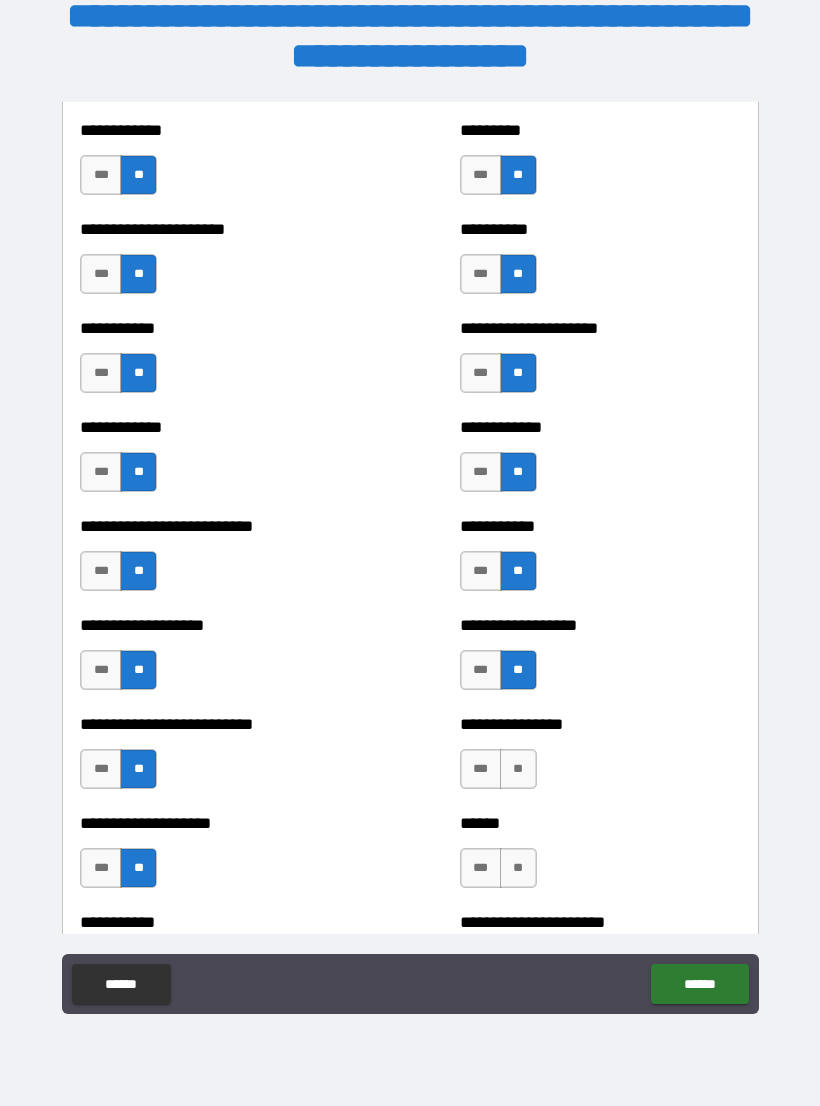 click on "**" at bounding box center [518, 769] 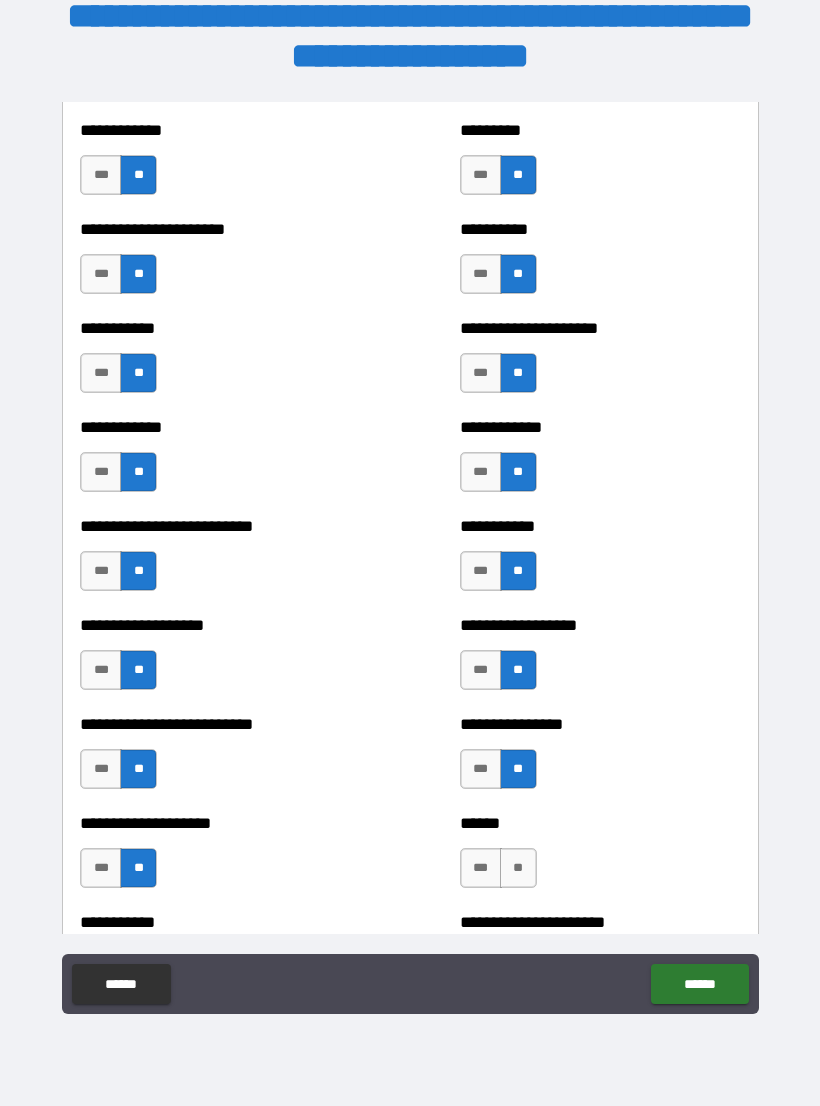click on "**" at bounding box center [518, 868] 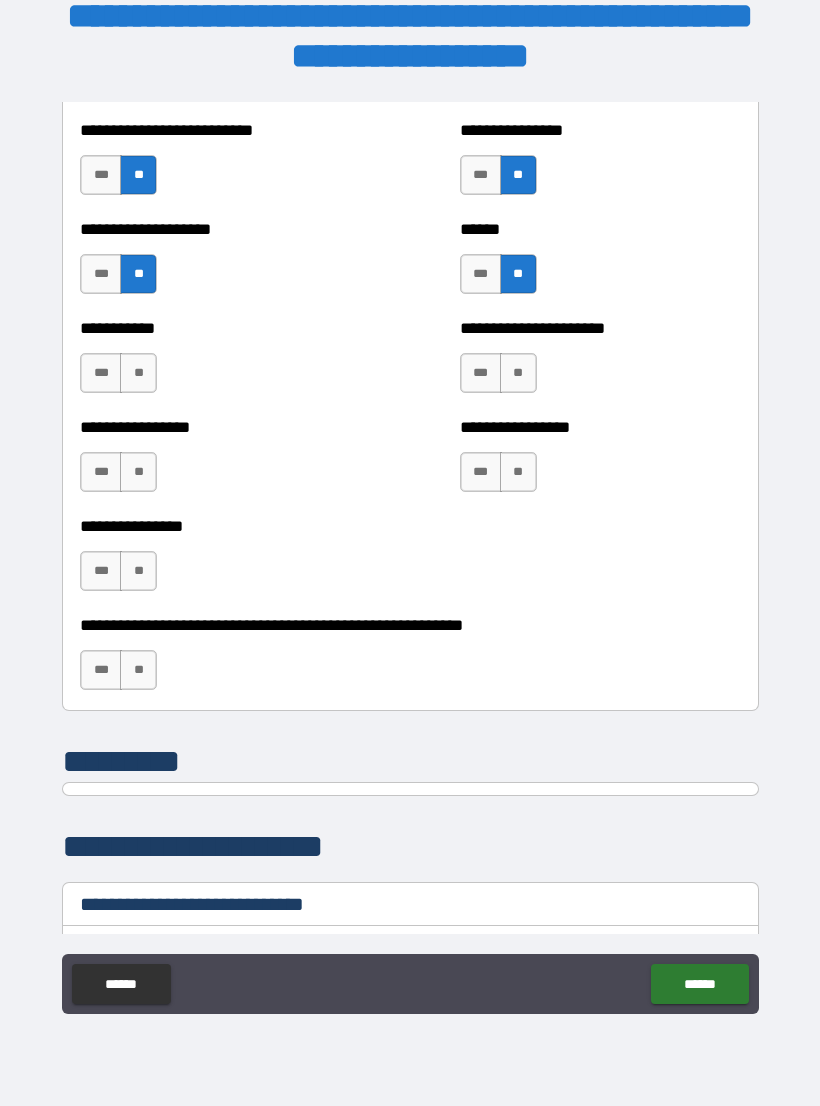 scroll, scrollTop: 6000, scrollLeft: 0, axis: vertical 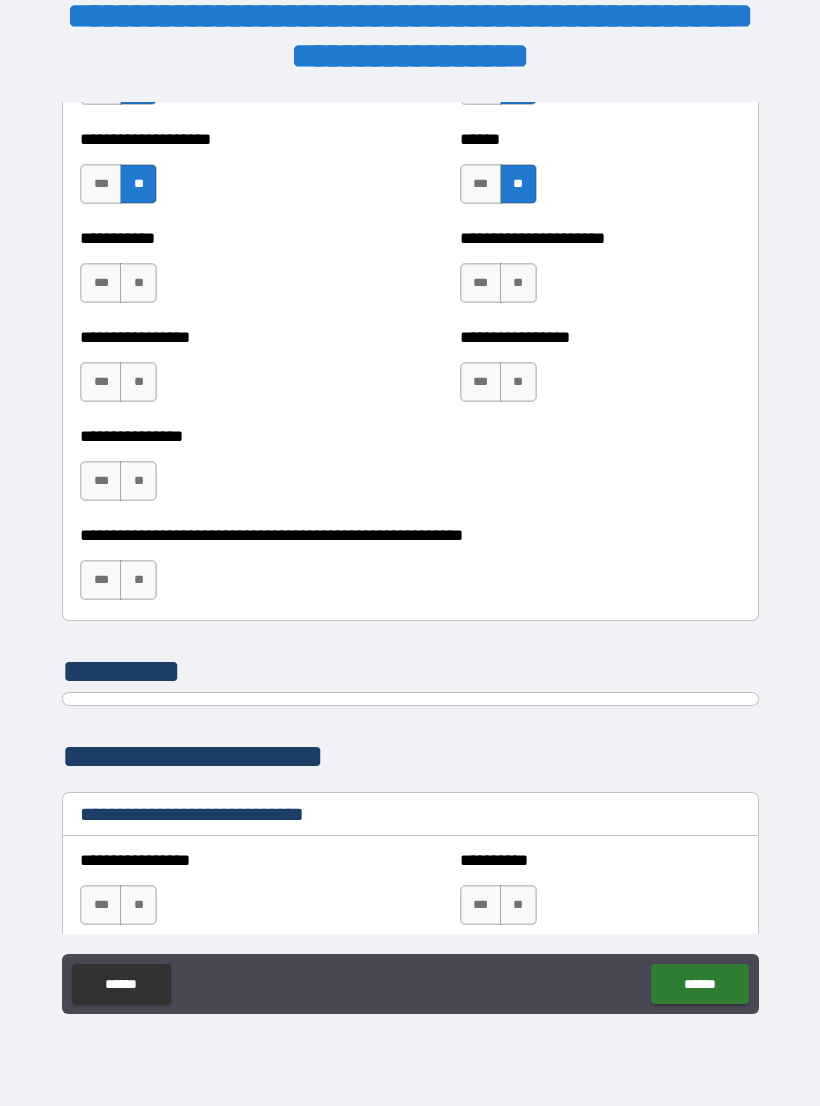 click on "**" at bounding box center [518, 283] 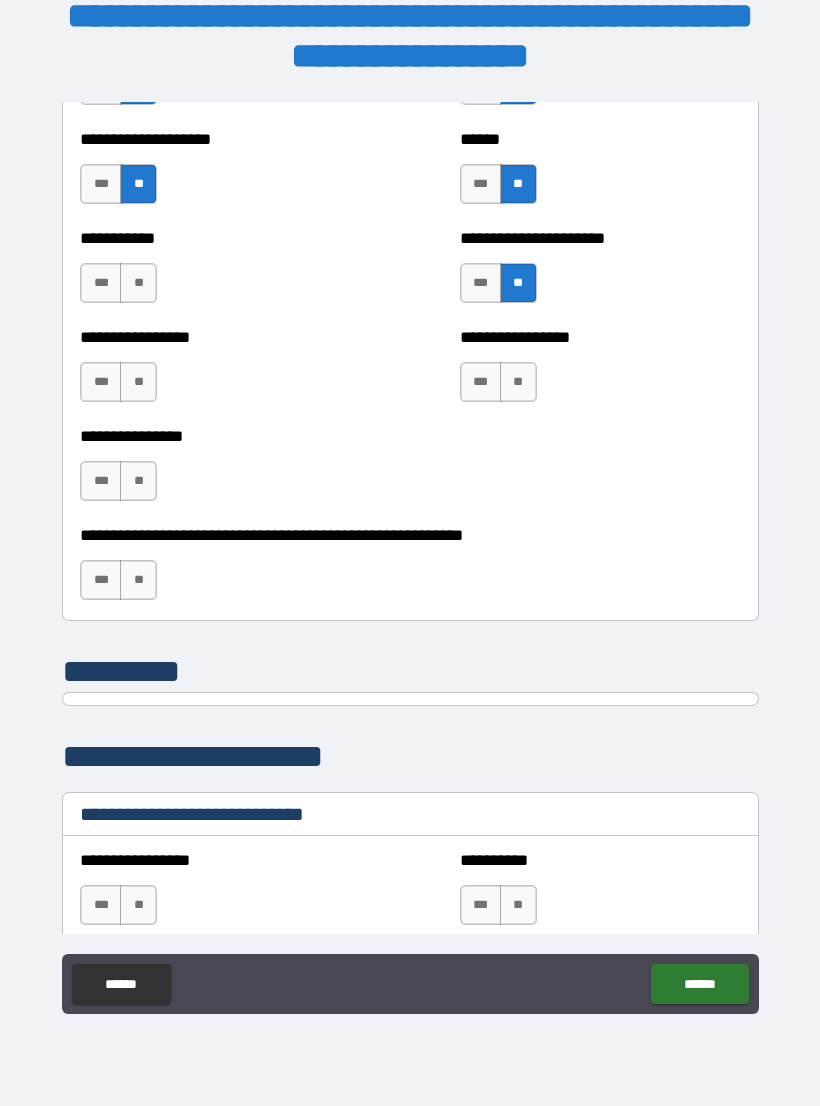 click on "**" at bounding box center [518, 382] 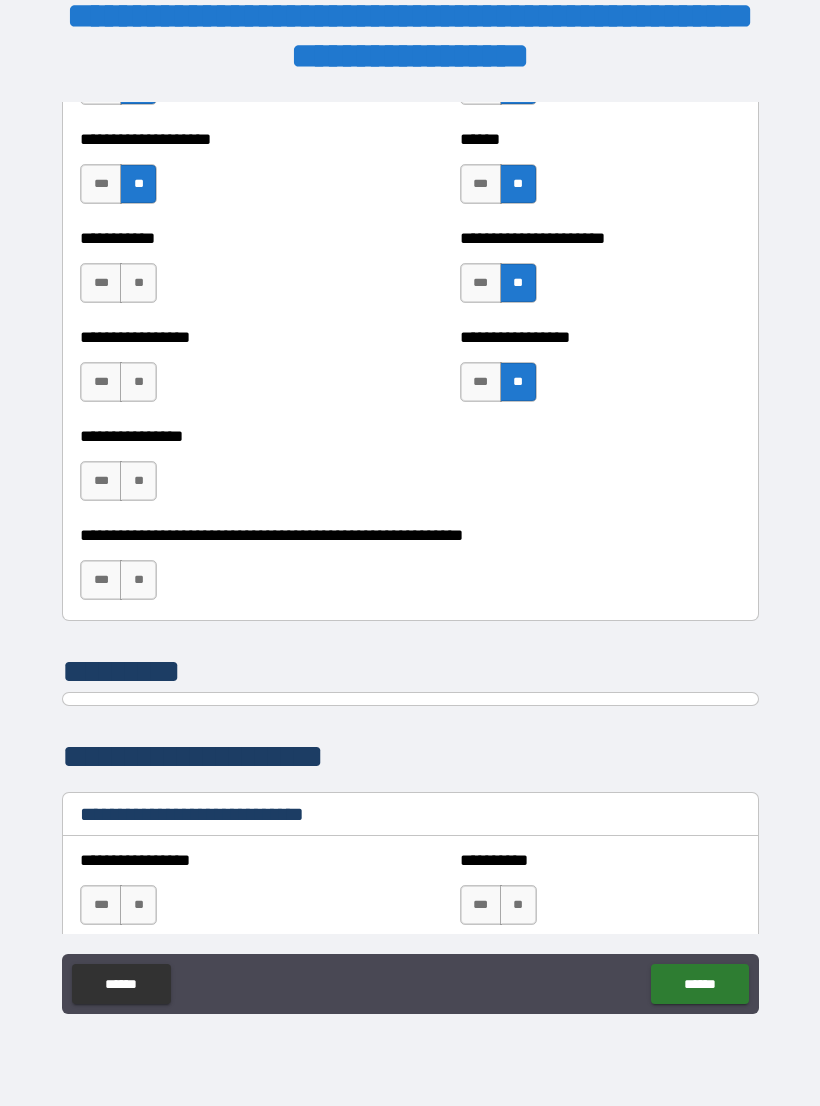 click on "**" at bounding box center [138, 283] 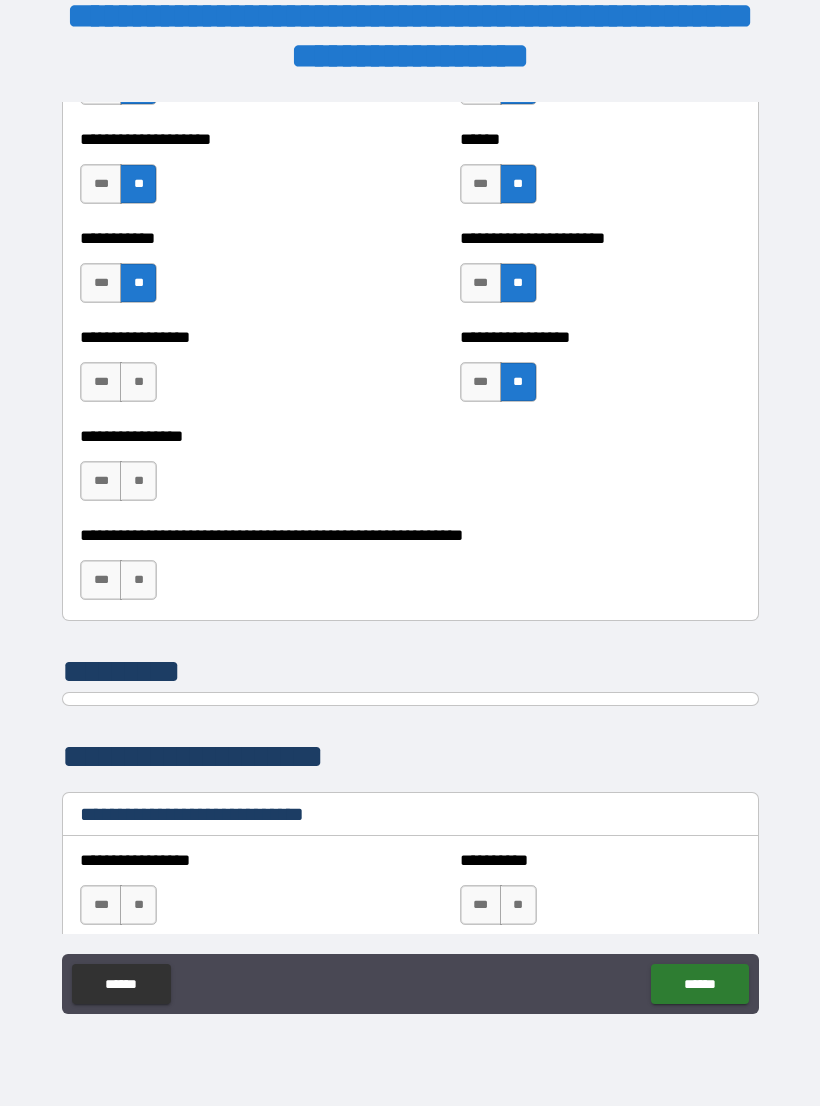 click on "**" at bounding box center [138, 382] 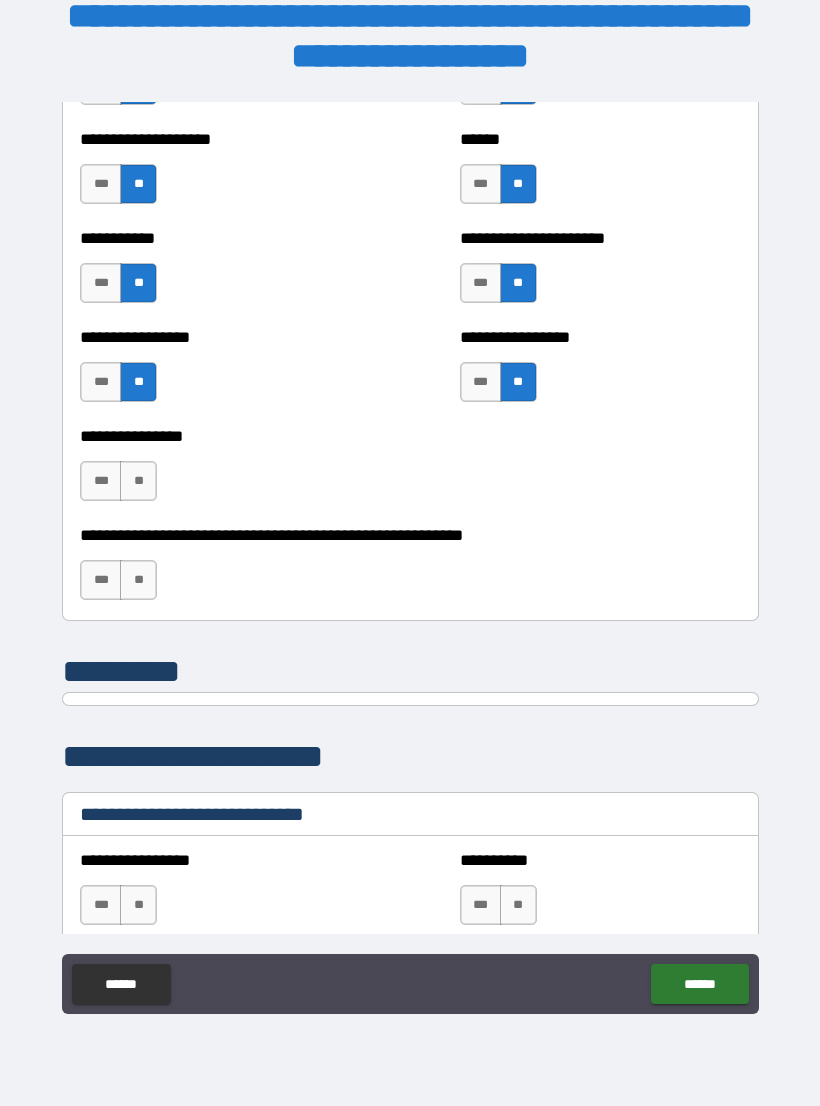 click on "**" at bounding box center [138, 481] 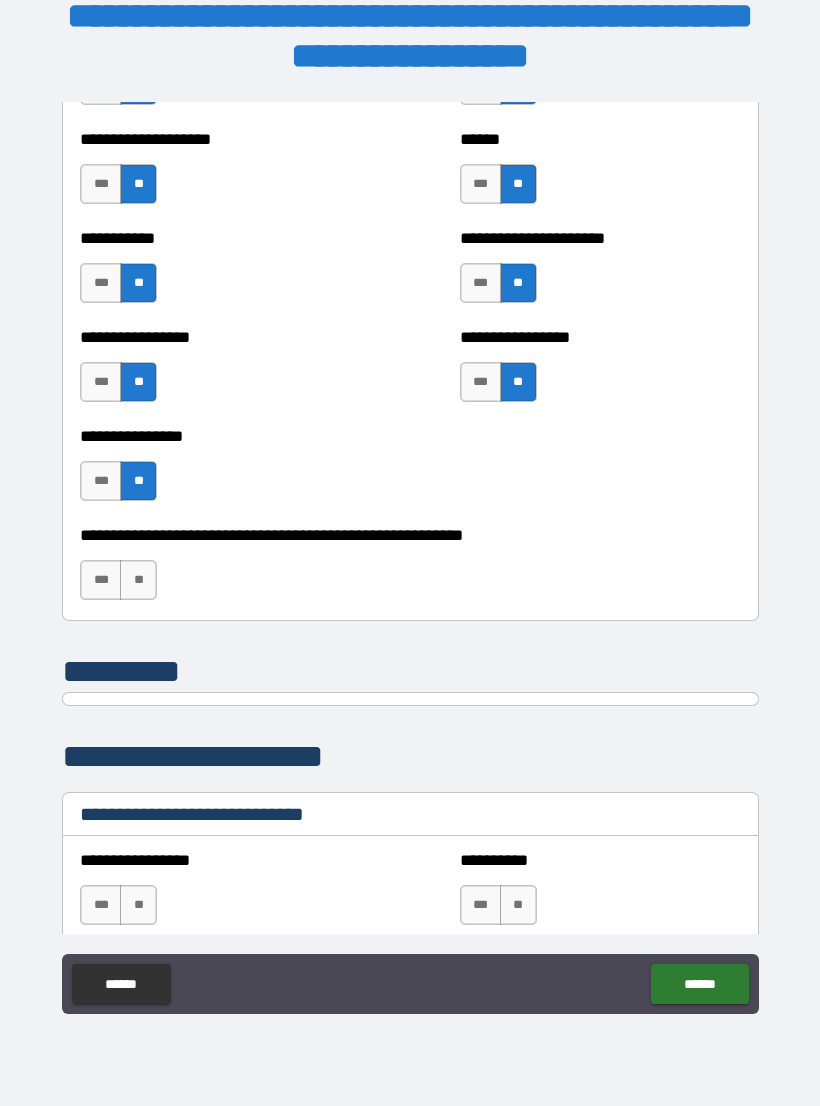 click on "**" at bounding box center [138, 580] 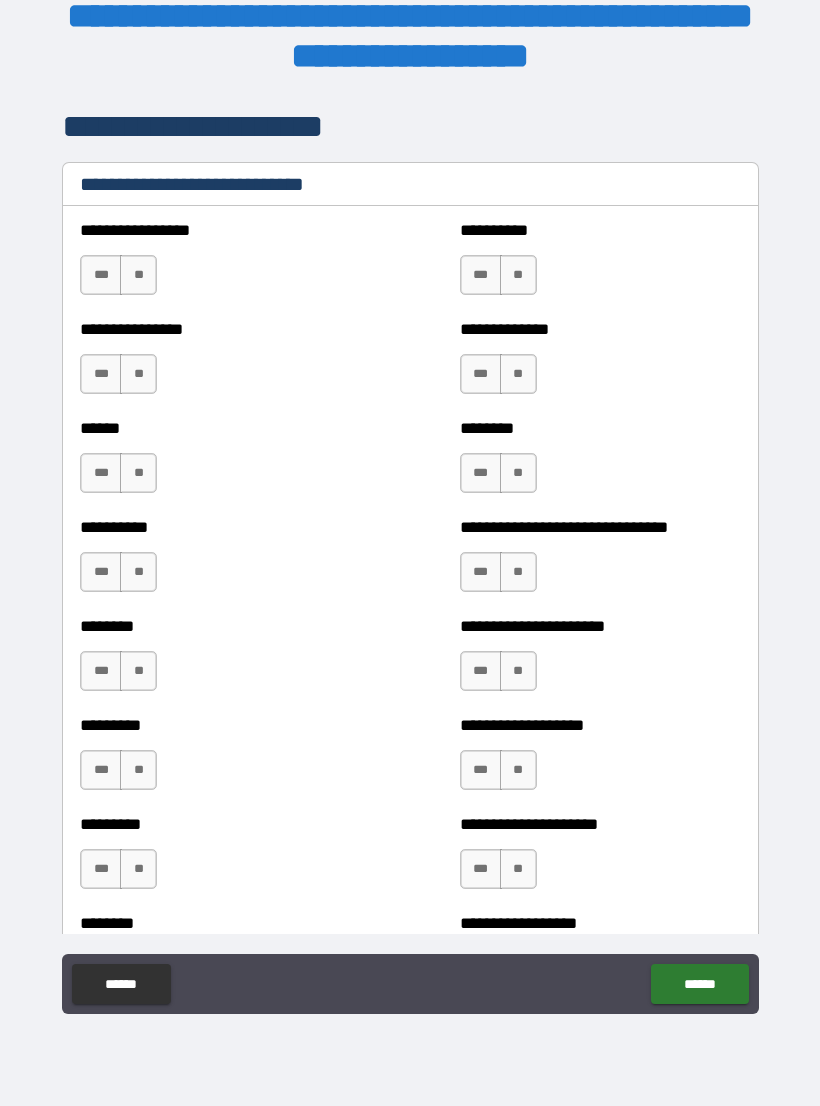 scroll, scrollTop: 6631, scrollLeft: 0, axis: vertical 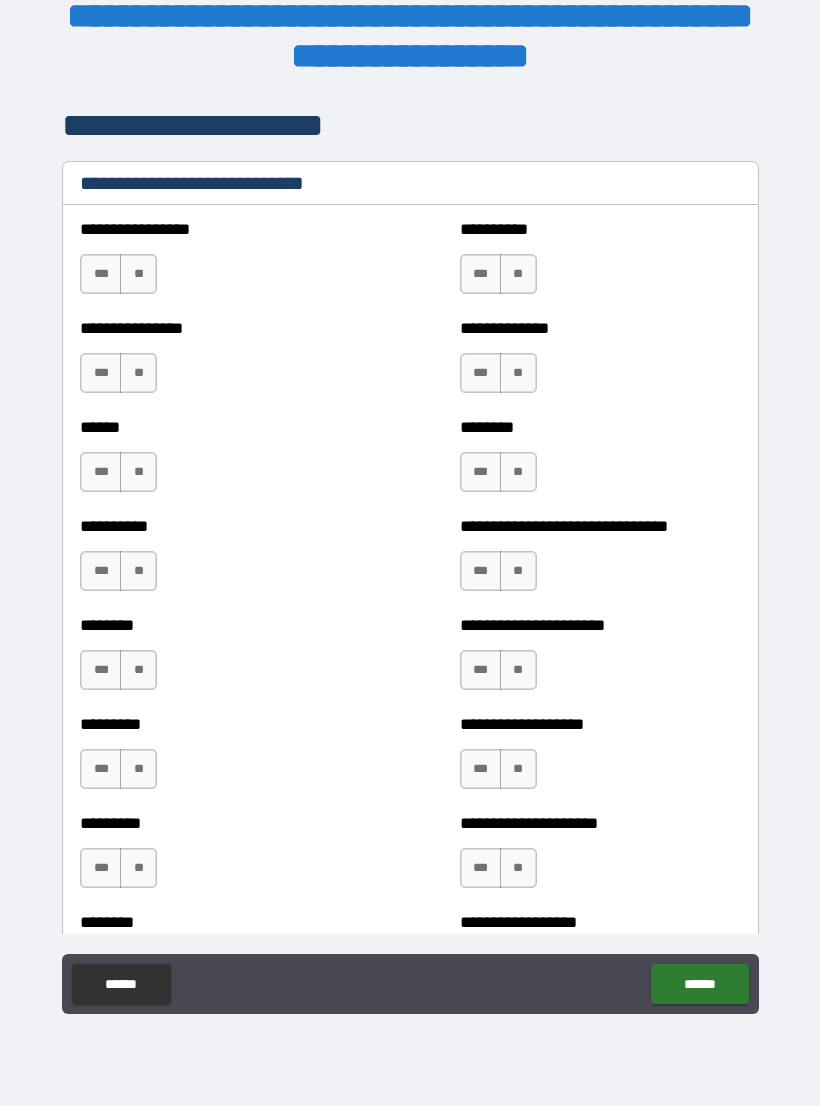 click on "**" at bounding box center (138, 274) 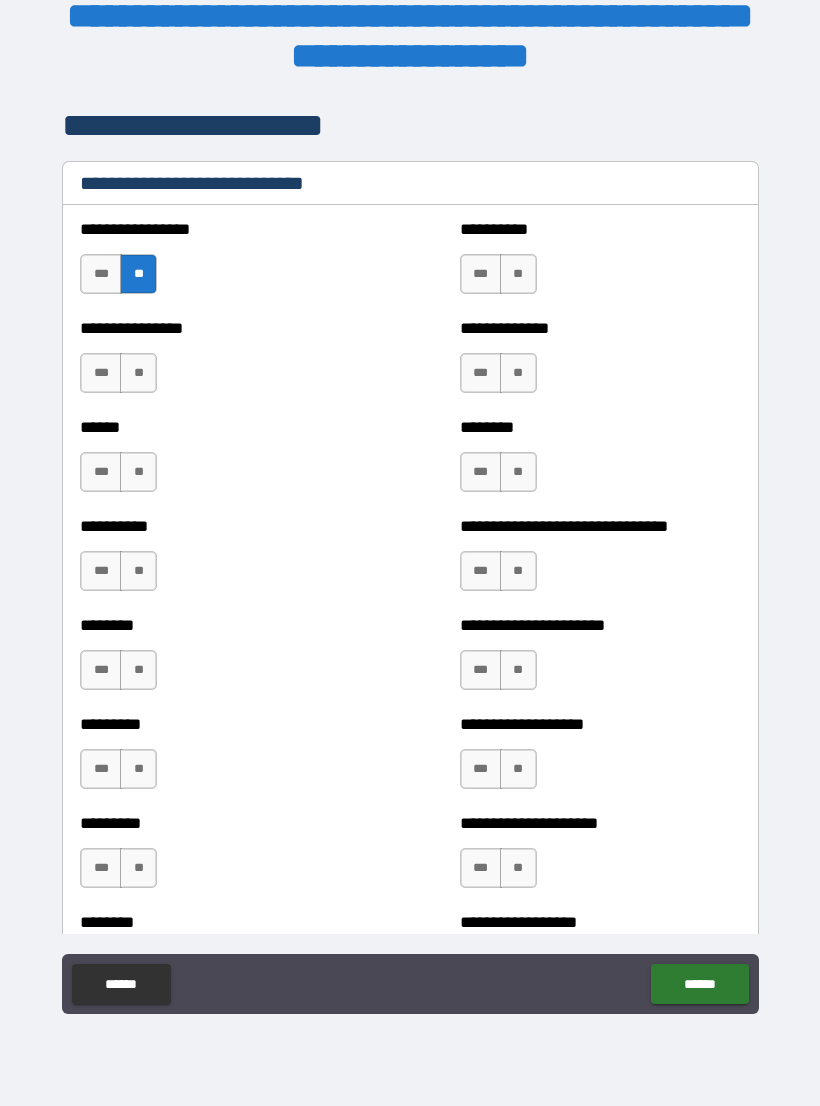 click on "**" at bounding box center [138, 571] 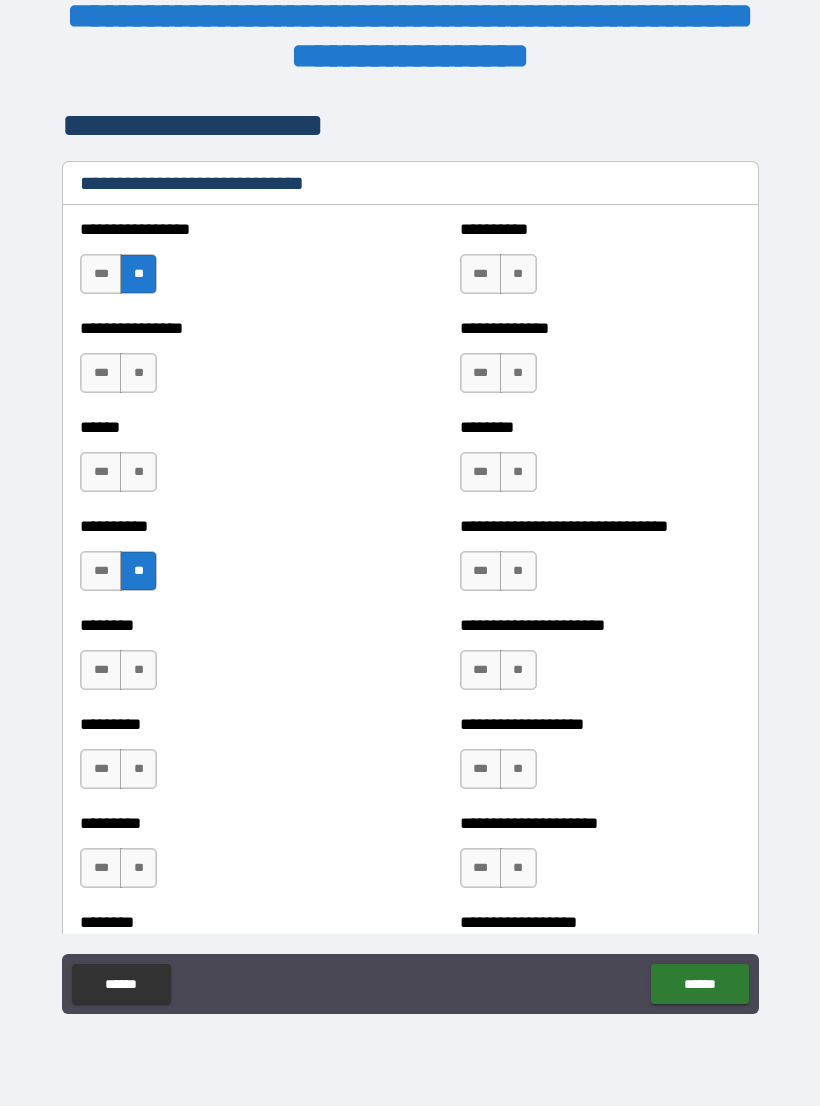 click on "**" at bounding box center (138, 670) 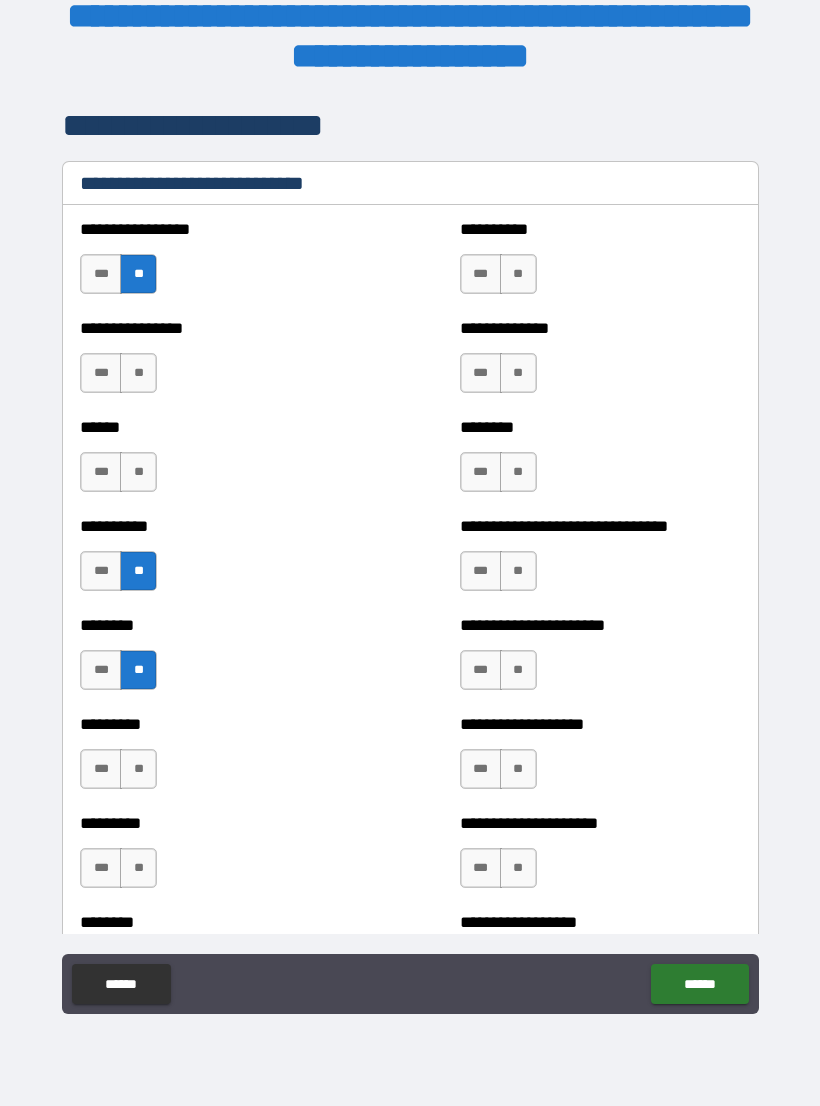 click on "**" at bounding box center (138, 769) 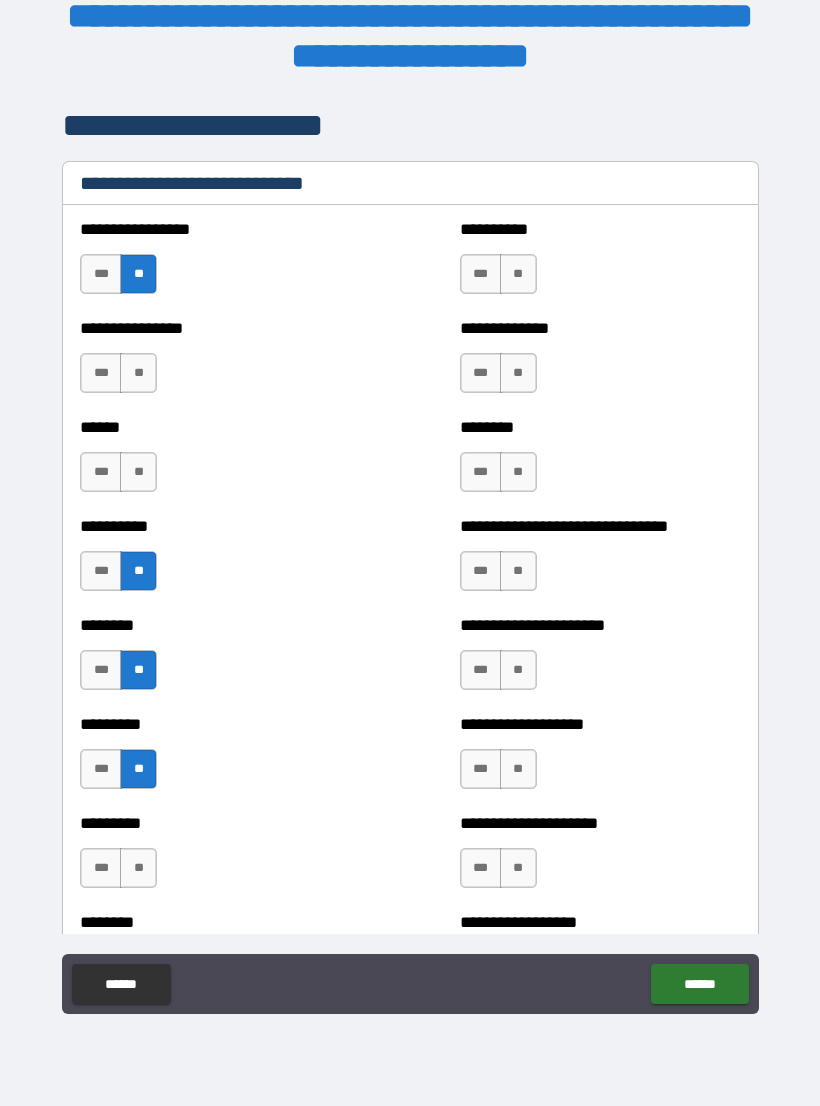 click on "**" at bounding box center (138, 868) 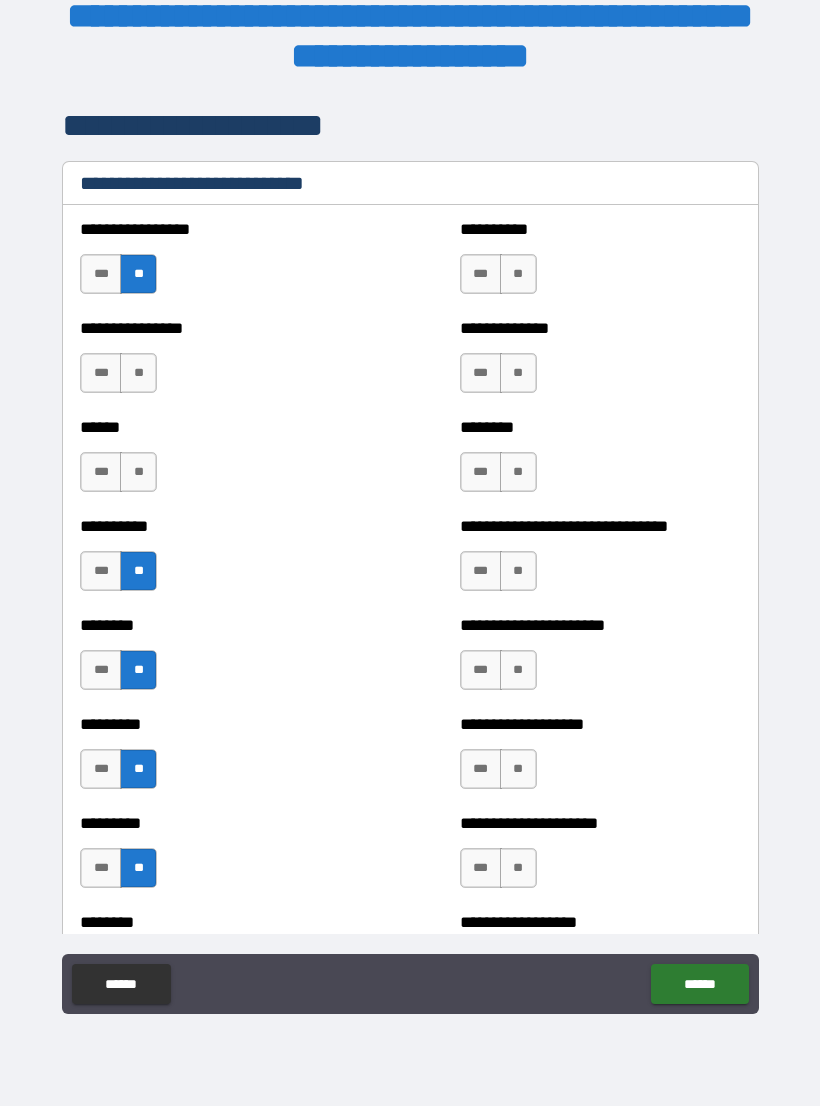 click on "**" at bounding box center (518, 274) 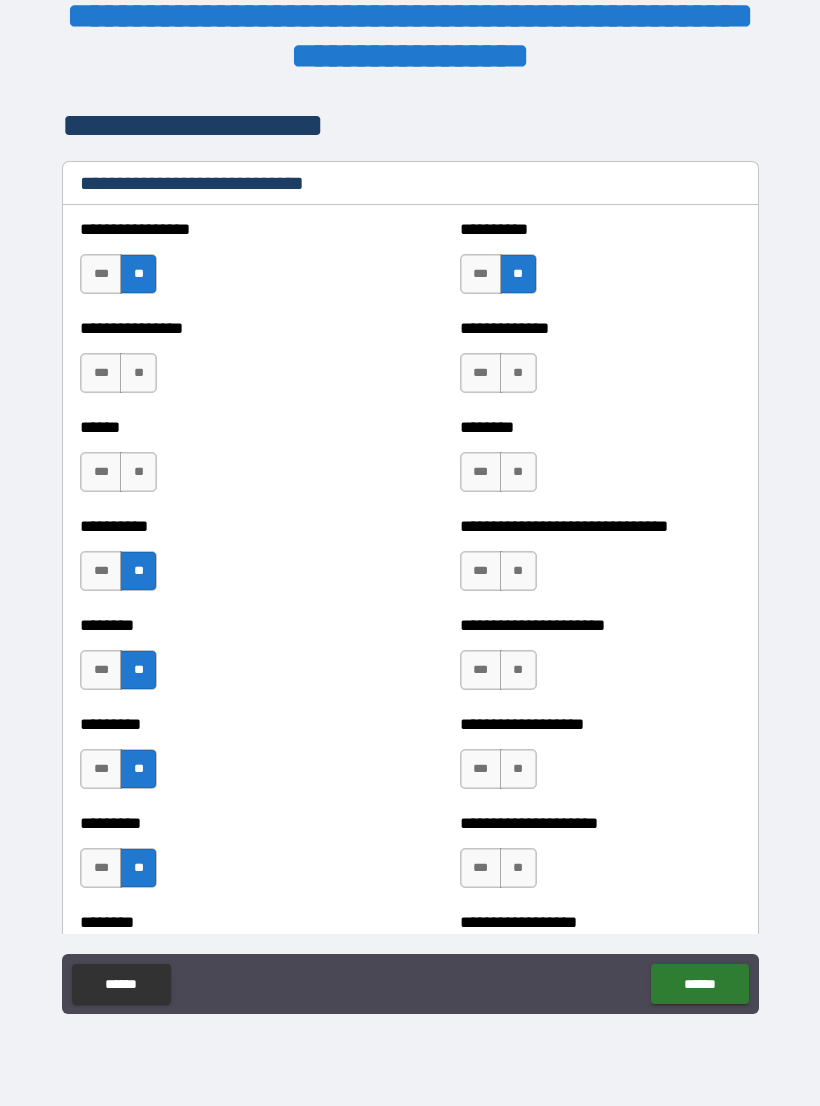 click on "**" at bounding box center [138, 373] 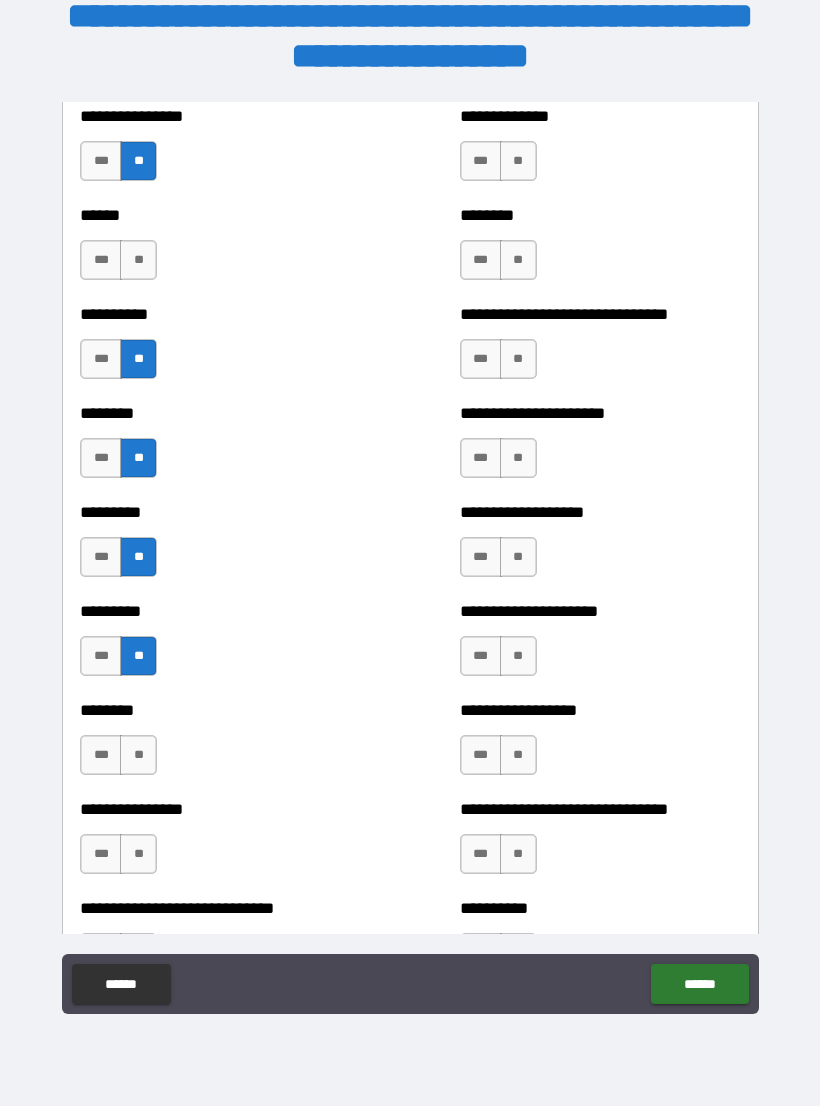 scroll, scrollTop: 6847, scrollLeft: 0, axis: vertical 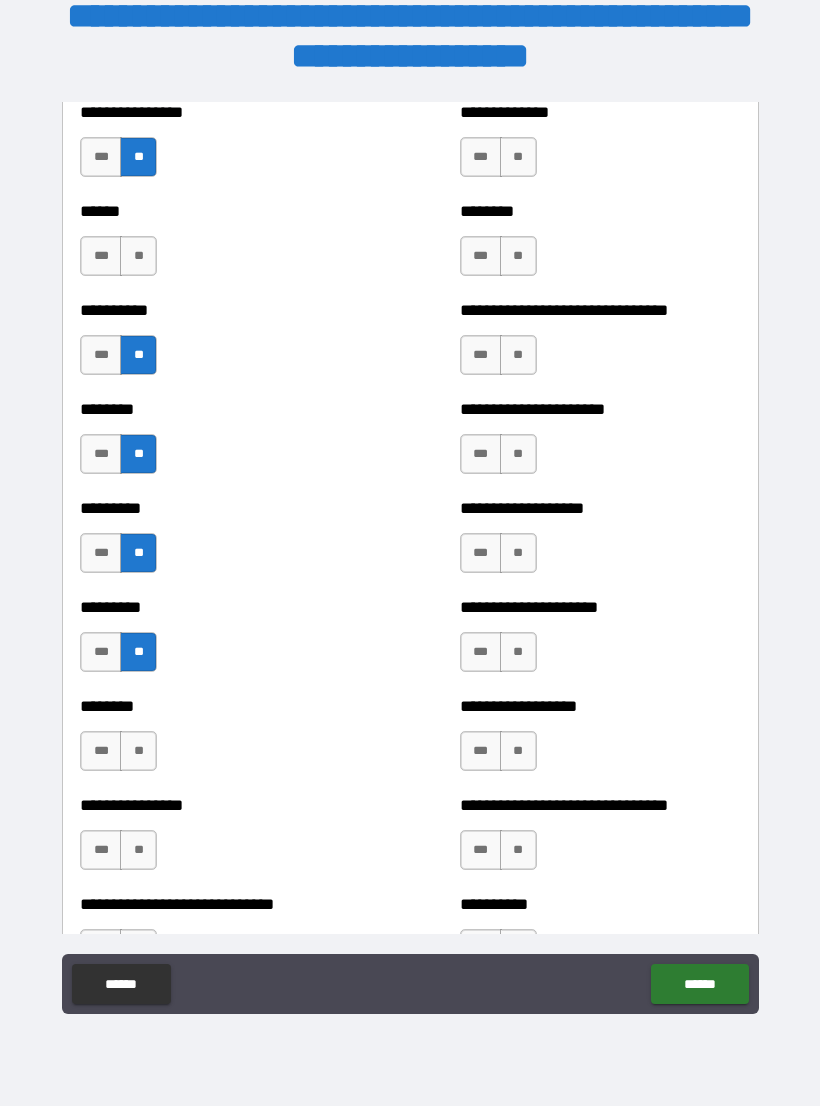 click on "***" at bounding box center (101, 256) 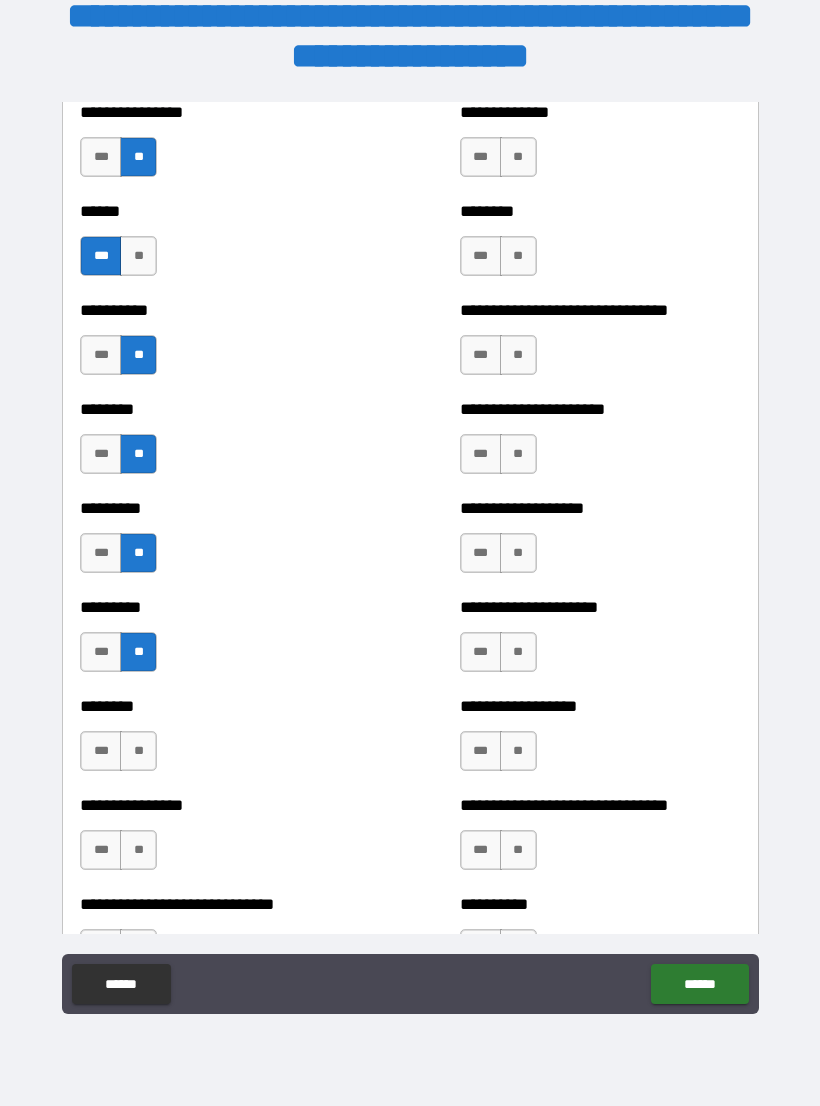 click on "***" at bounding box center (101, 256) 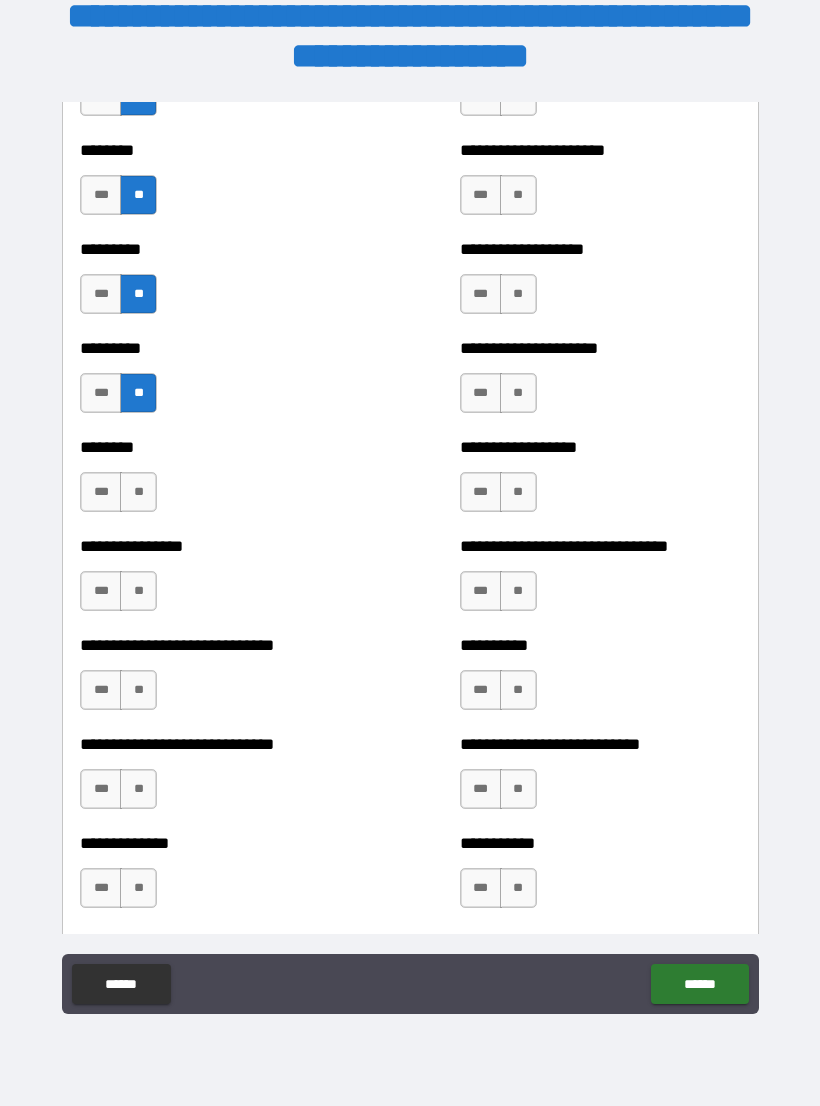 scroll, scrollTop: 7141, scrollLeft: 0, axis: vertical 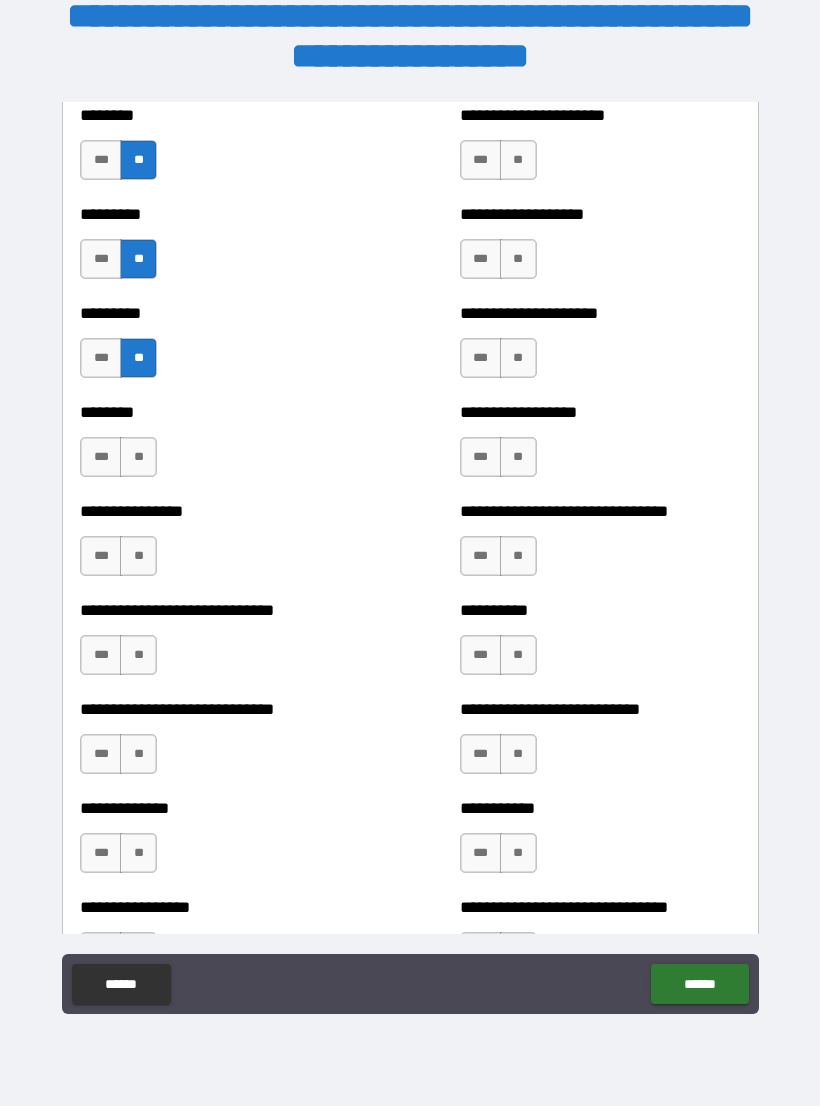 click on "**" at bounding box center [138, 457] 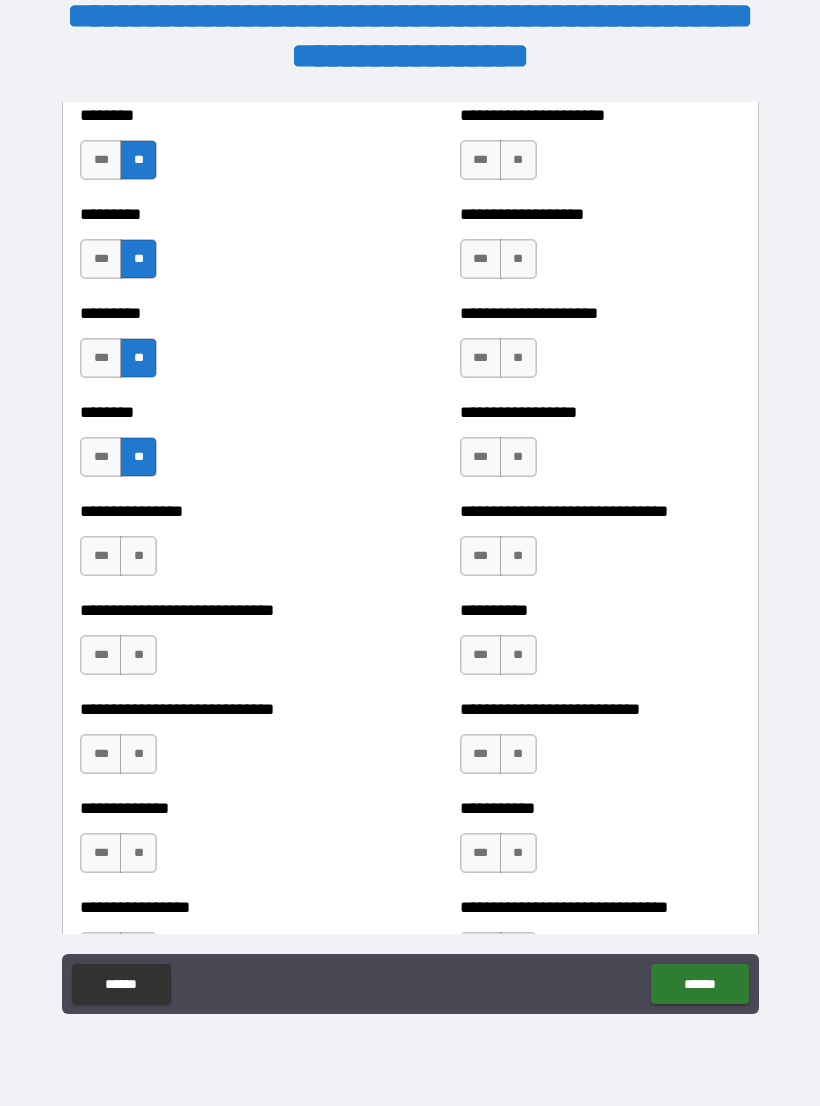 click on "**" at bounding box center [138, 556] 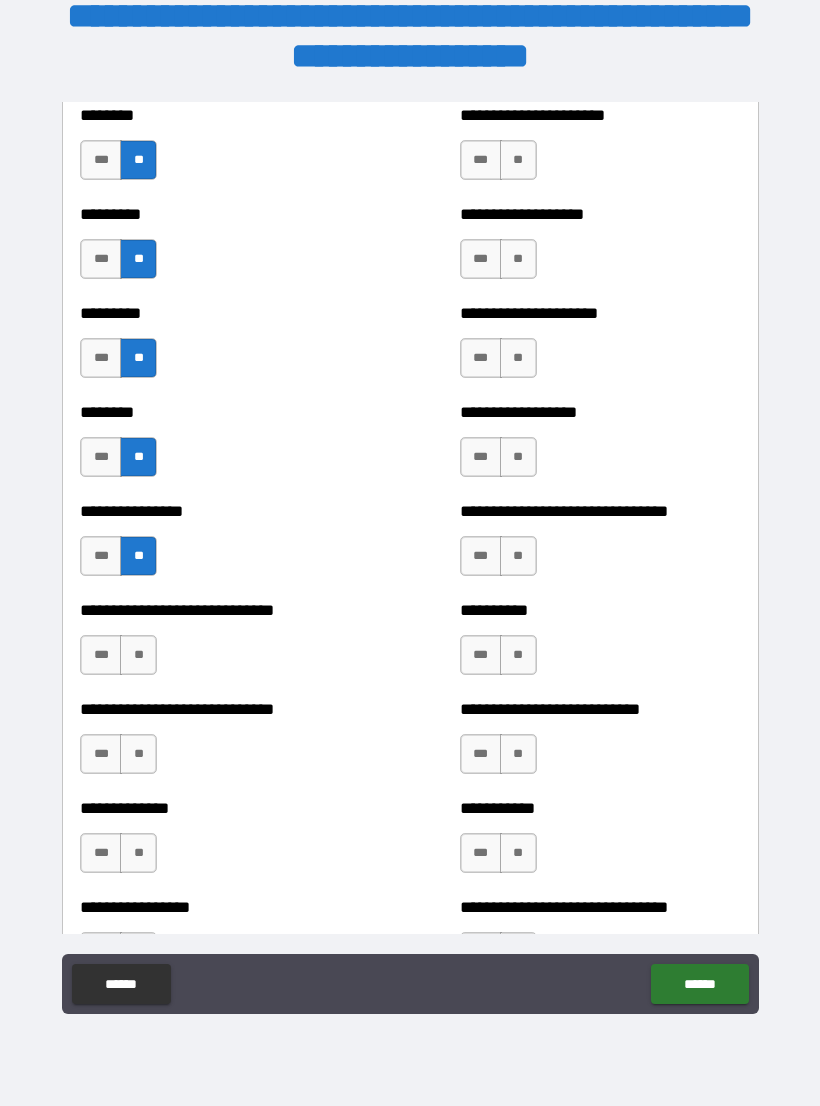 click on "**" at bounding box center (138, 655) 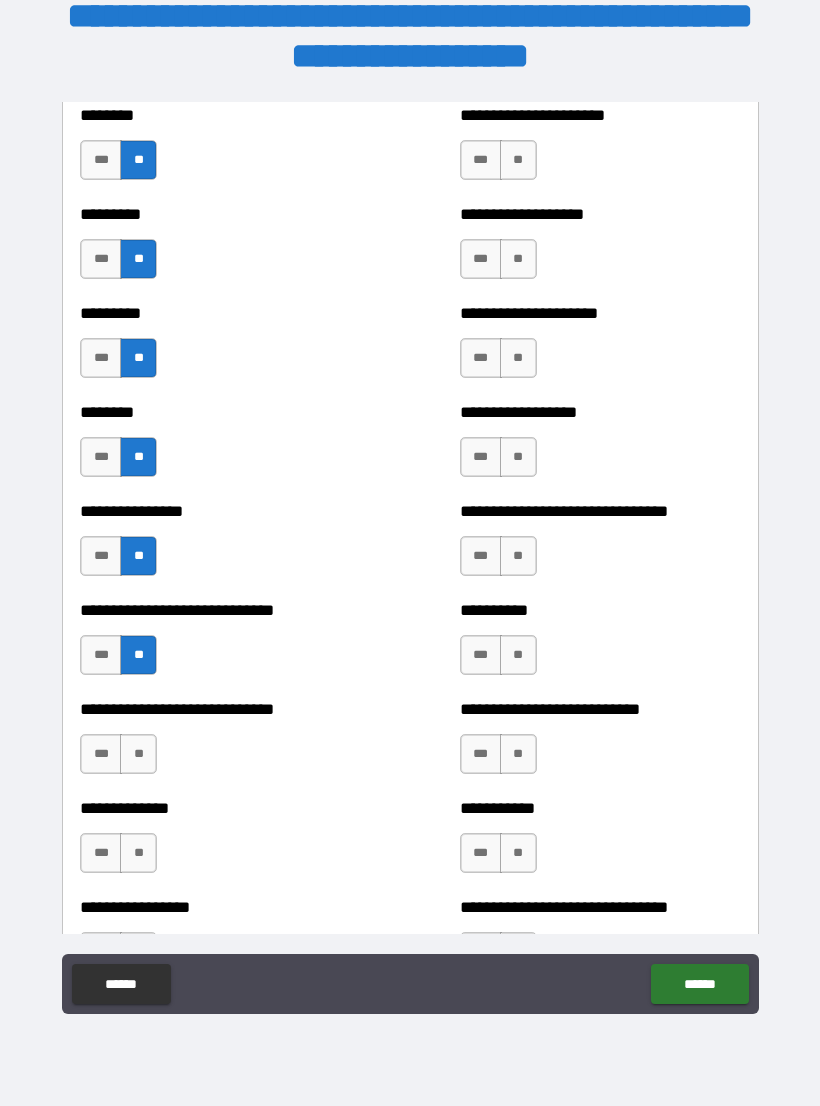 click on "**" at bounding box center [138, 754] 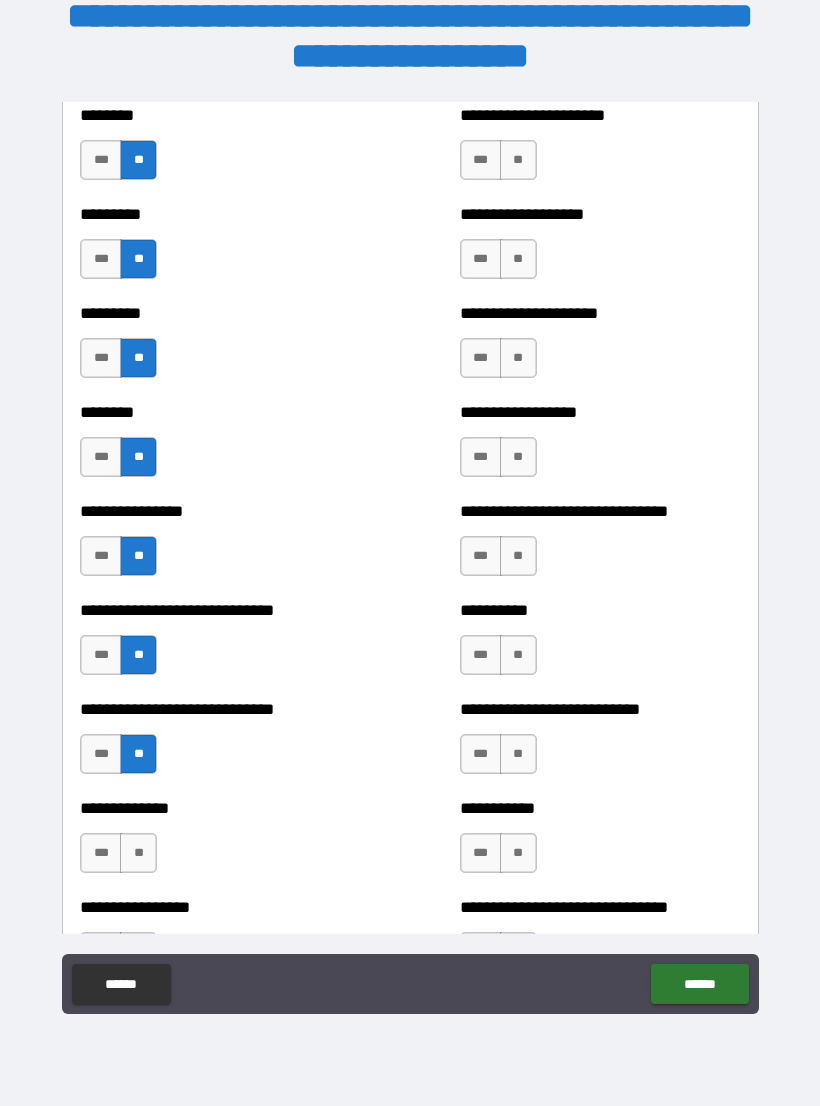 click on "**" at bounding box center [138, 853] 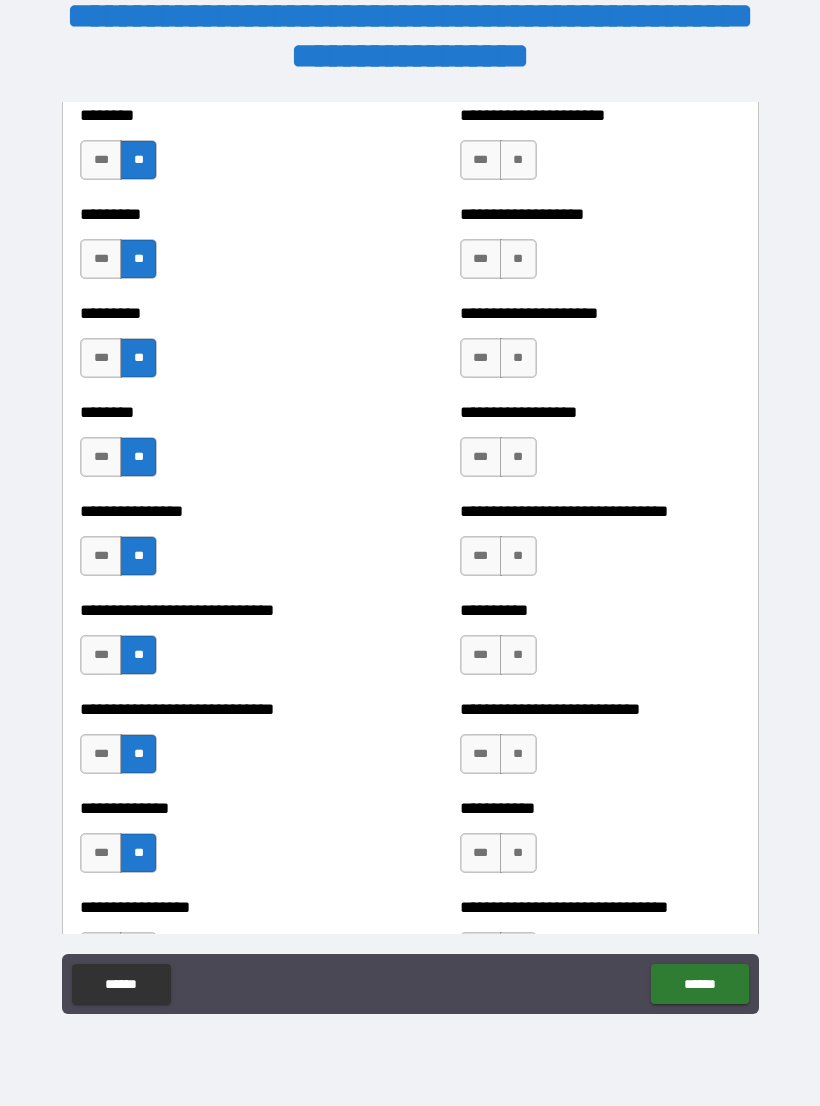 click on "**" at bounding box center (518, 457) 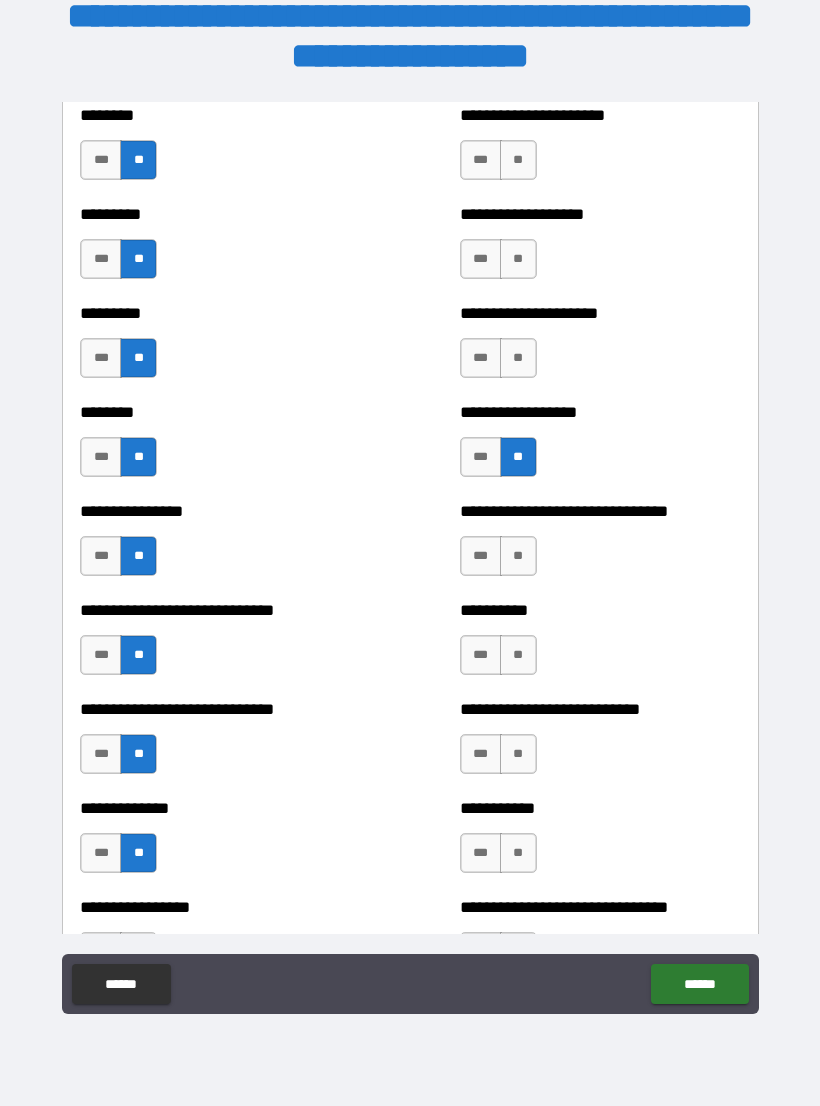 click on "**" at bounding box center (518, 358) 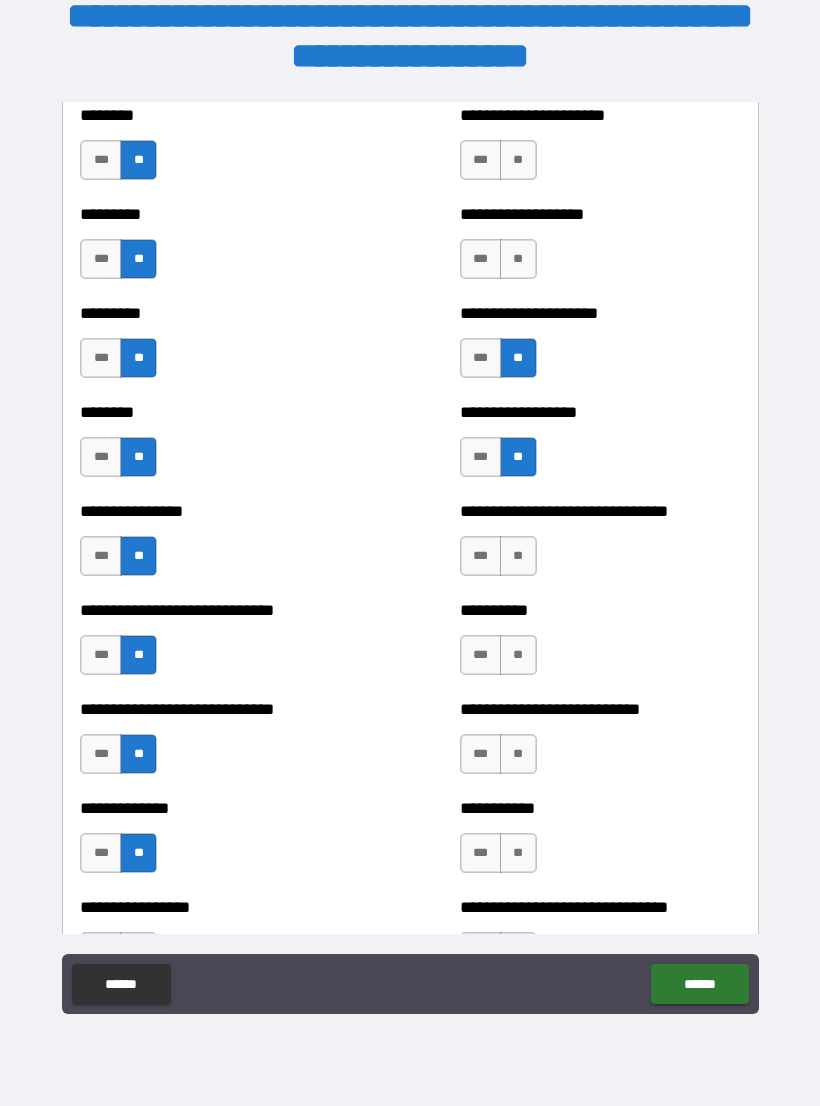 click on "**" at bounding box center (518, 259) 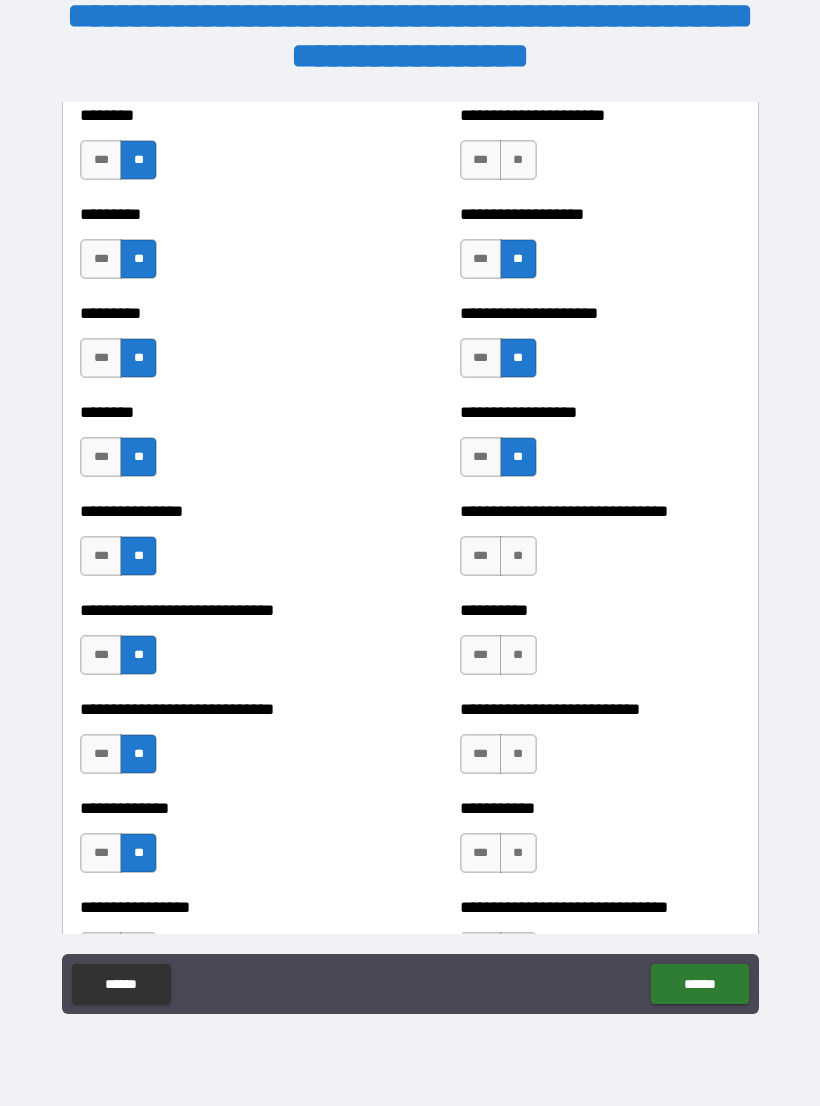 click on "**" at bounding box center [518, 160] 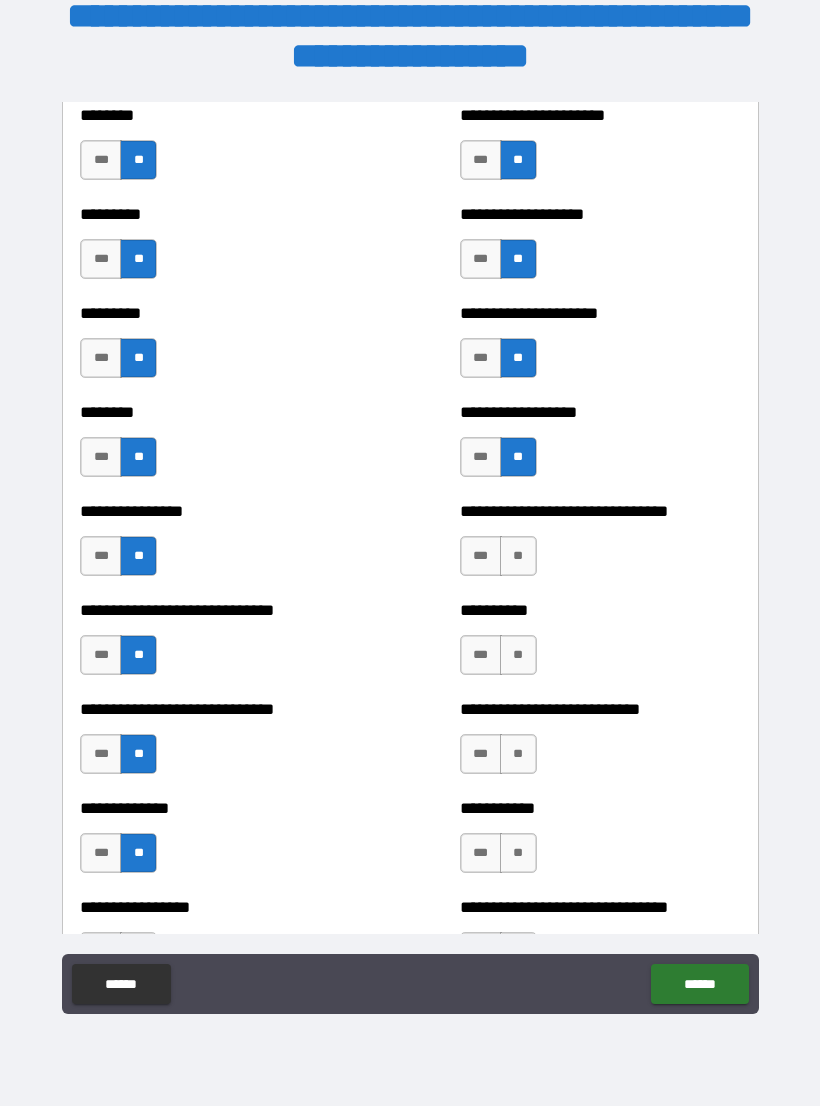 click on "**" at bounding box center [518, 160] 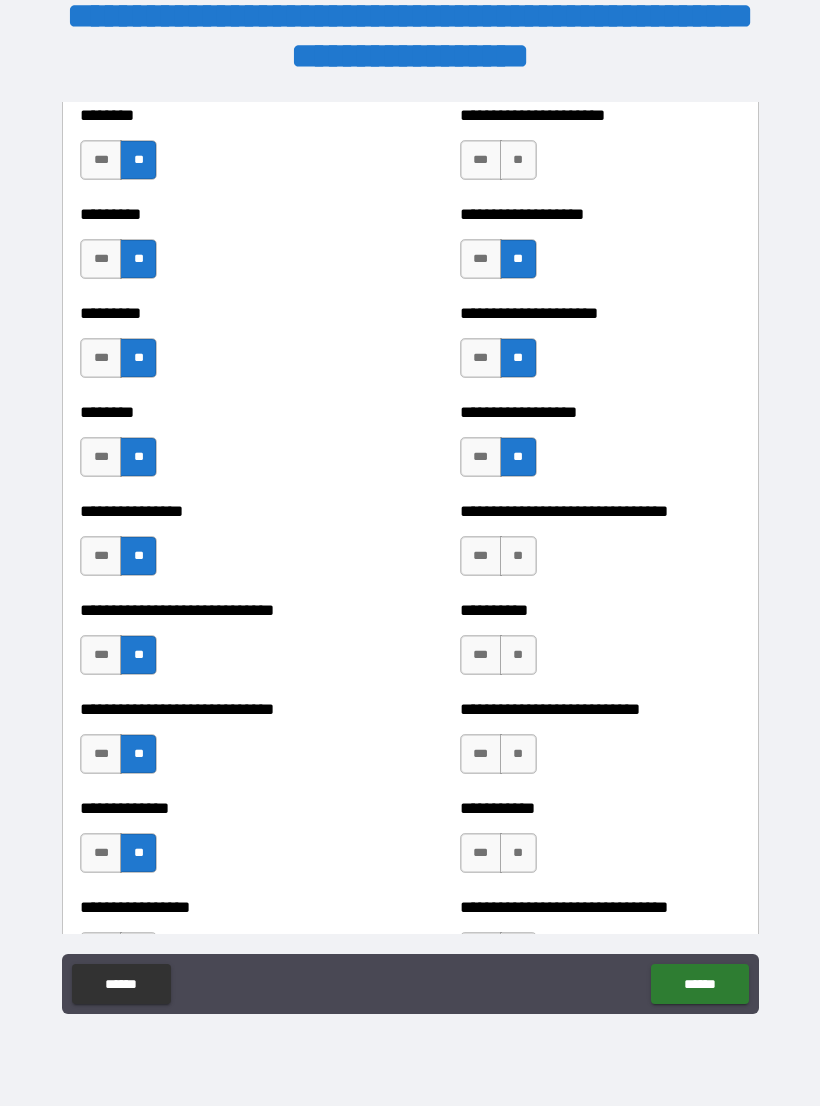 click on "**" at bounding box center [518, 655] 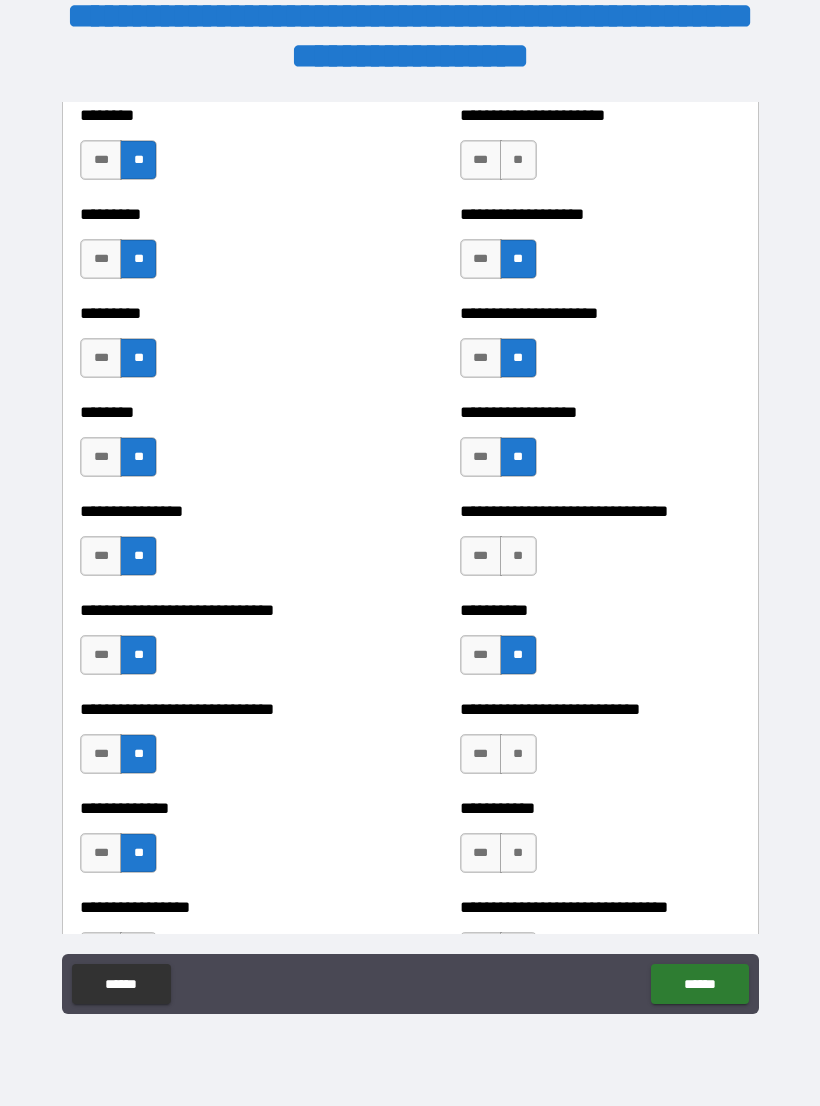click on "**" at bounding box center (518, 556) 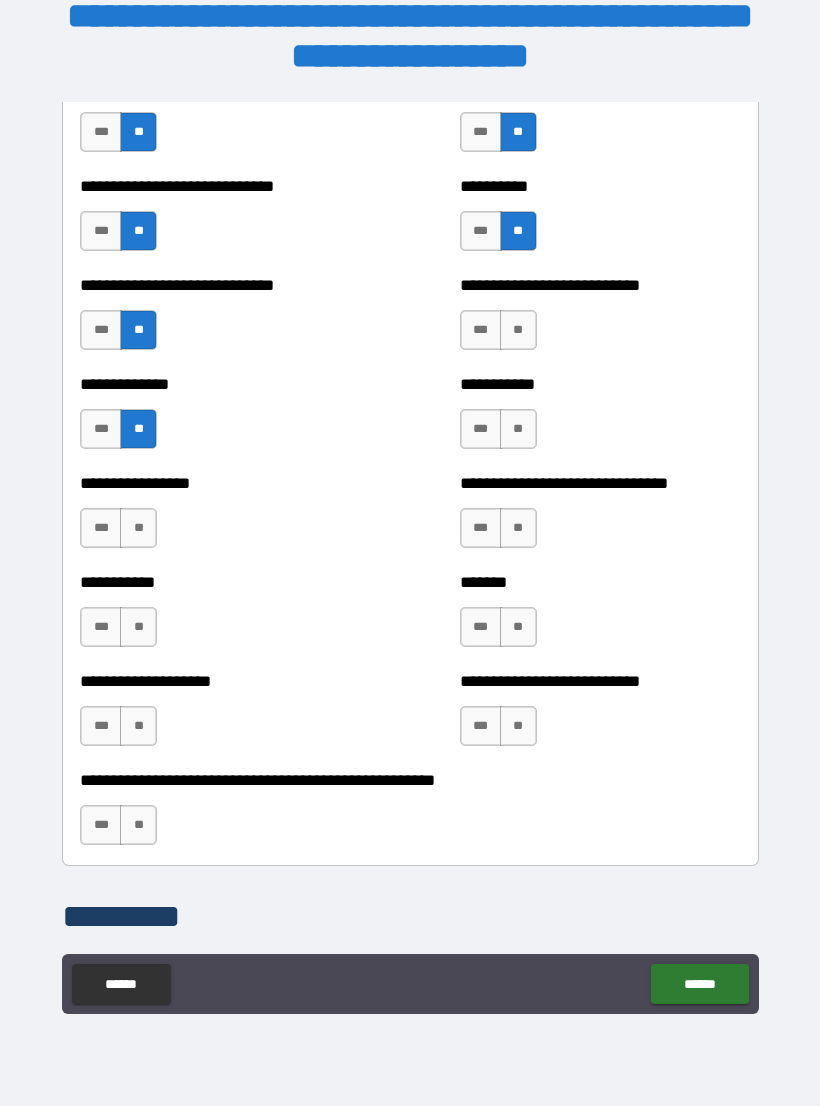 scroll, scrollTop: 7577, scrollLeft: 0, axis: vertical 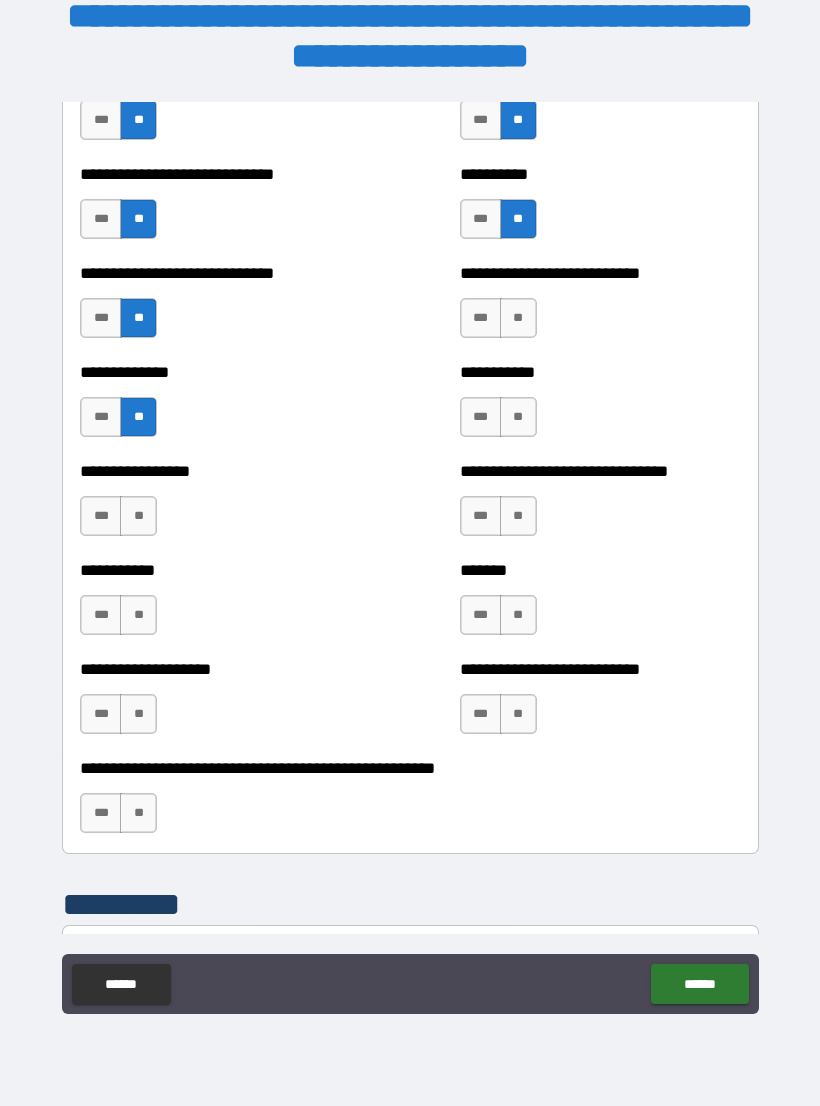 click on "**" at bounding box center (518, 318) 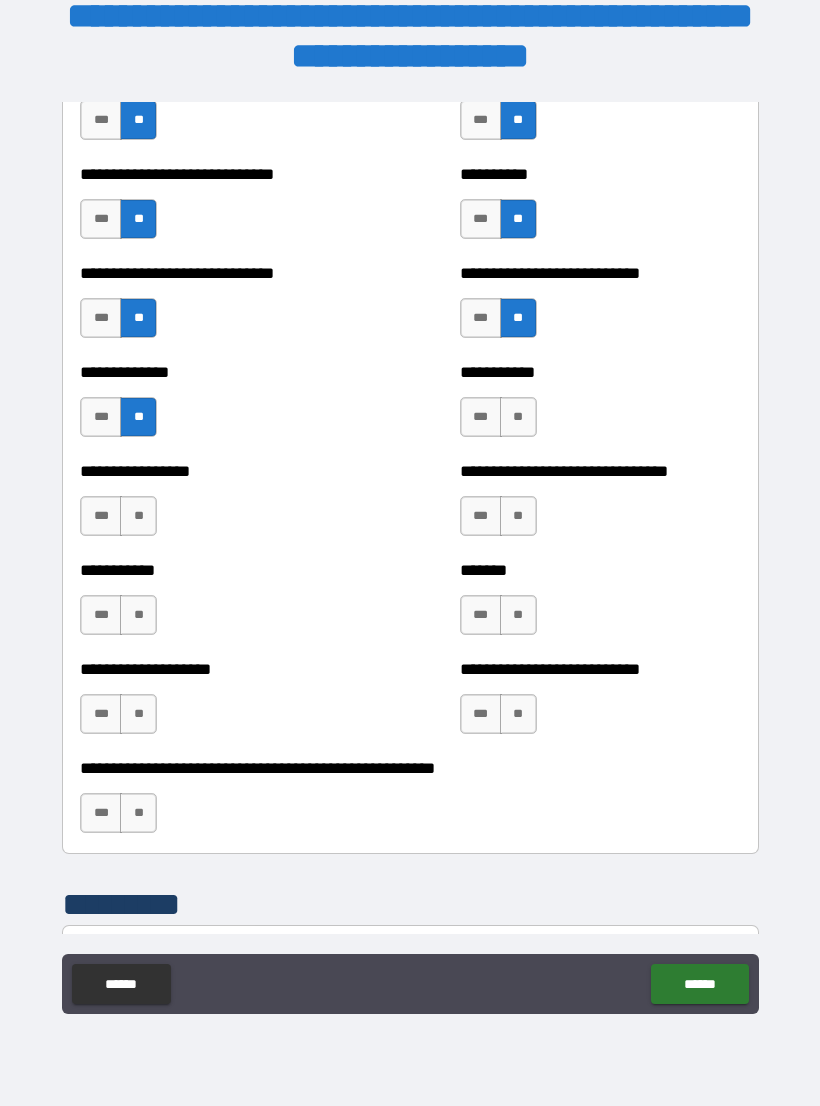 click on "***" at bounding box center [481, 417] 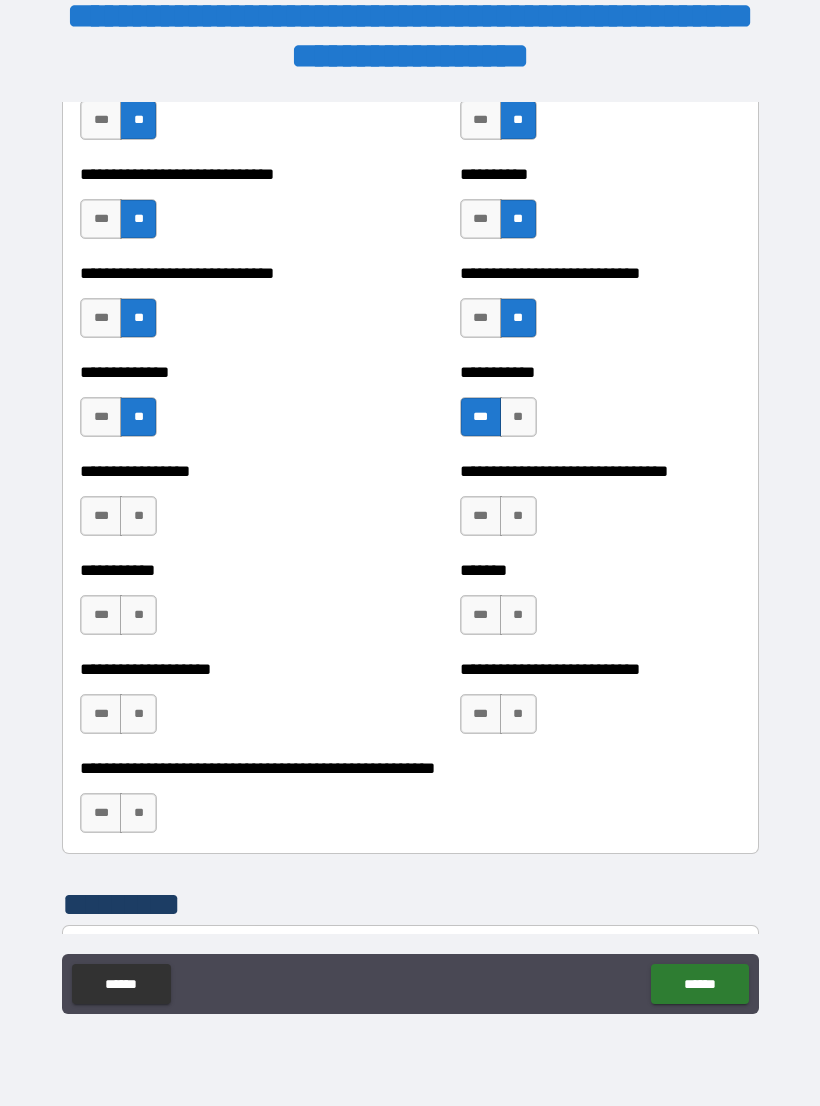 click on "**" at bounding box center (518, 516) 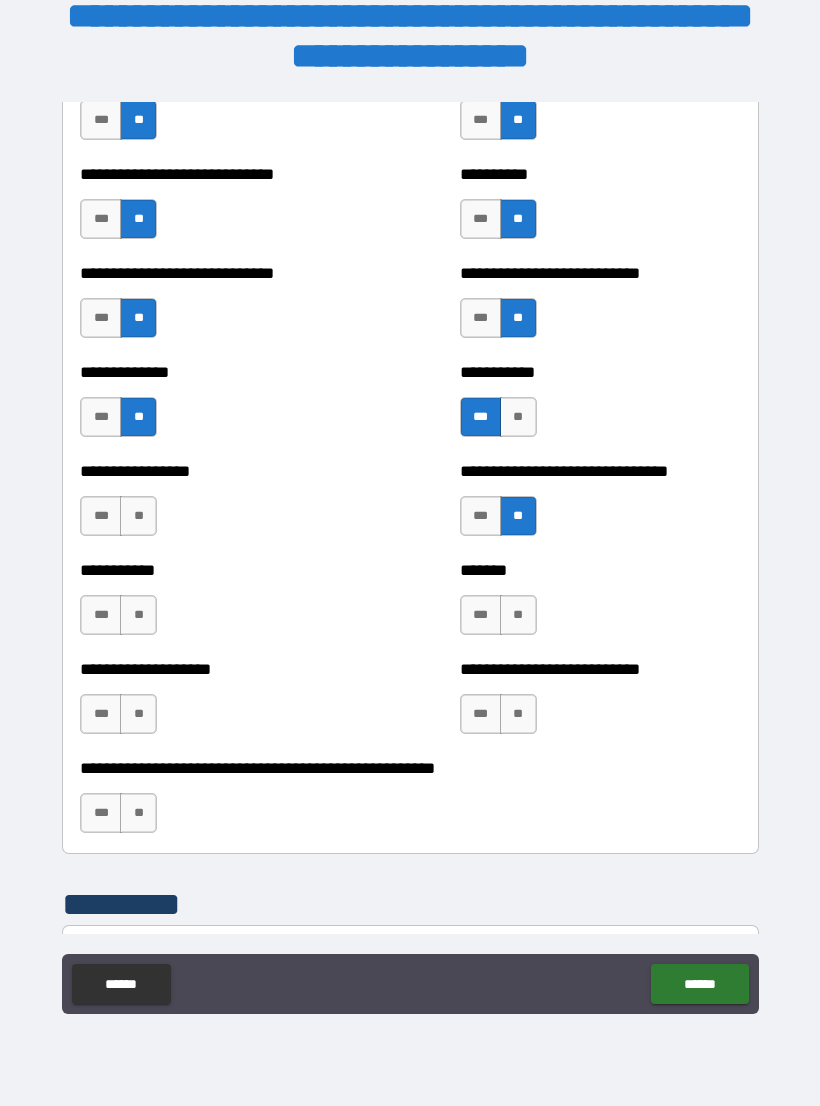 click on "**" at bounding box center [518, 615] 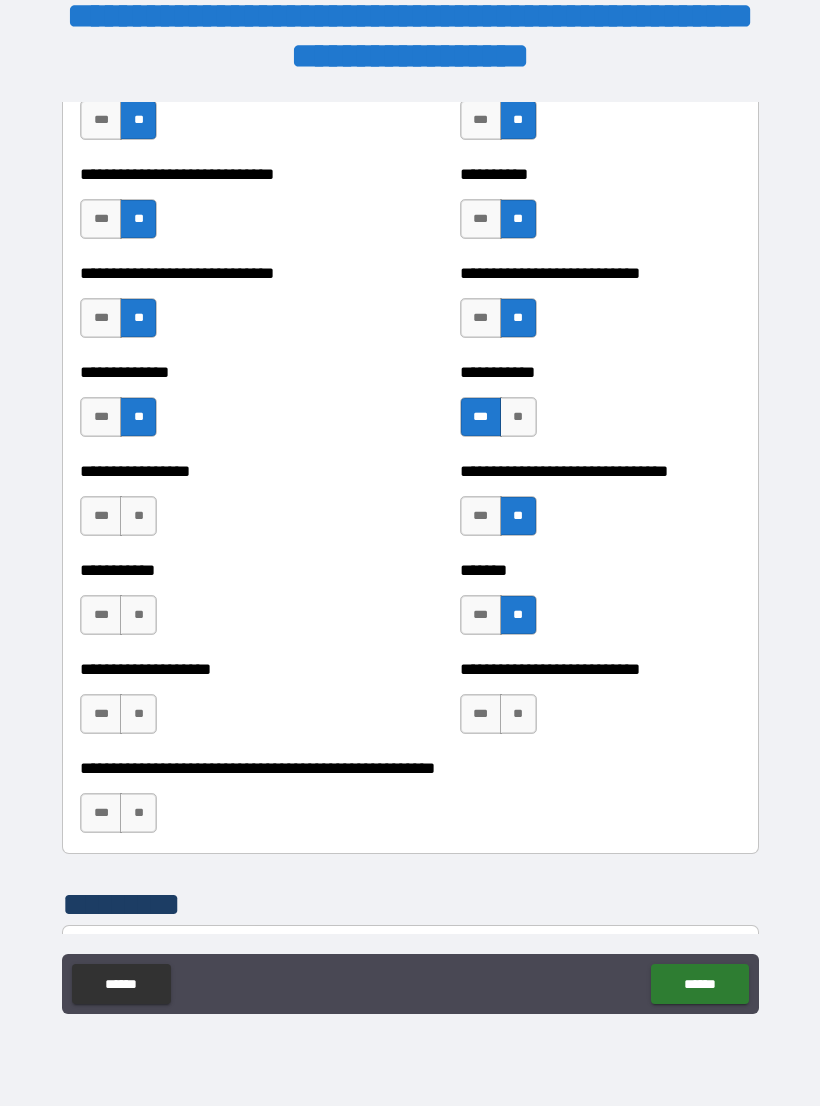 click on "**" at bounding box center [518, 714] 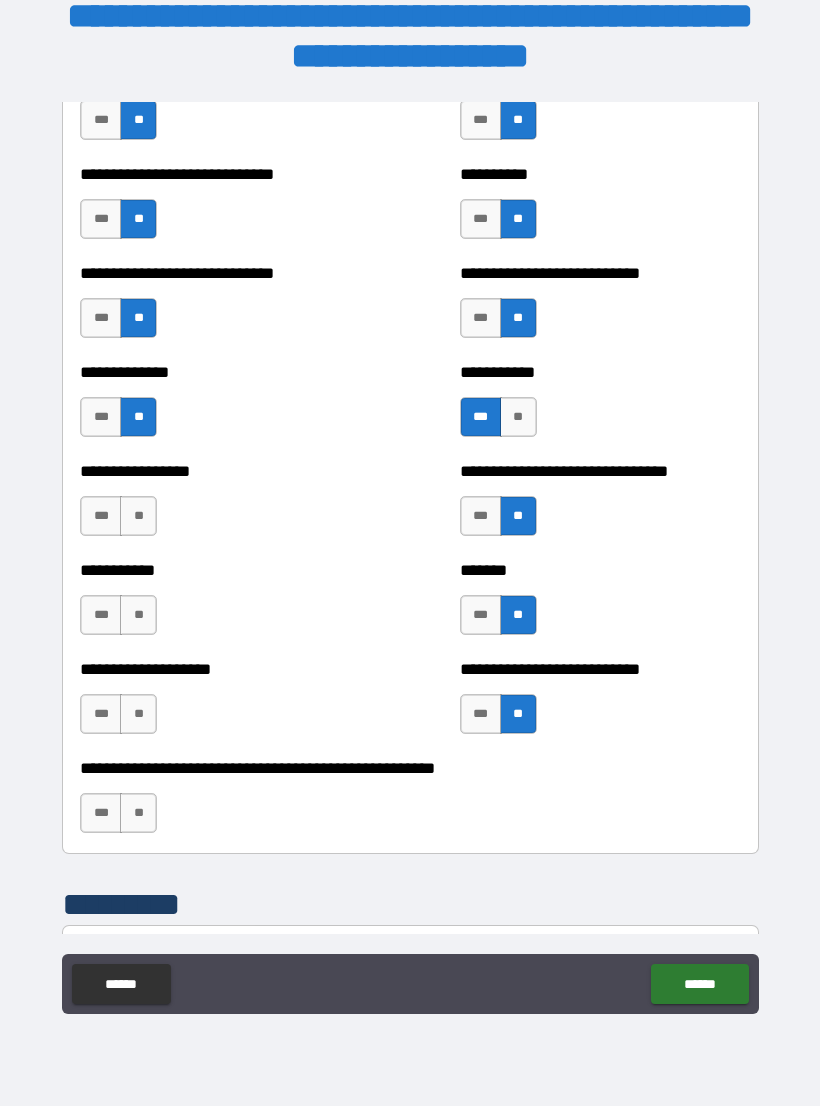 click on "**" at bounding box center [518, 714] 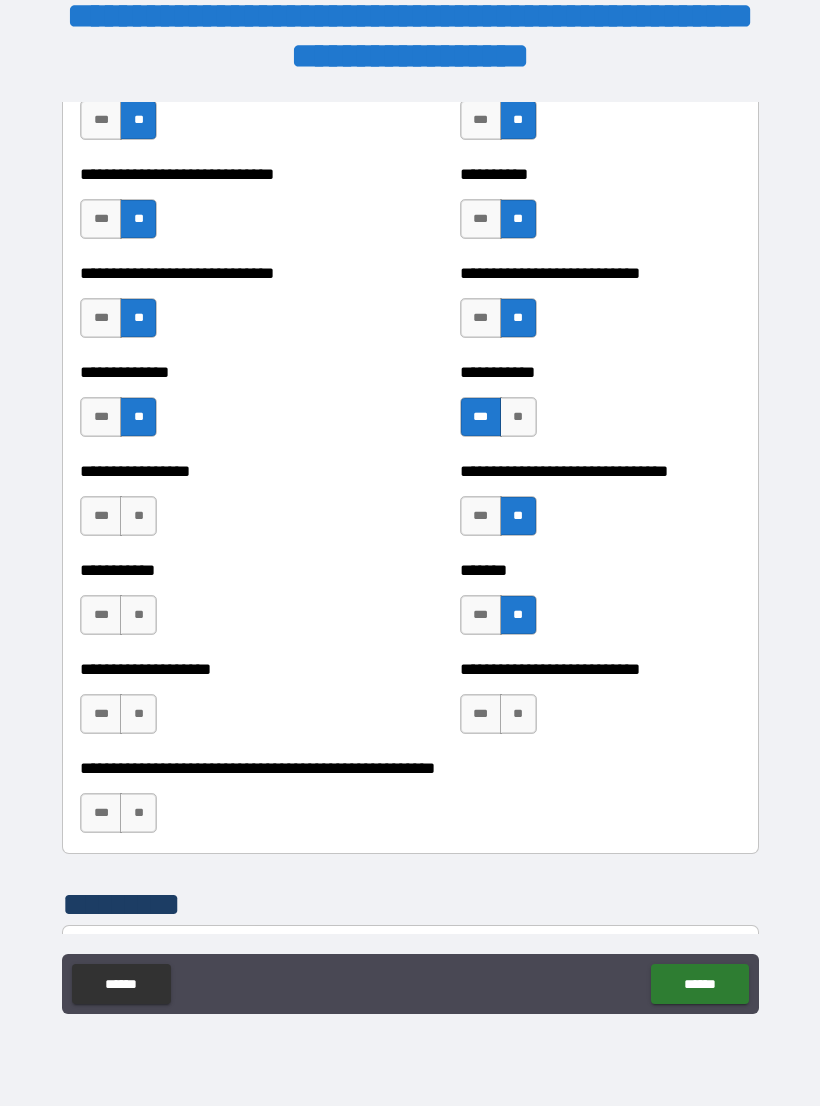 click on "**" at bounding box center (138, 813) 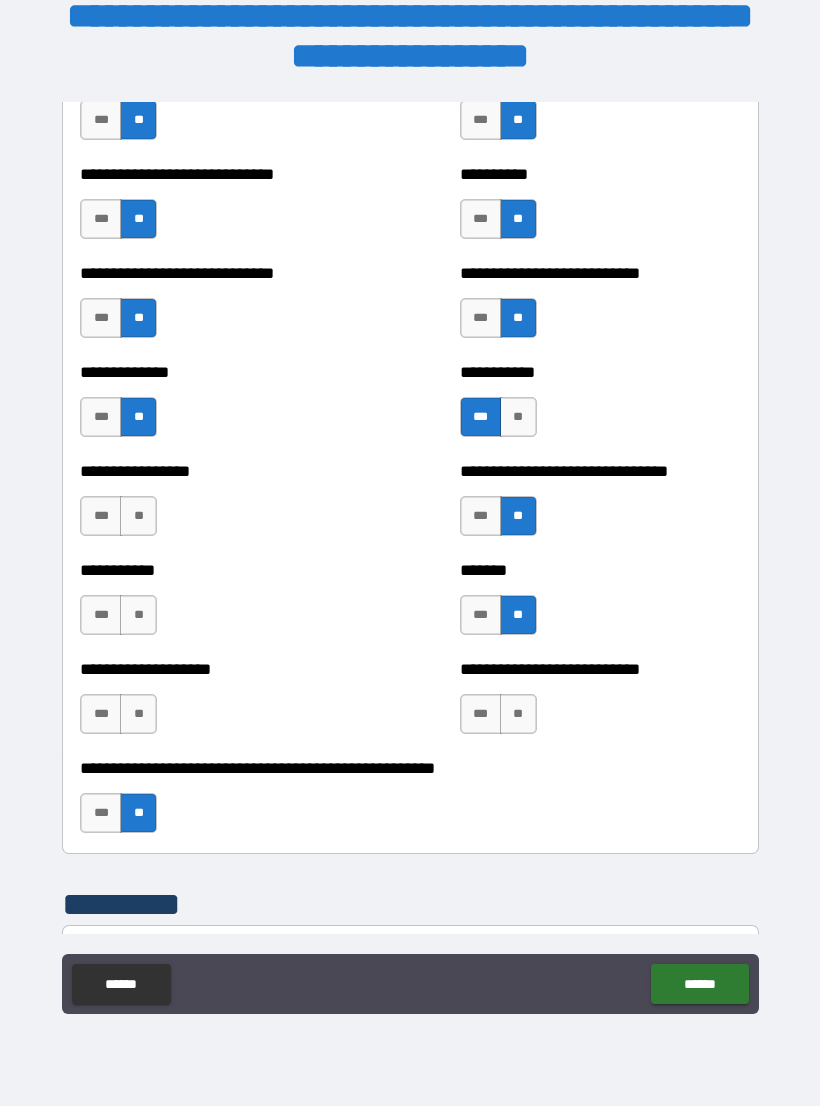 click on "**" at bounding box center [138, 714] 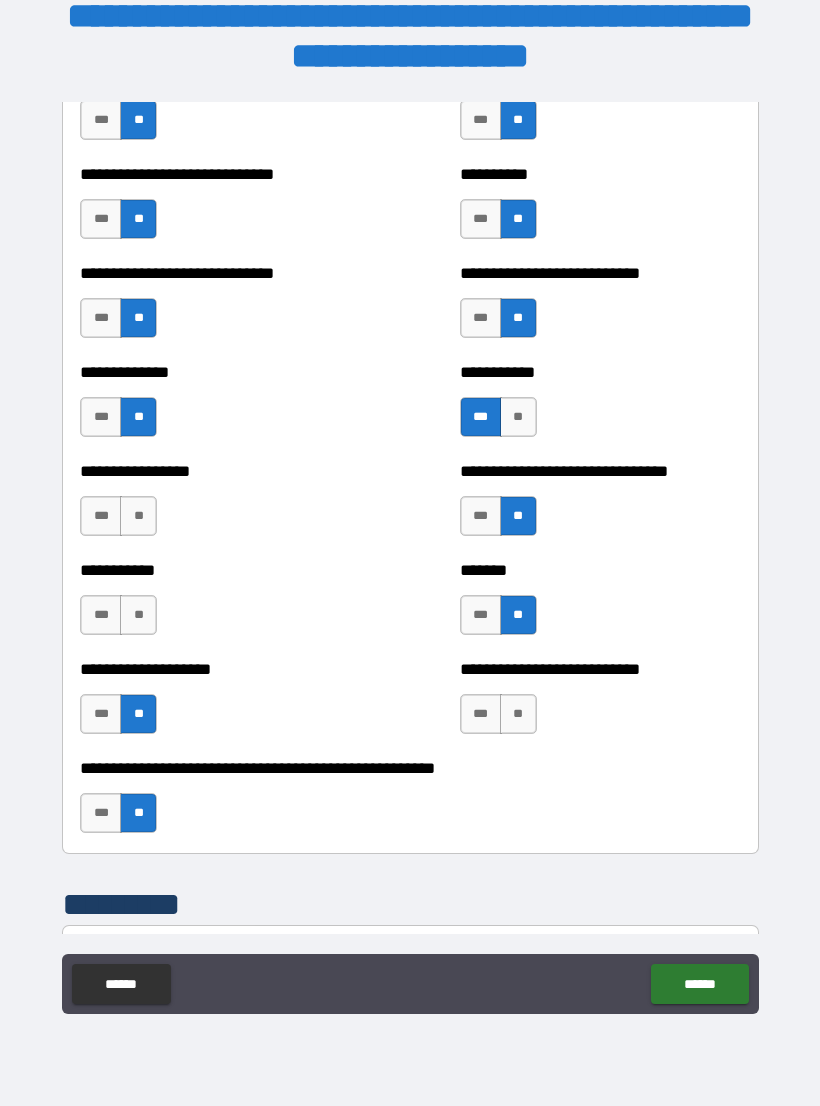 click on "**" at bounding box center [138, 615] 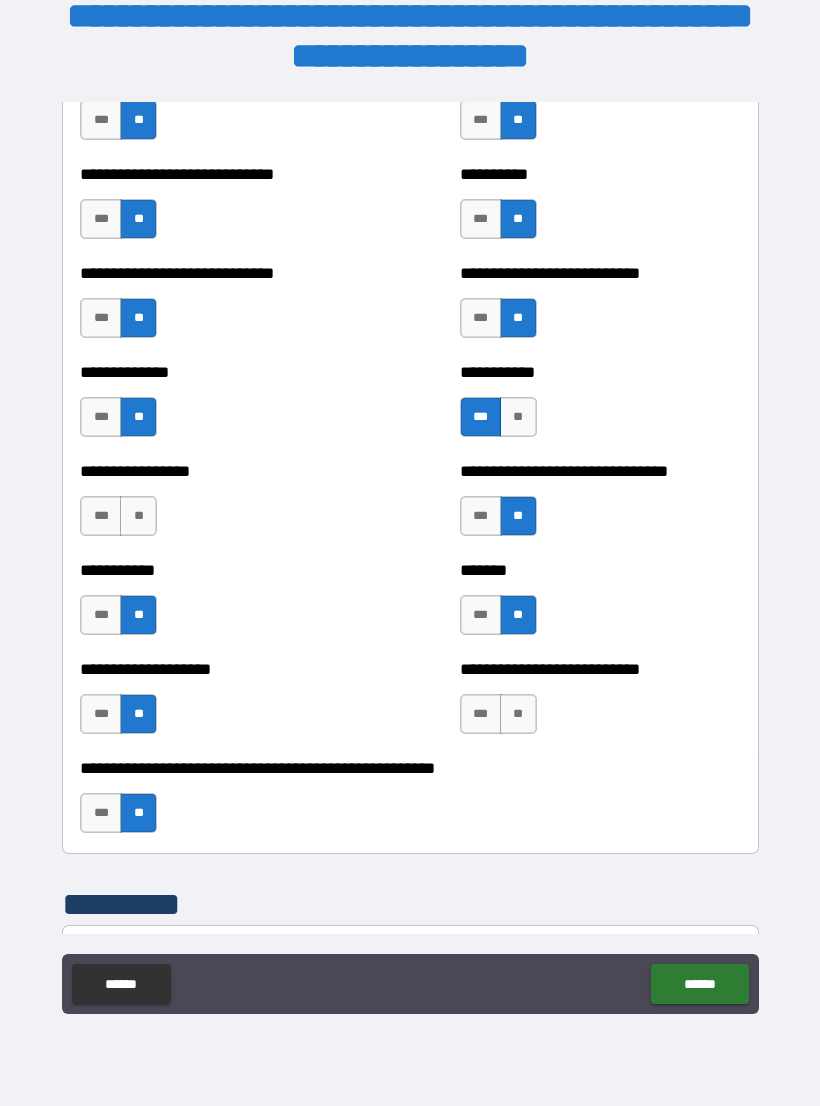 click on "***" at bounding box center (101, 516) 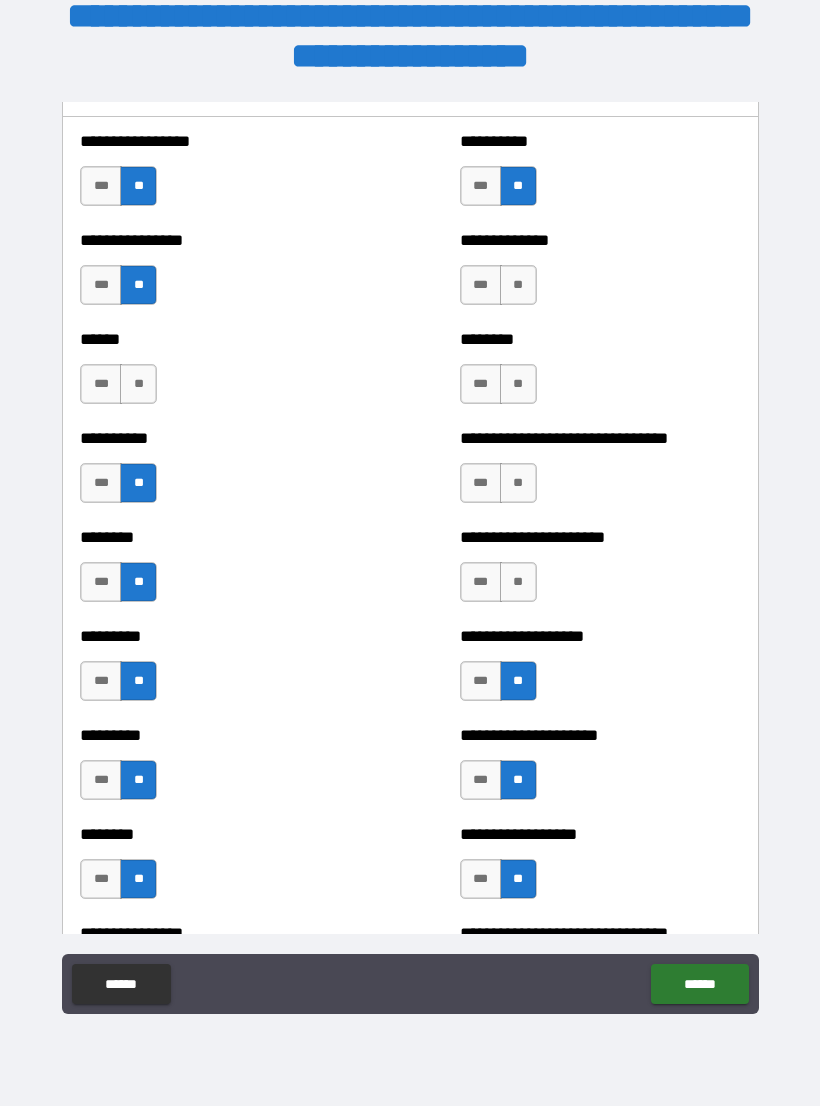 scroll, scrollTop: 6718, scrollLeft: 0, axis: vertical 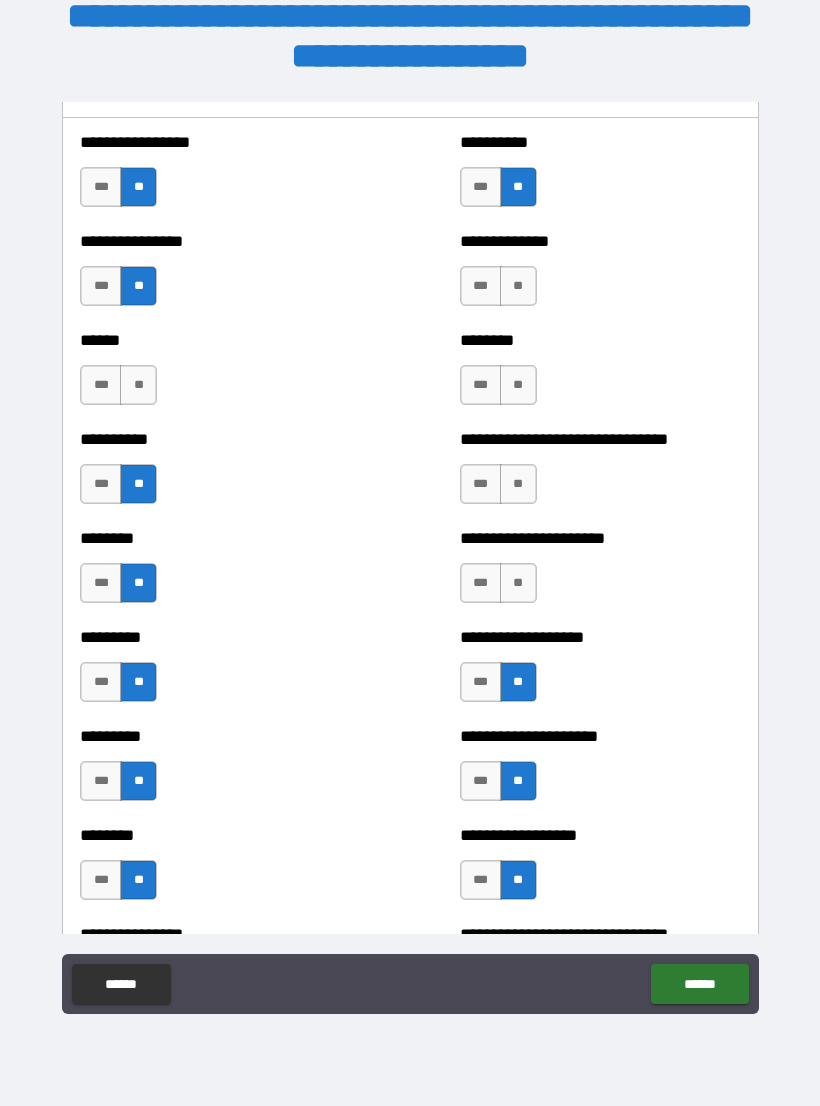 click on "***" at bounding box center (481, 583) 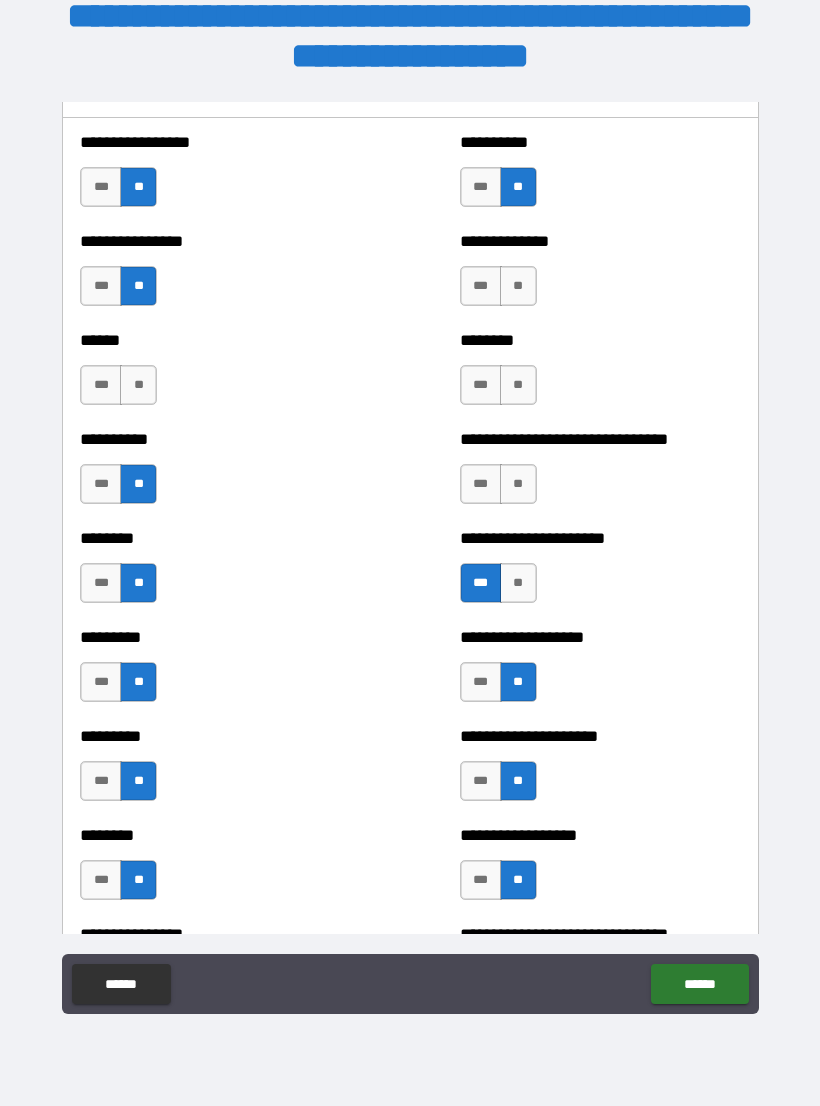 click on "***" at bounding box center (481, 583) 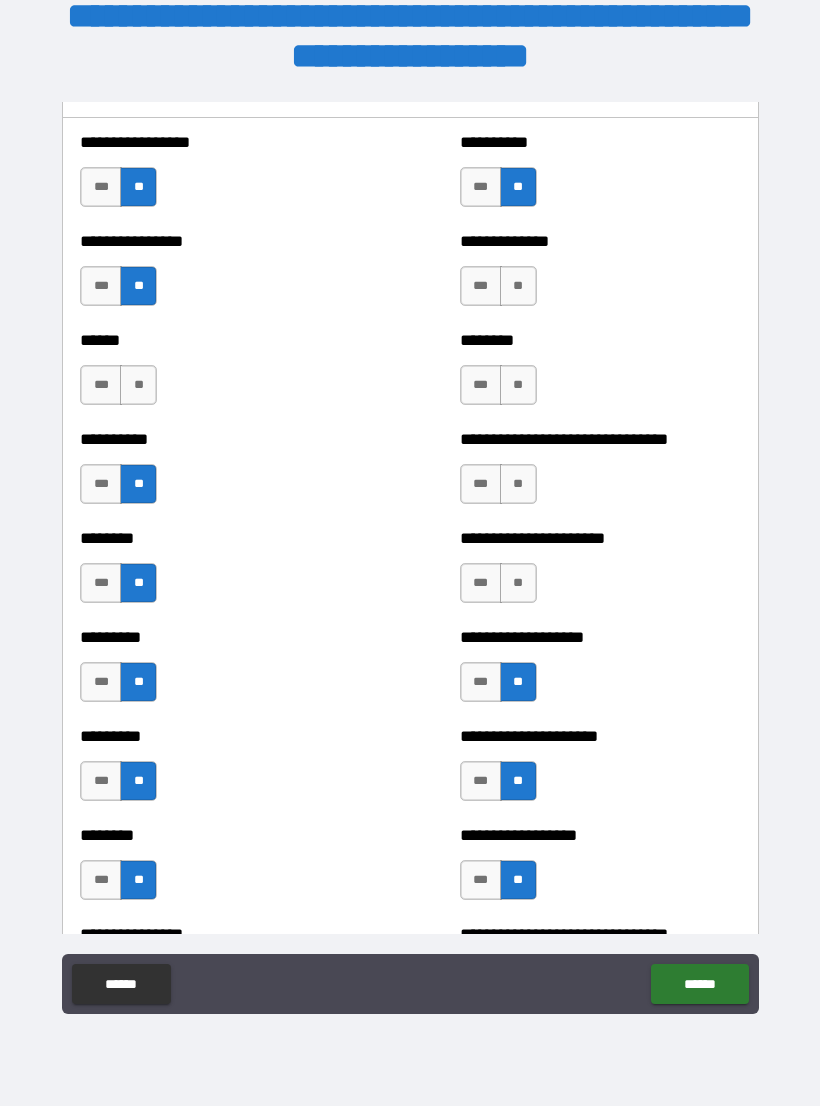 click on "***" at bounding box center (481, 583) 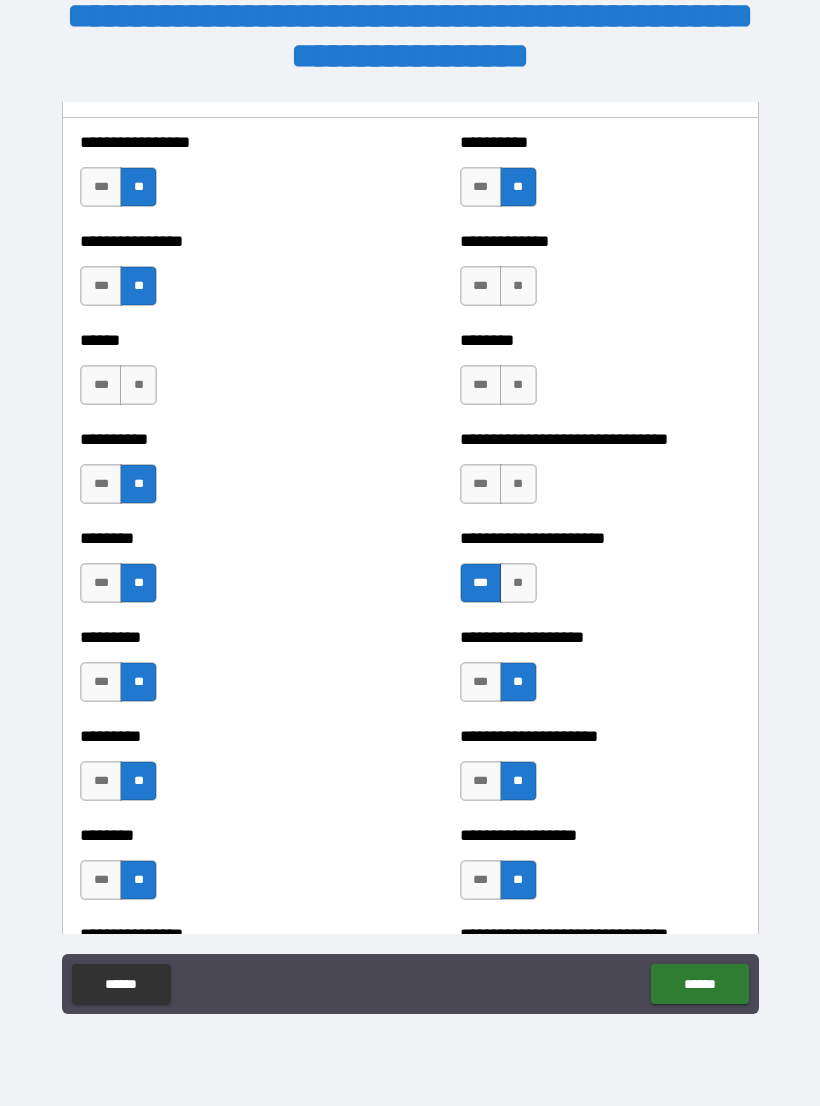 click on "***" at bounding box center (101, 385) 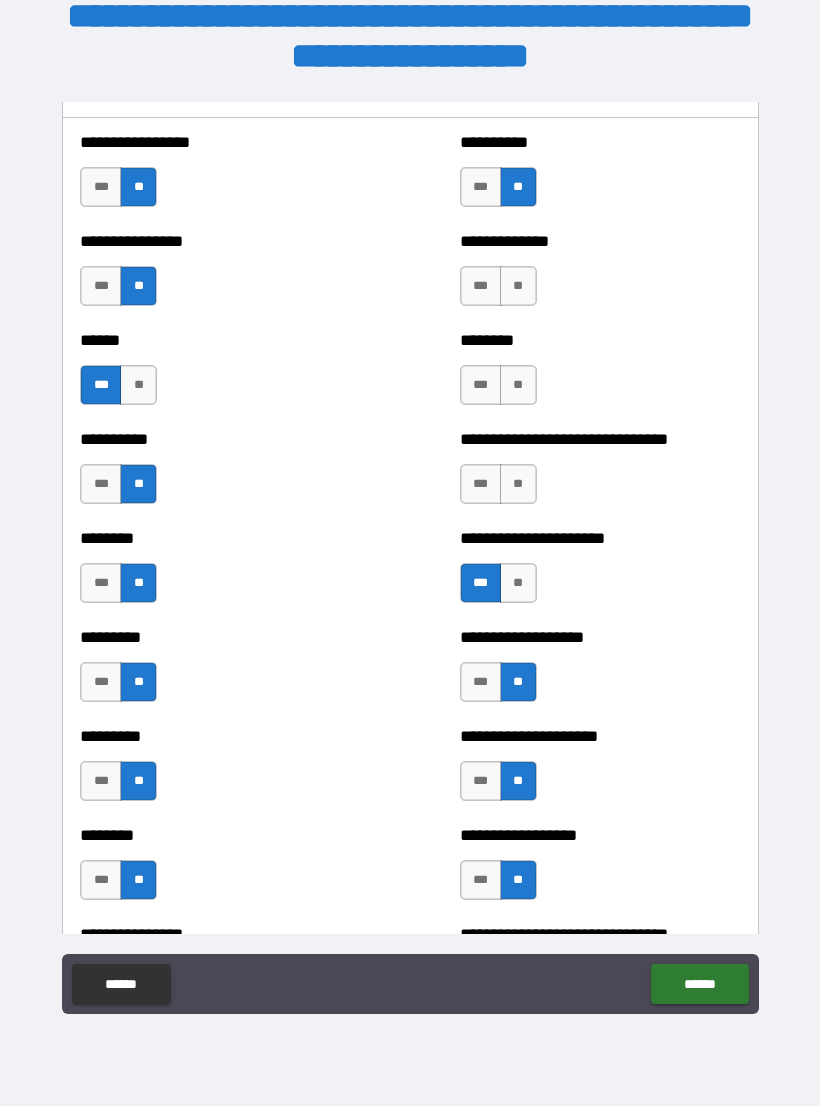 click on "**" at bounding box center (138, 385) 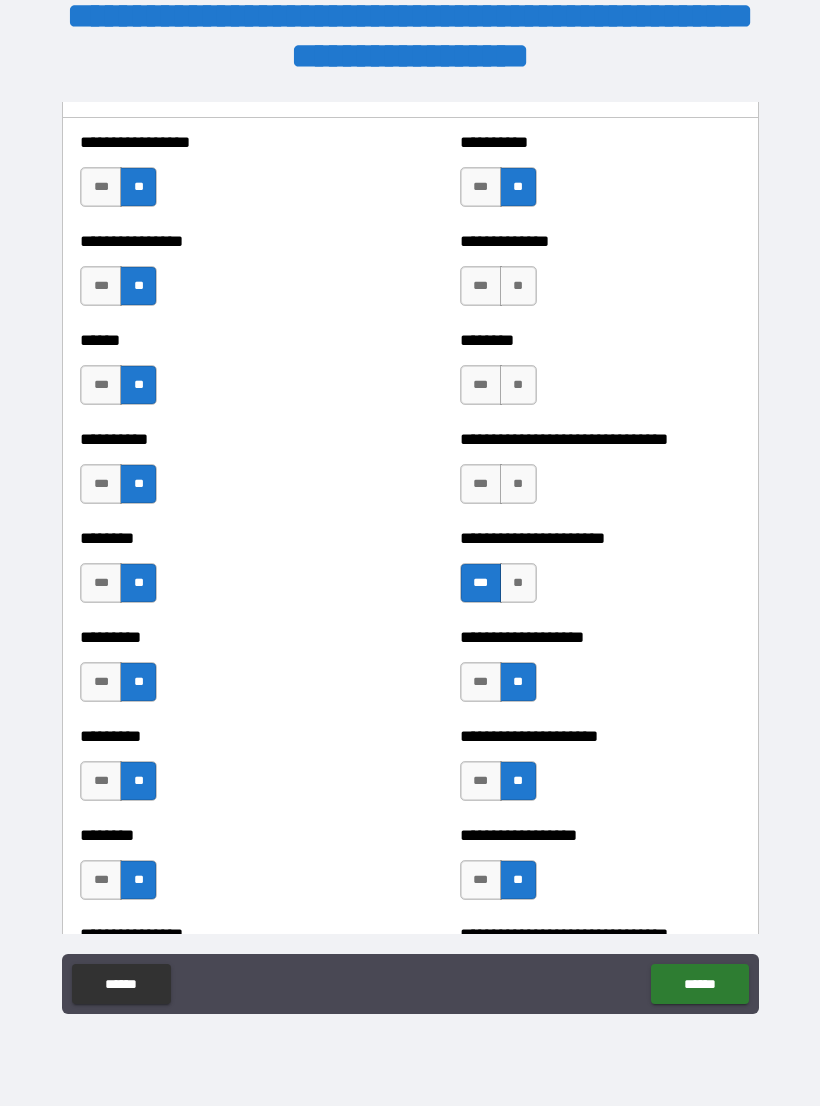 click on "**" at bounding box center [518, 286] 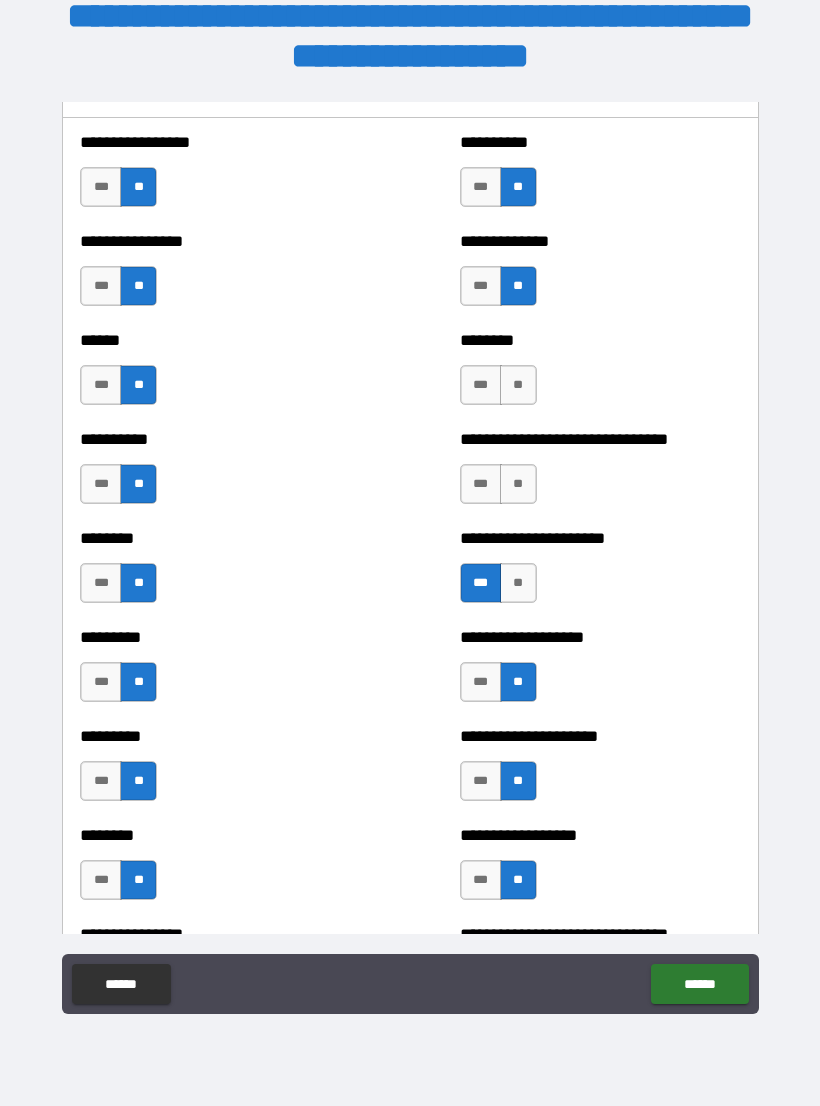 click on "**" at bounding box center [518, 385] 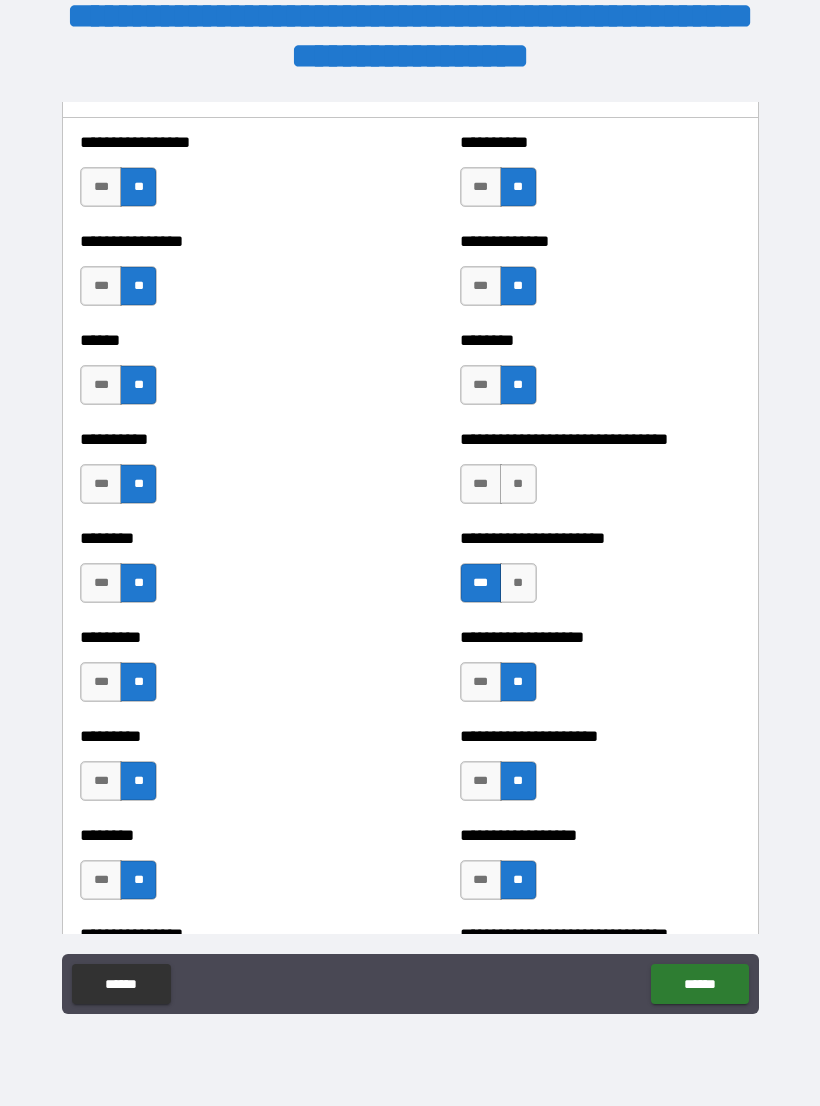 click on "**" at bounding box center (518, 484) 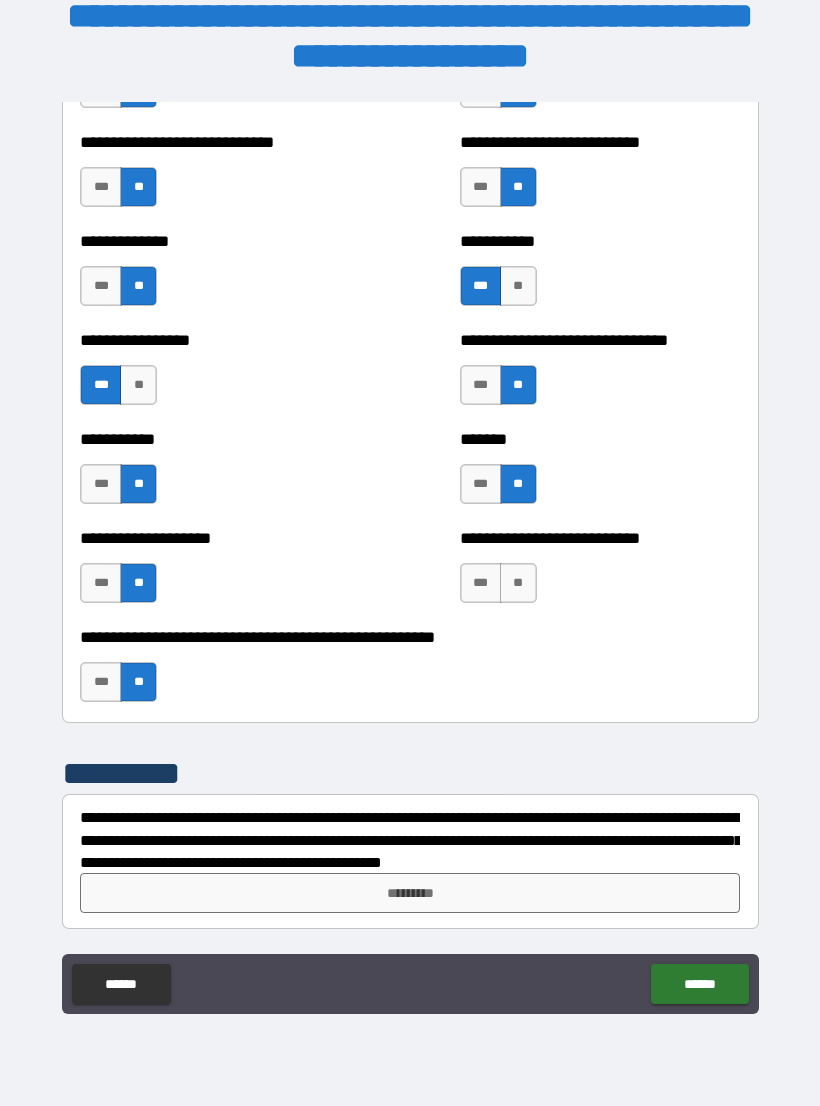 scroll, scrollTop: 7708, scrollLeft: 0, axis: vertical 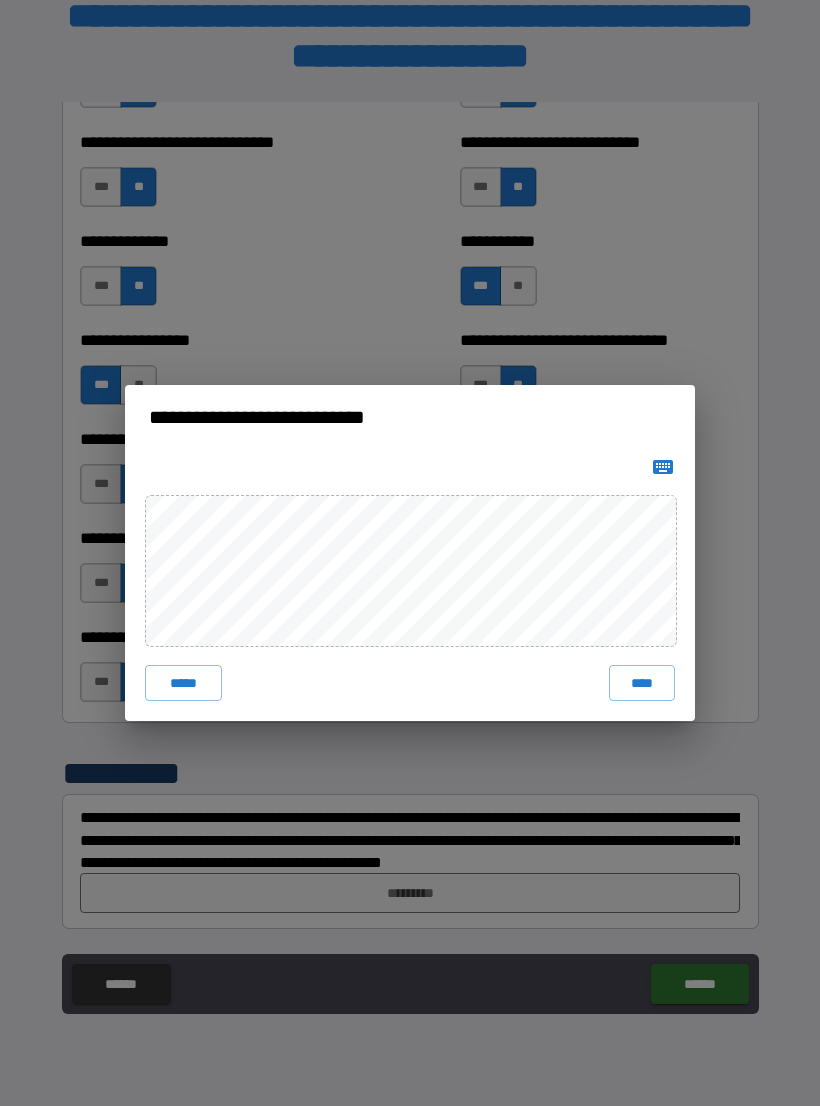 click on "****" at bounding box center [642, 683] 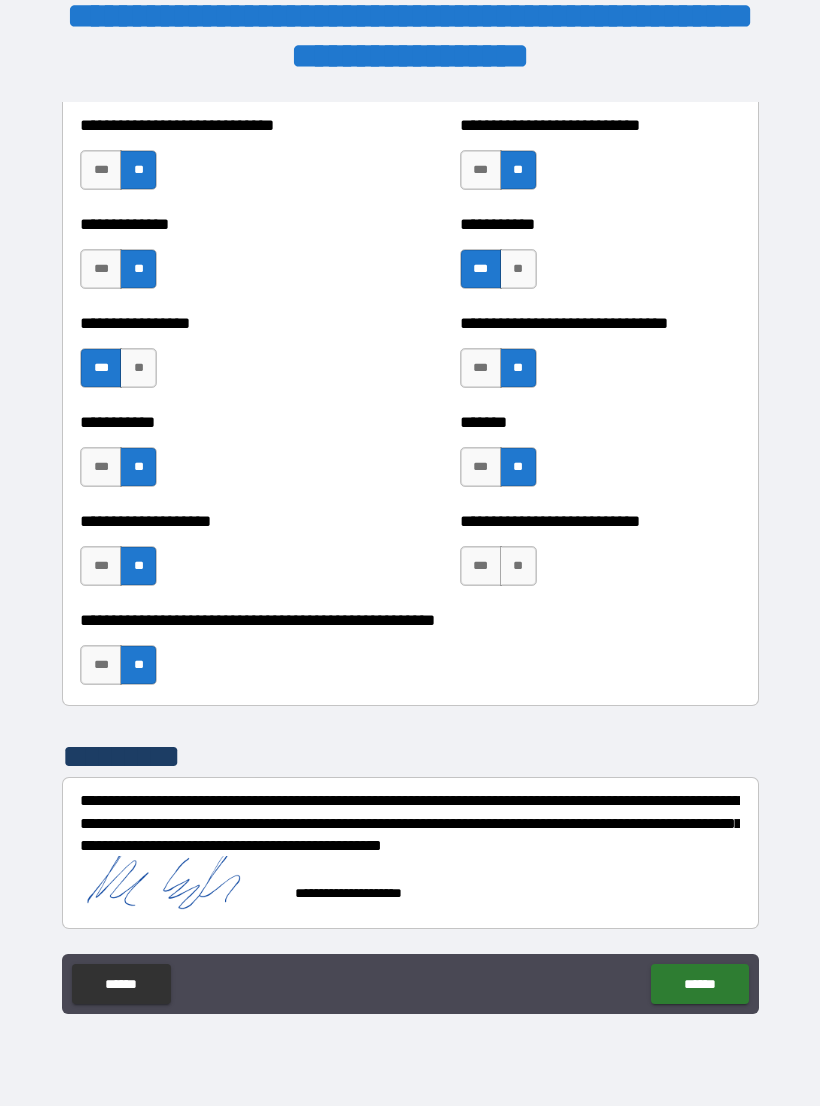 scroll, scrollTop: 7726, scrollLeft: 0, axis: vertical 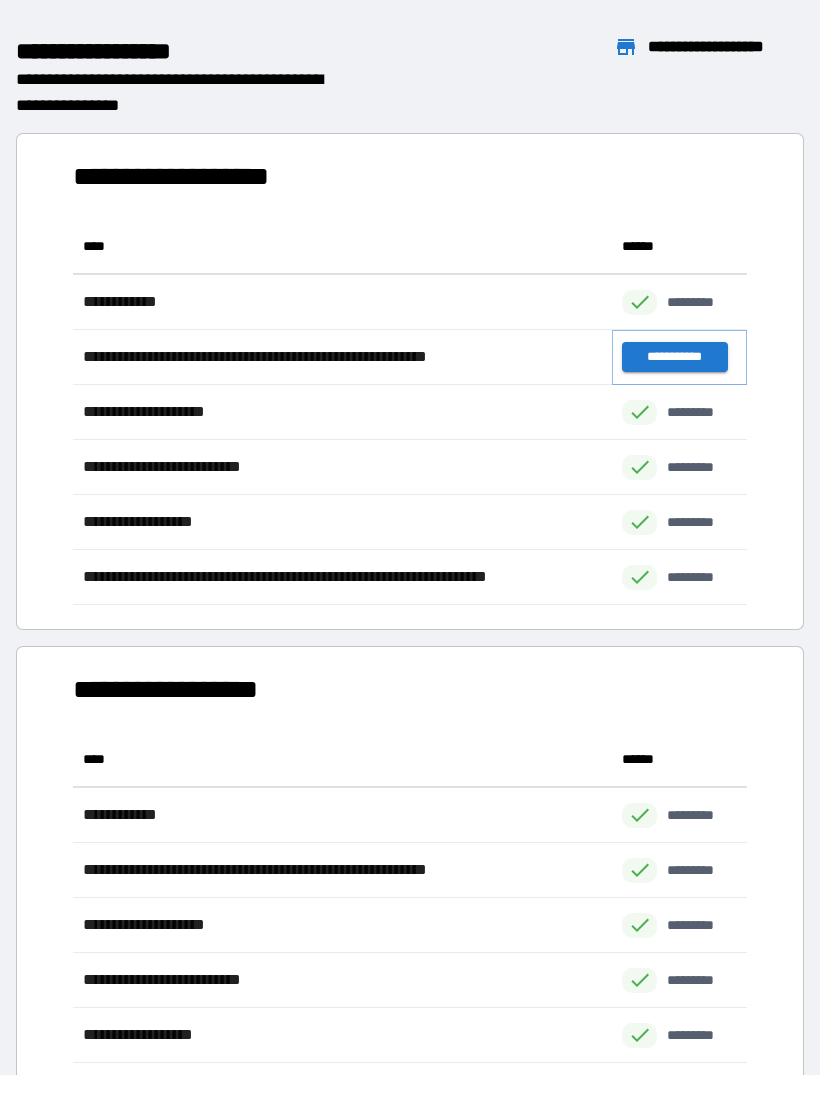 click on "**********" at bounding box center (674, 357) 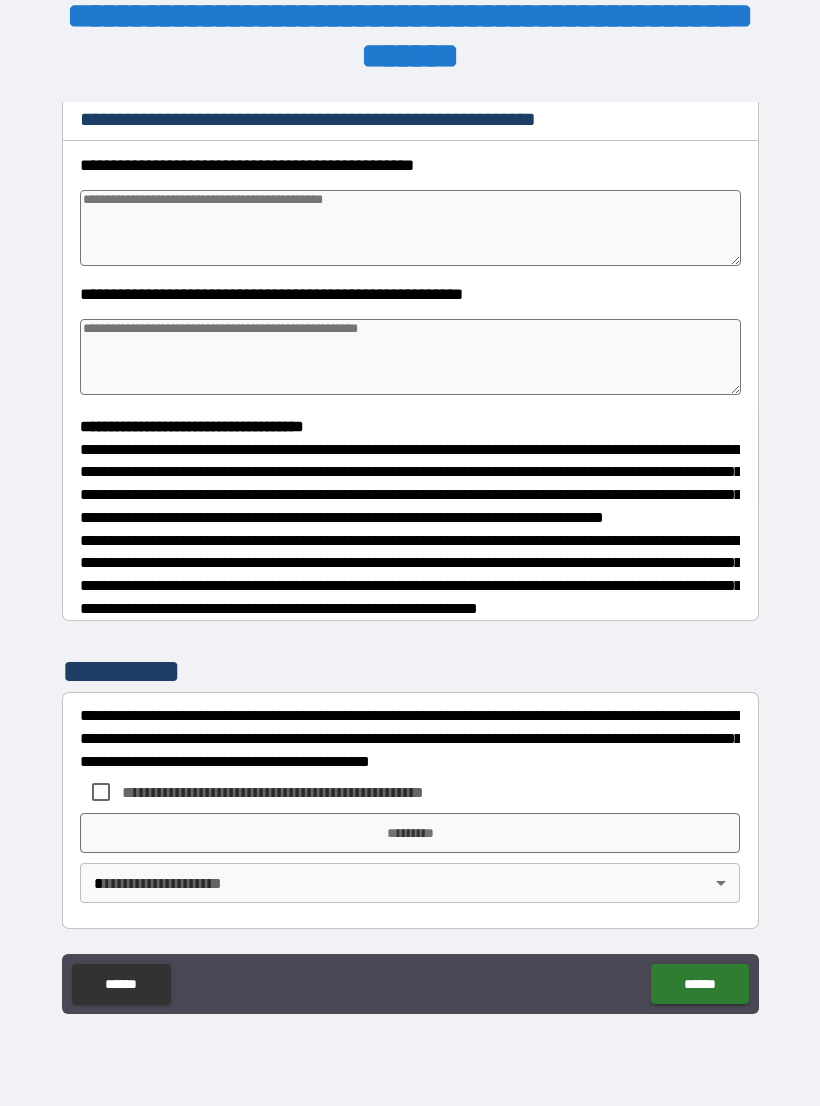 scroll, scrollTop: 302, scrollLeft: 0, axis: vertical 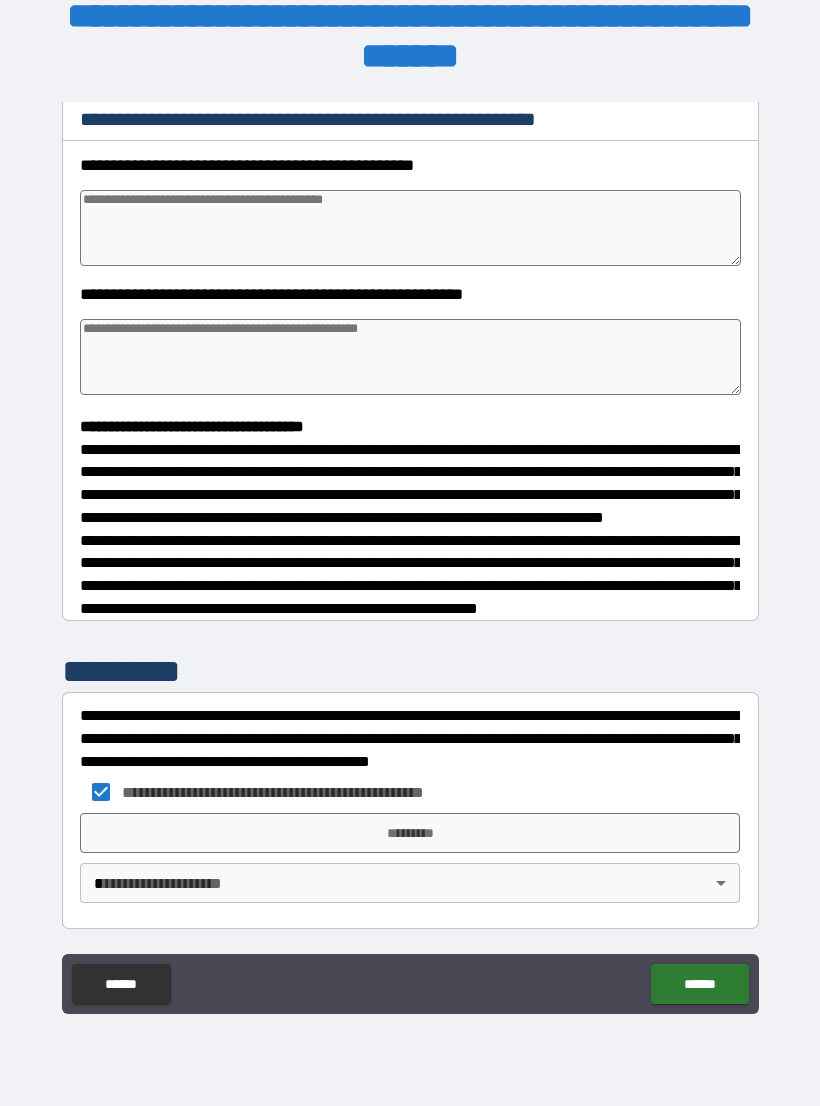 click on "*********" at bounding box center [410, 833] 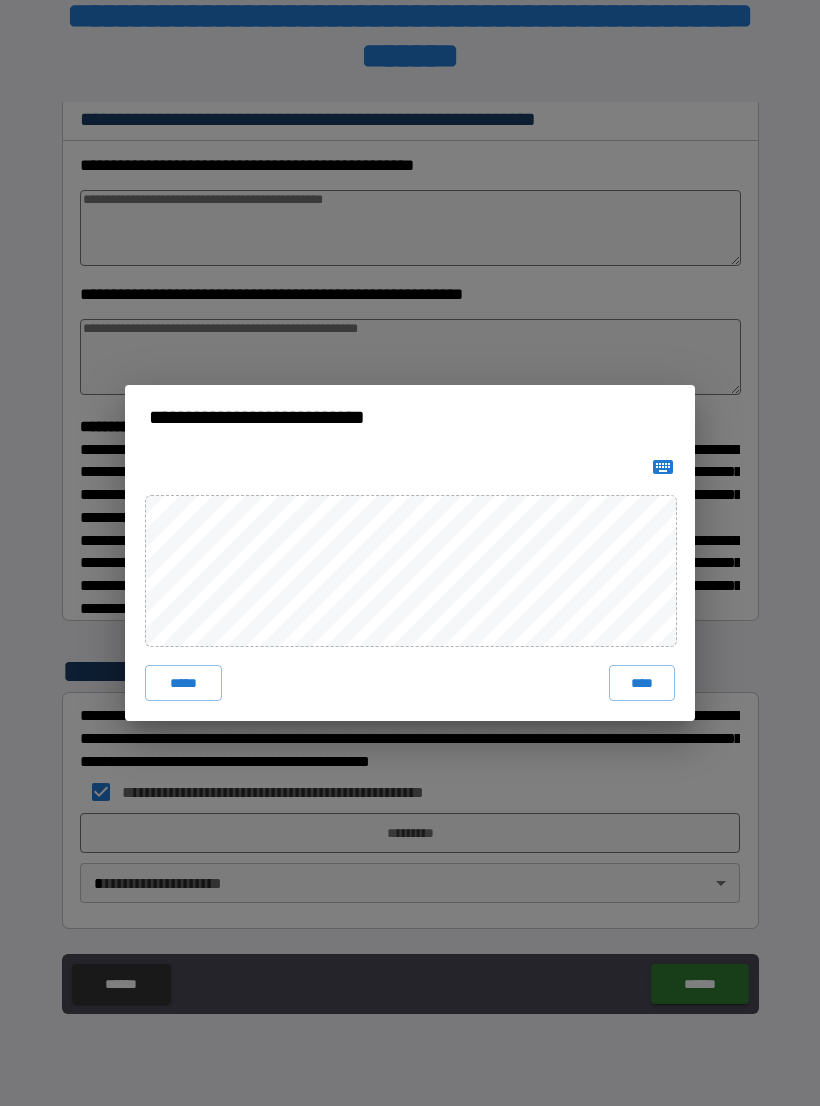click on "****" at bounding box center [642, 683] 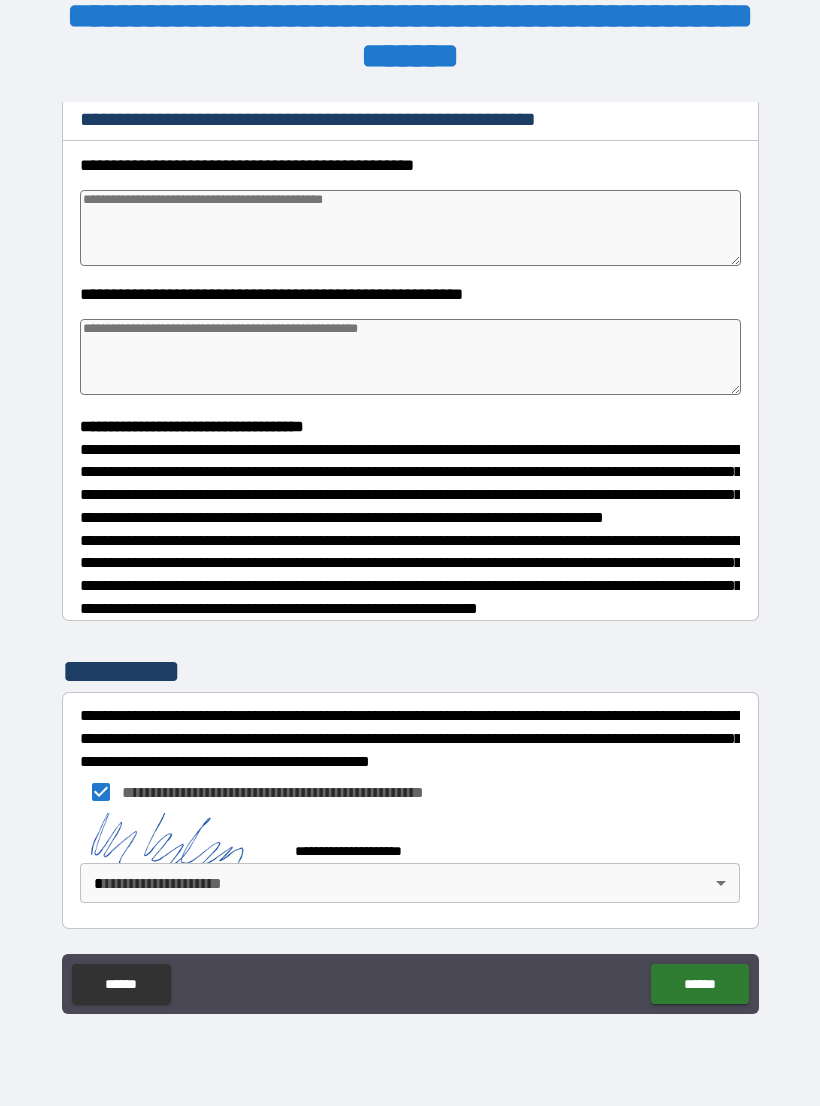 scroll, scrollTop: 292, scrollLeft: 0, axis: vertical 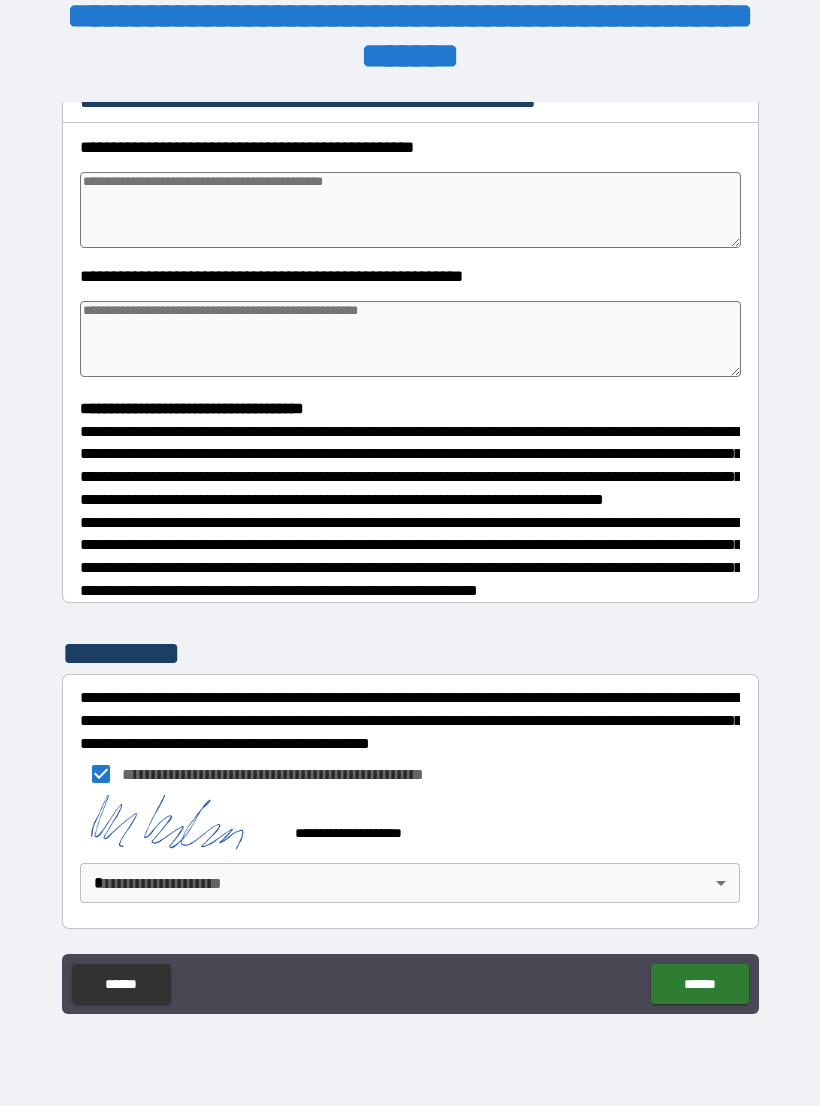 click on "**********" at bounding box center [410, 537] 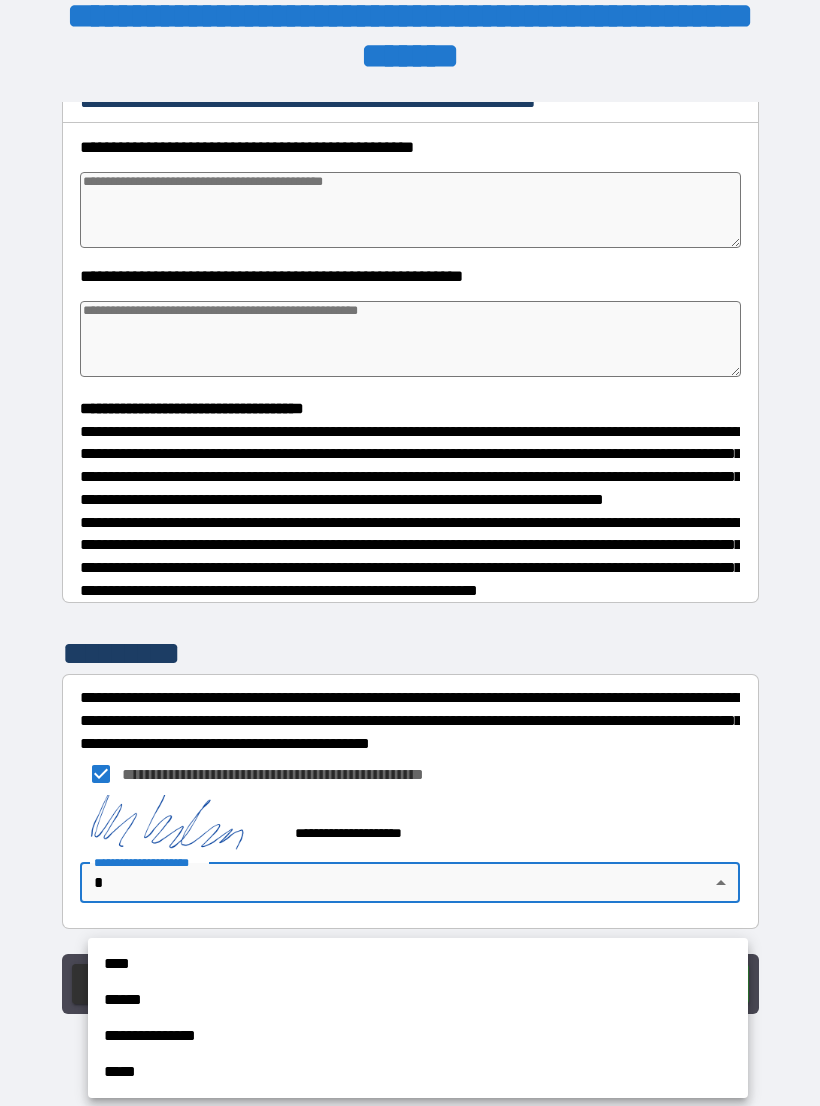 click on "****" at bounding box center [418, 964] 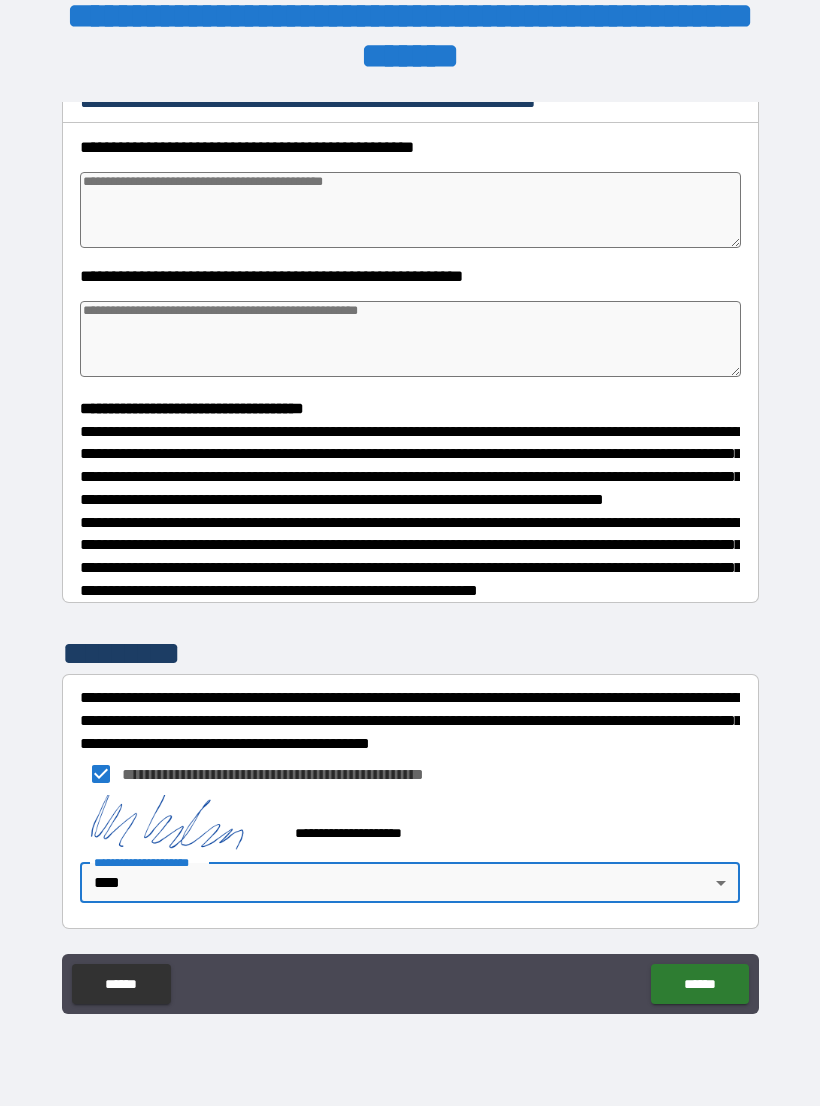click on "******" at bounding box center [699, 984] 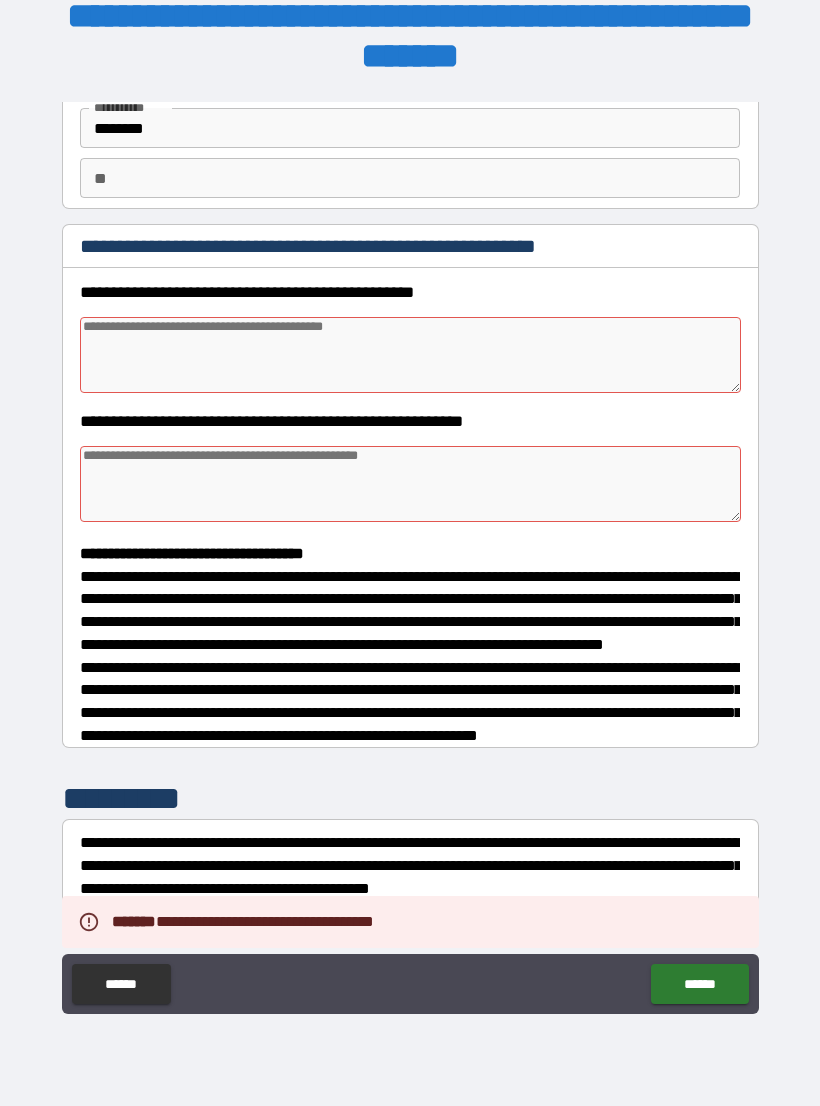 scroll, scrollTop: 135, scrollLeft: 0, axis: vertical 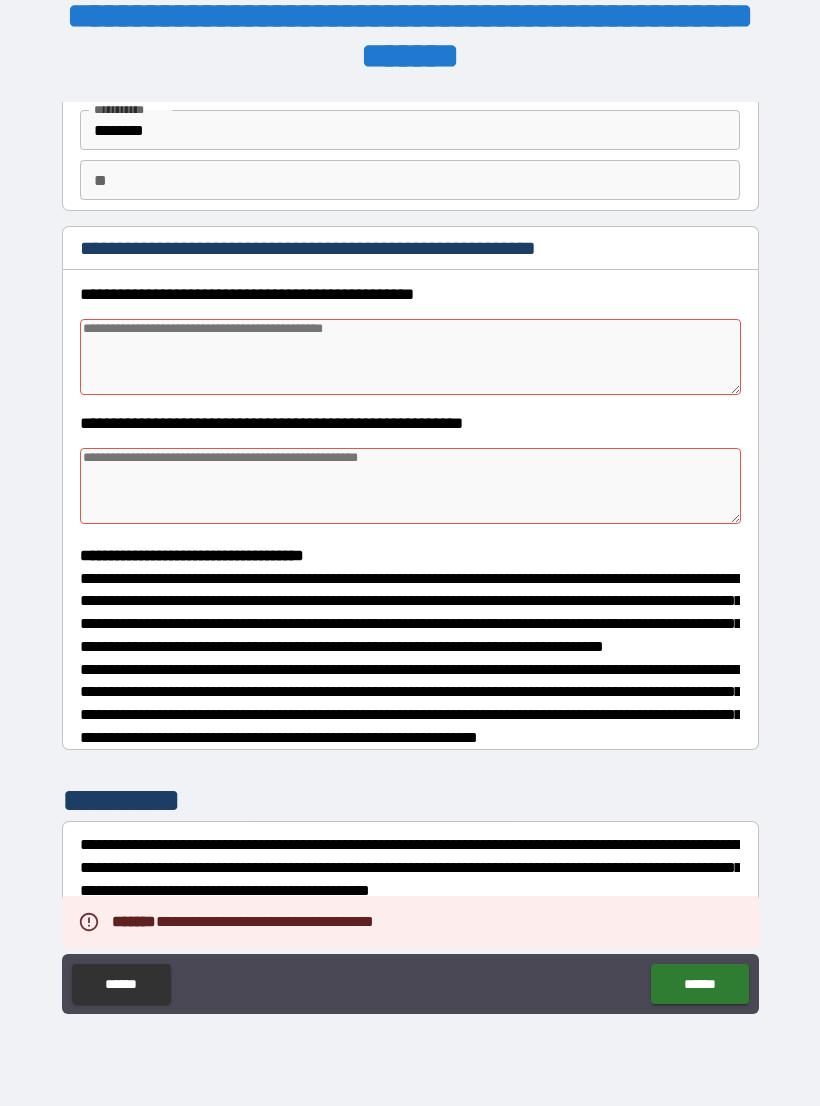 click at bounding box center (410, 486) 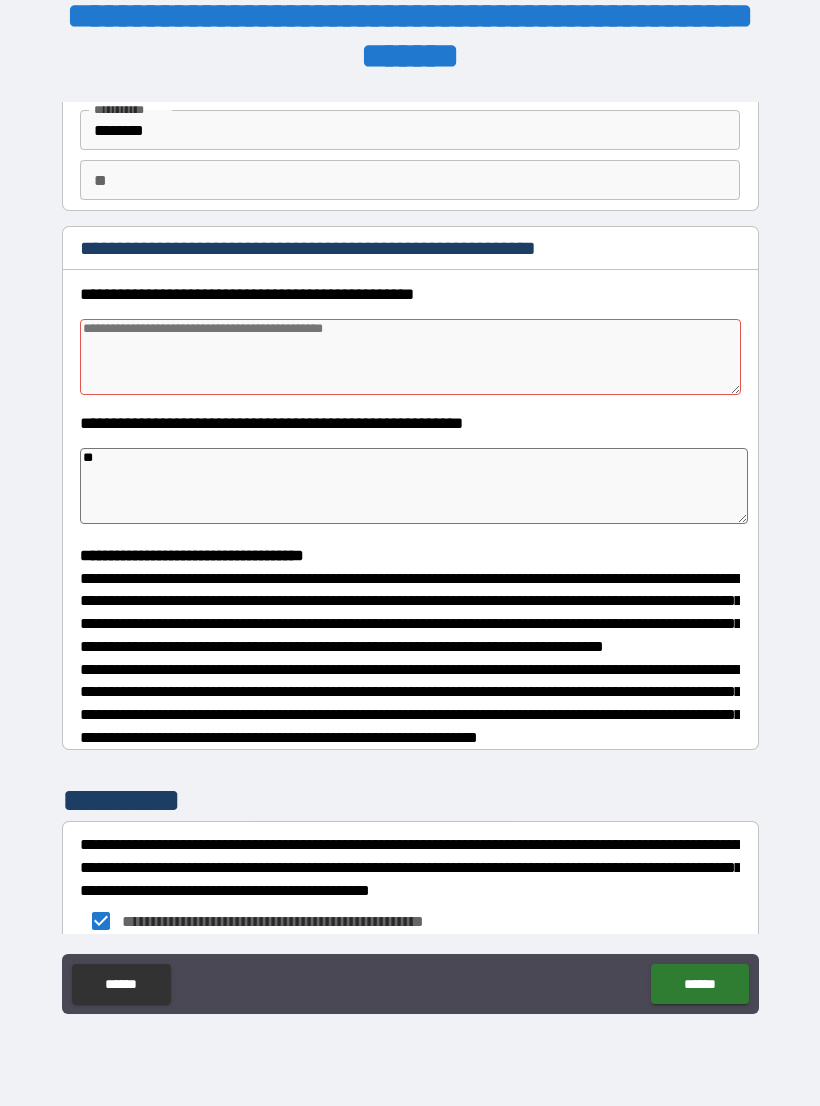click at bounding box center (410, 357) 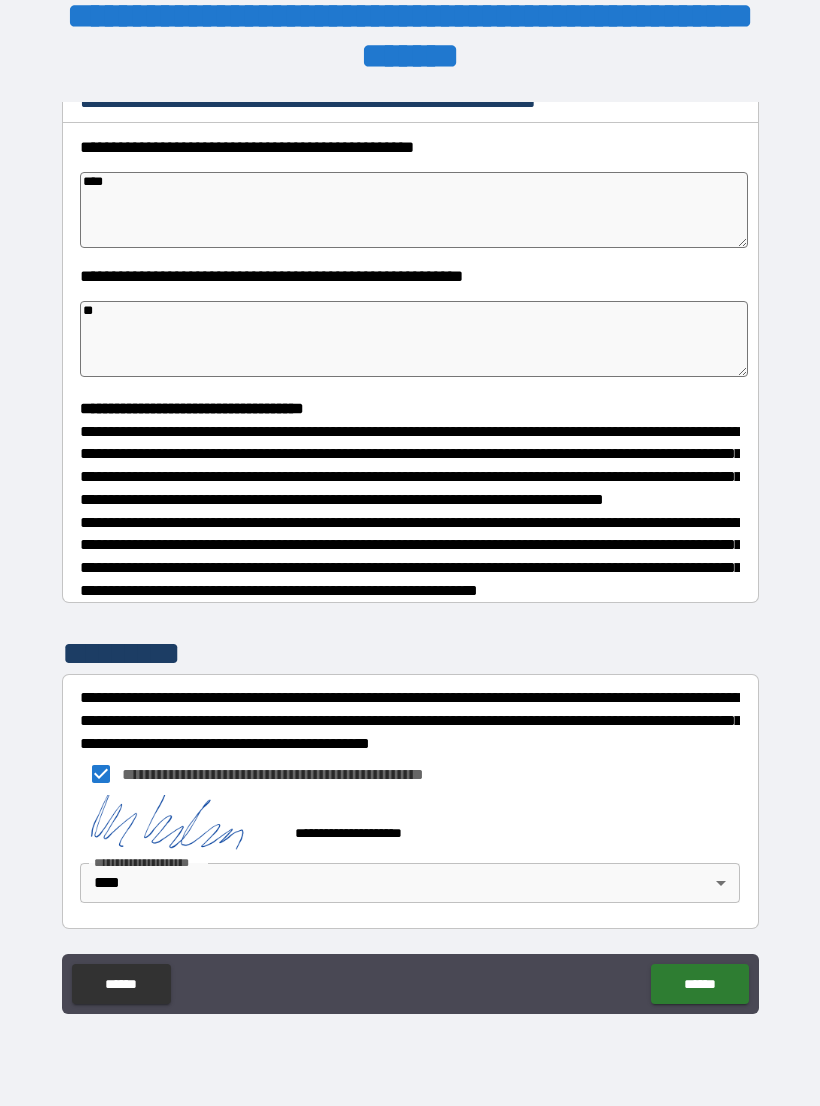 scroll, scrollTop: 319, scrollLeft: 0, axis: vertical 